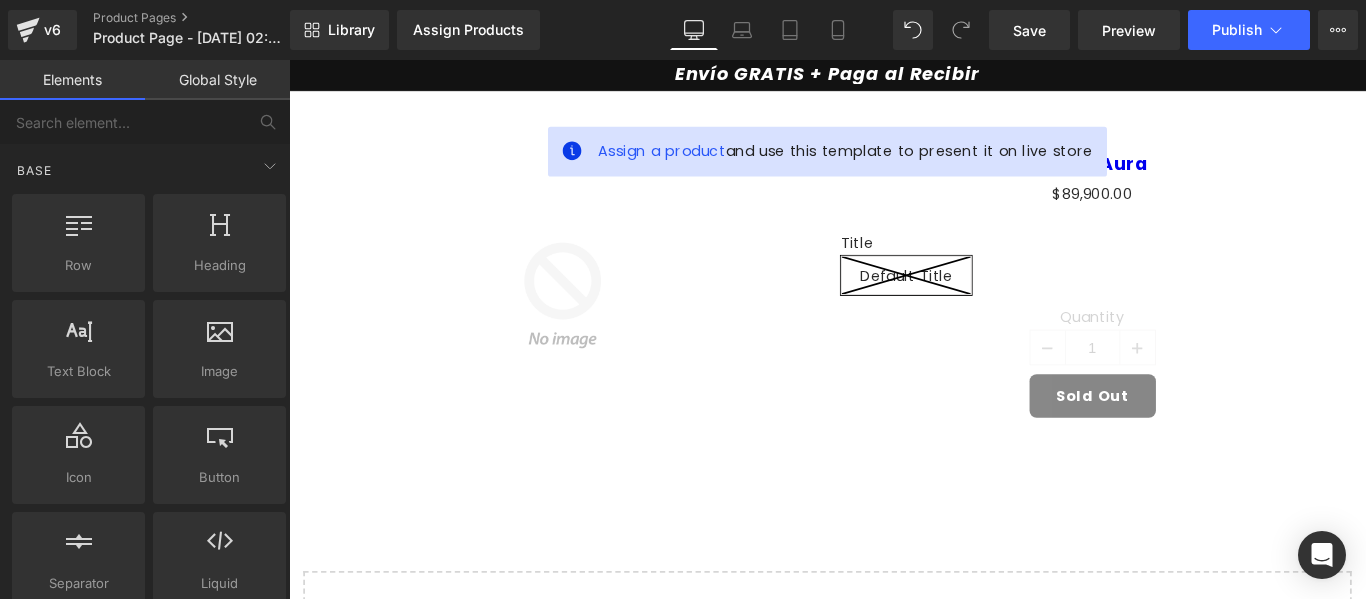 scroll, scrollTop: 0, scrollLeft: 0, axis: both 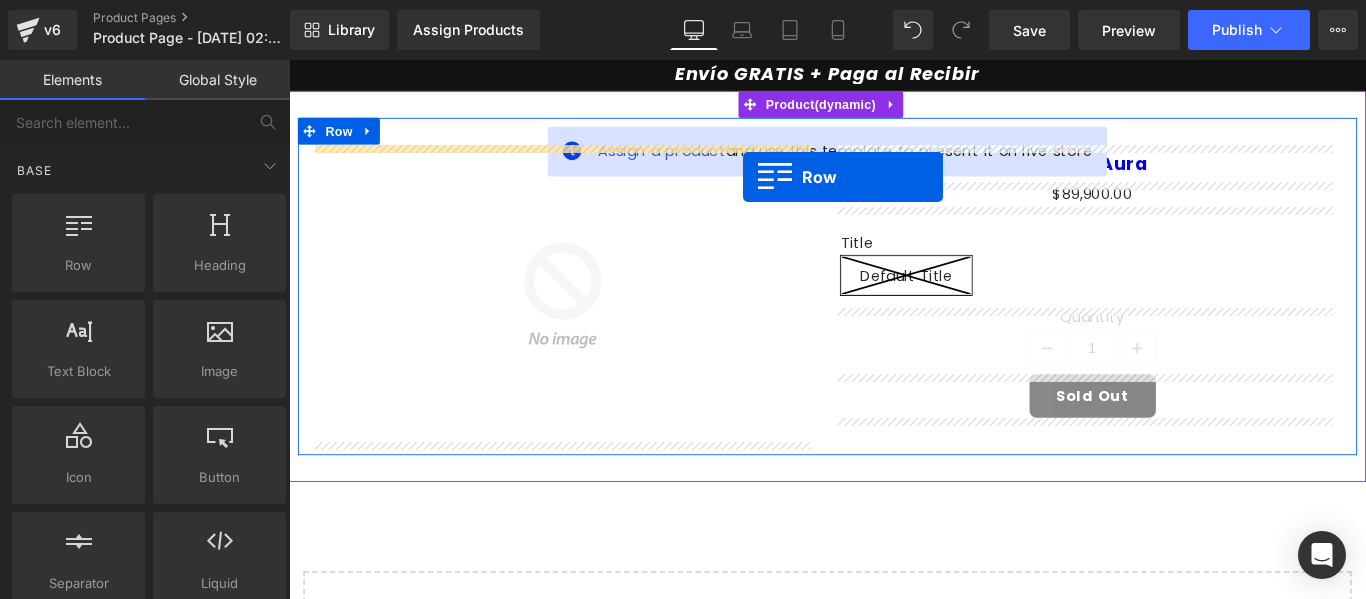 drag, startPoint x: 386, startPoint y: 308, endPoint x: 799, endPoint y: 192, distance: 428.98135 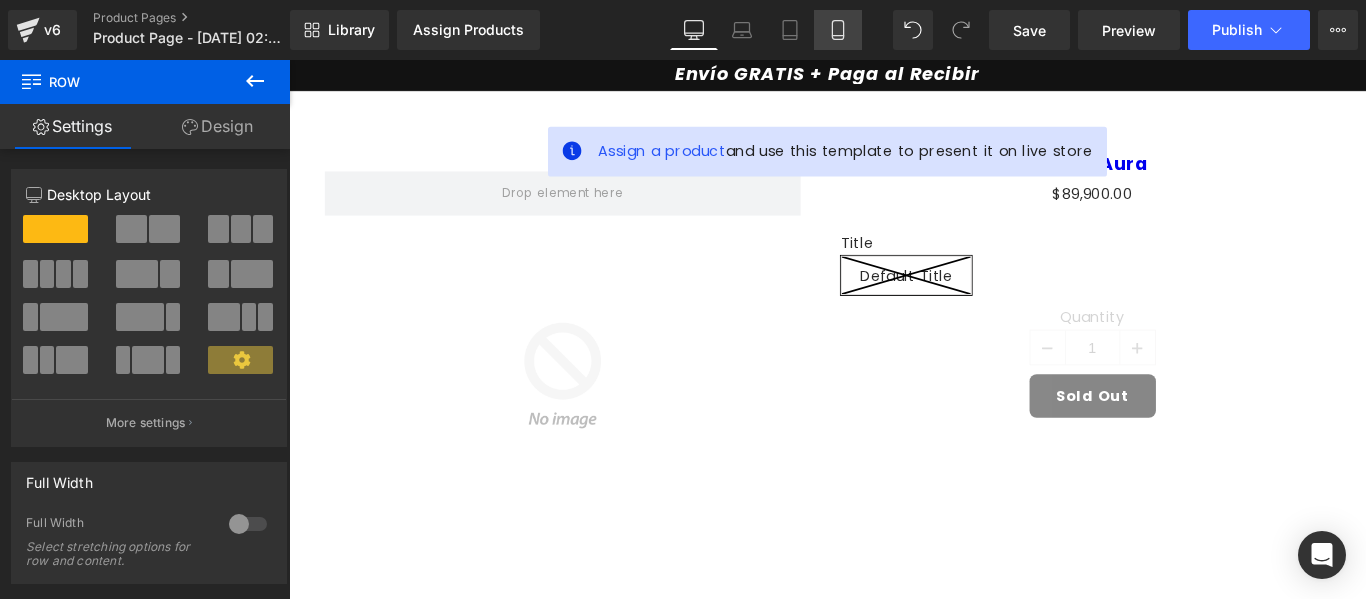 click 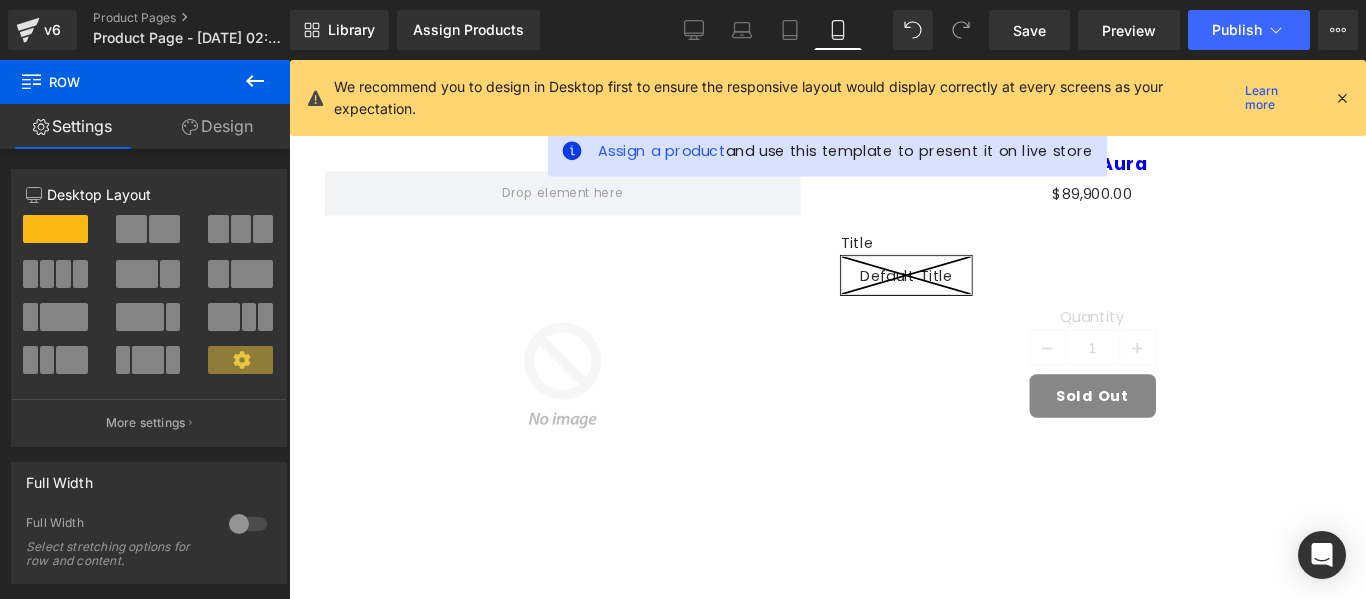 type on "100" 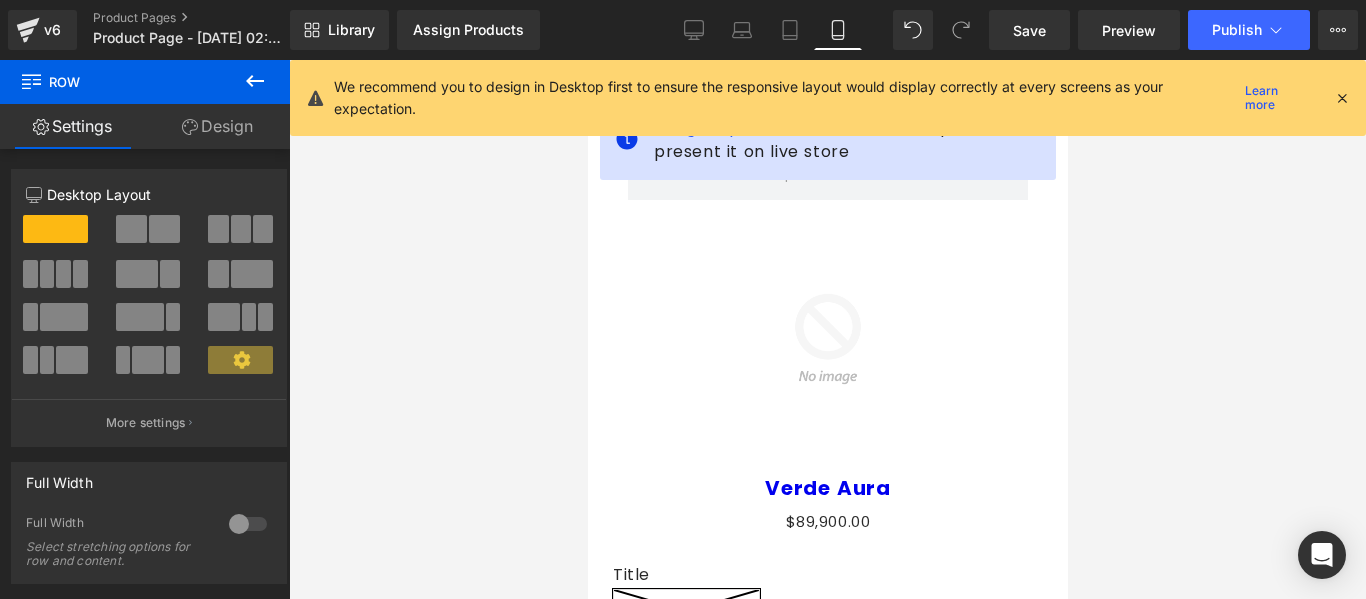 scroll, scrollTop: 0, scrollLeft: 0, axis: both 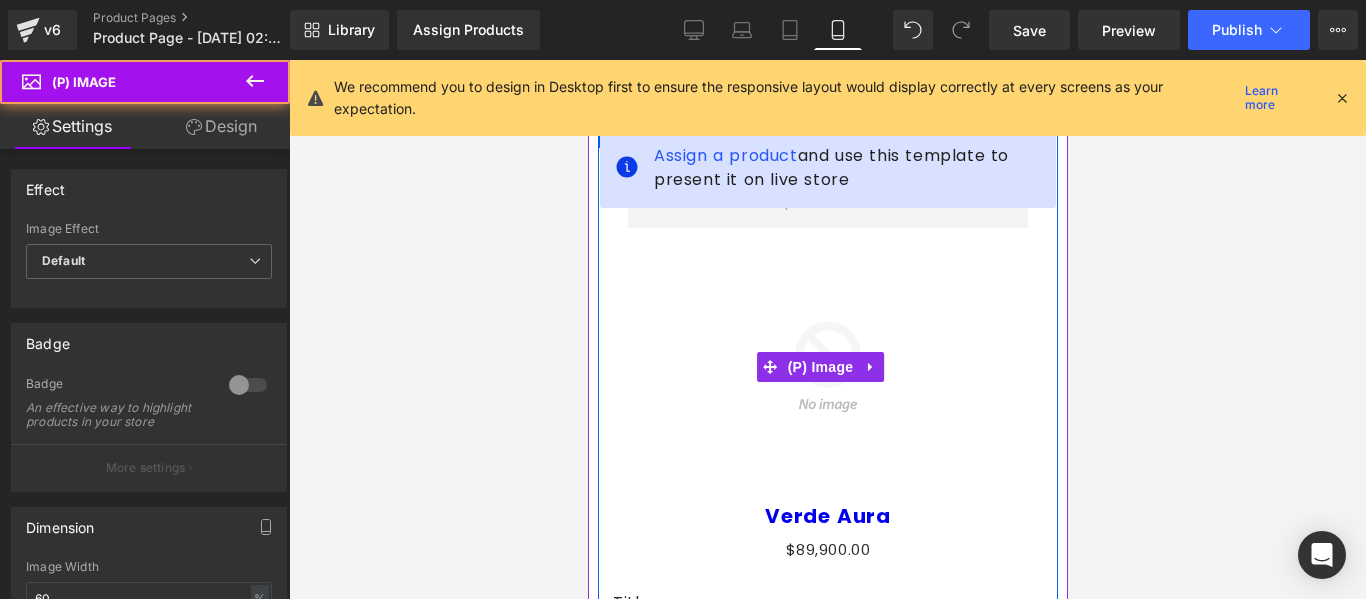 click at bounding box center (827, 367) 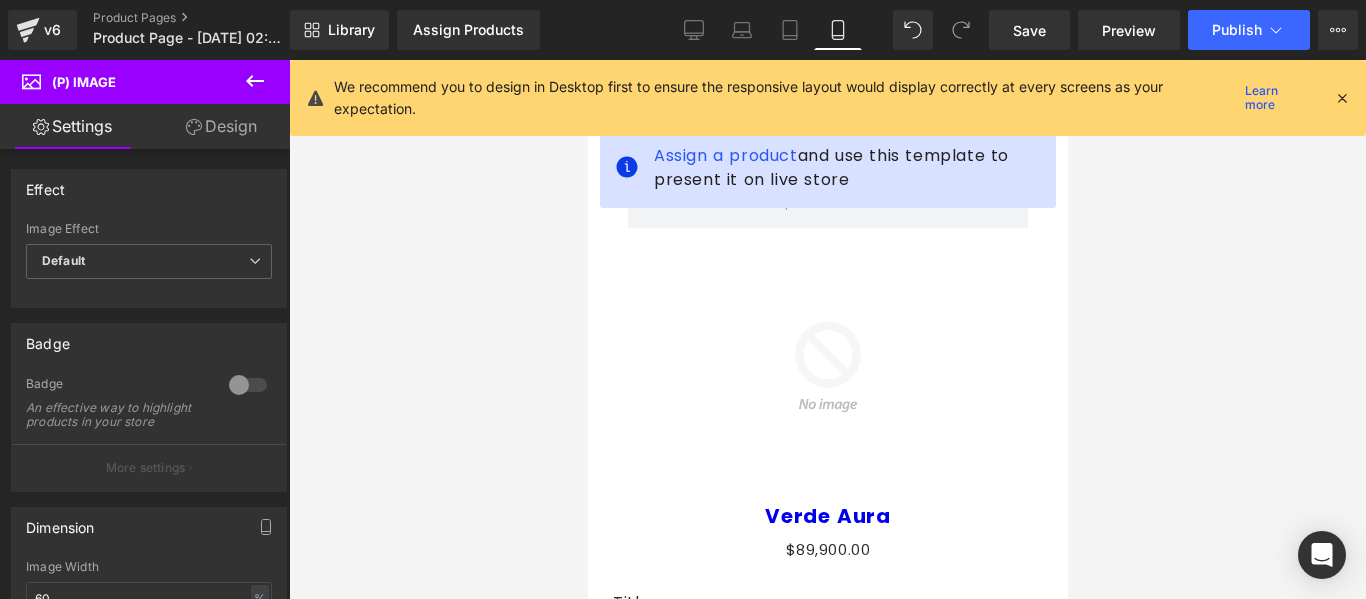 click on "We recommend you to design in Desktop first to ensure the responsive layout would display correctly at every screens as your expectation." at bounding box center (785, 98) 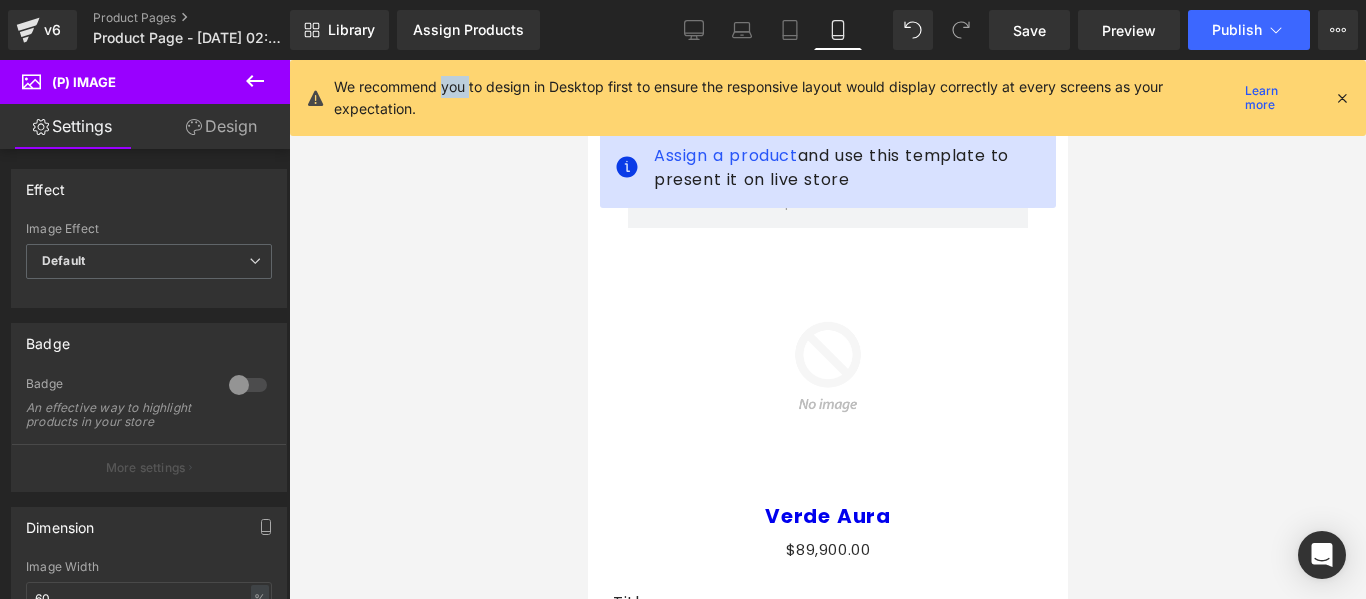 click on "We recommend you to design in Desktop first to ensure the responsive layout would display correctly at every screens as your expectation." at bounding box center [785, 98] 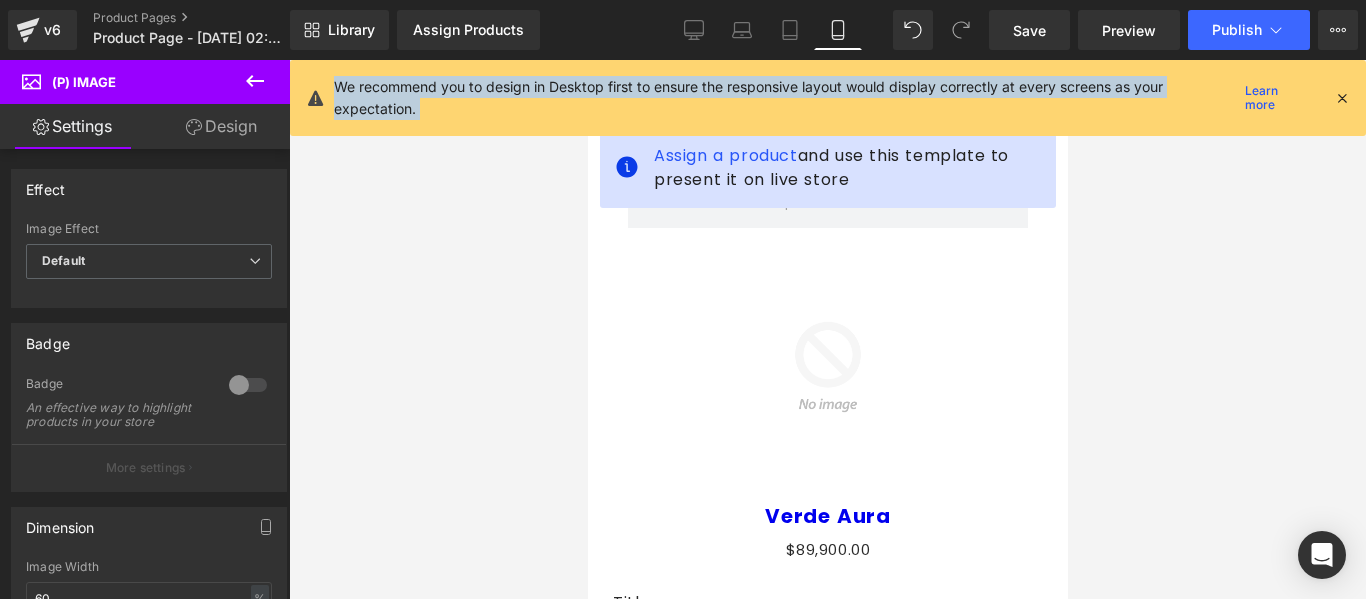 click on "We recommend you to design in Desktop first to ensure the responsive layout would display correctly at every screens as your expectation." at bounding box center [785, 98] 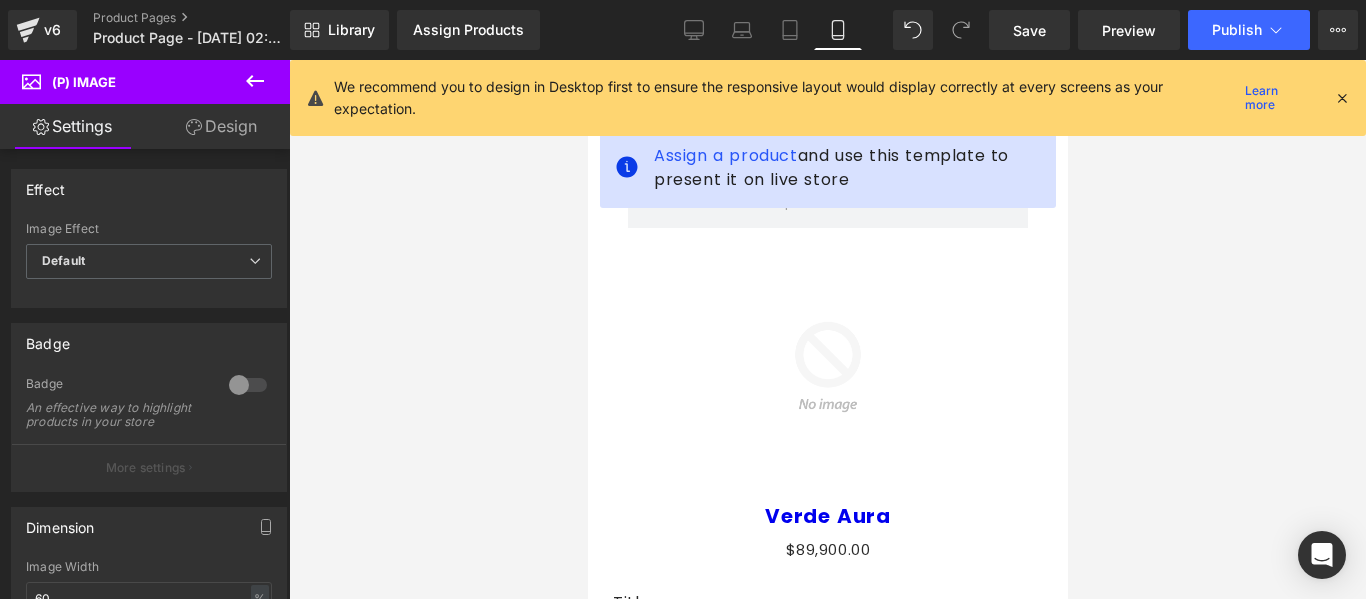 click on "We recommend you to design in Desktop first to ensure the responsive layout would display correctly at every screens as your expectation. Learn more" at bounding box center [828, 98] 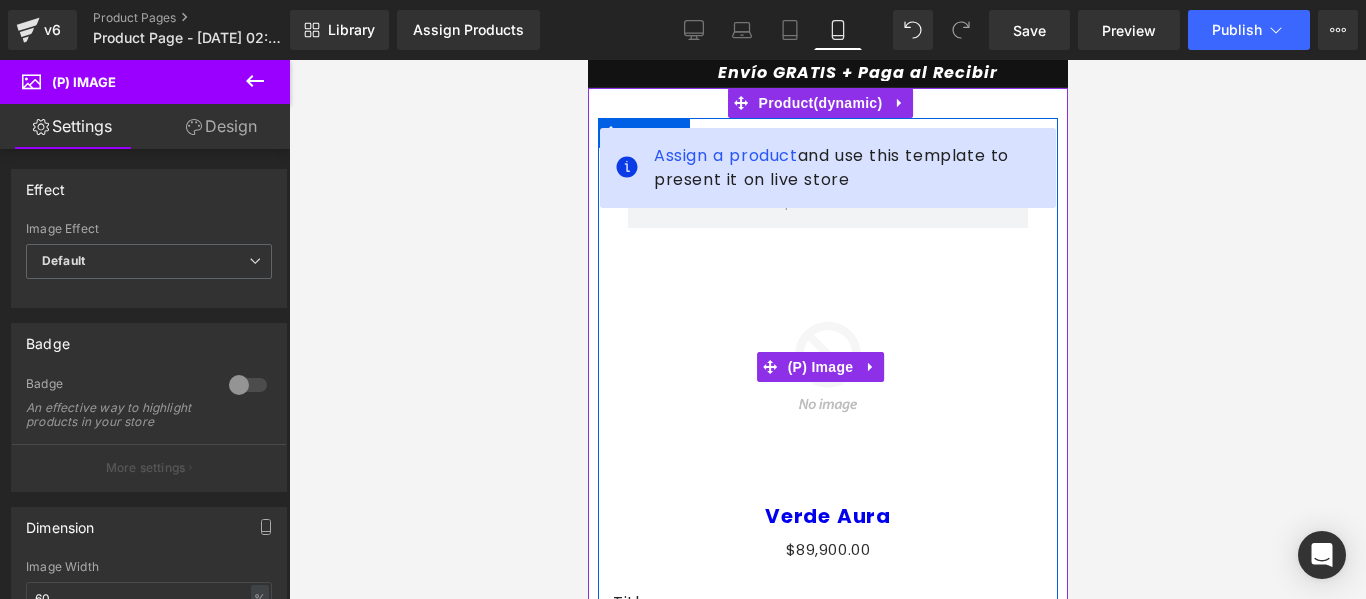 click at bounding box center [827, 367] 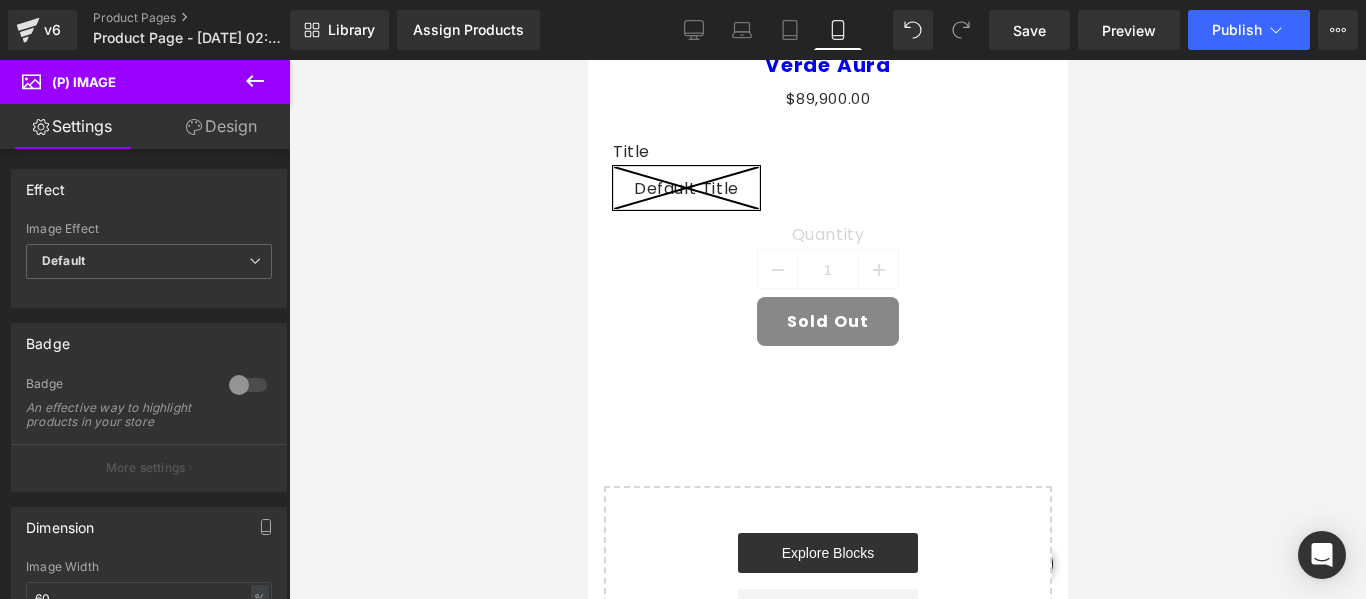 scroll, scrollTop: 500, scrollLeft: 0, axis: vertical 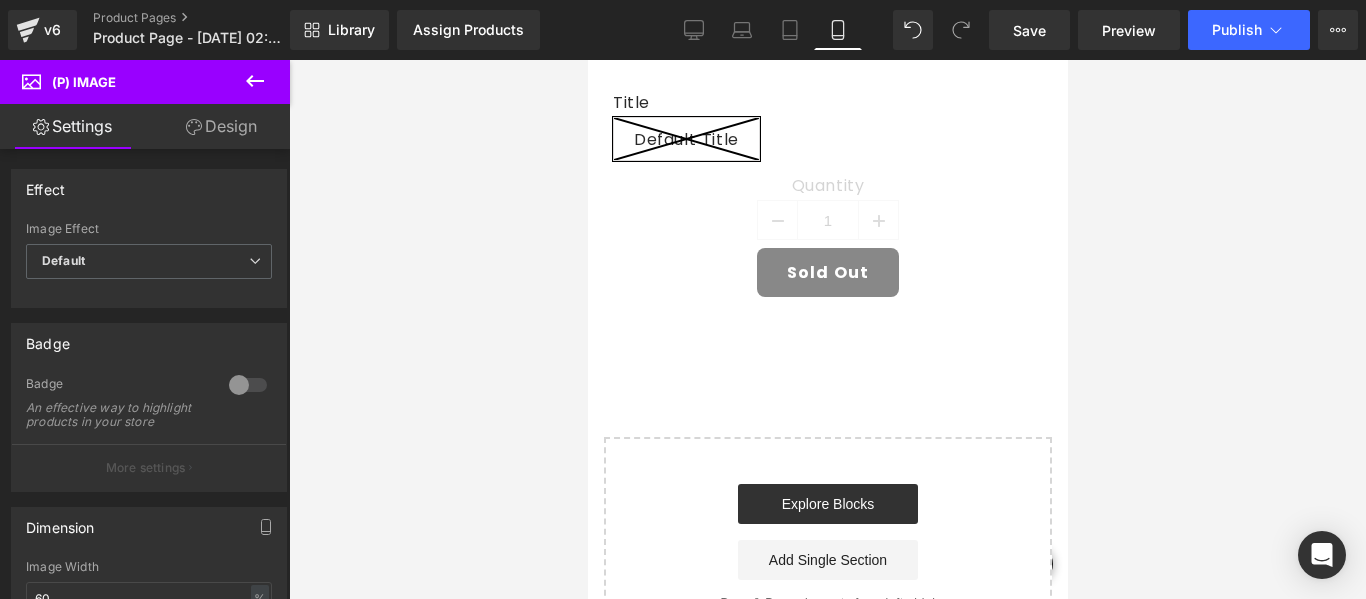 click on "Explore Blocks
Add Single Section" at bounding box center [827, 532] 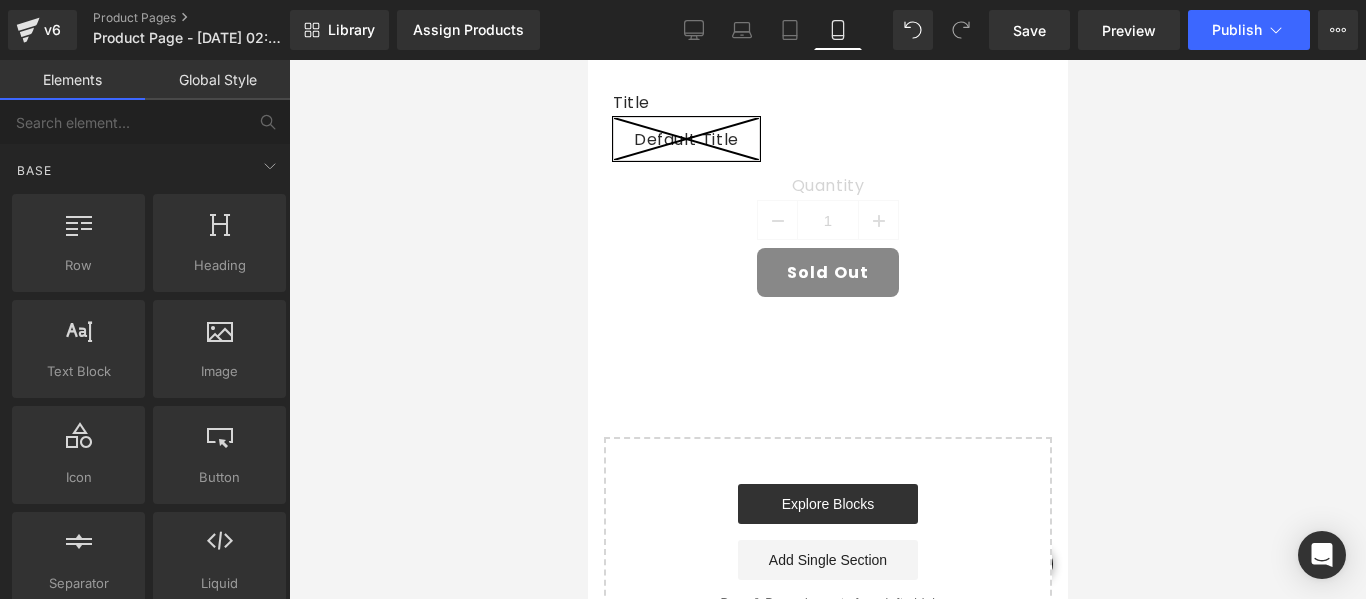 scroll, scrollTop: 700, scrollLeft: 0, axis: vertical 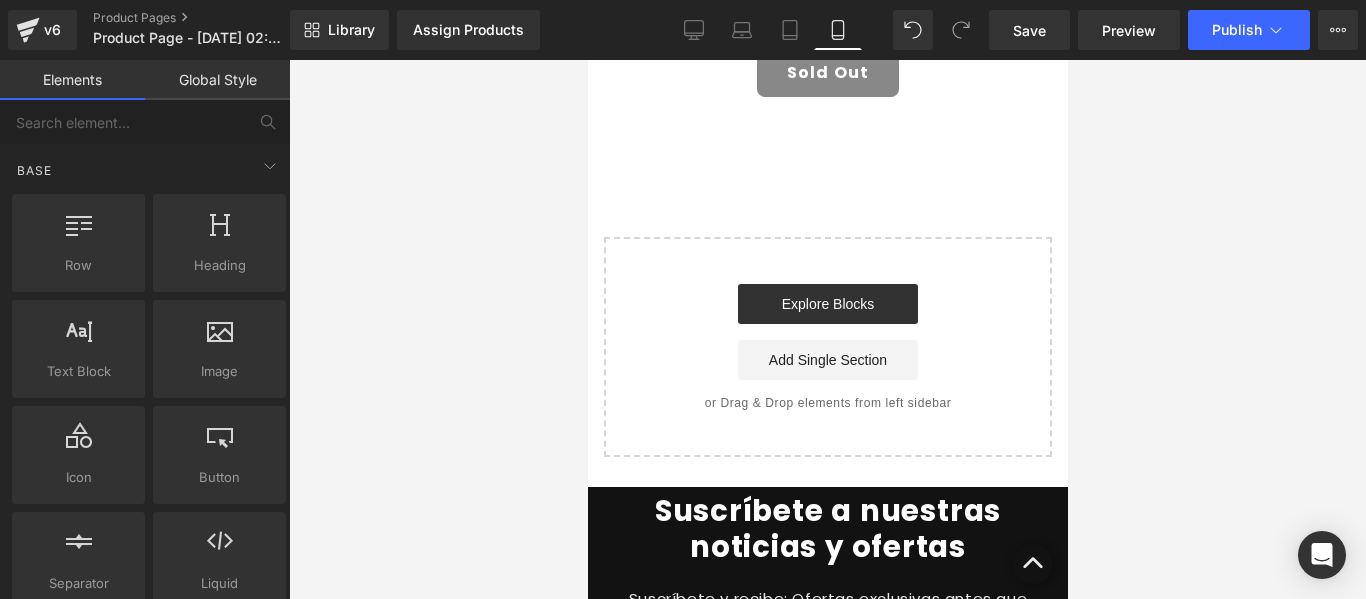 click on "Explore Blocks
Add Single Section" at bounding box center (827, 332) 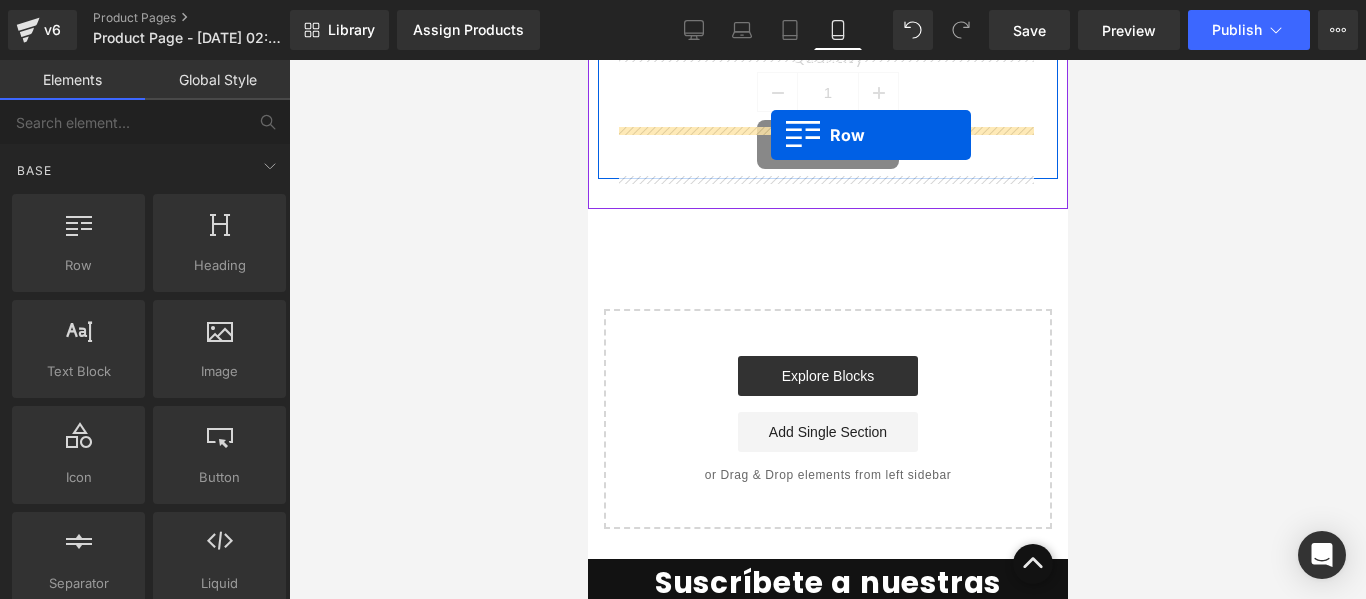 scroll, scrollTop: 610, scrollLeft: 0, axis: vertical 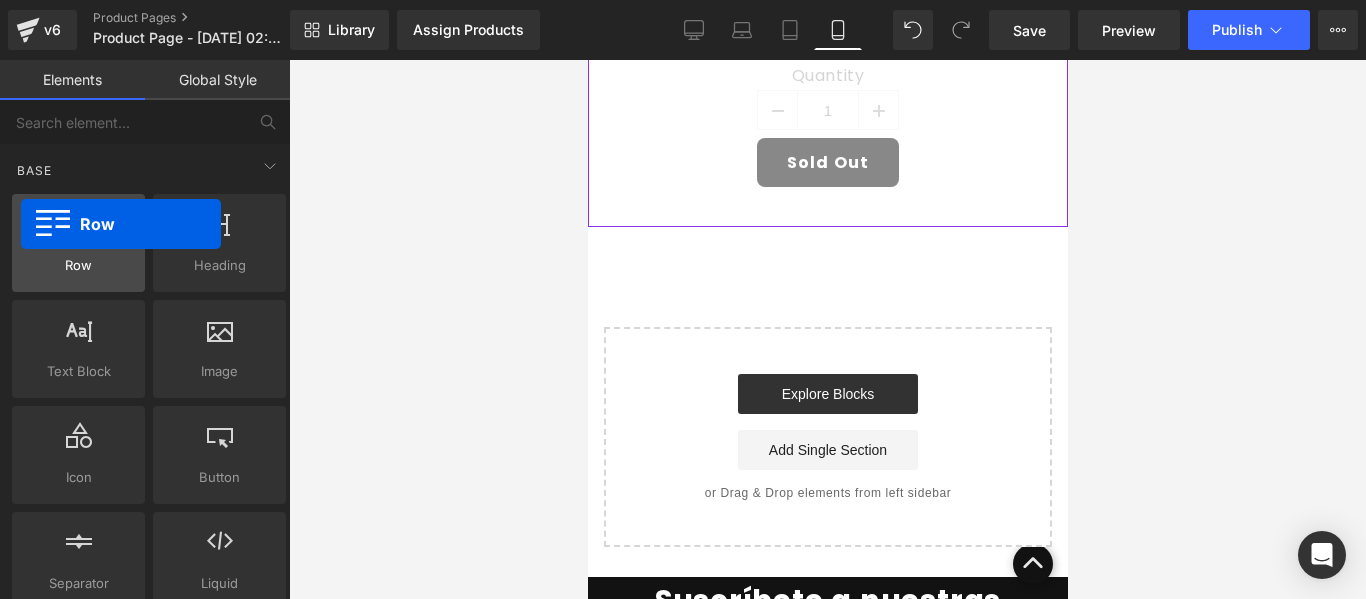 drag, startPoint x: 85, startPoint y: 238, endPoint x: 21, endPoint y: 224, distance: 65.51336 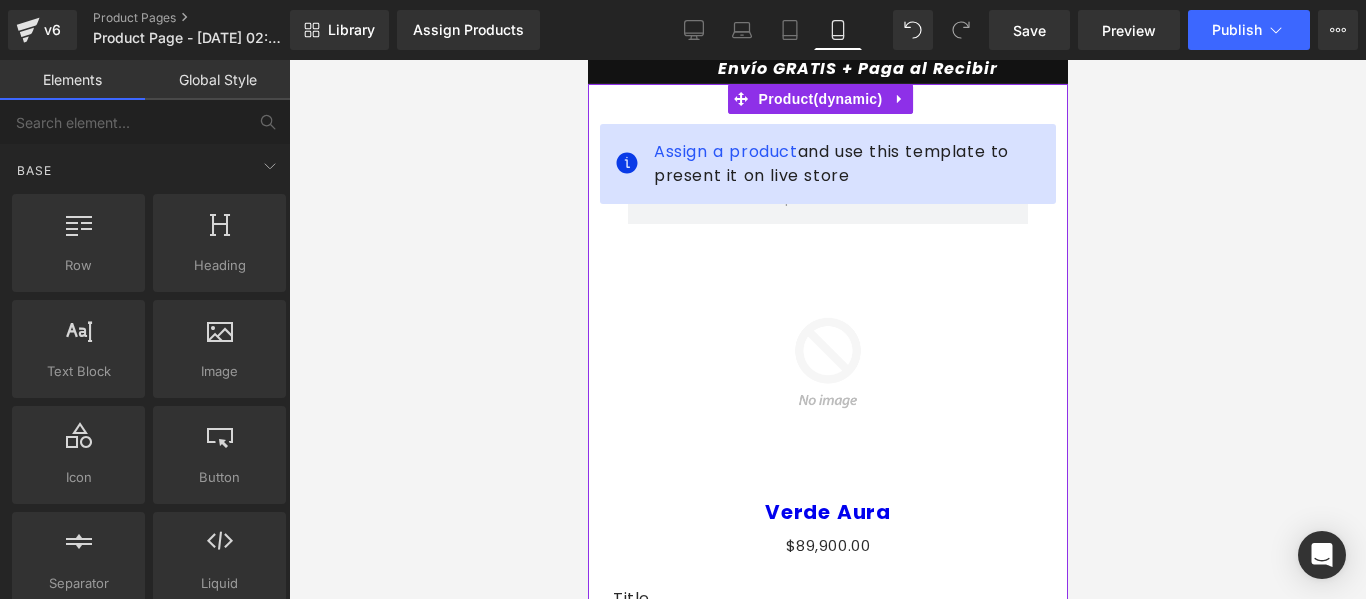 scroll, scrollTop: 0, scrollLeft: 0, axis: both 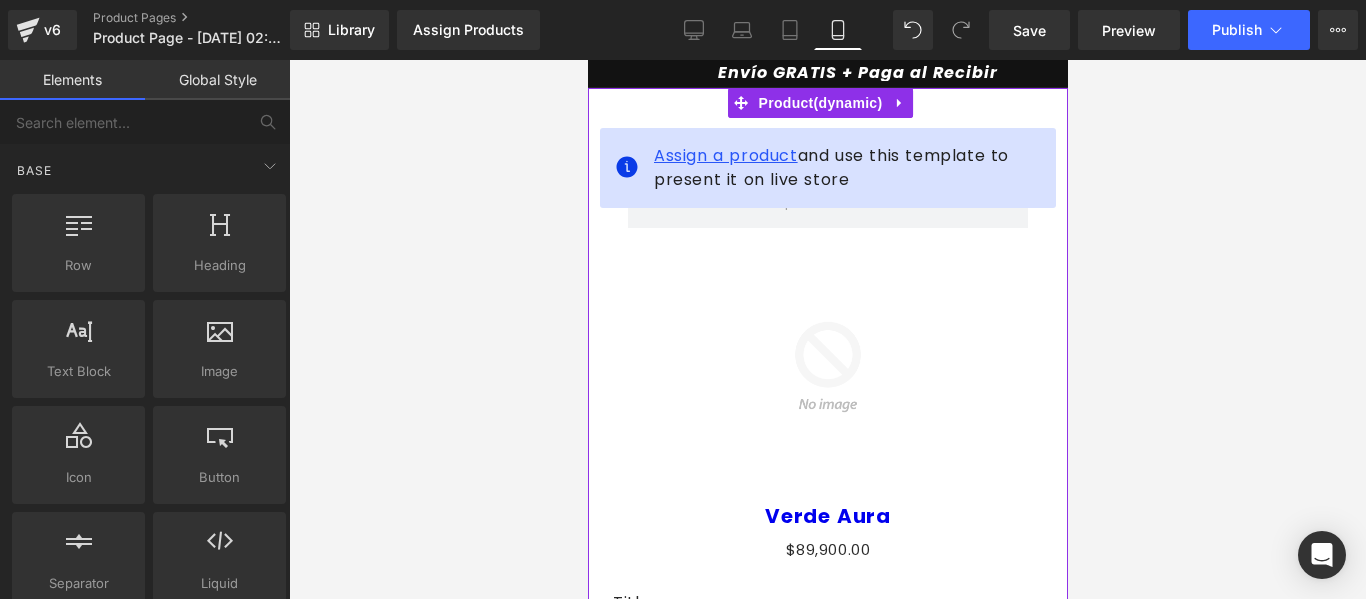click on "Assign a product" at bounding box center [725, 155] 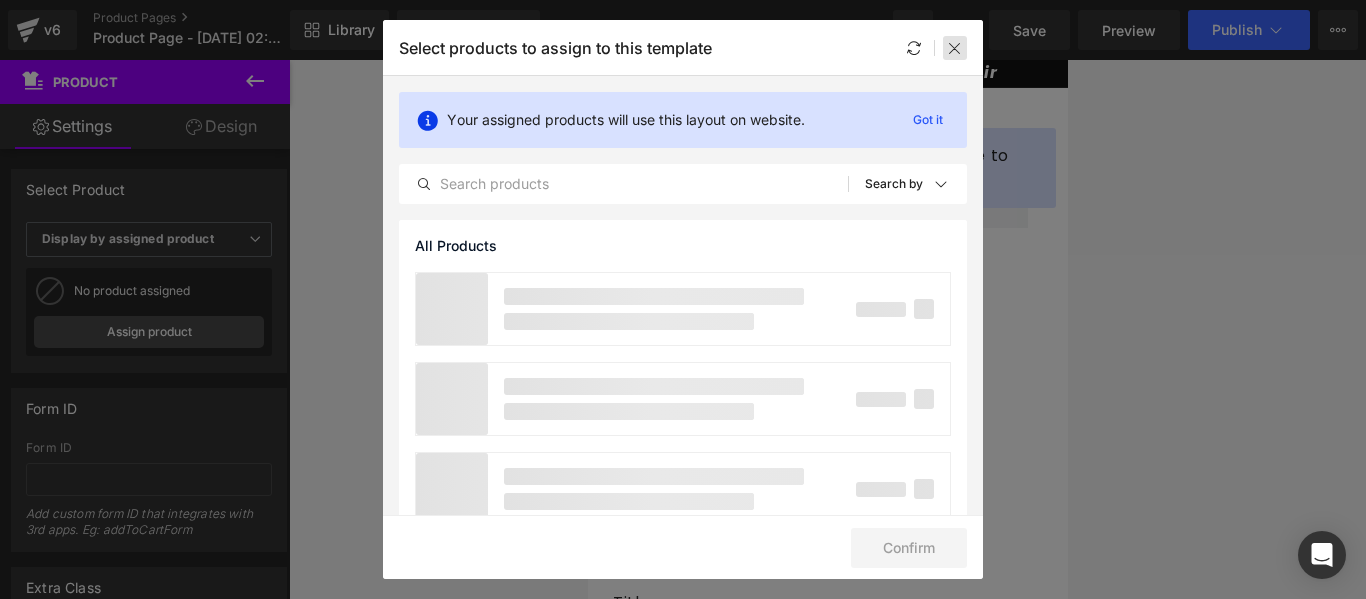 click on "Select products to assign to this template" 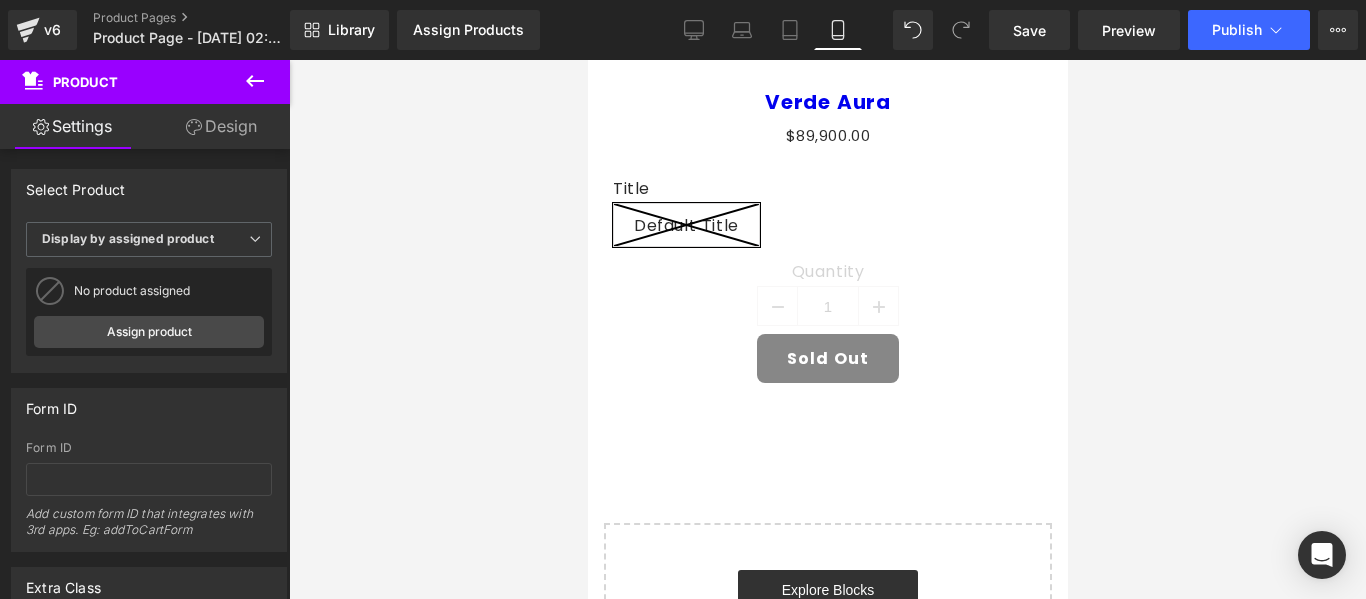 scroll, scrollTop: 500, scrollLeft: 0, axis: vertical 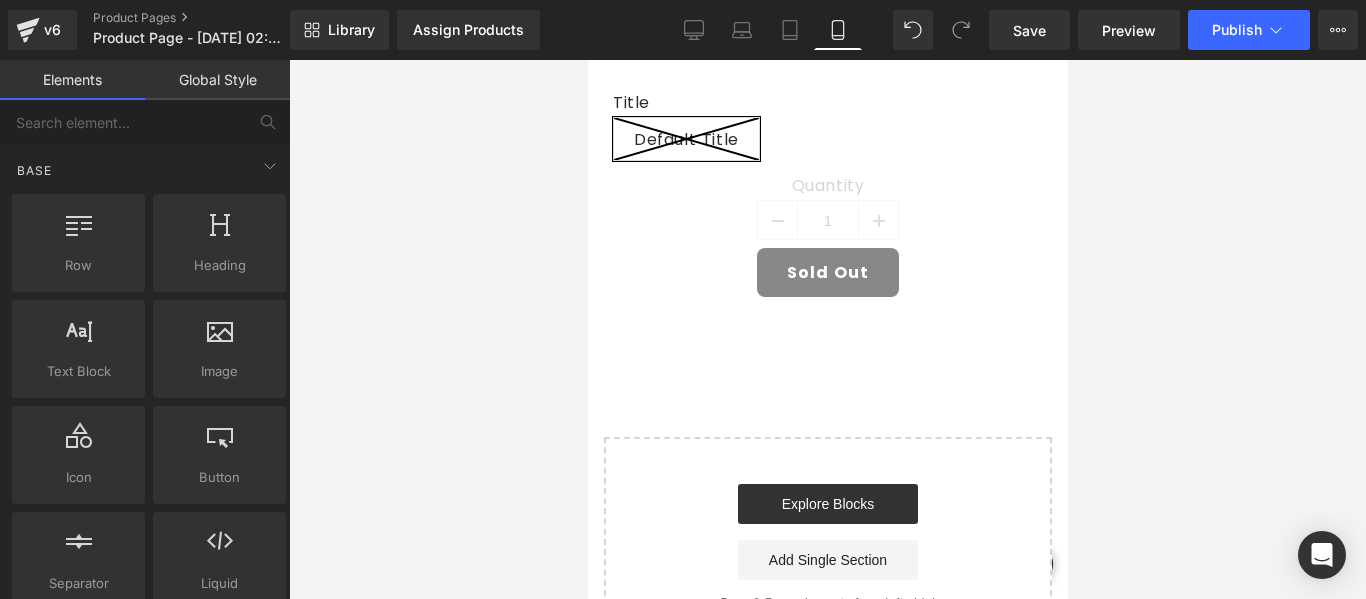 drag, startPoint x: 1031, startPoint y: 429, endPoint x: 1032, endPoint y: 443, distance: 14.035668 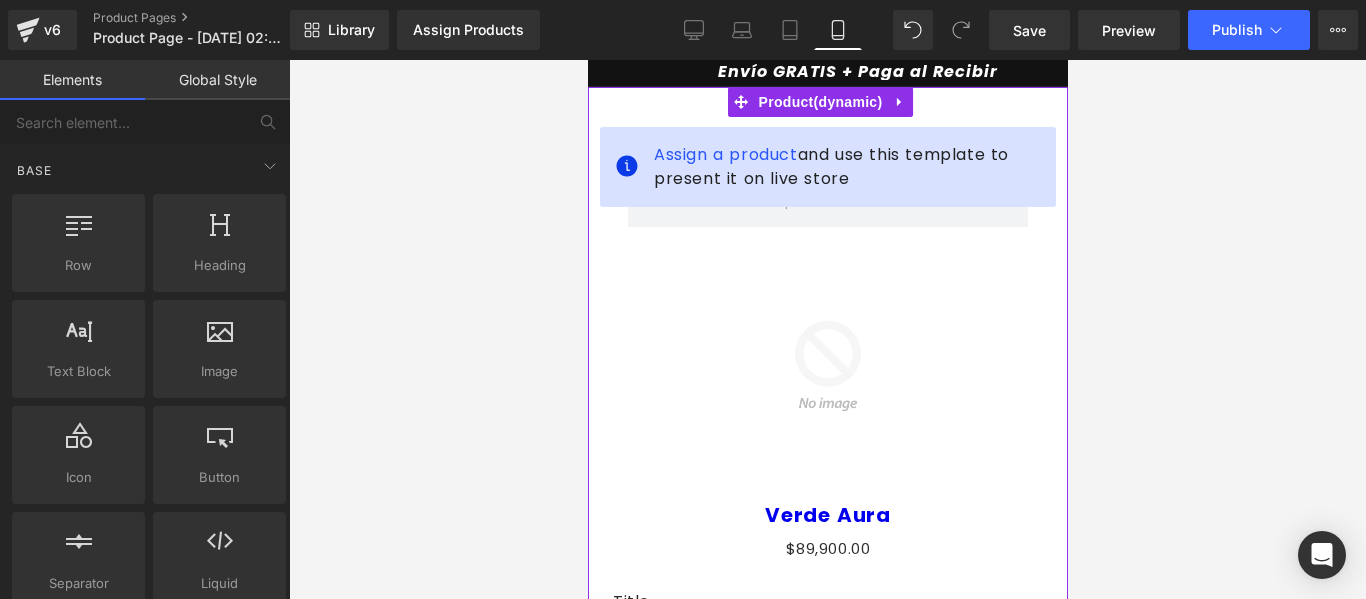 scroll, scrollTop: 0, scrollLeft: 0, axis: both 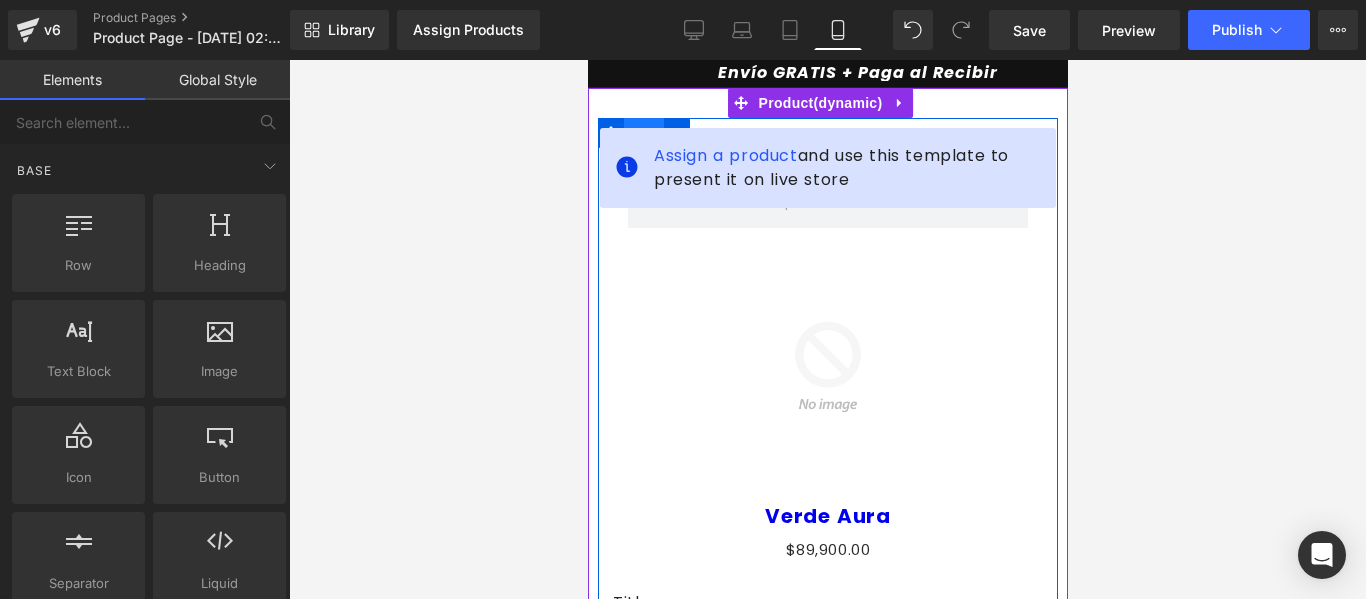 click on "Row" at bounding box center [643, 133] 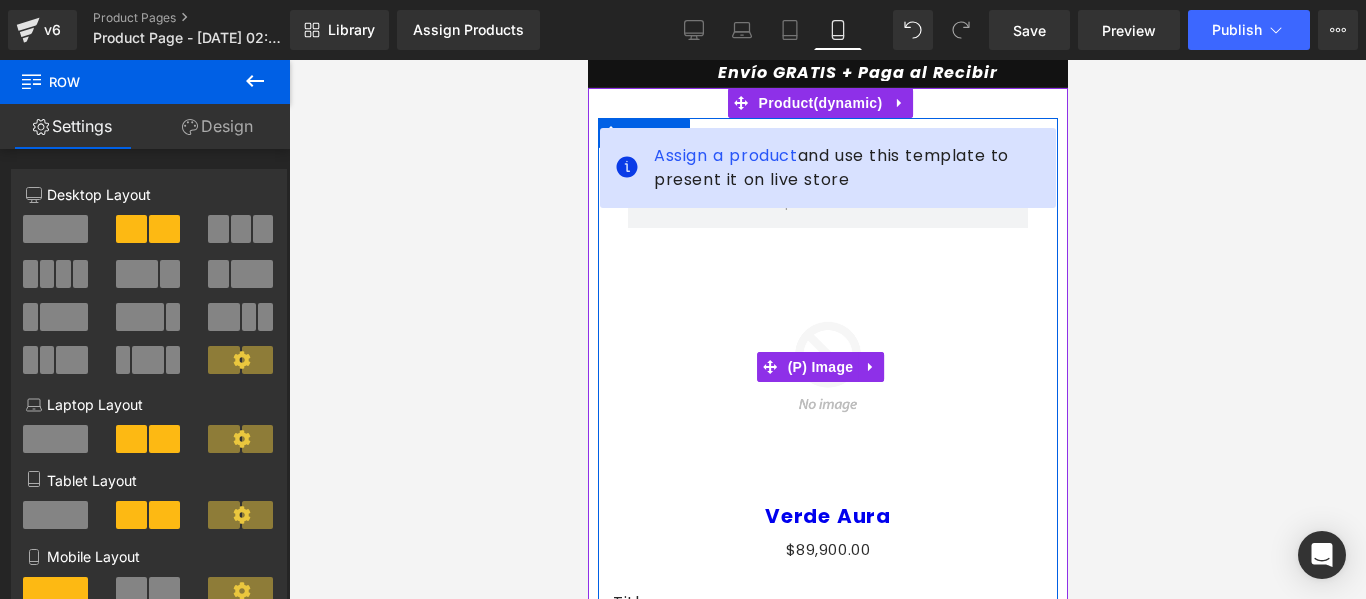 click at bounding box center (827, 367) 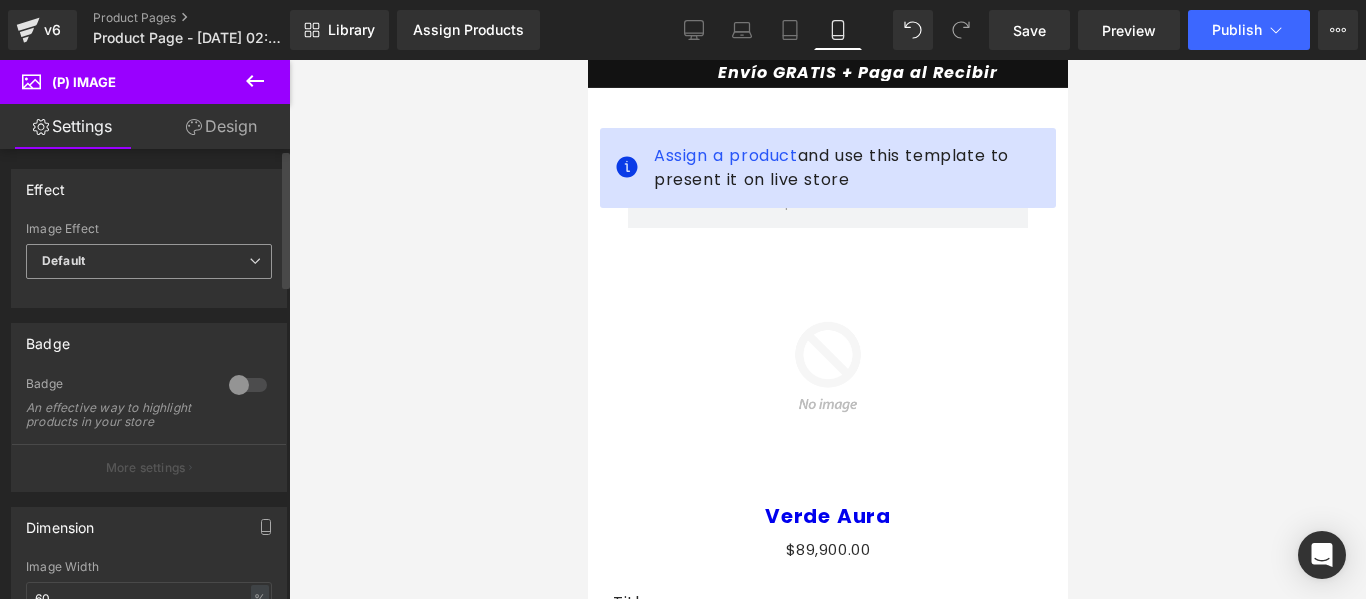 click on "Default" at bounding box center [149, 261] 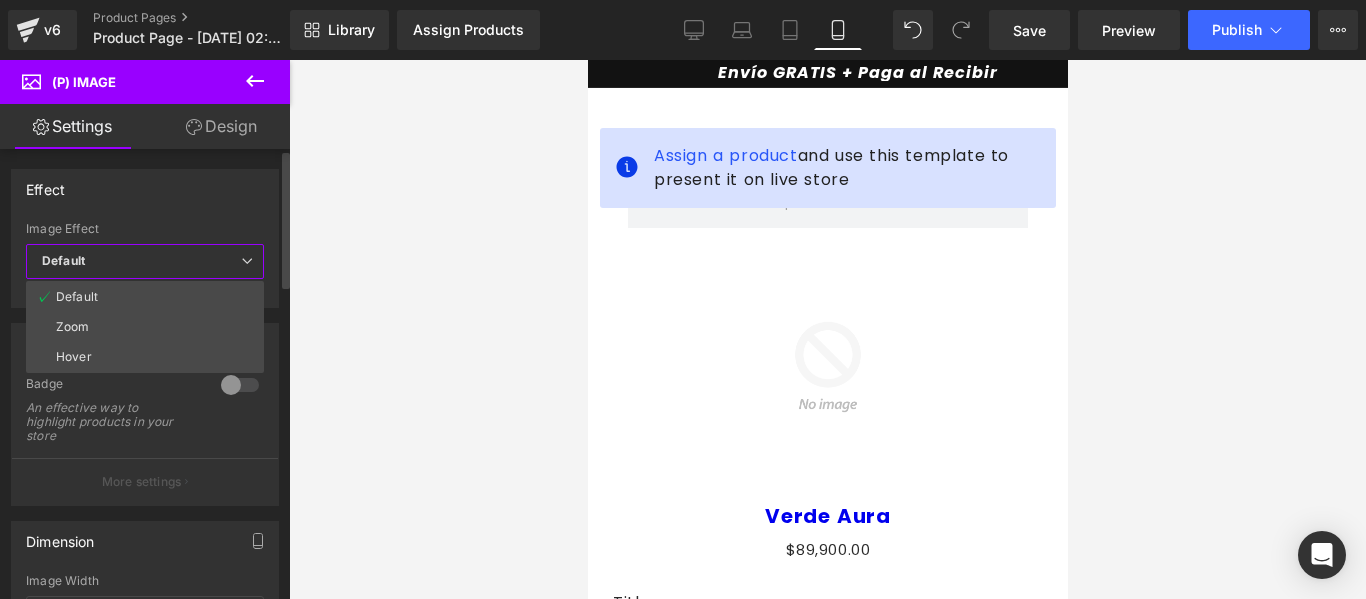 click on "Effect" at bounding box center (145, 189) 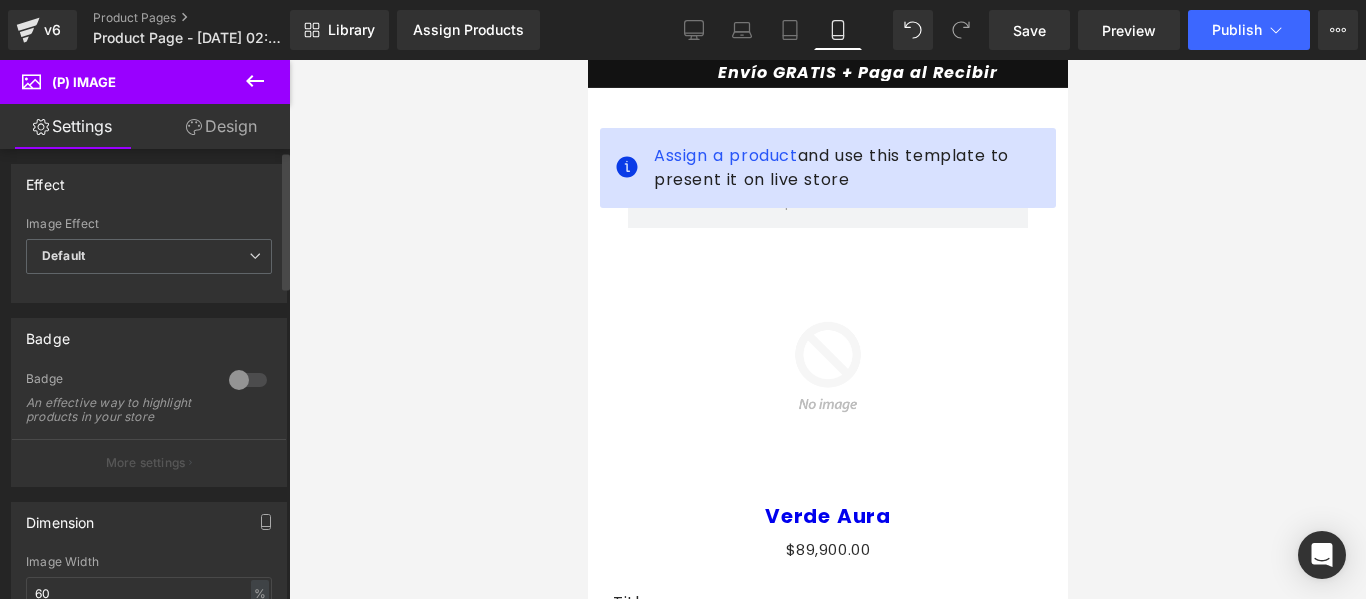 scroll, scrollTop: 0, scrollLeft: 0, axis: both 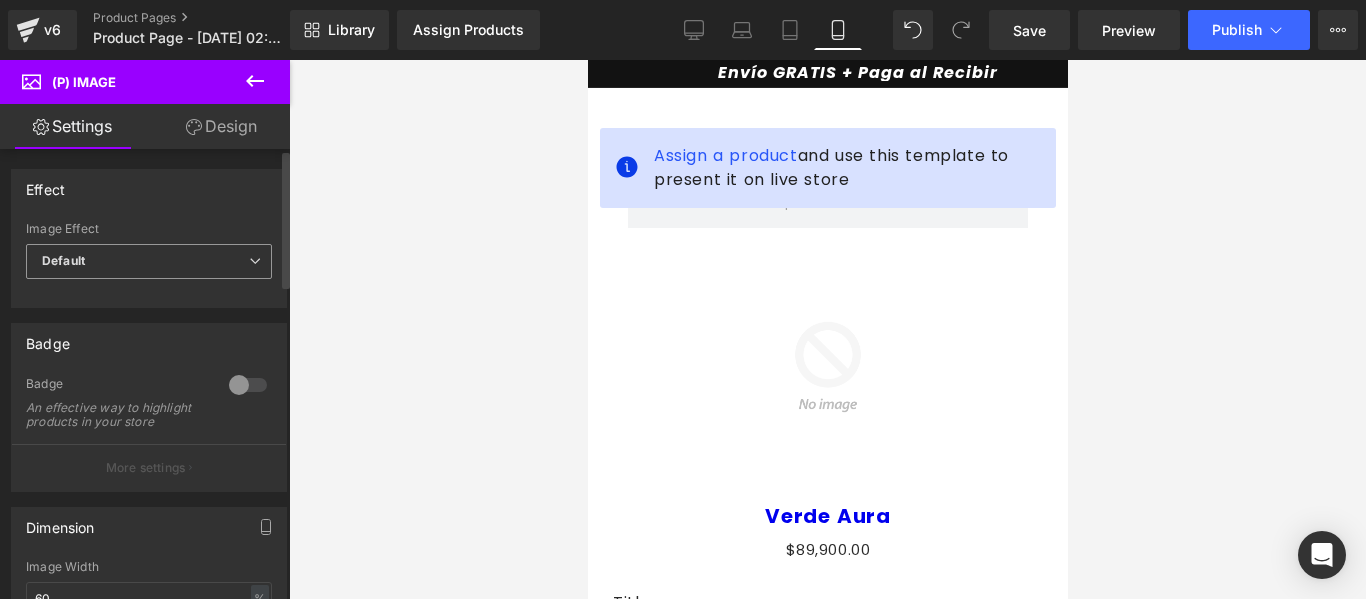 click on "Default" at bounding box center (149, 261) 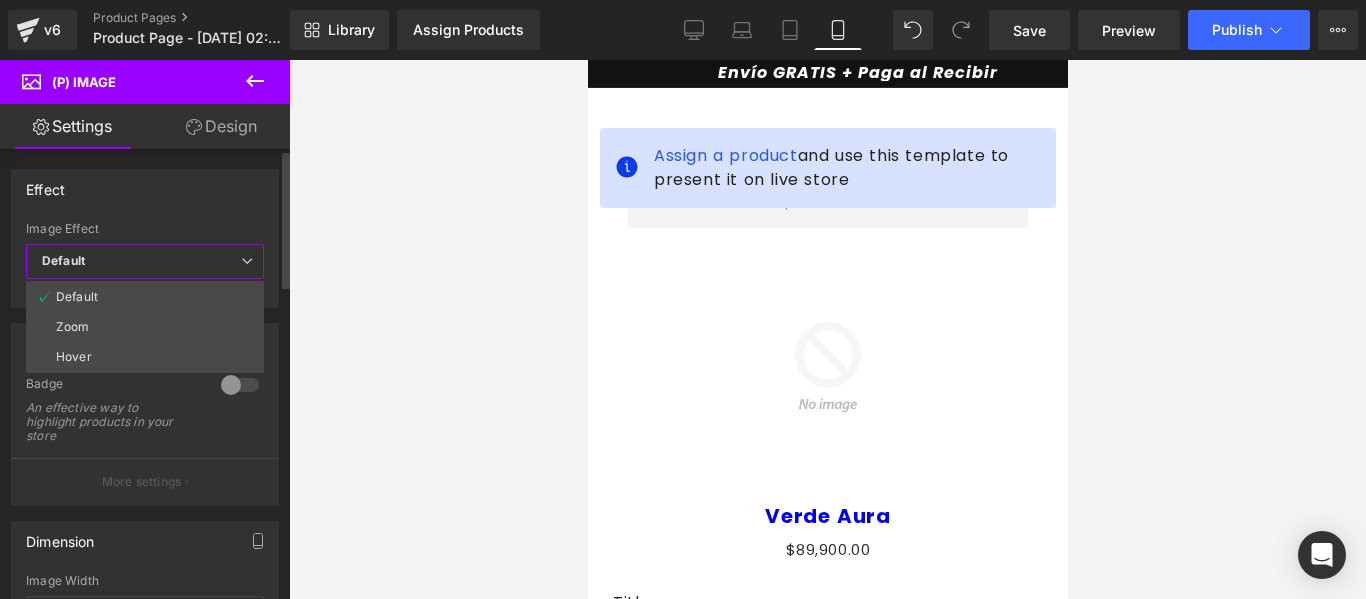 click on "Effect" at bounding box center (145, 189) 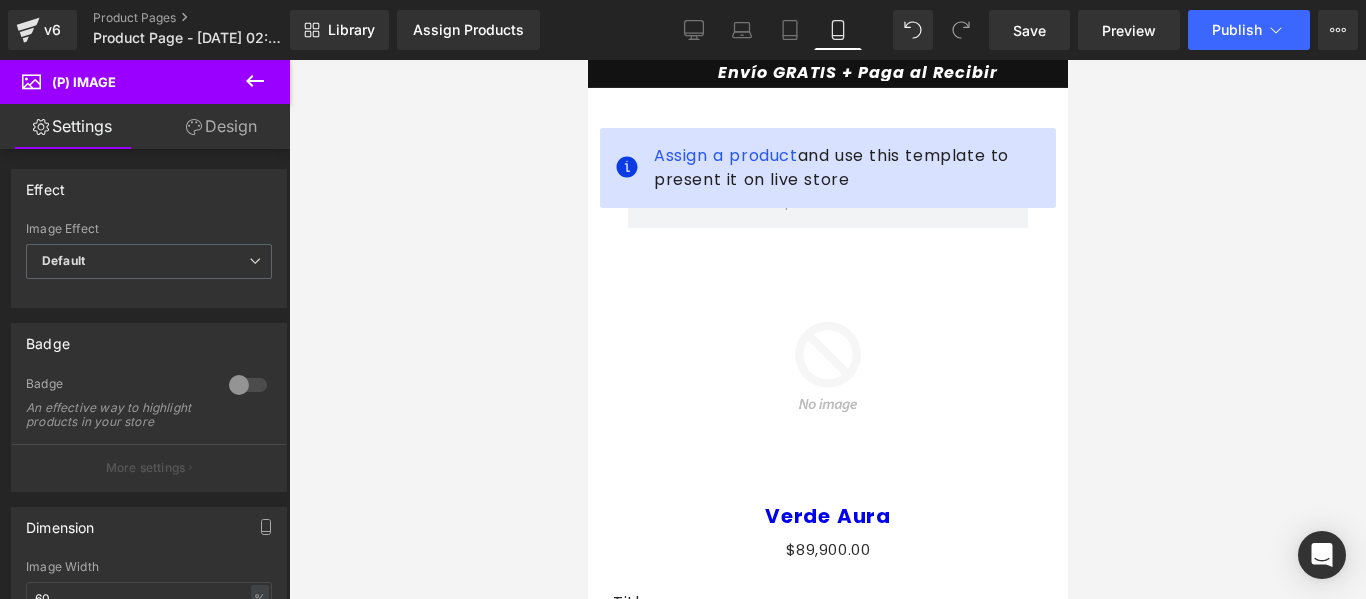 click on "Design" at bounding box center [221, 126] 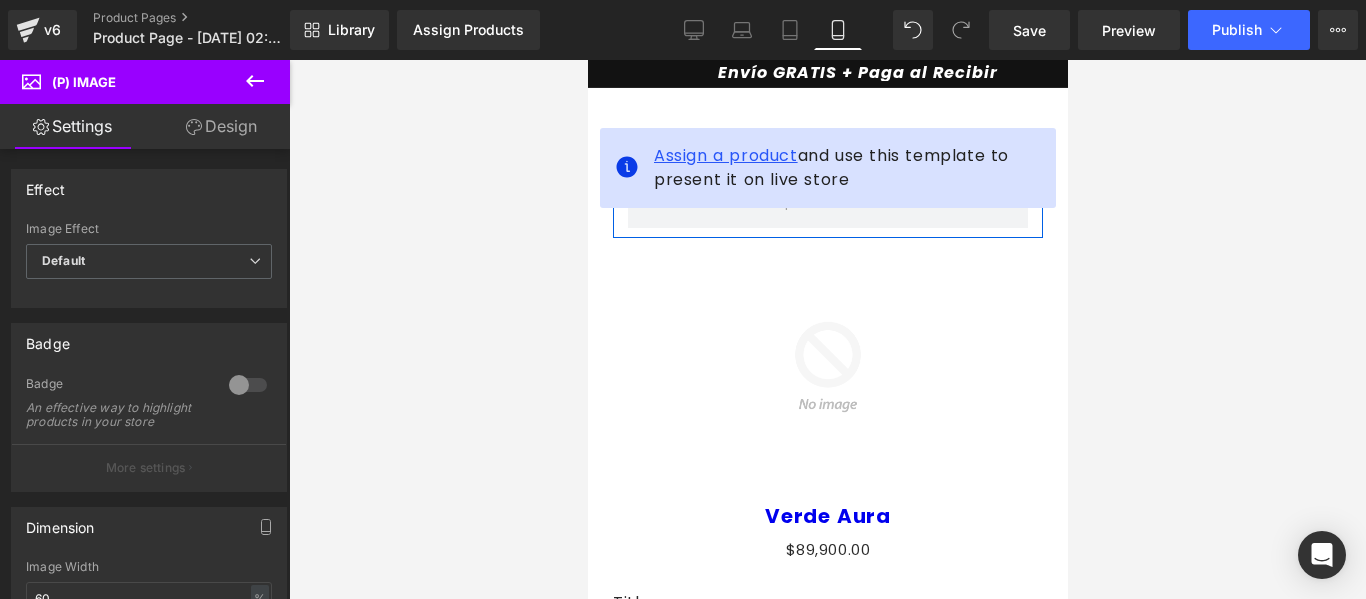 click on "Assign a product" at bounding box center (725, 155) 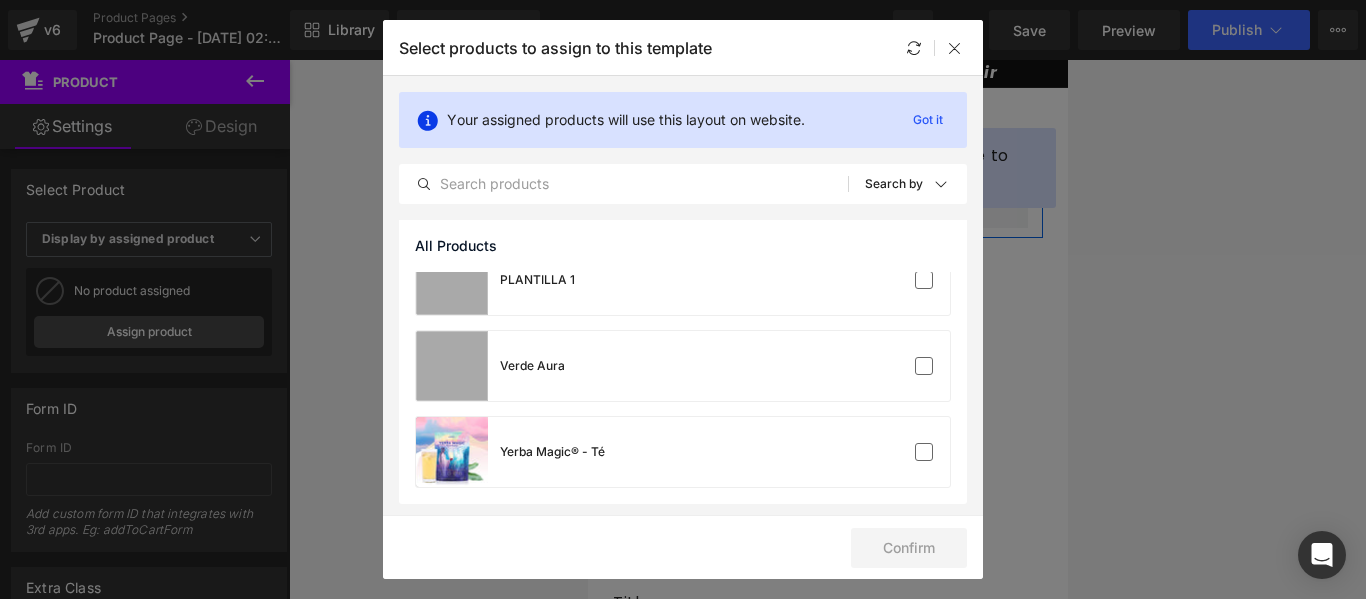 scroll, scrollTop: 459, scrollLeft: 0, axis: vertical 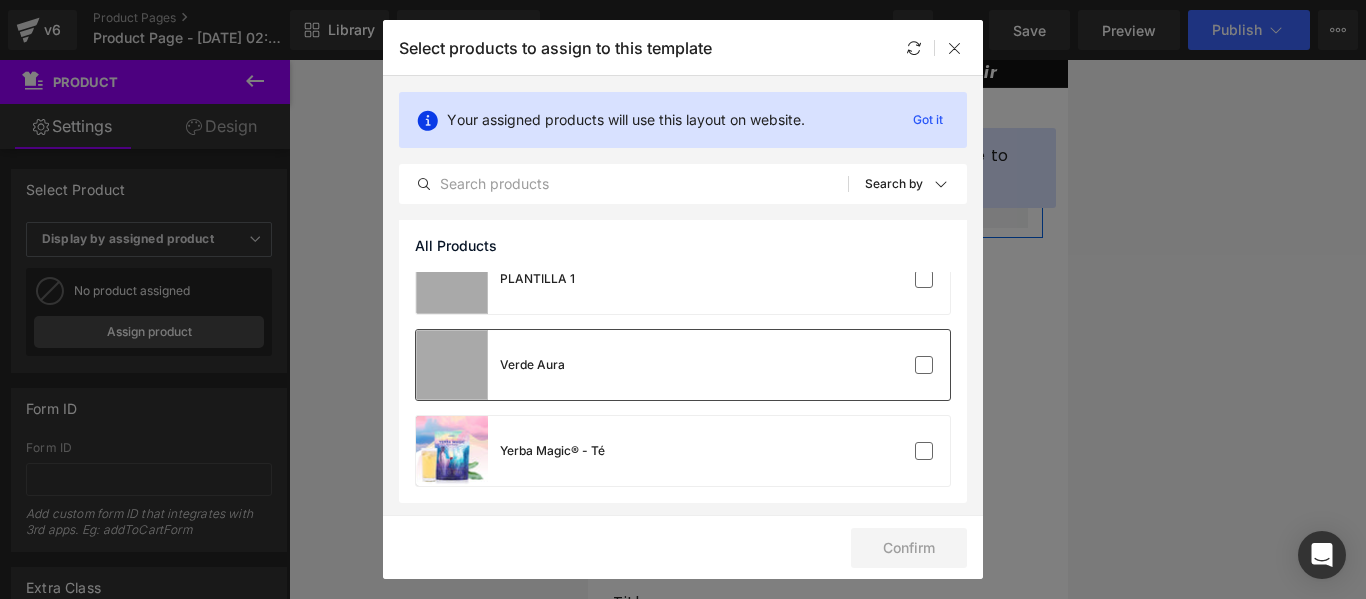 click on "Verde Aura" at bounding box center (683, 365) 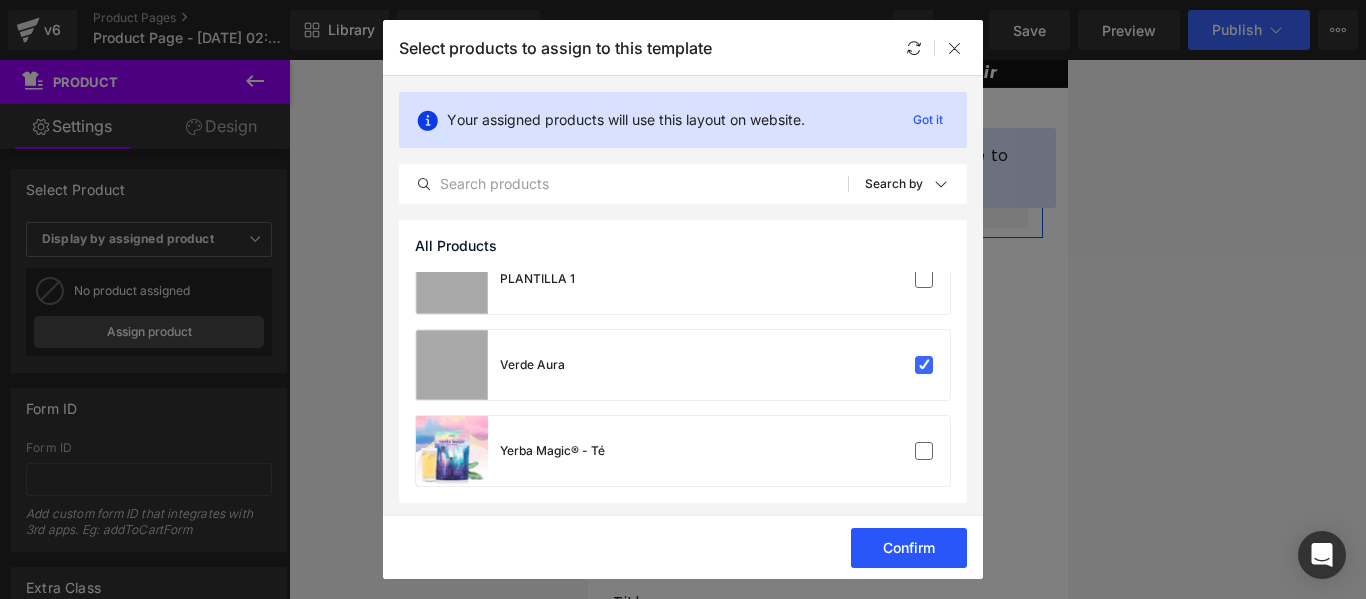 click on "Confirm" at bounding box center (909, 548) 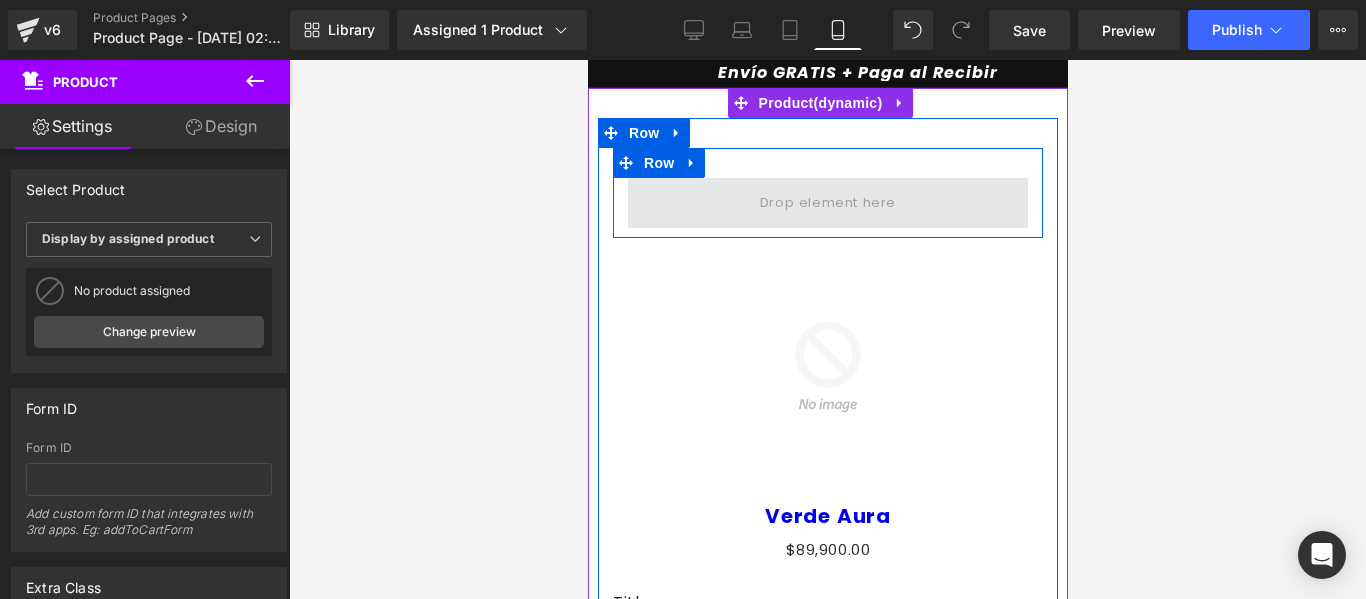 click at bounding box center [827, 202] 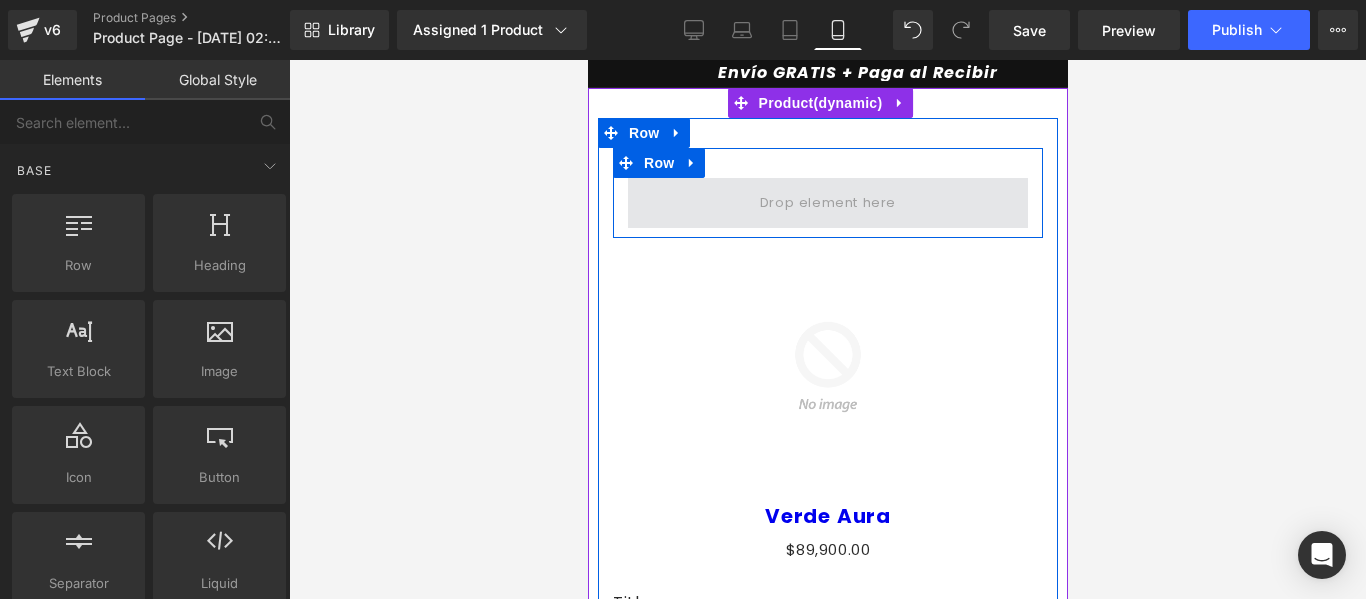 click at bounding box center [827, 202] 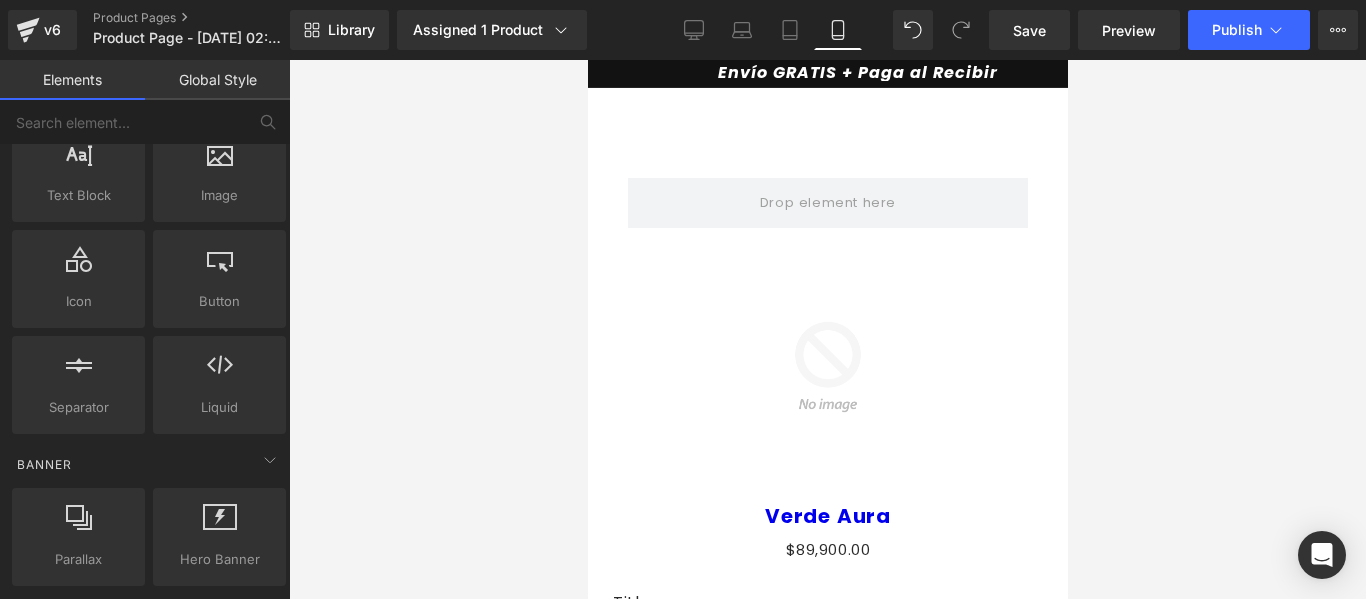scroll, scrollTop: 400, scrollLeft: 0, axis: vertical 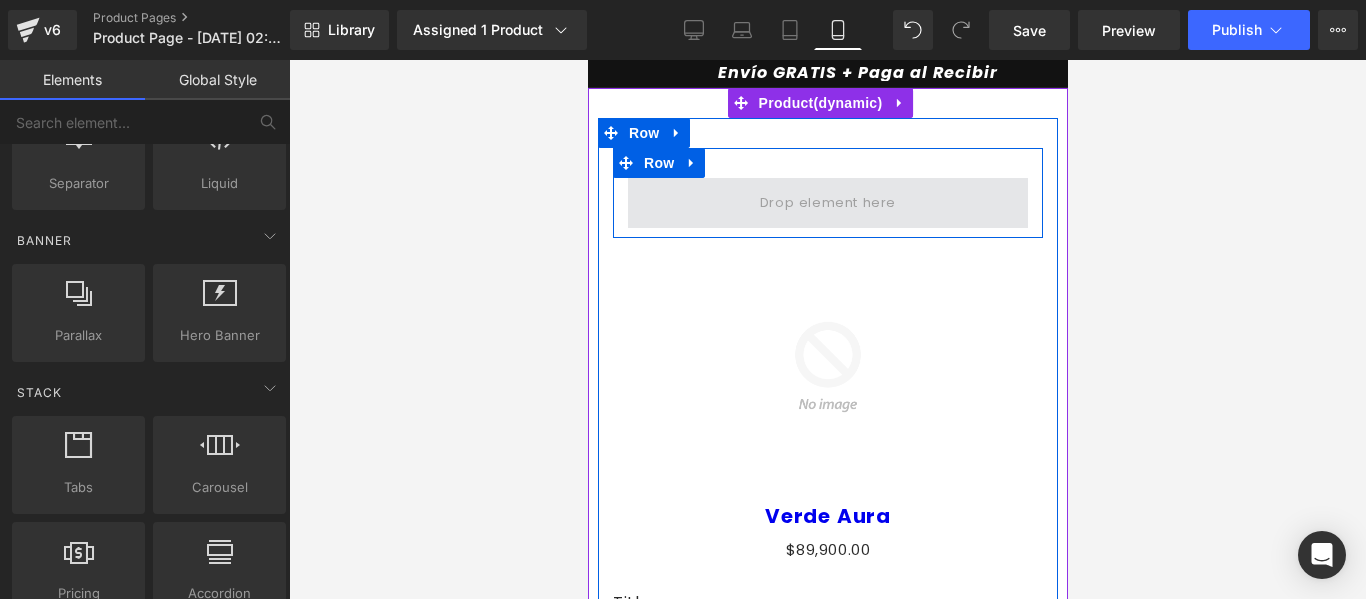 click at bounding box center [827, 202] 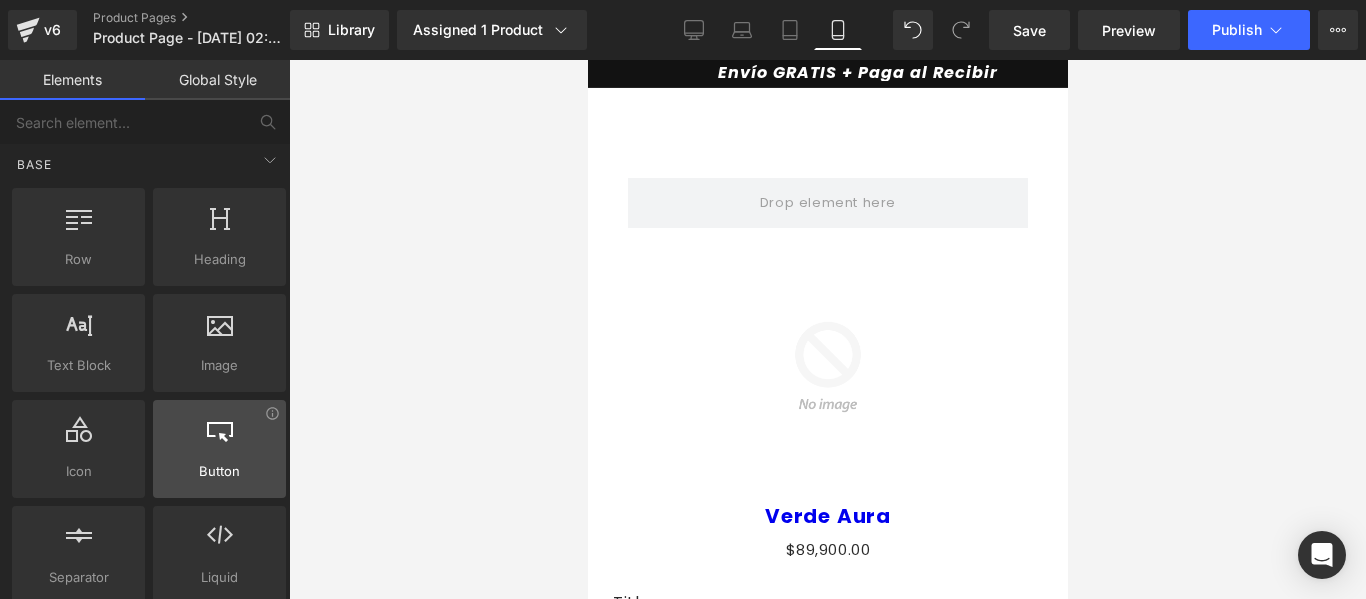 scroll, scrollTop: 0, scrollLeft: 0, axis: both 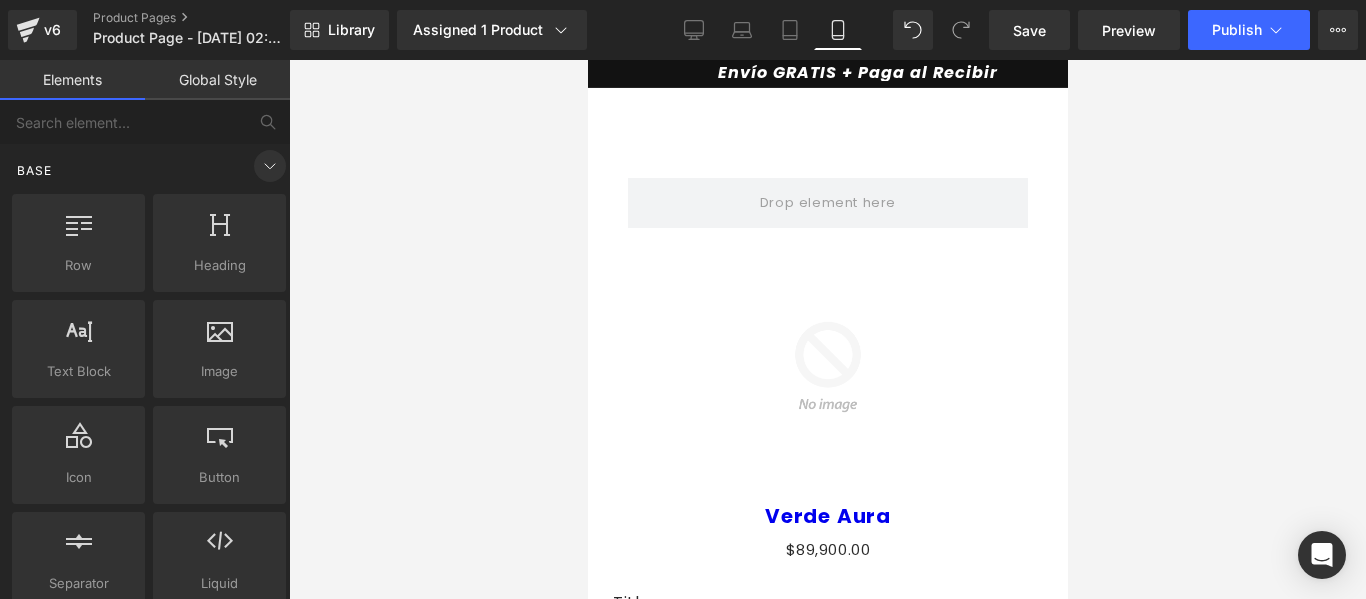 click at bounding box center (270, 166) 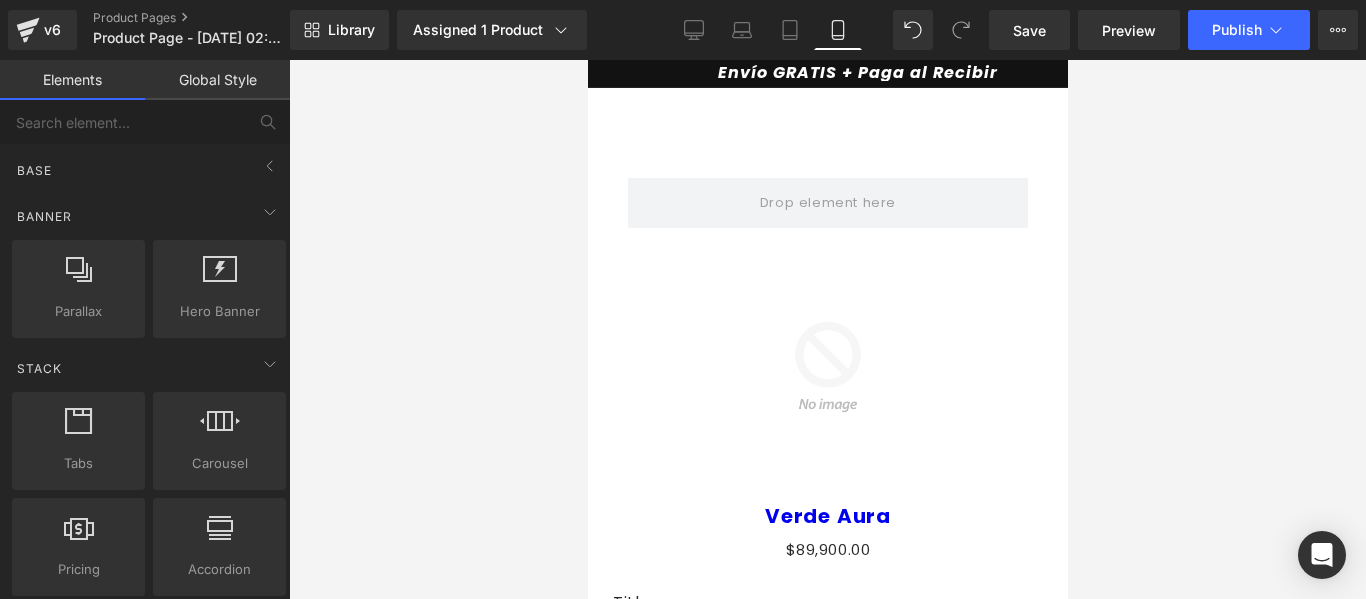 click on "Global Style" at bounding box center [217, 80] 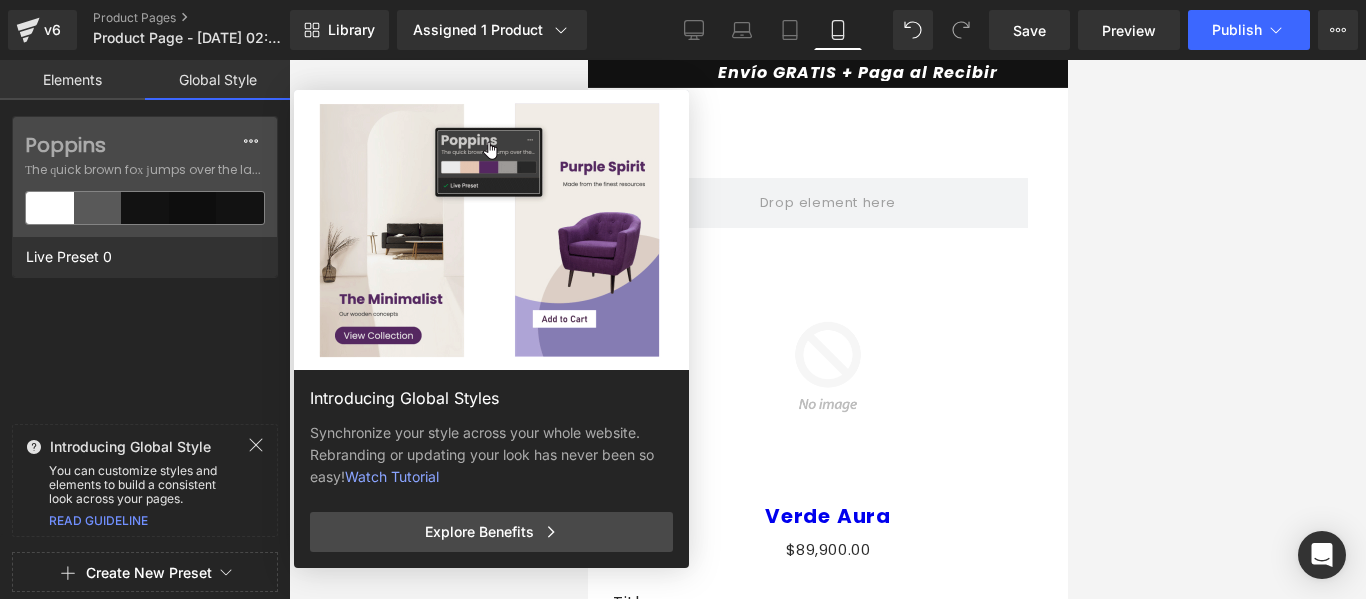 click on "Elements" at bounding box center [72, 80] 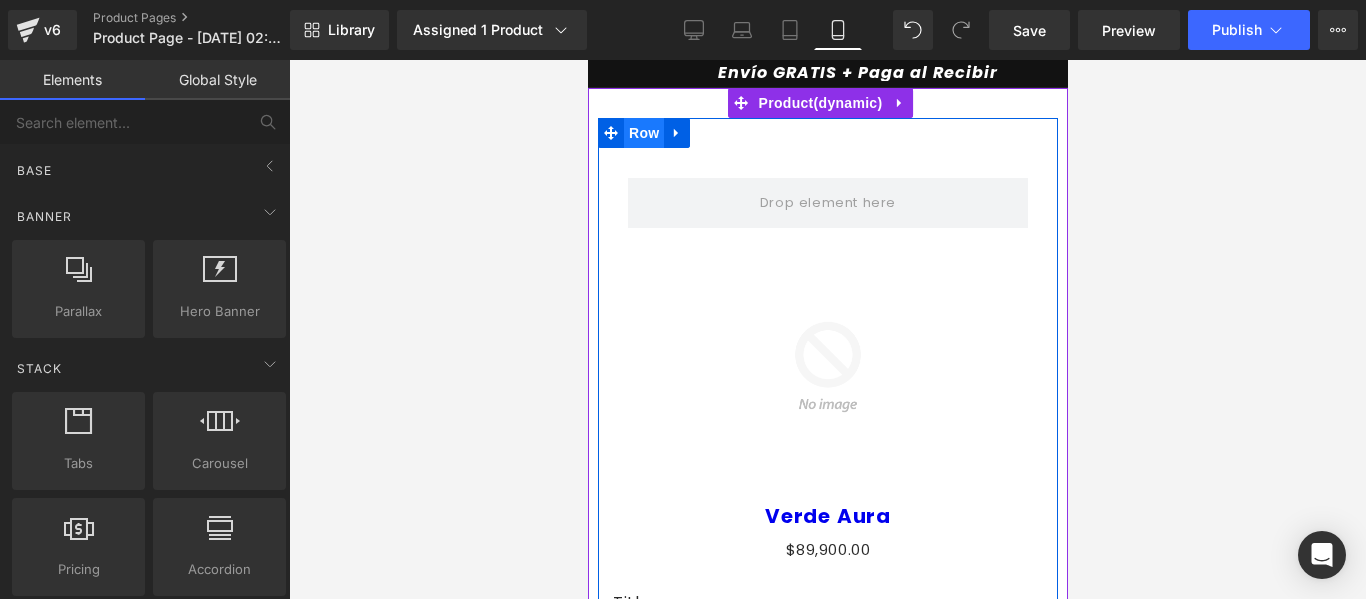 click on "Row" at bounding box center [643, 133] 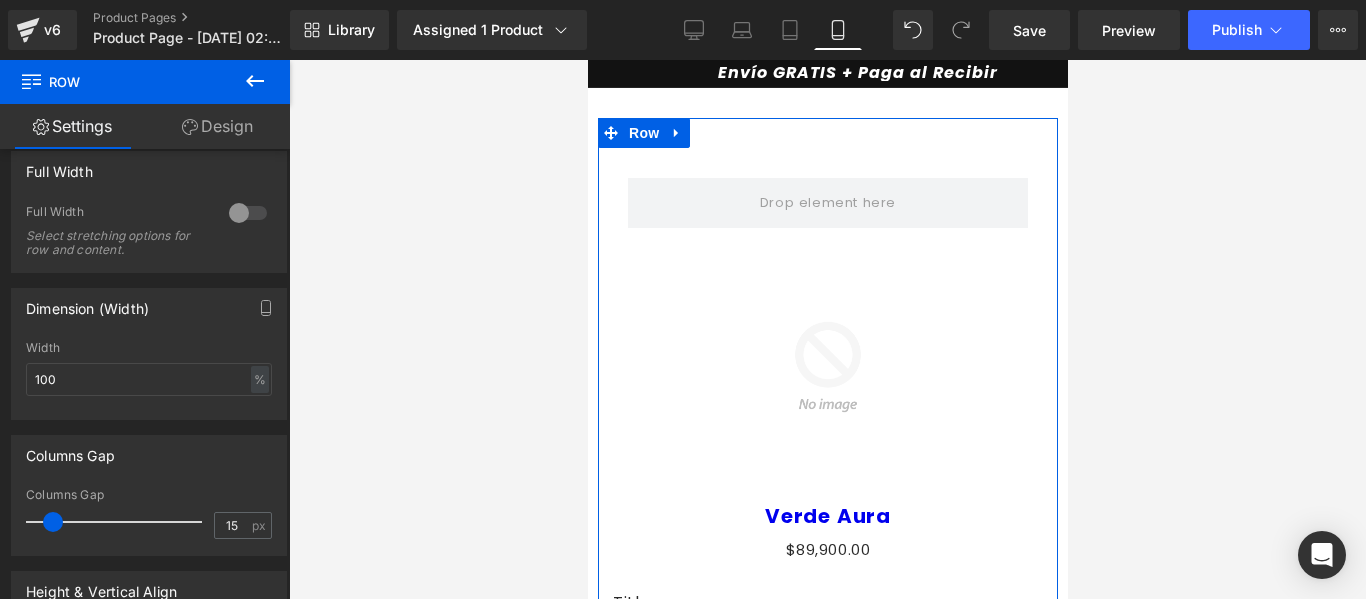 scroll, scrollTop: 700, scrollLeft: 0, axis: vertical 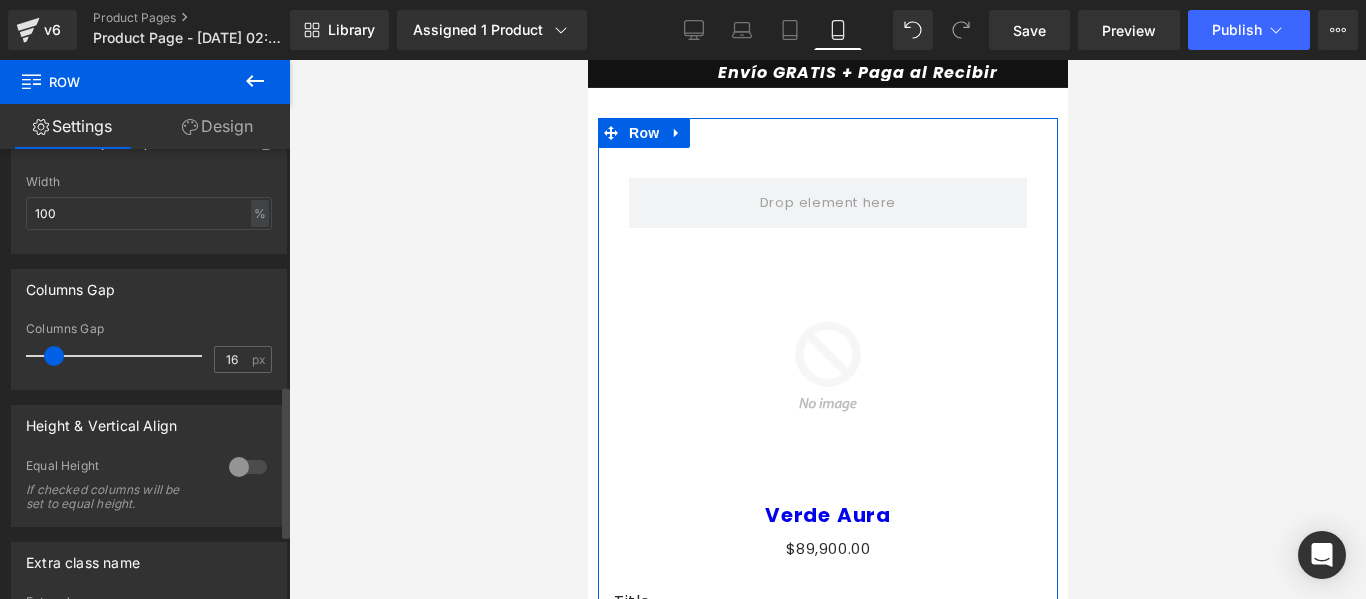 drag, startPoint x: 52, startPoint y: 356, endPoint x: 53, endPoint y: 390, distance: 34.0147 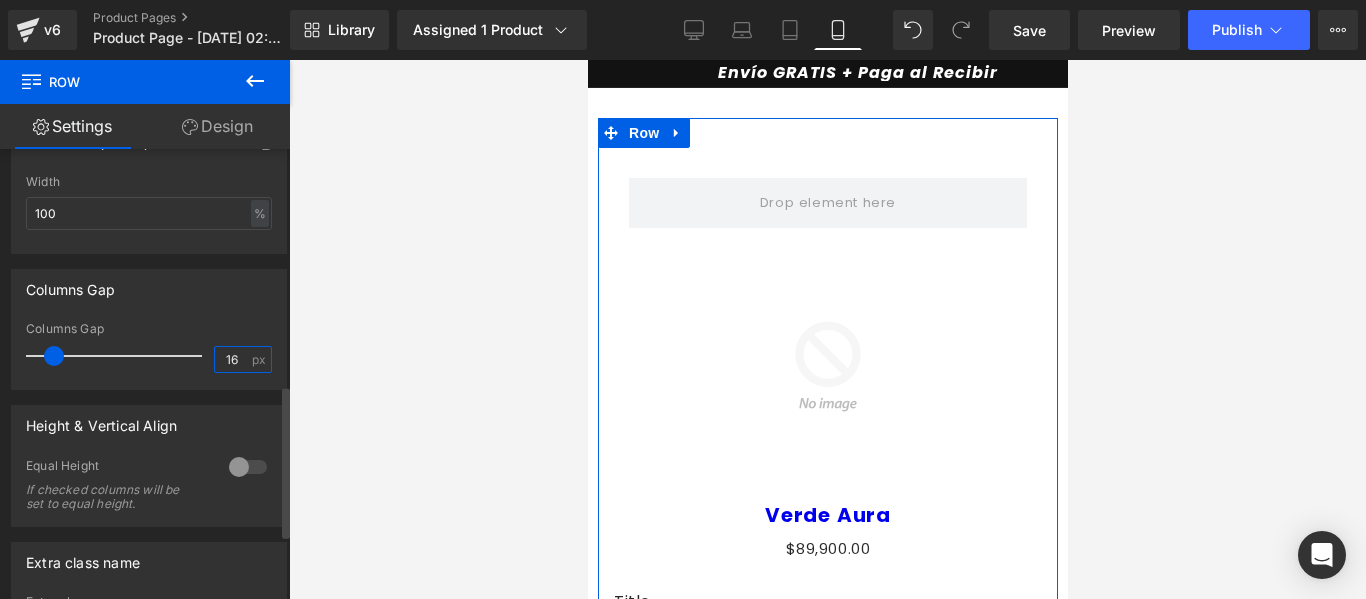 click on "16" at bounding box center [232, 359] 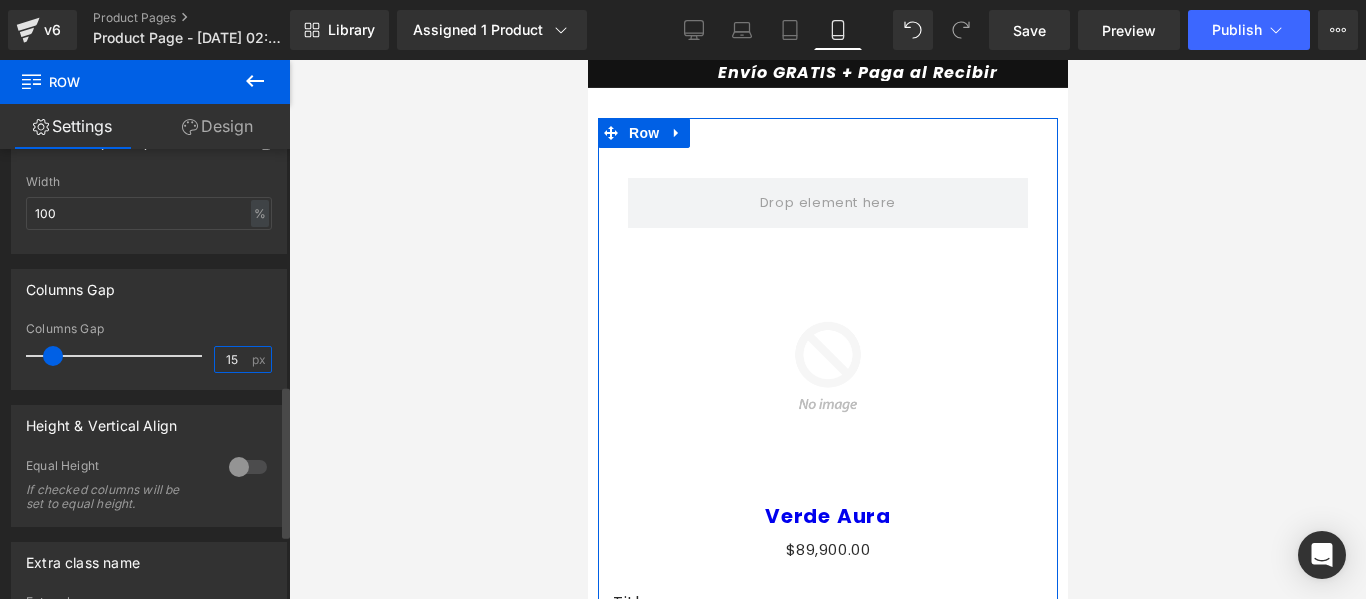 type on "15" 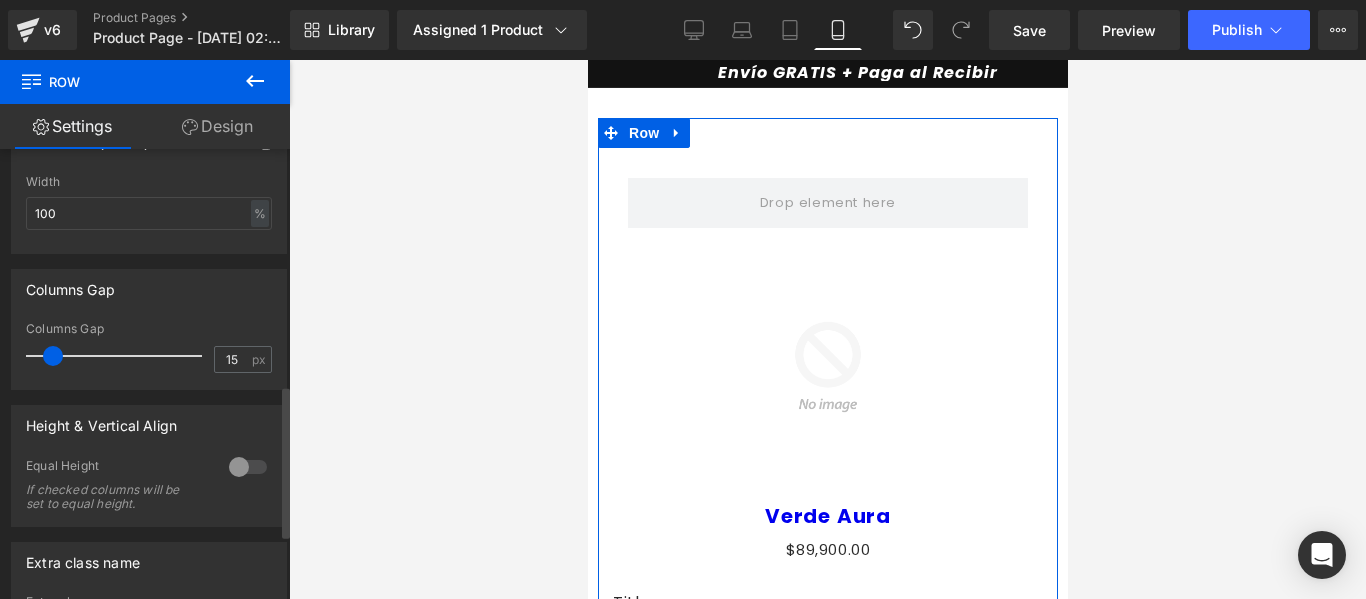 click on "Columns Gap 15px Columns Gap 15 px" at bounding box center [149, 329] 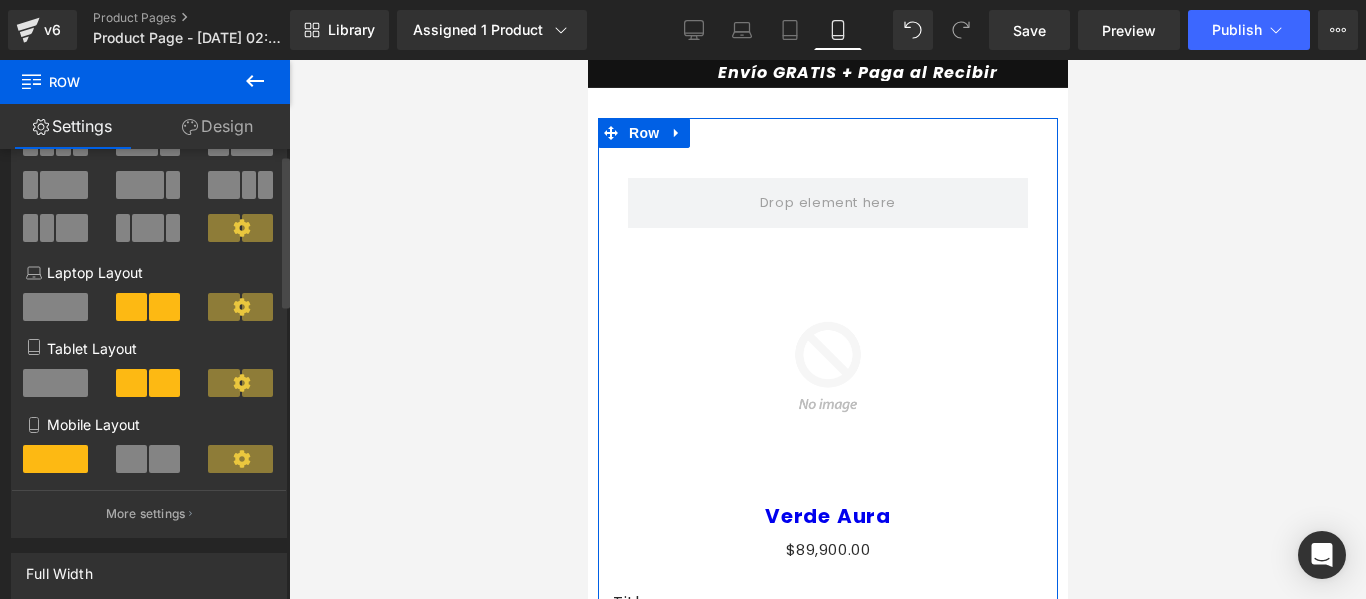 scroll, scrollTop: 0, scrollLeft: 0, axis: both 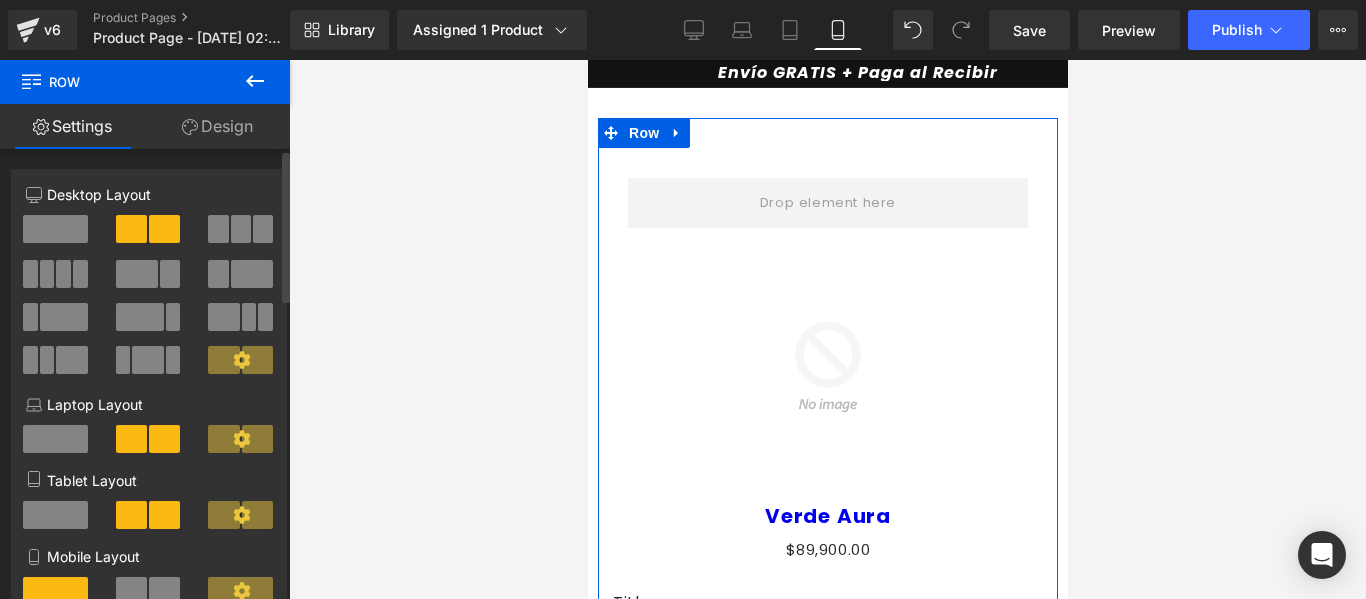 click at bounding box center (164, 229) 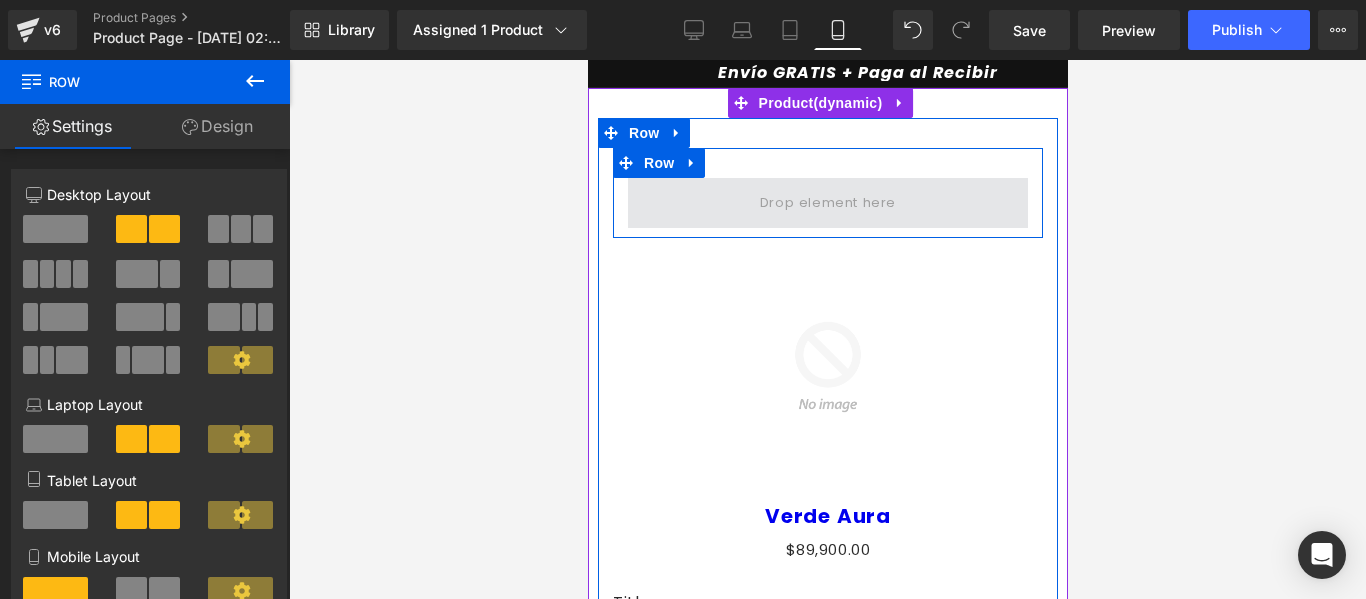 click at bounding box center [827, 202] 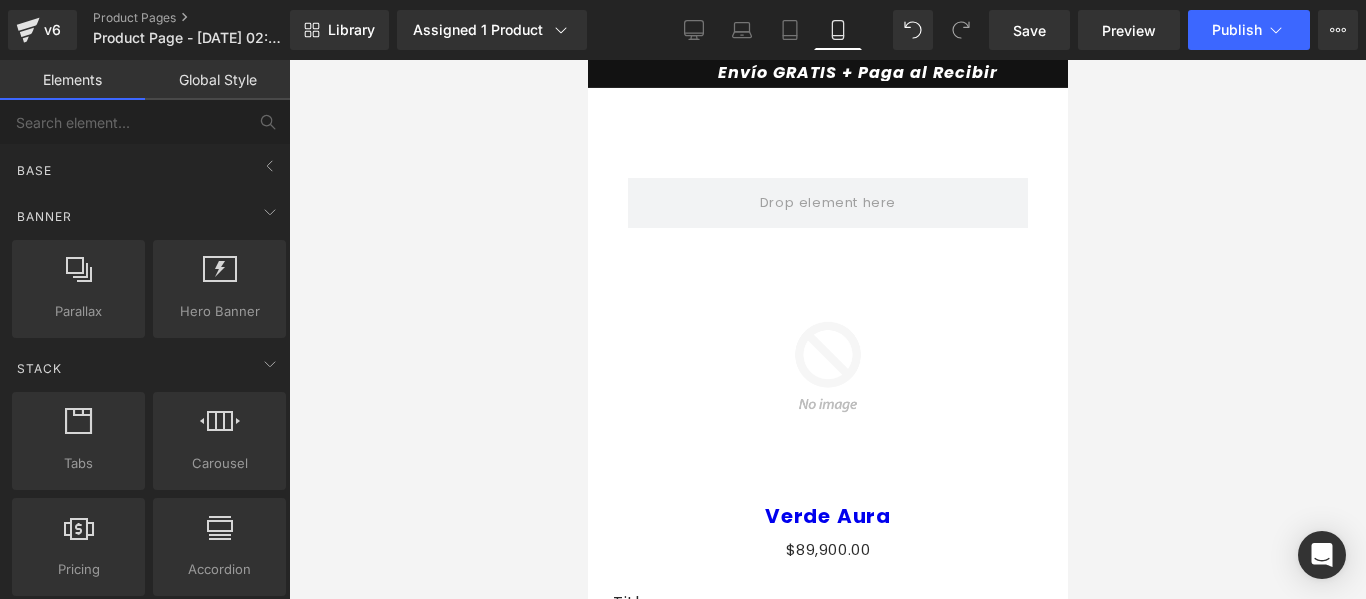 click on "Global Style" at bounding box center (217, 80) 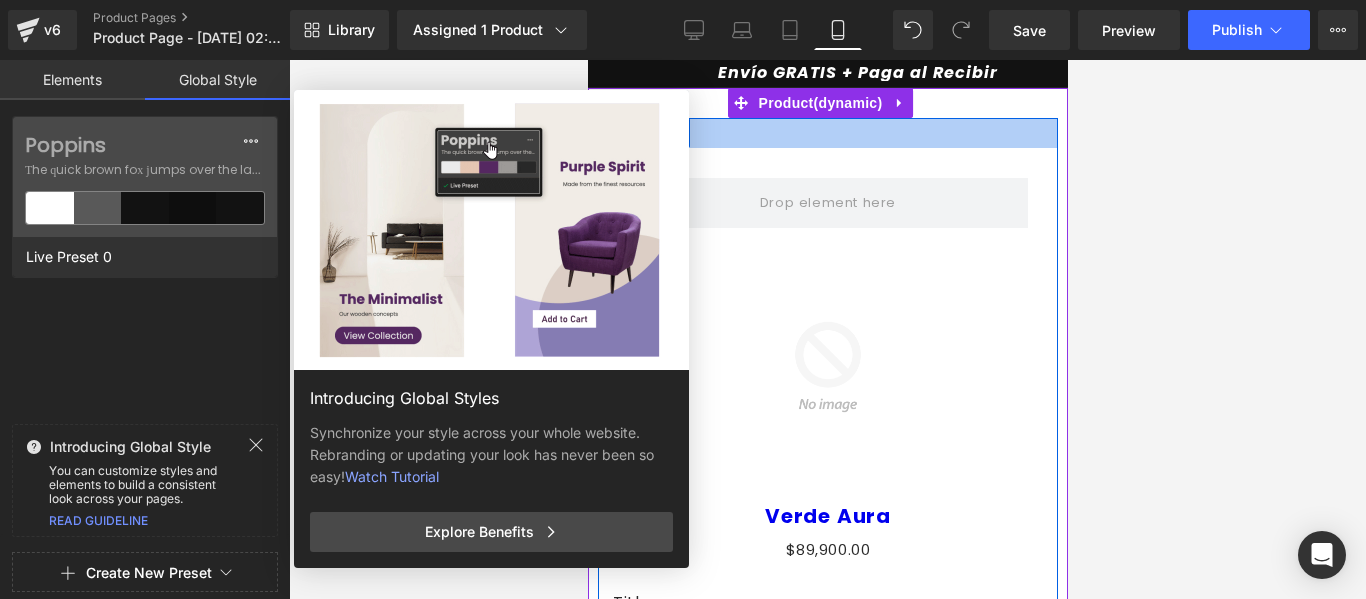 click at bounding box center [827, 133] 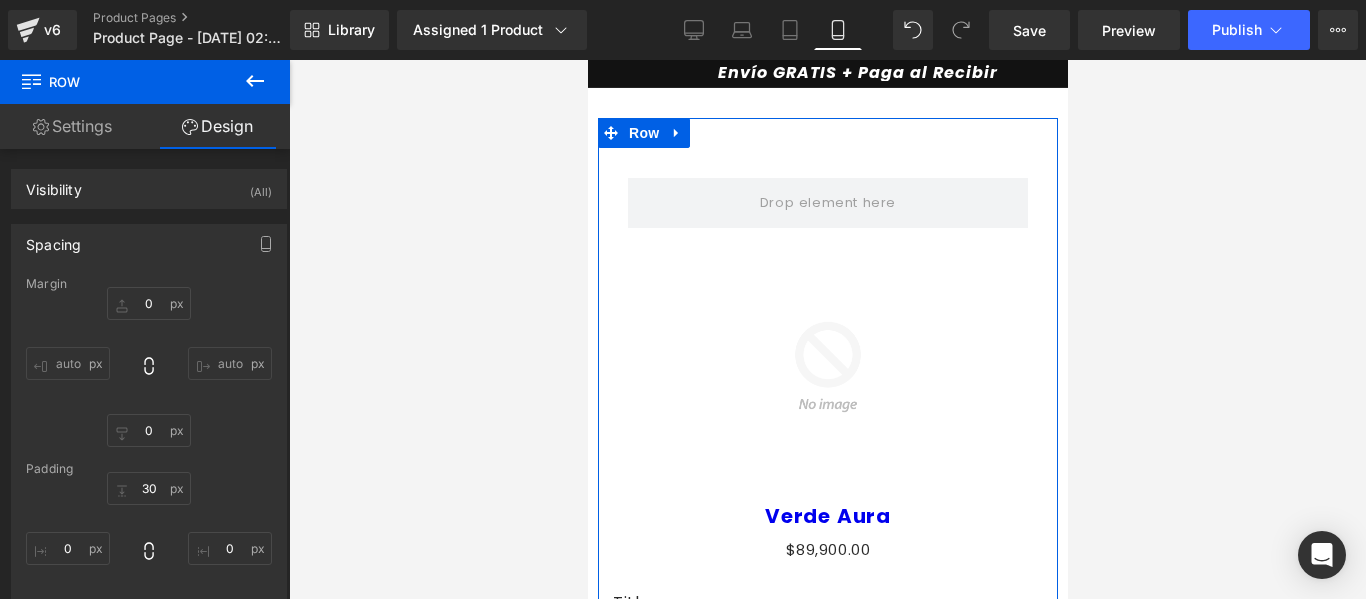 click on "Settings" at bounding box center (72, 126) 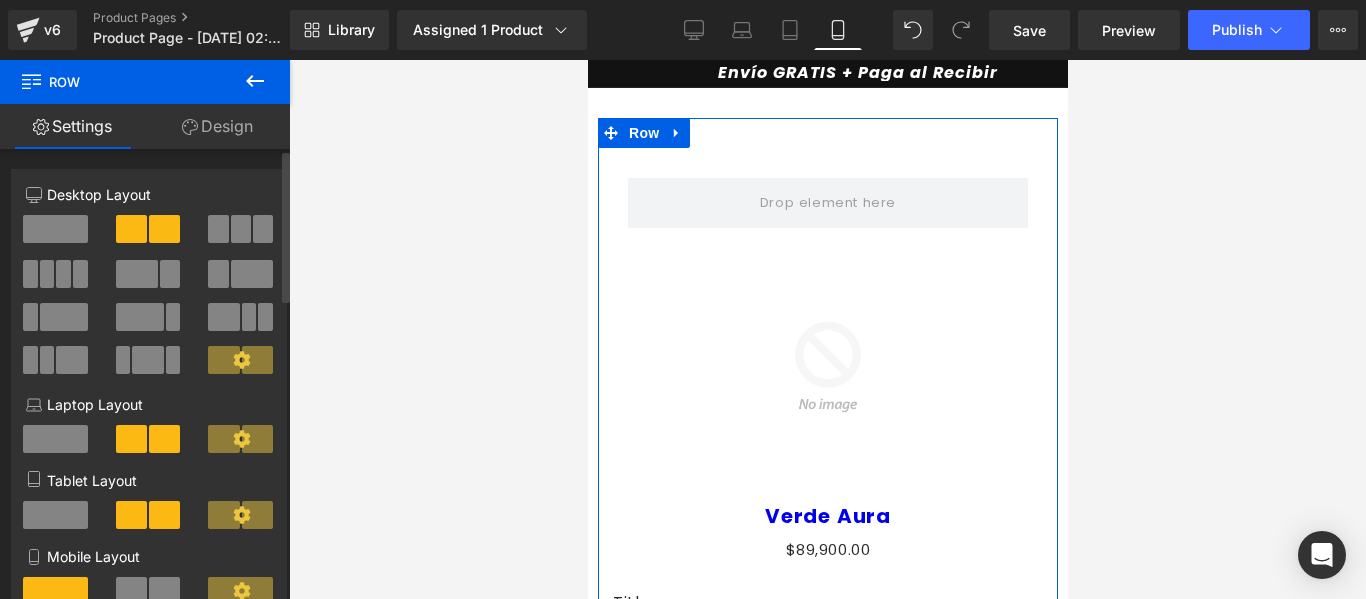 click at bounding box center [263, 229] 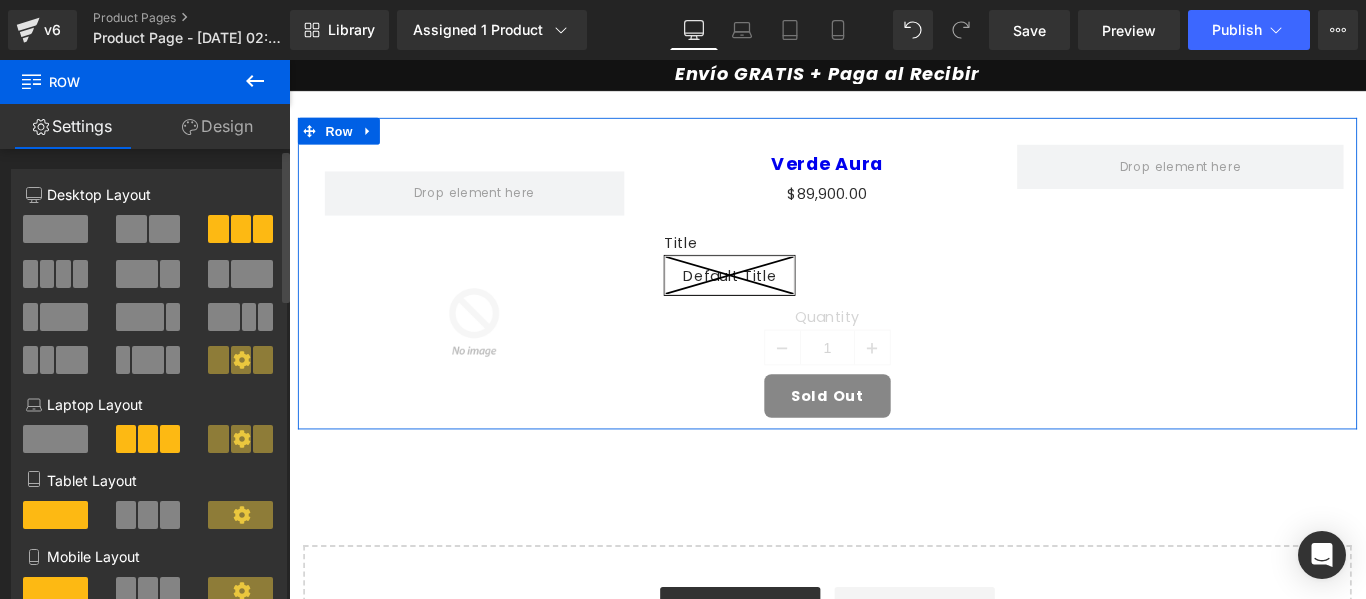 scroll, scrollTop: 127, scrollLeft: 0, axis: vertical 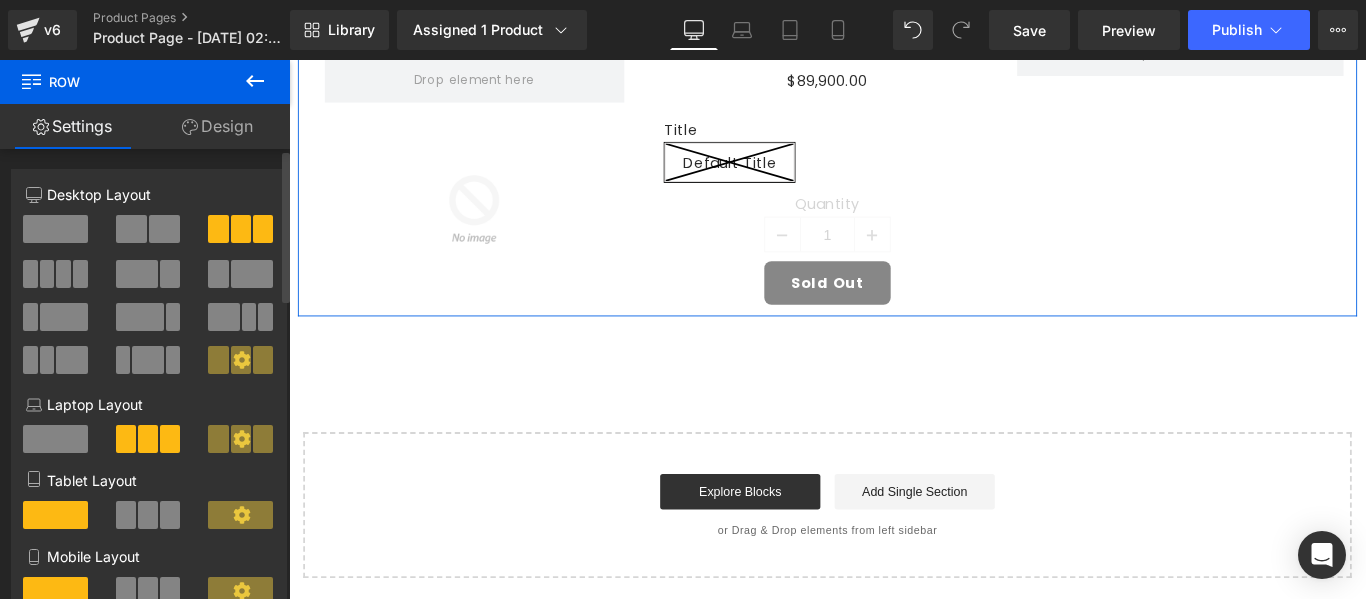 click at bounding box center [164, 229] 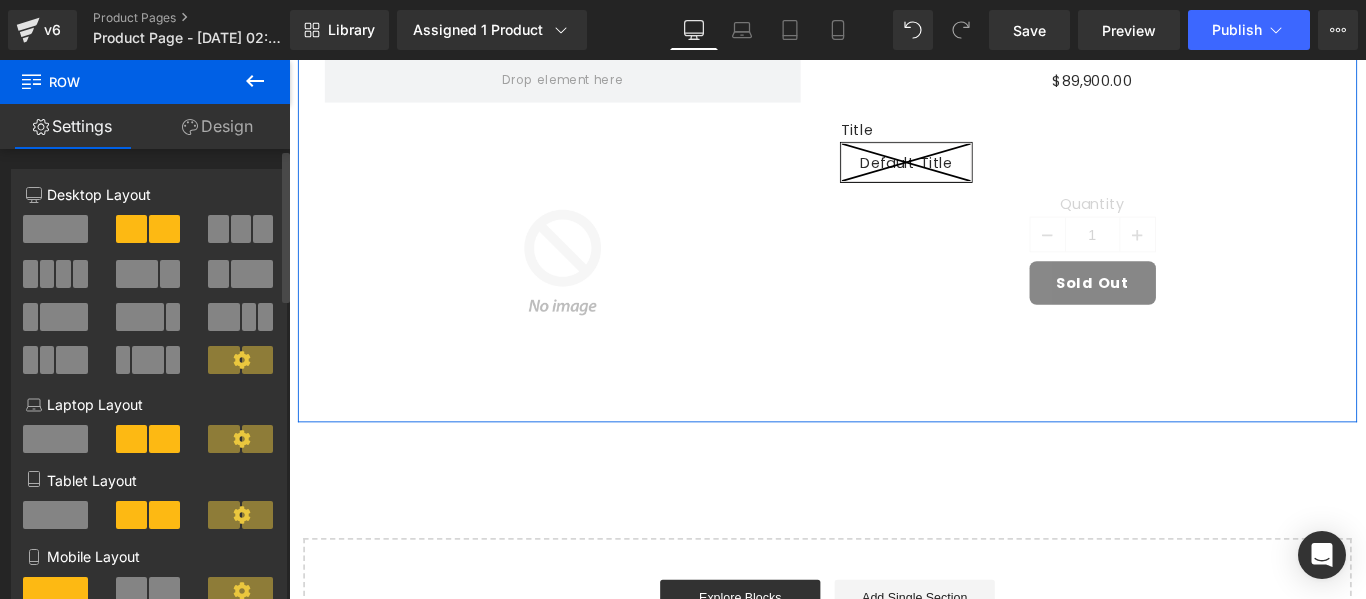 click at bounding box center [55, 229] 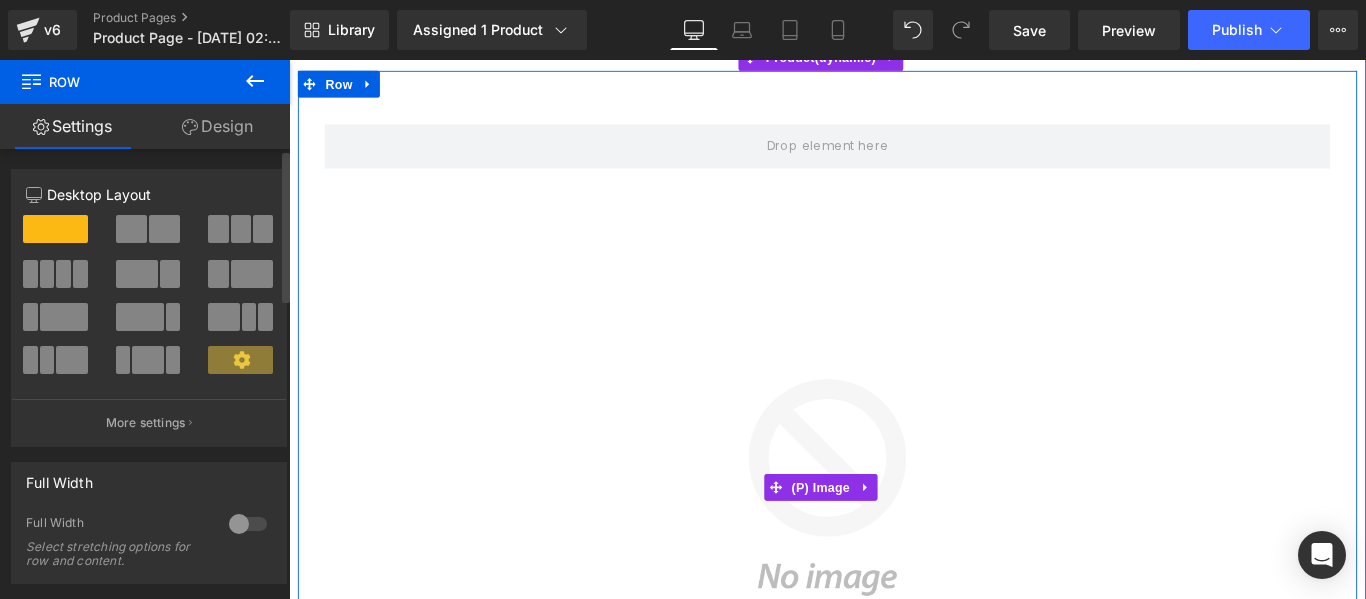 scroll, scrollTop: 0, scrollLeft: 0, axis: both 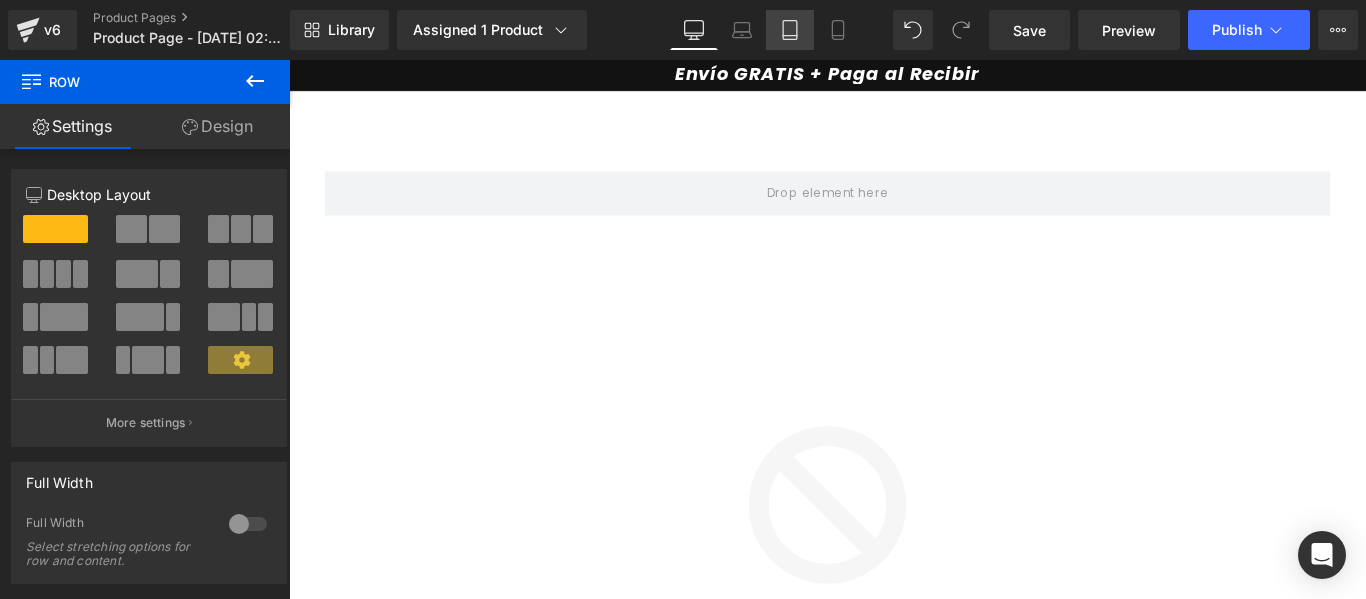 click on "Tablet" at bounding box center (790, 30) 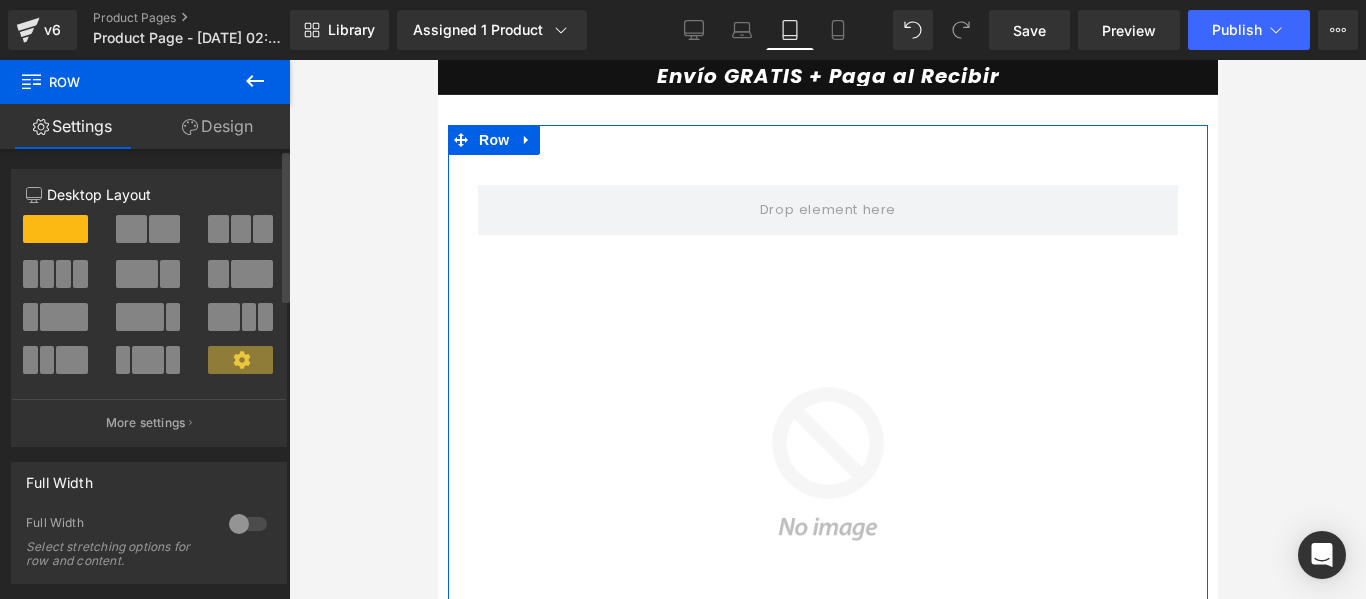 click at bounding box center [164, 229] 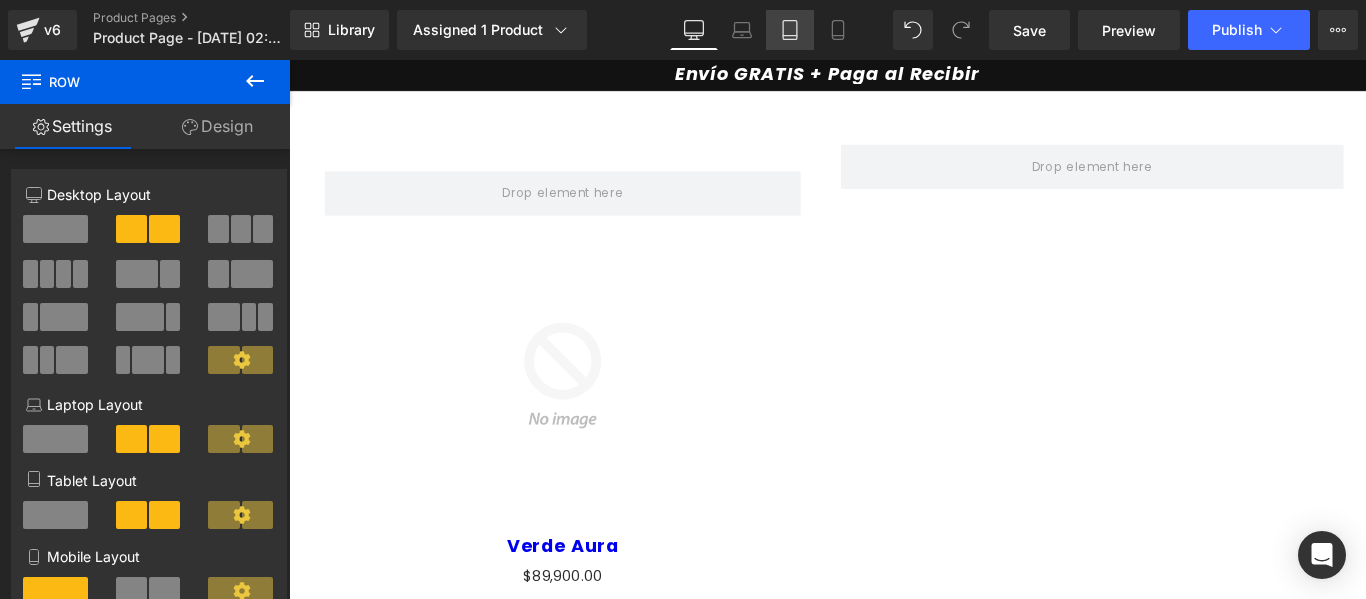 click 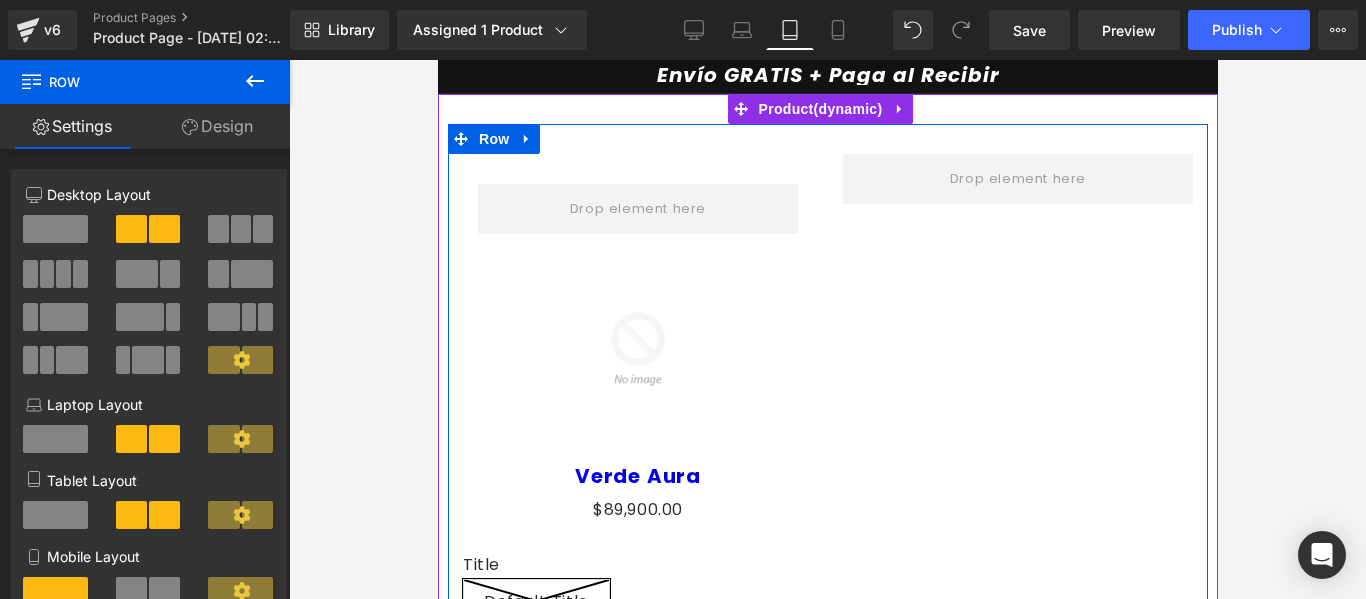scroll, scrollTop: 0, scrollLeft: 0, axis: both 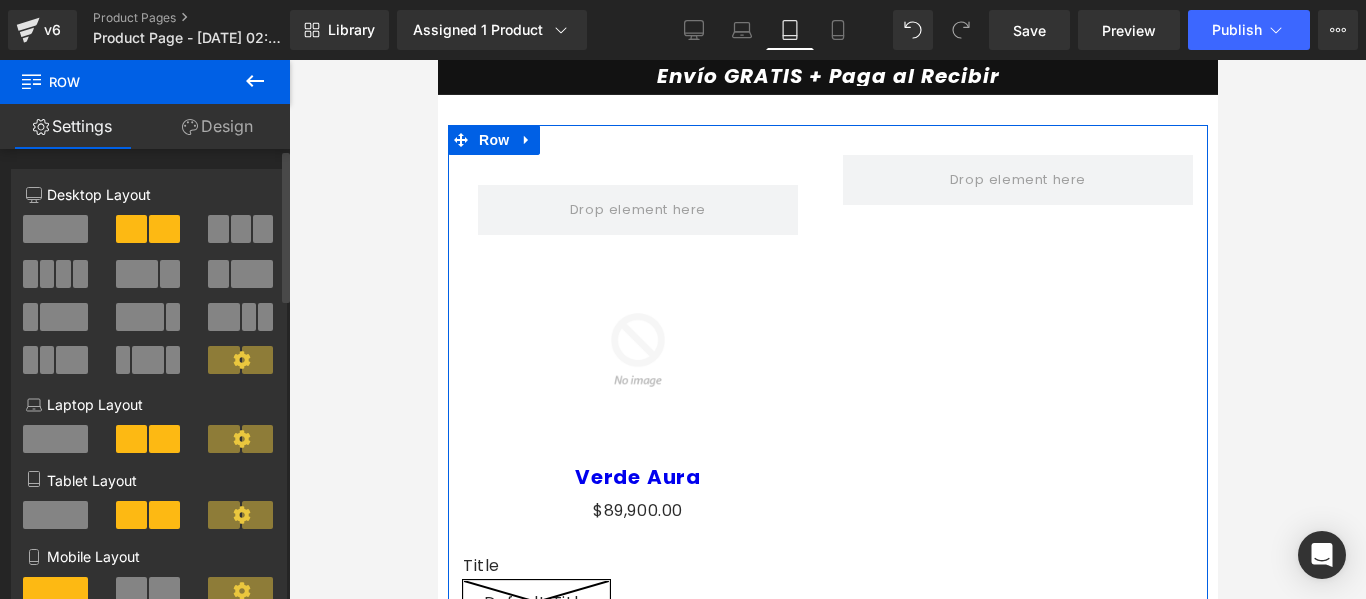 click at bounding box center (263, 229) 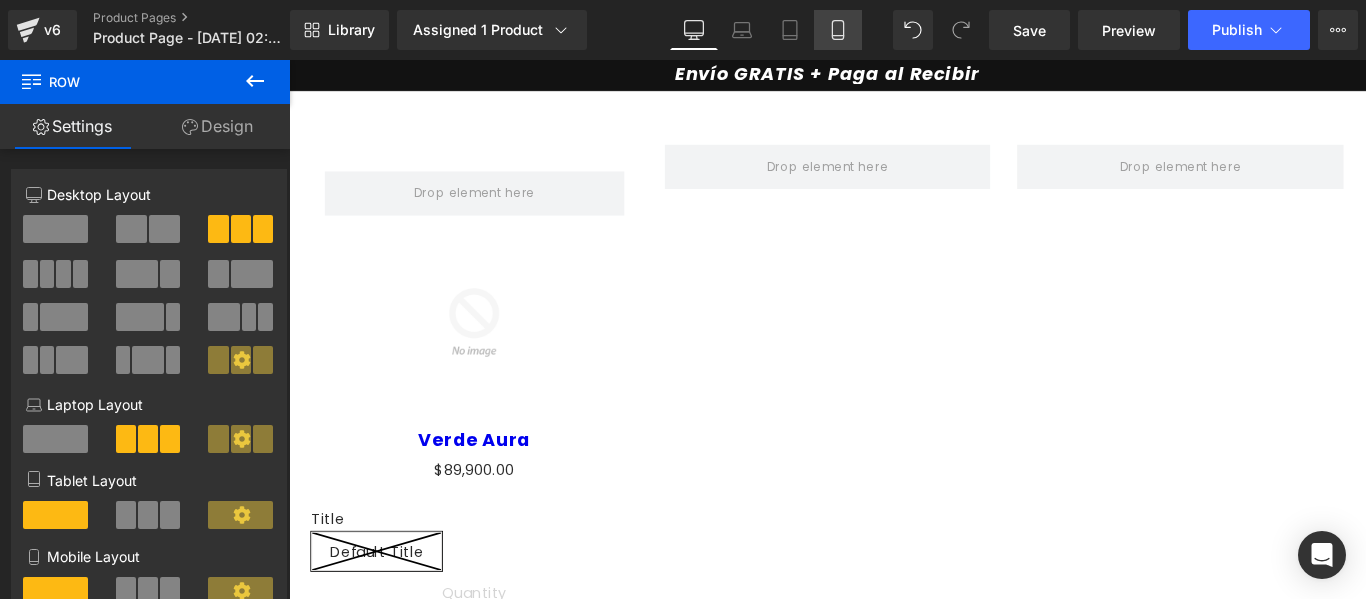 click 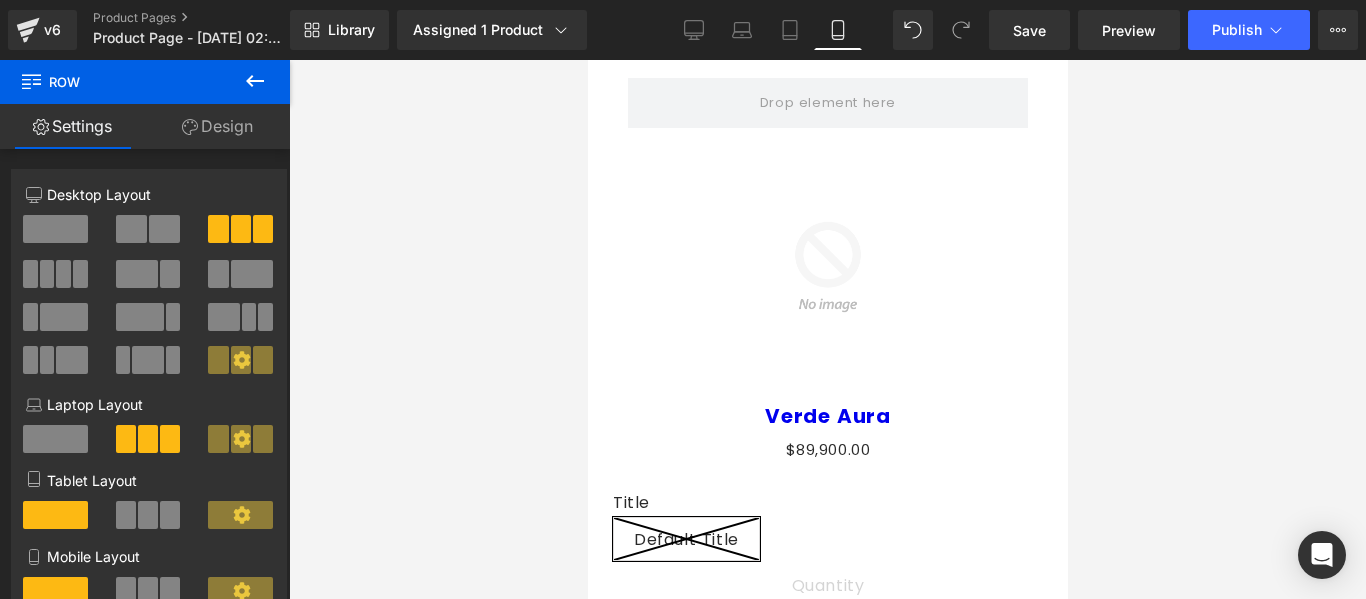 scroll, scrollTop: 0, scrollLeft: 0, axis: both 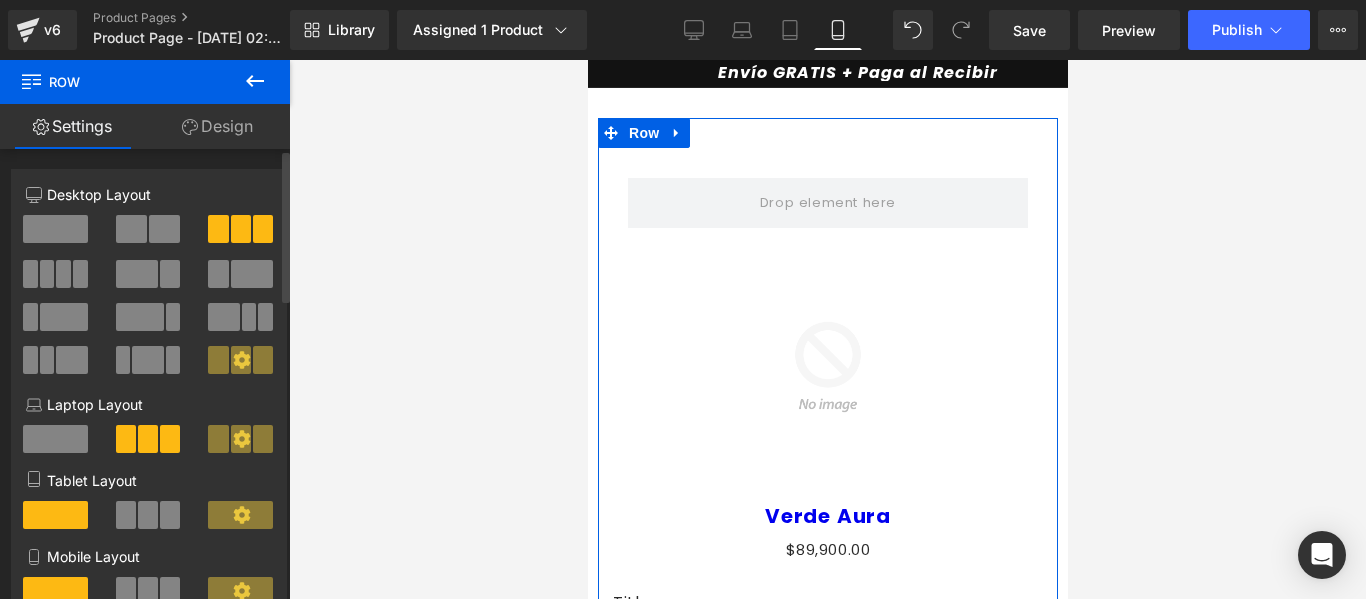 click at bounding box center (164, 229) 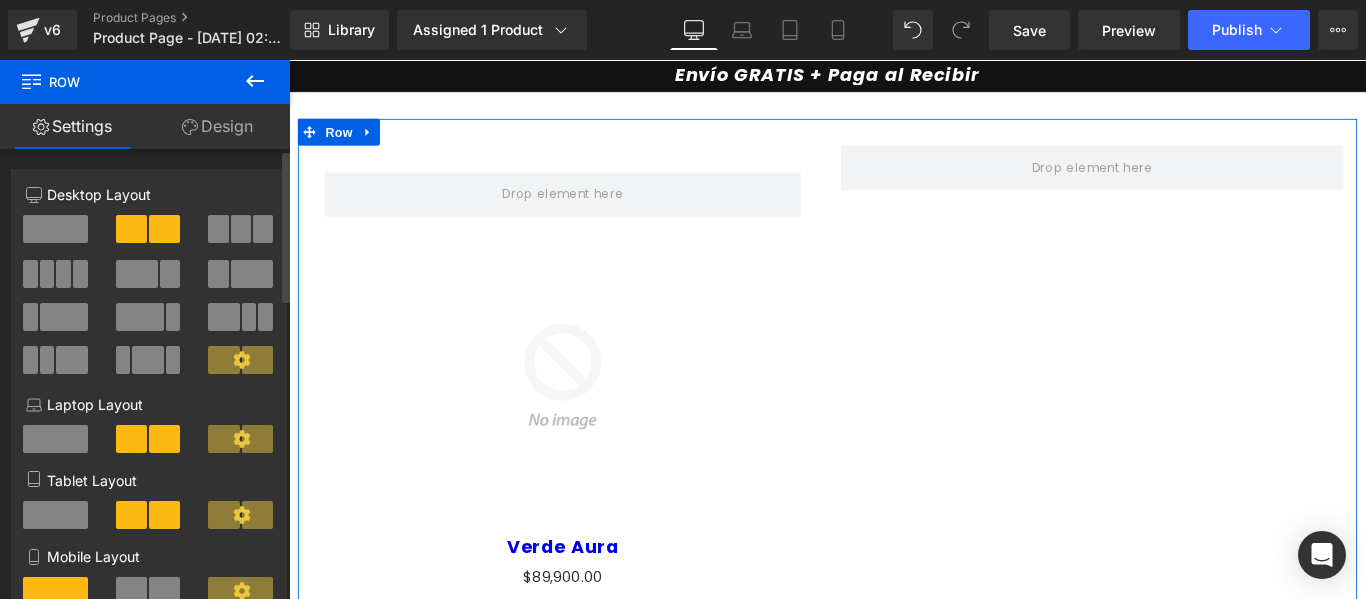 scroll, scrollTop: 127, scrollLeft: 0, axis: vertical 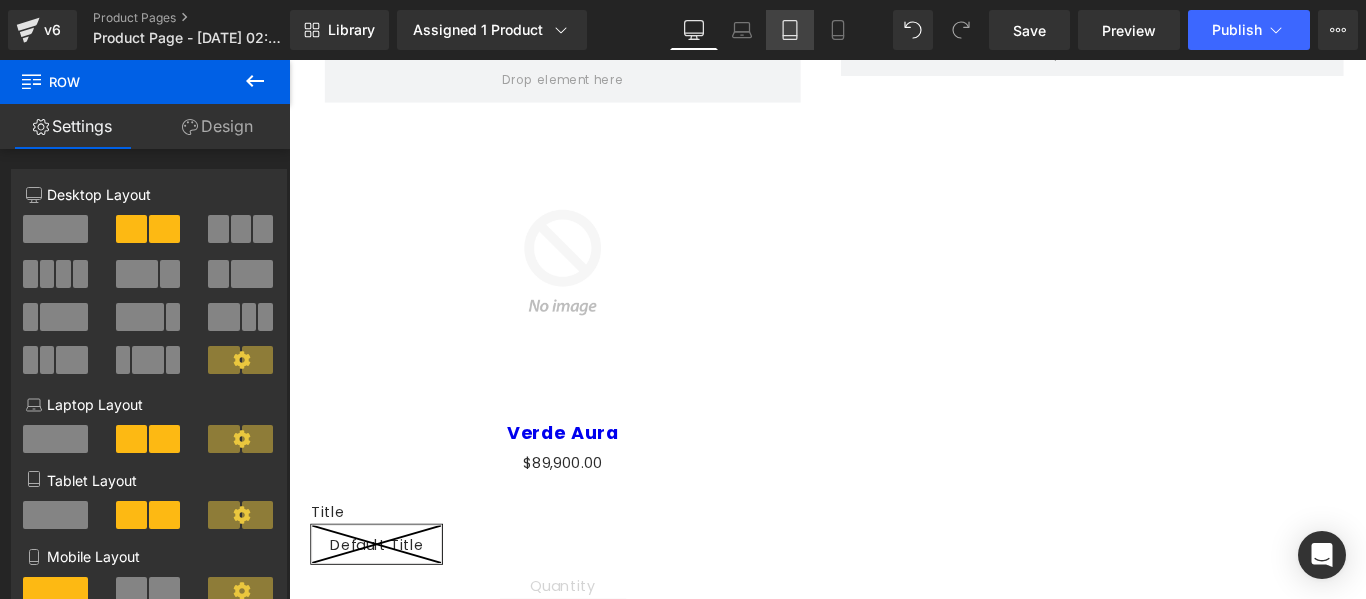 click on "Tablet" at bounding box center (790, 30) 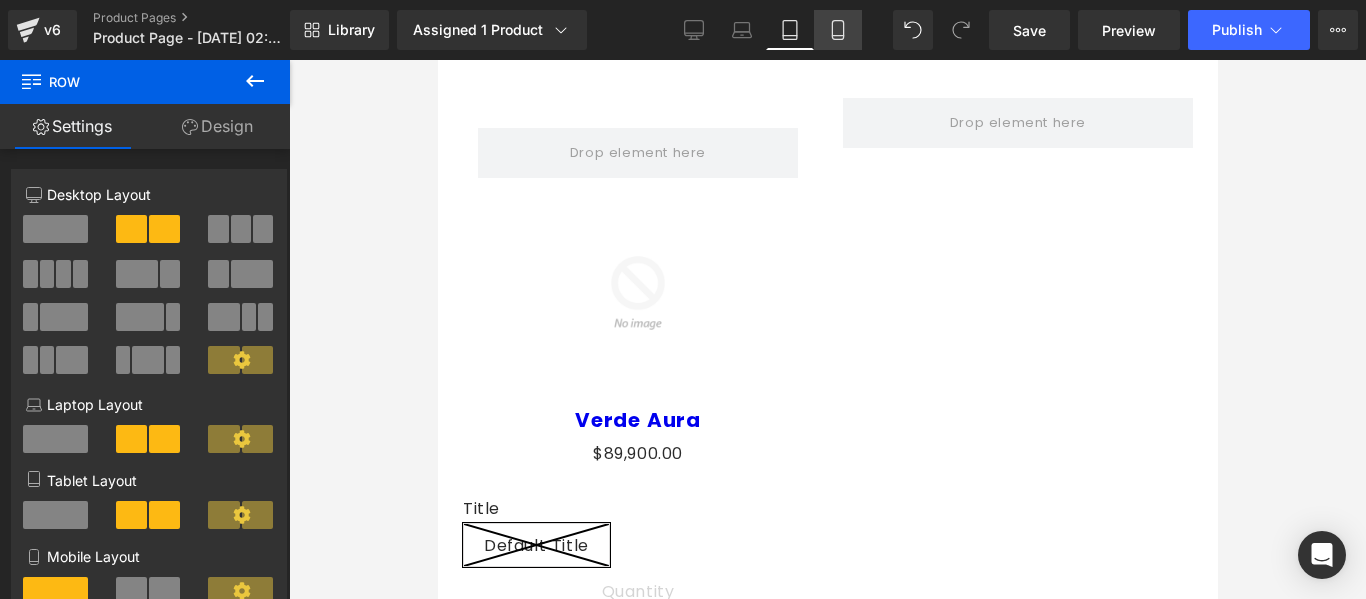 scroll, scrollTop: 0, scrollLeft: 0, axis: both 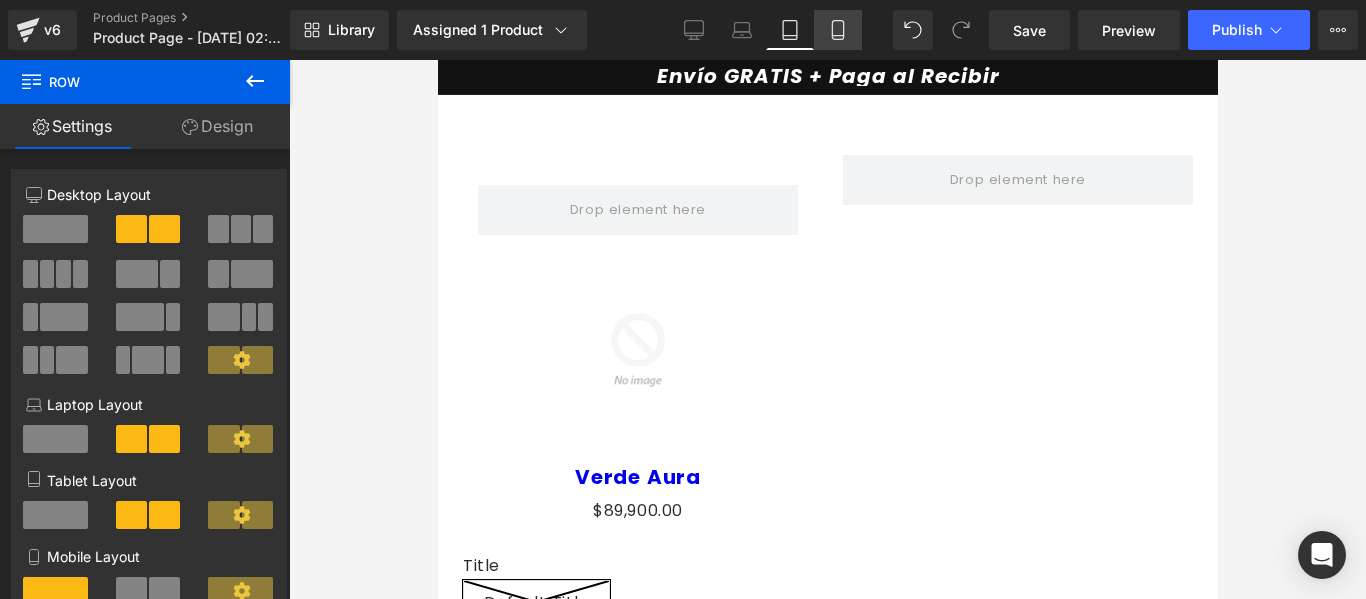 click 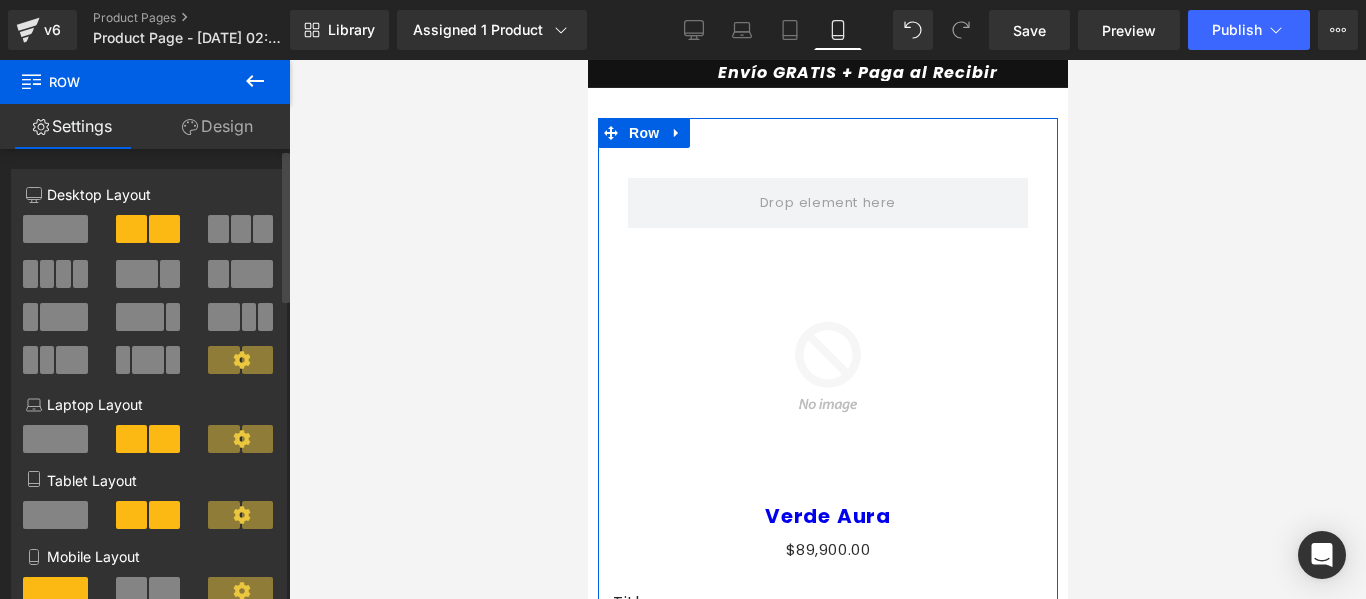 drag, startPoint x: 71, startPoint y: 232, endPoint x: 719, endPoint y: 80, distance: 665.58844 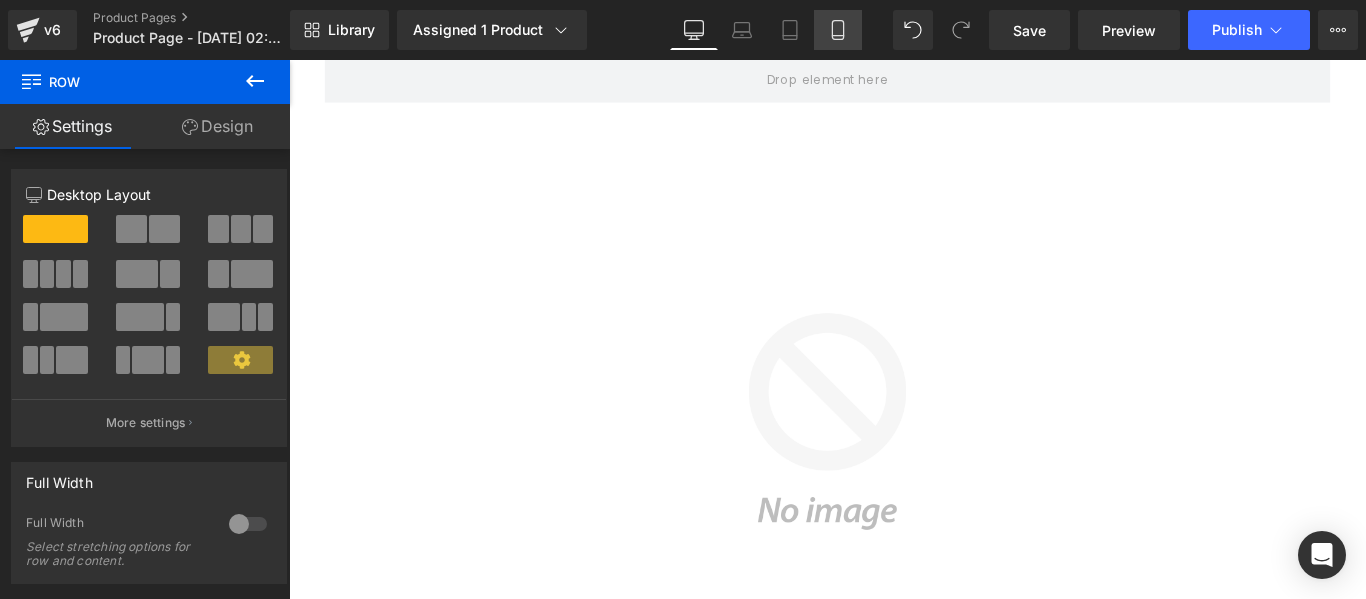 click 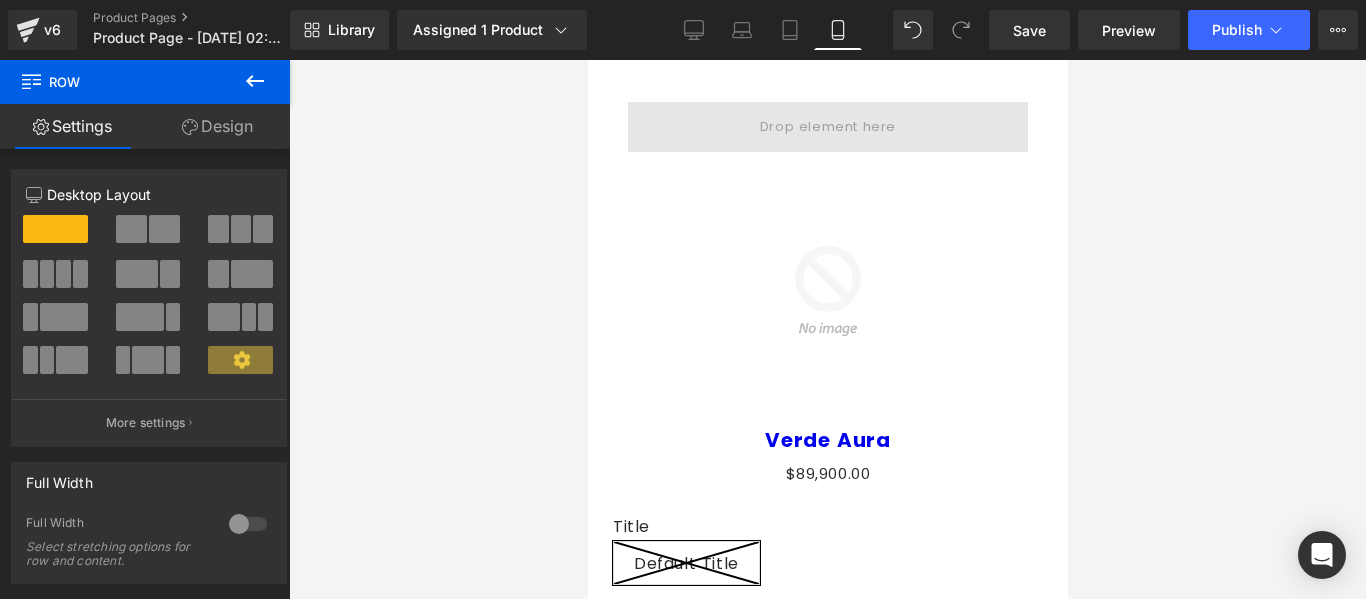 scroll, scrollTop: 0, scrollLeft: 0, axis: both 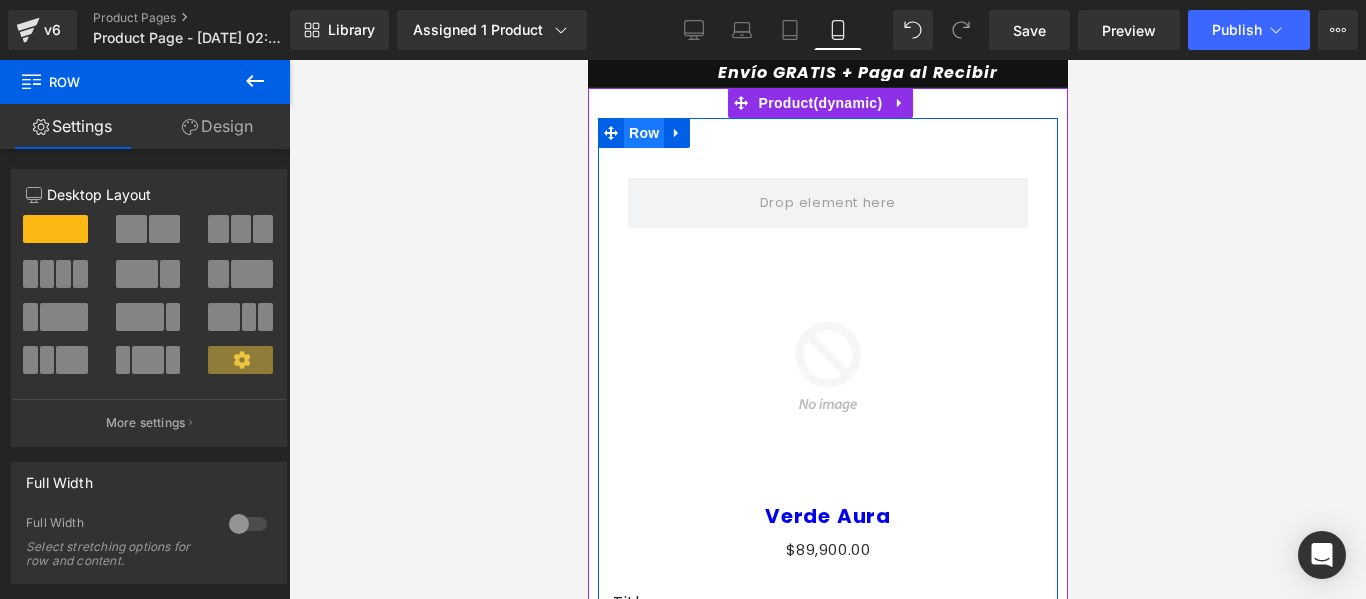 click on "Row" at bounding box center [643, 133] 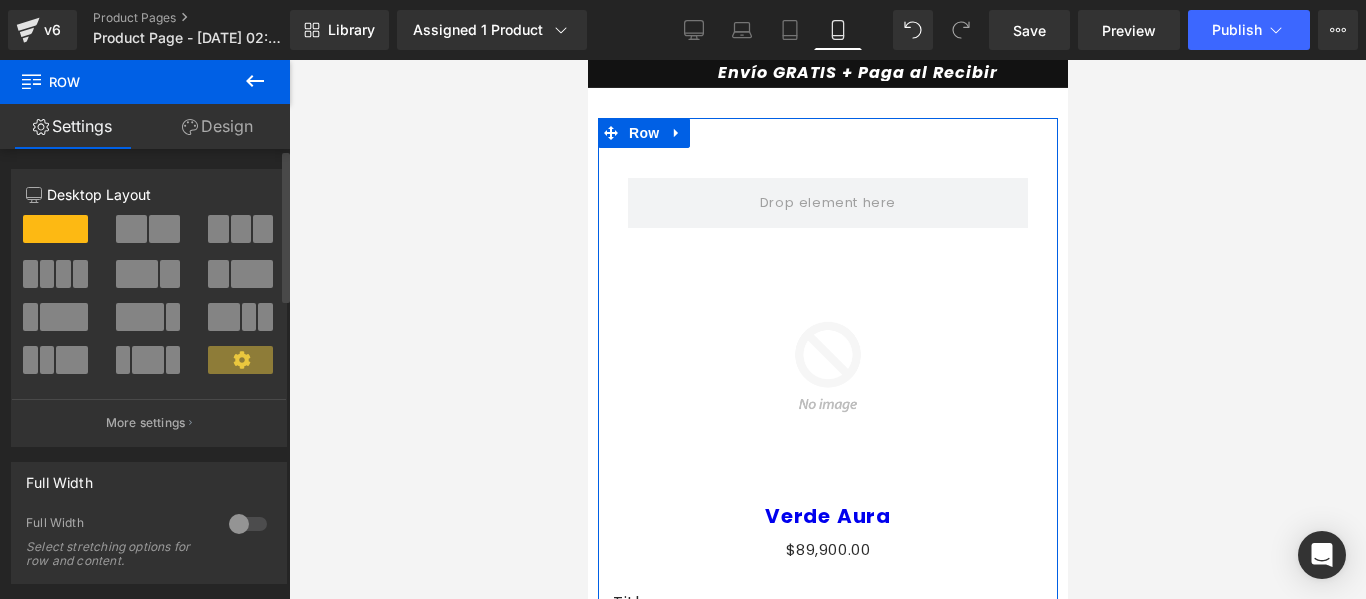 click at bounding box center [164, 229] 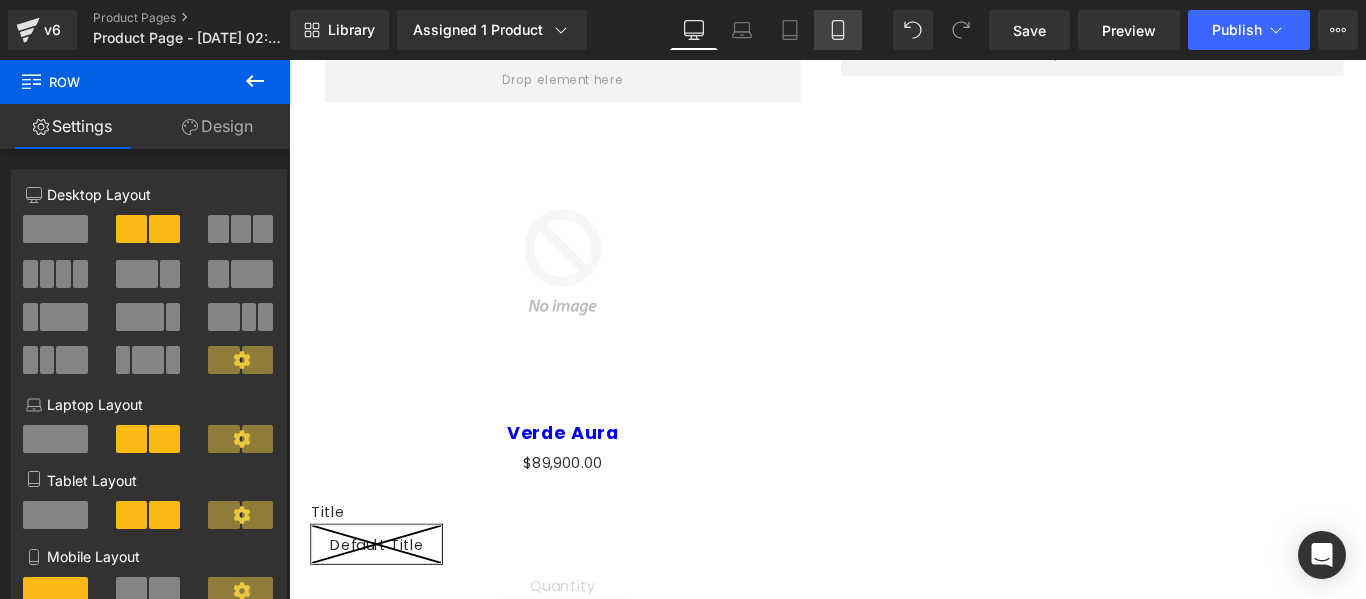 click on "Mobile" at bounding box center [838, 30] 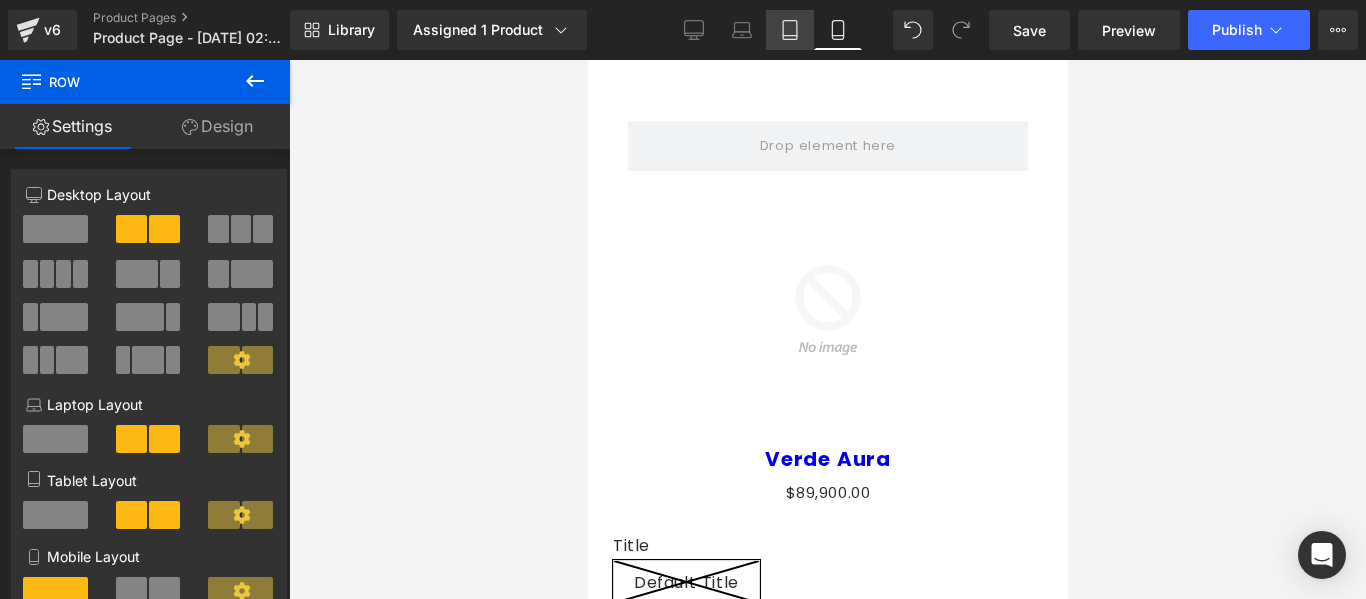 scroll, scrollTop: 0, scrollLeft: 0, axis: both 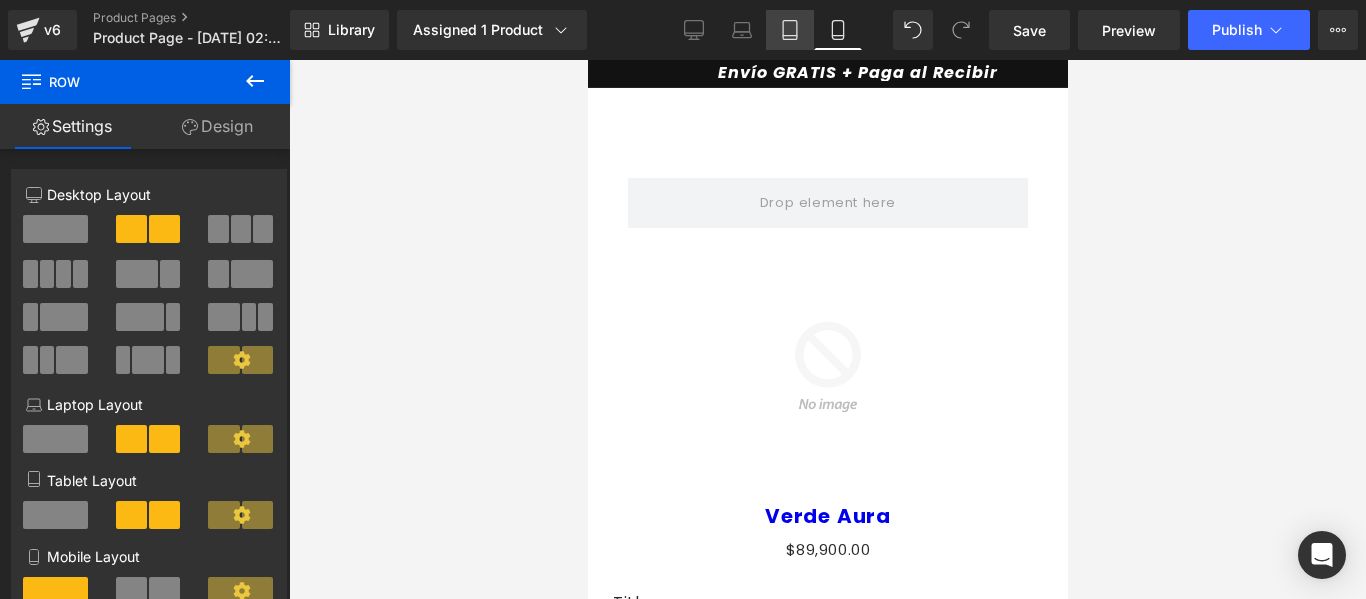 click 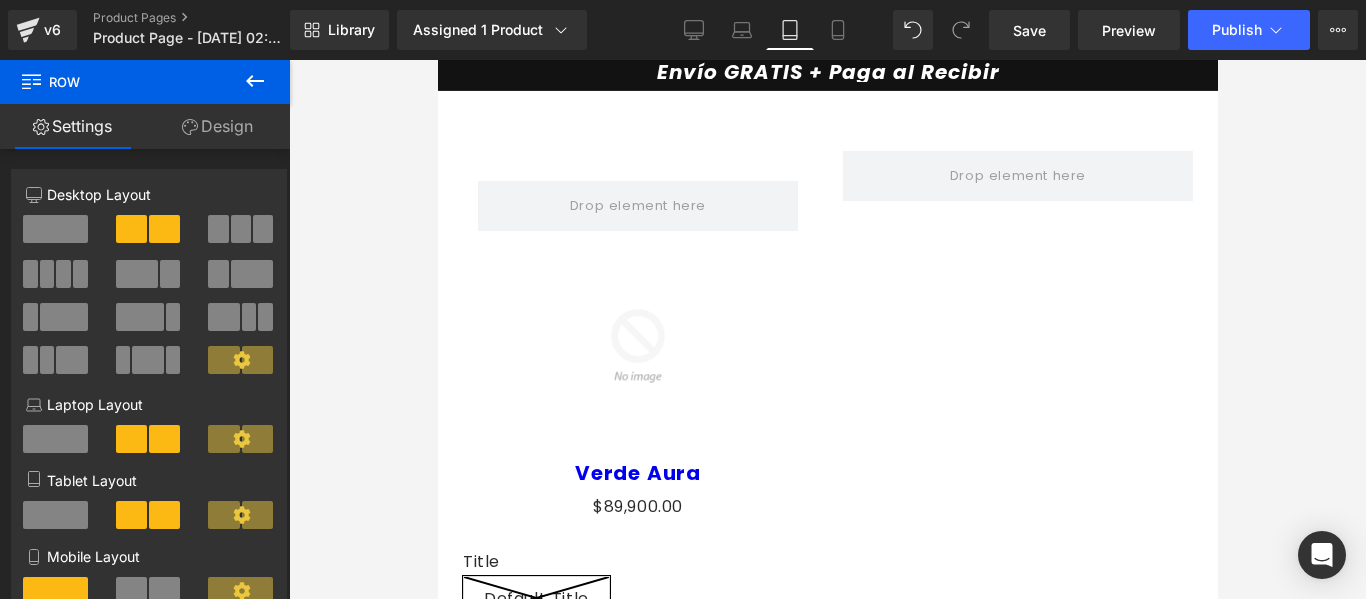 scroll, scrollTop: 0, scrollLeft: 0, axis: both 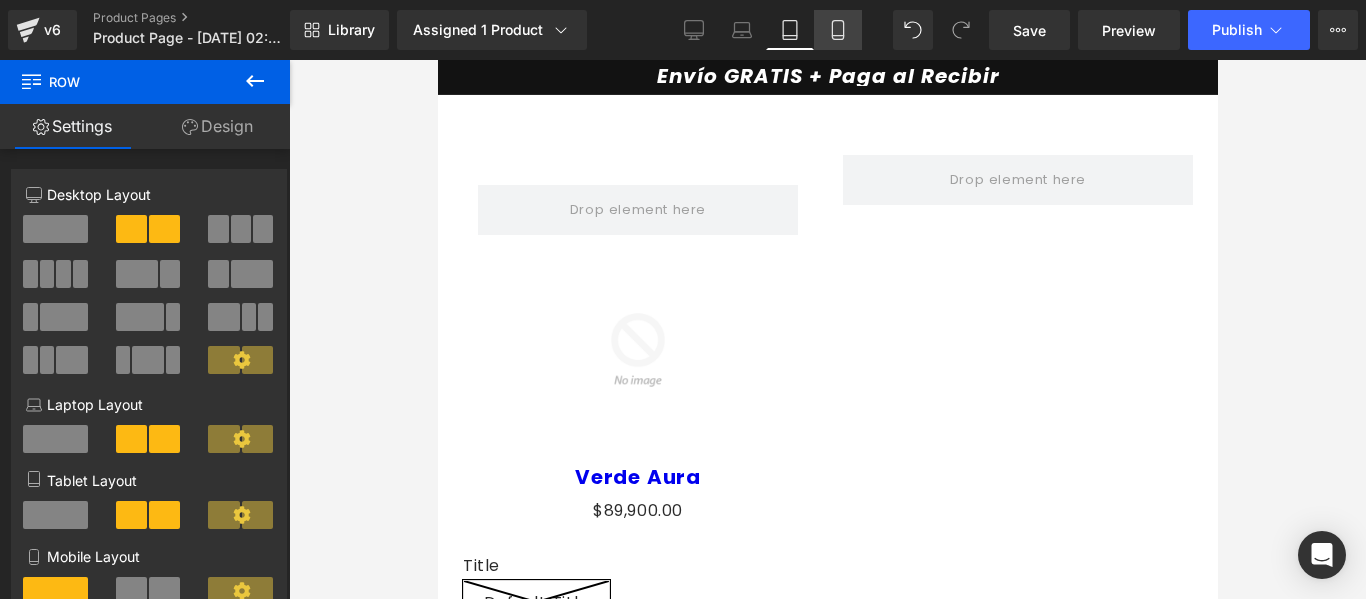 click 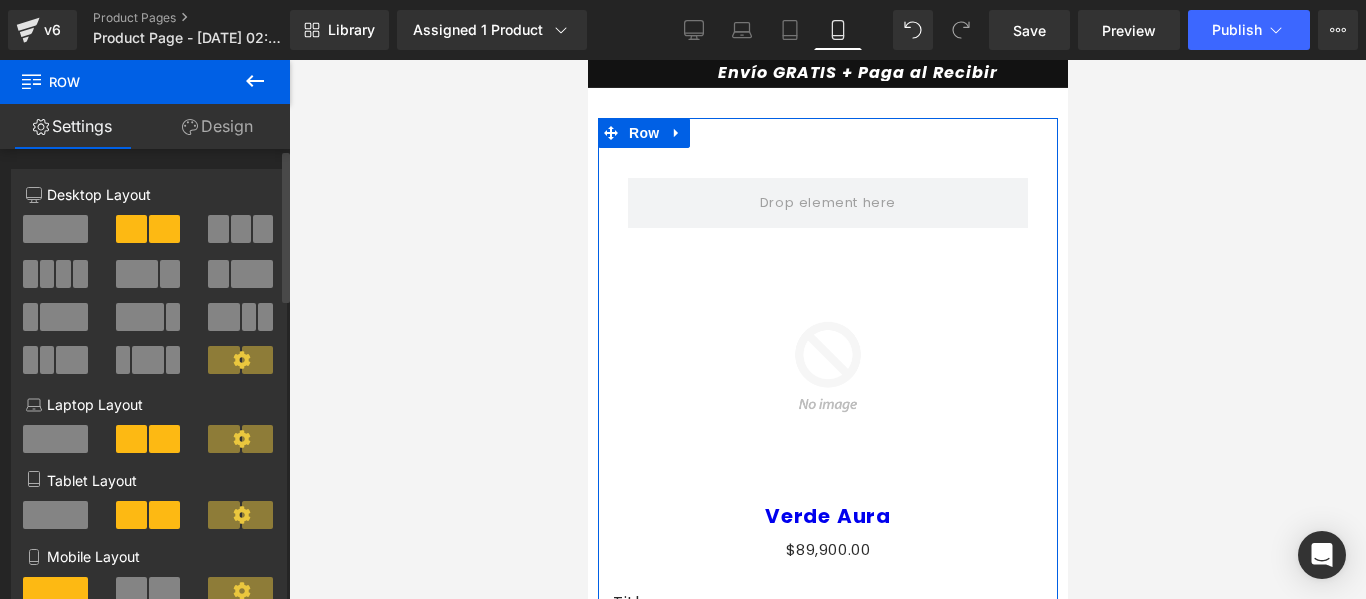 click at bounding box center [55, 229] 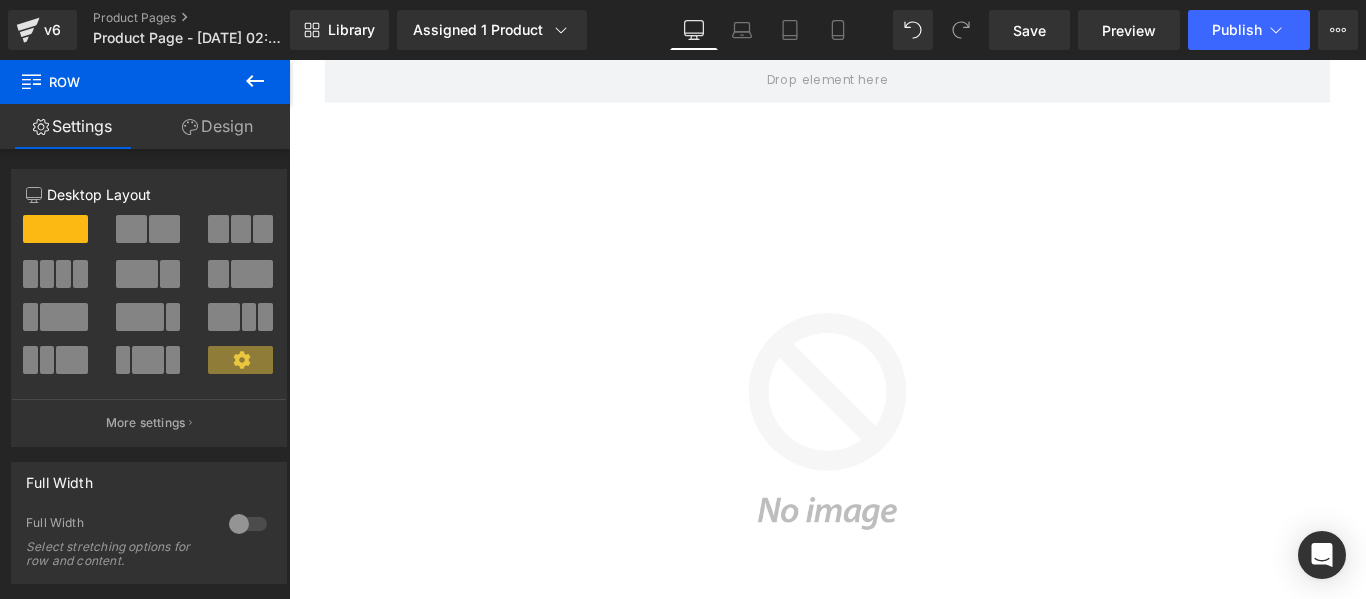click 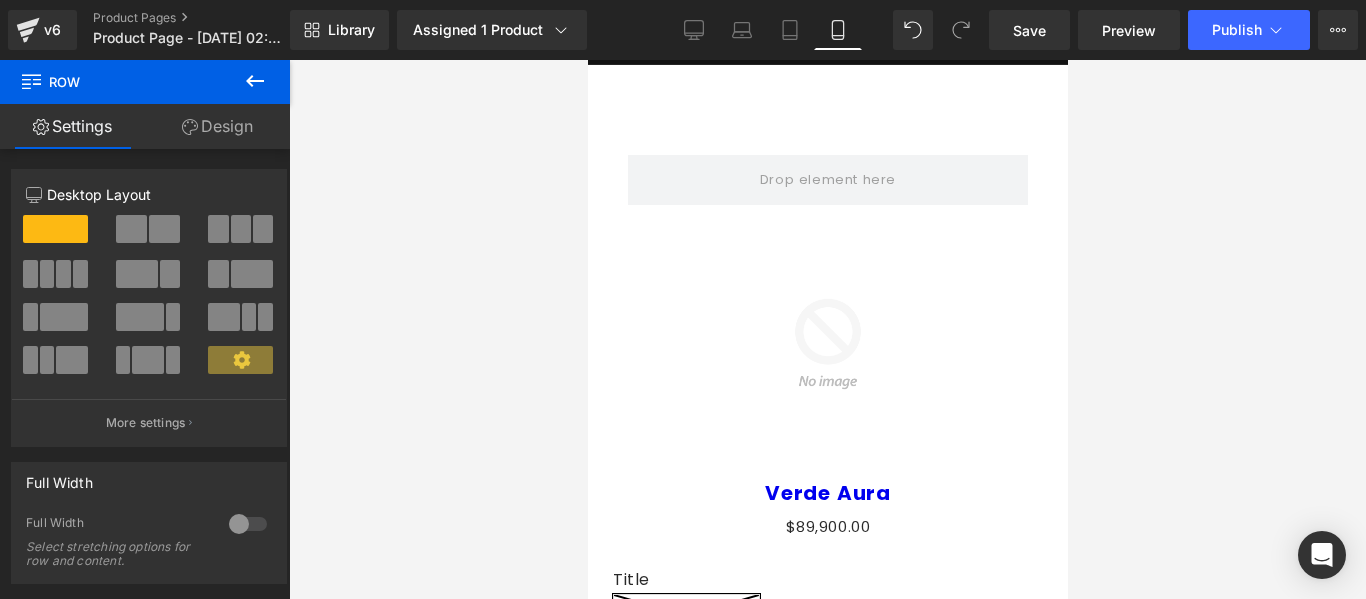 scroll, scrollTop: 0, scrollLeft: 0, axis: both 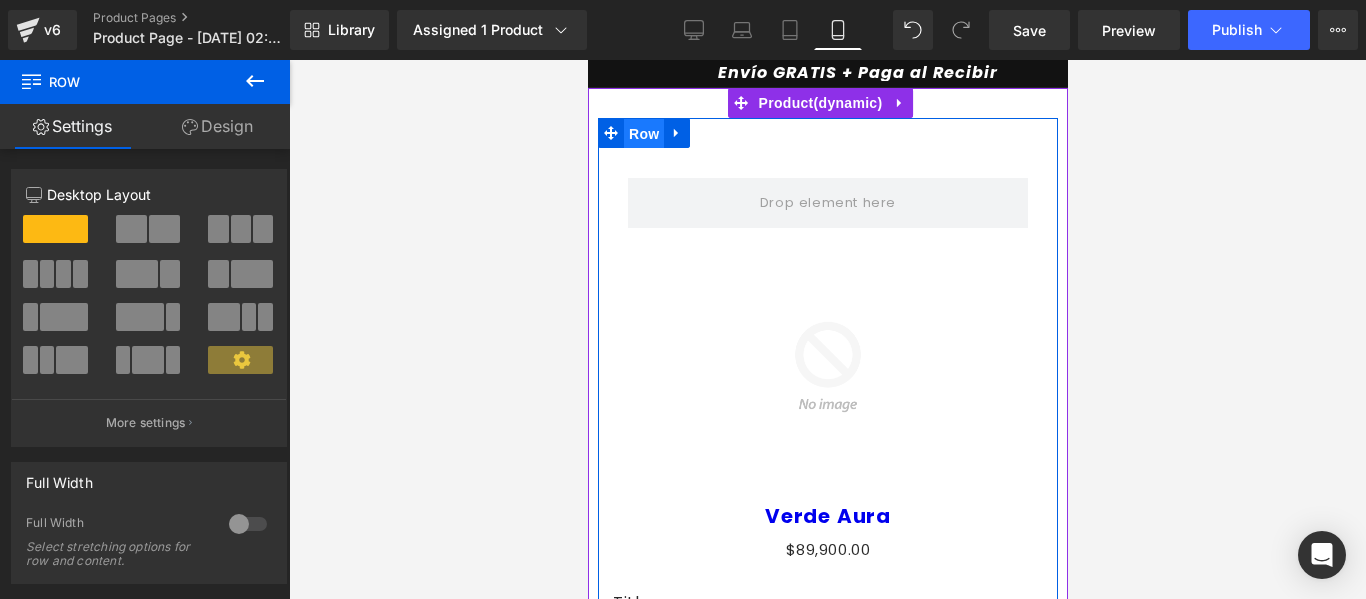 click on "Row" at bounding box center [643, 134] 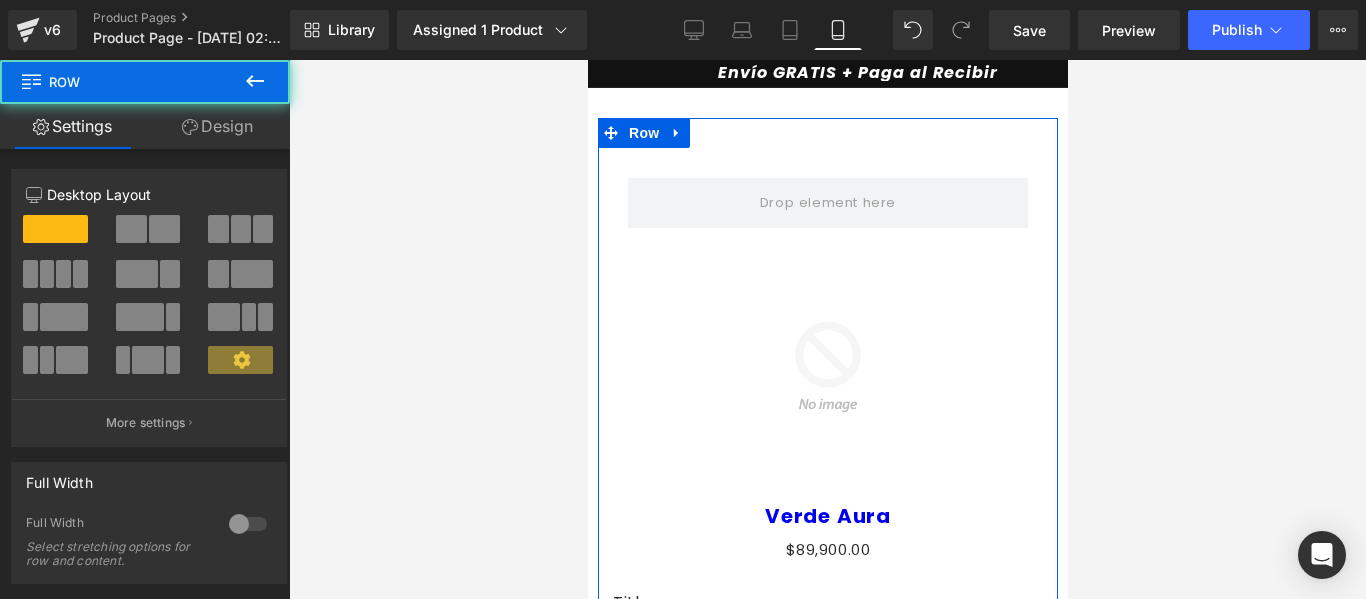click on "Settings" at bounding box center [72, 126] 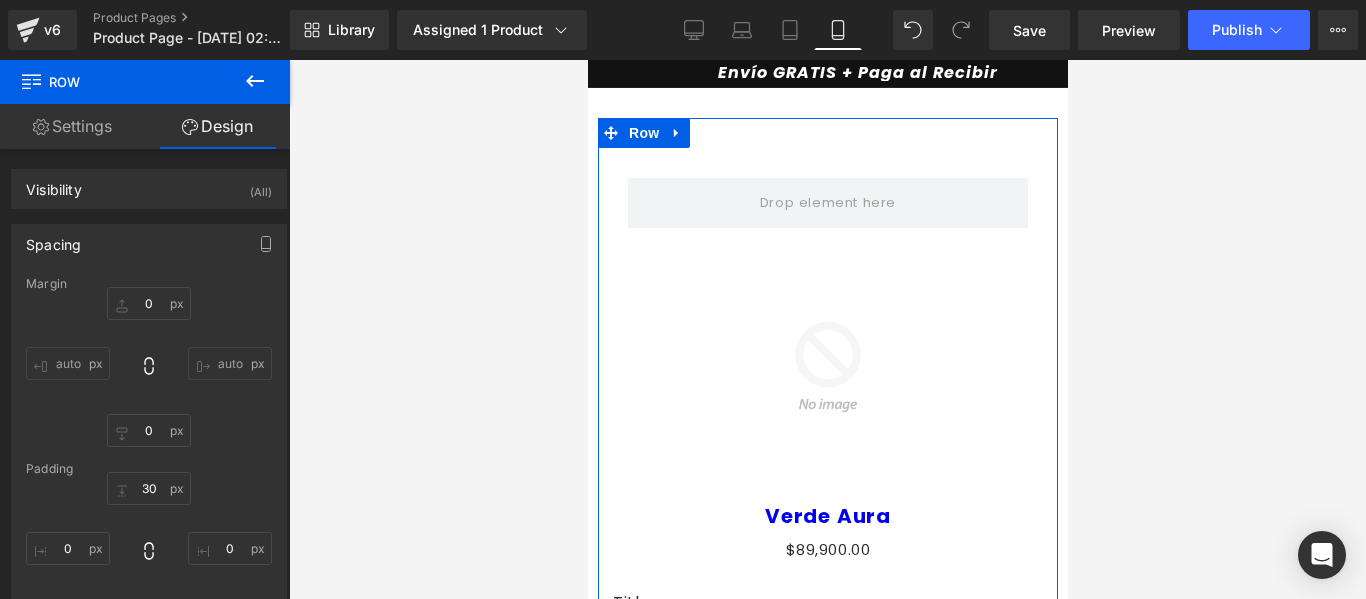 type on "0" 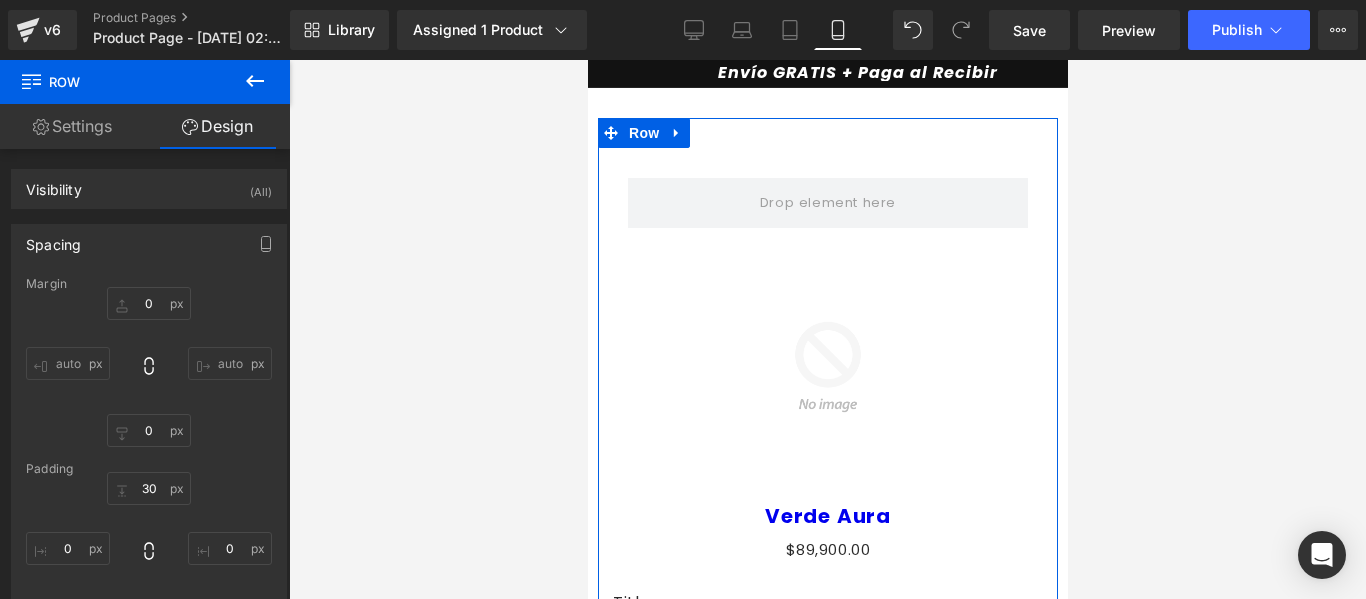type on "0" 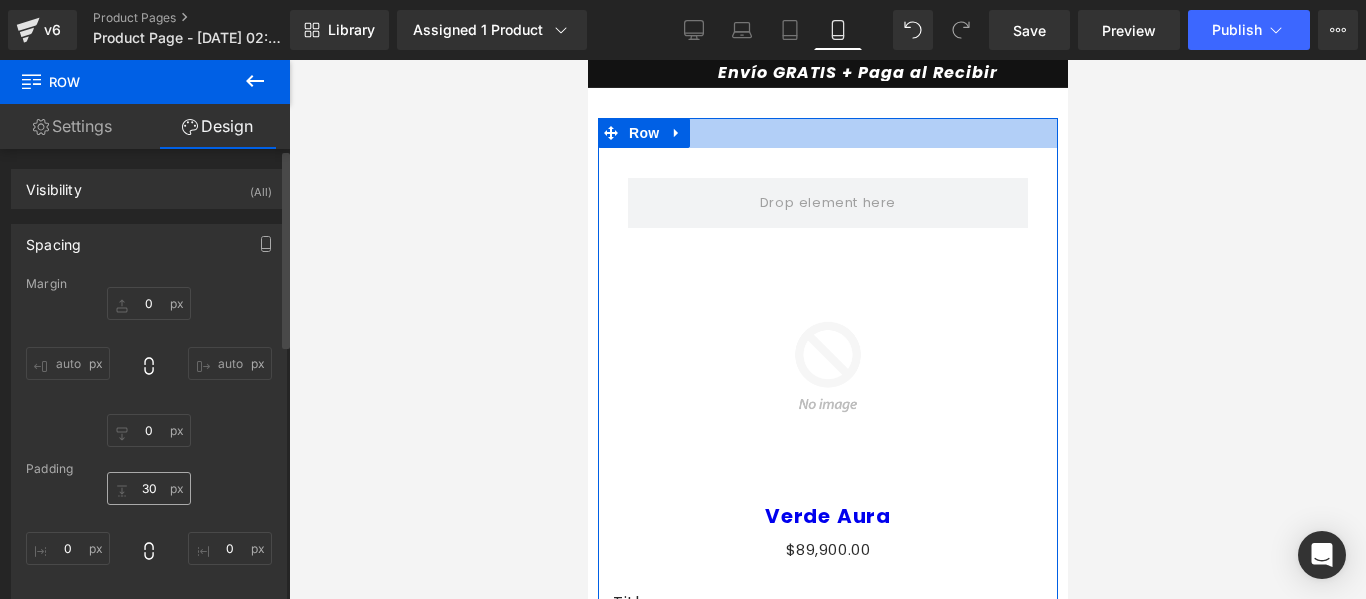 scroll, scrollTop: 100, scrollLeft: 0, axis: vertical 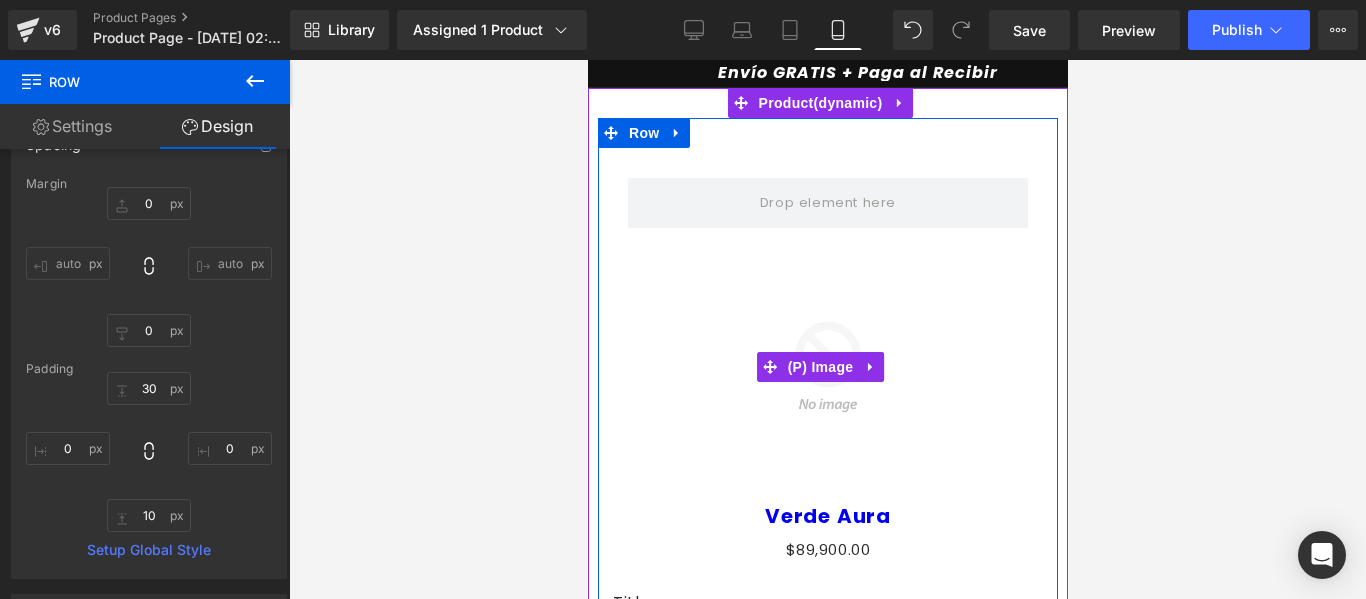 click at bounding box center (827, 367) 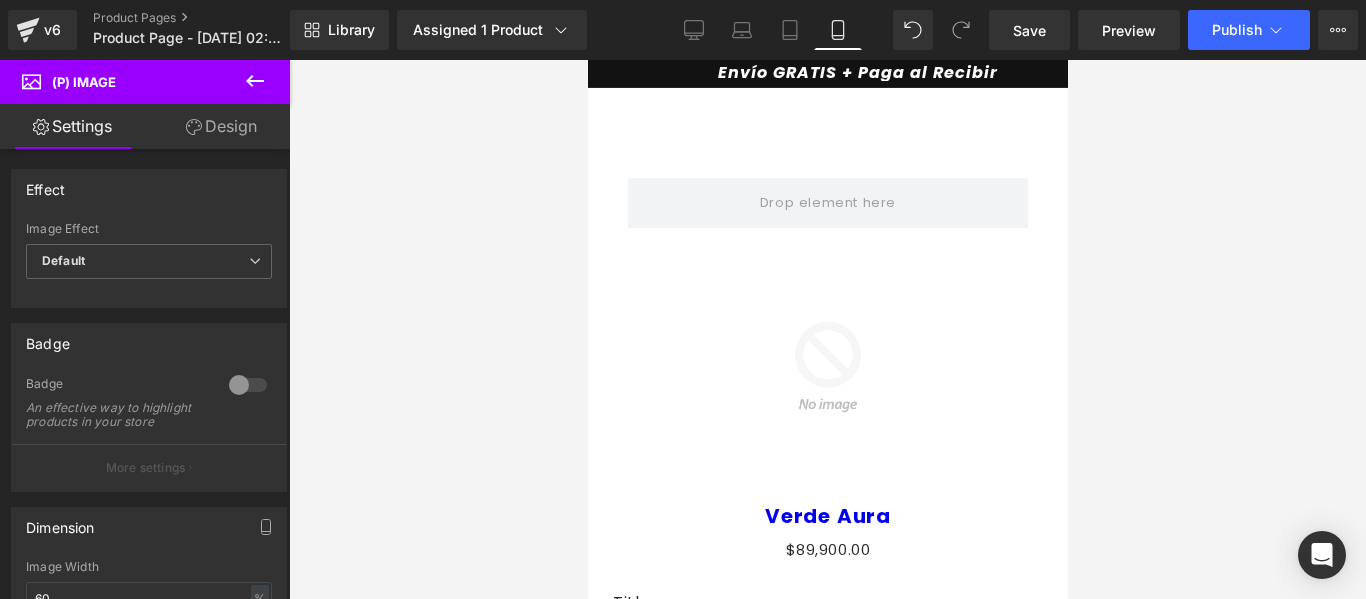 click on "Design" at bounding box center (221, 126) 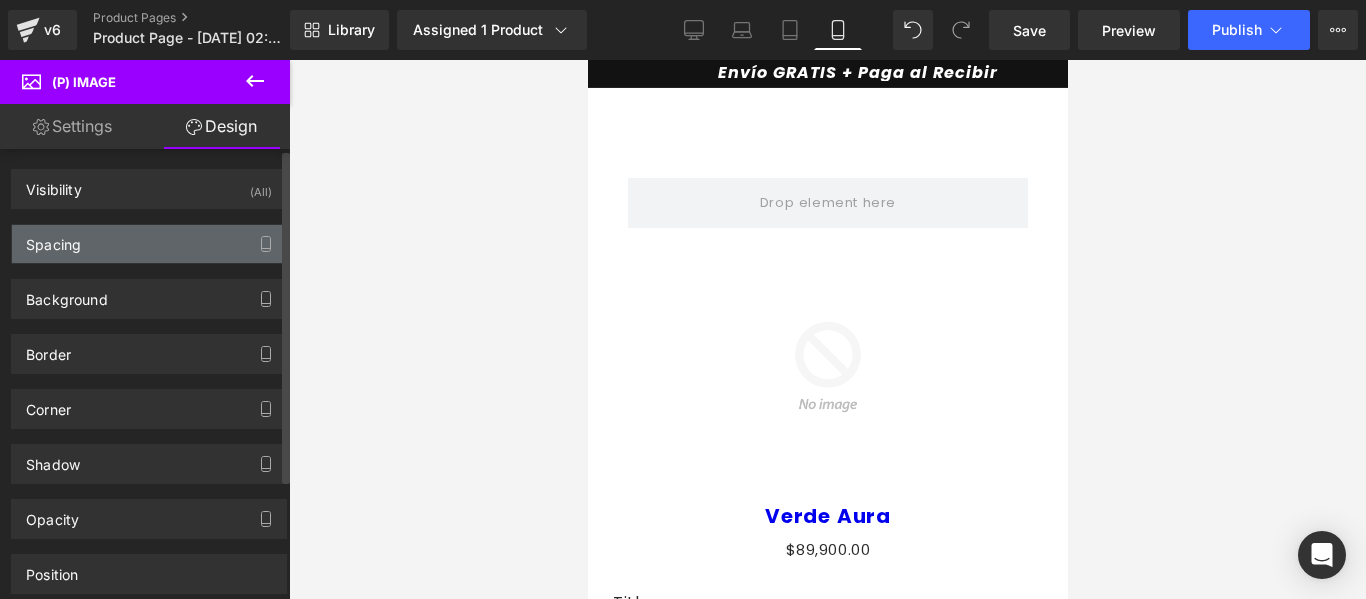 click on "Spacing" at bounding box center (149, 244) 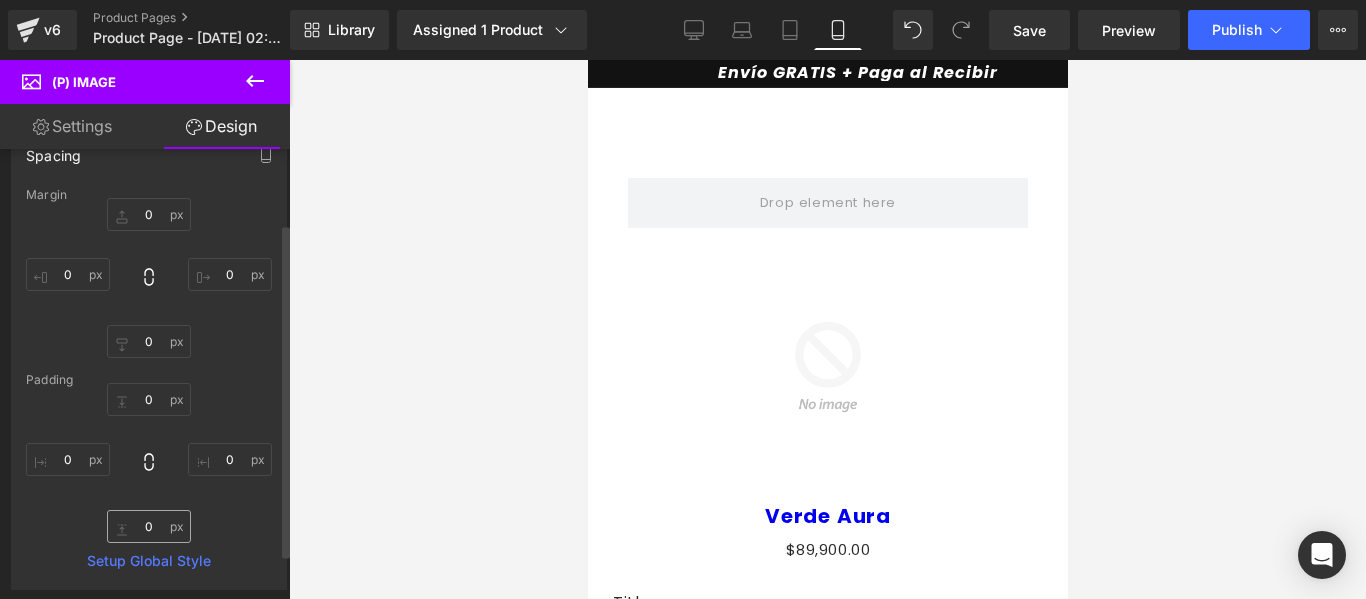 scroll, scrollTop: 100, scrollLeft: 0, axis: vertical 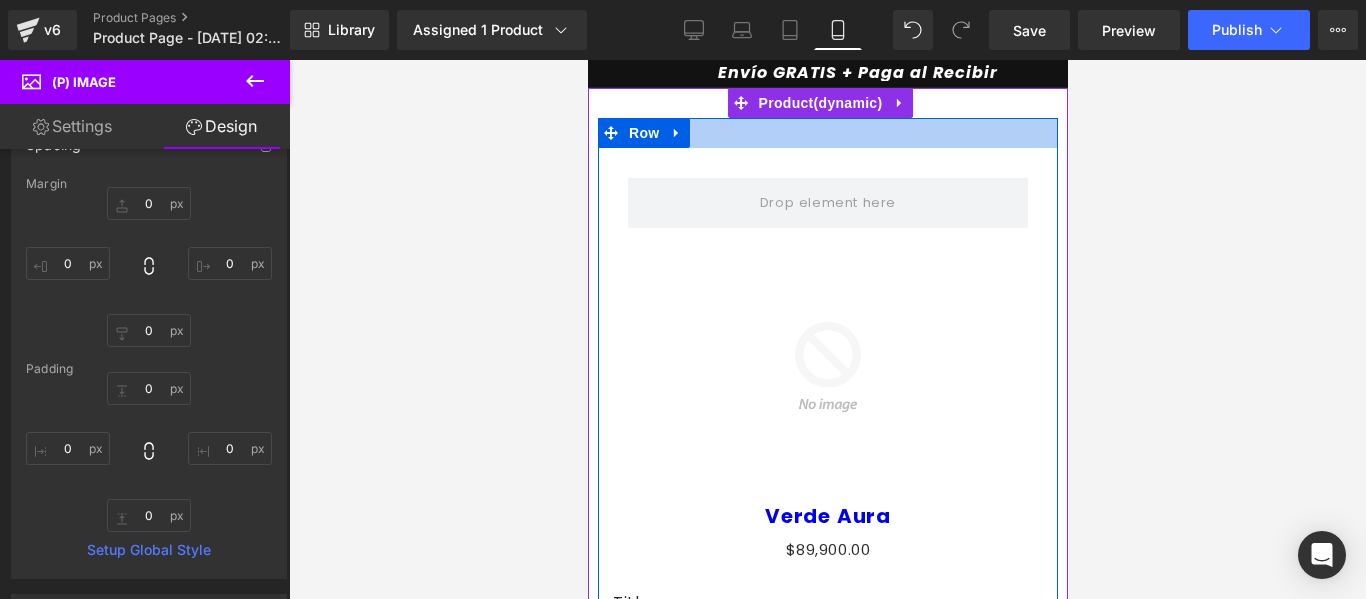click at bounding box center (827, 133) 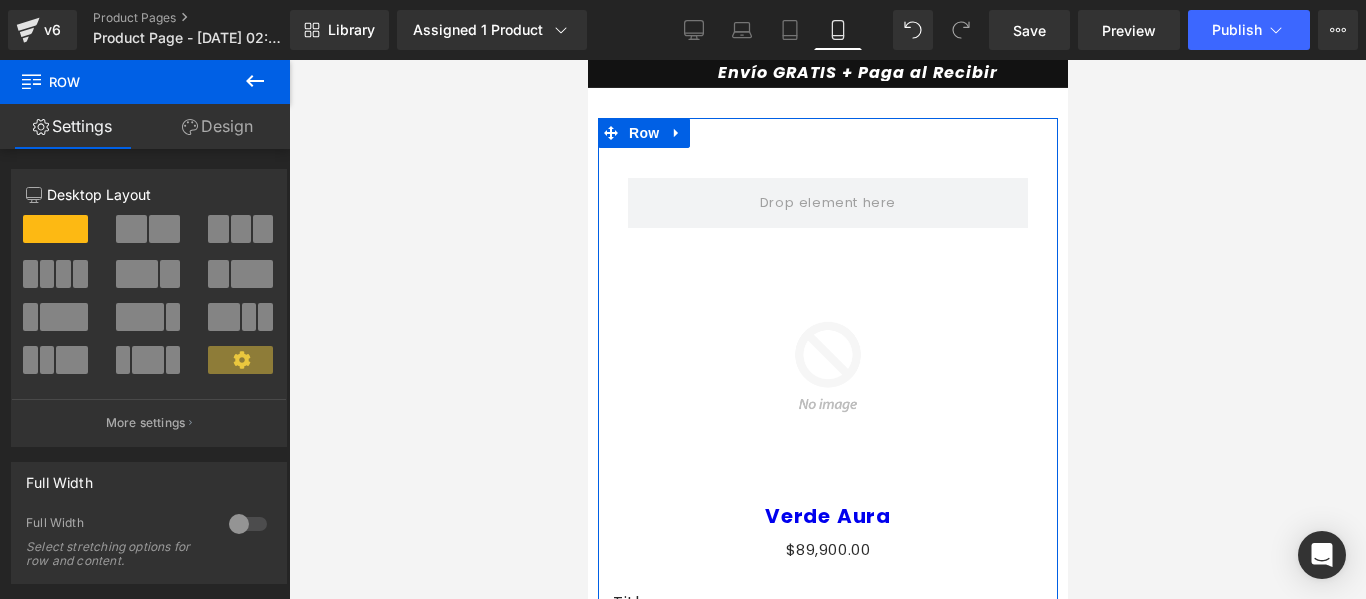 drag, startPoint x: 189, startPoint y: 131, endPoint x: 142, endPoint y: 432, distance: 304.64734 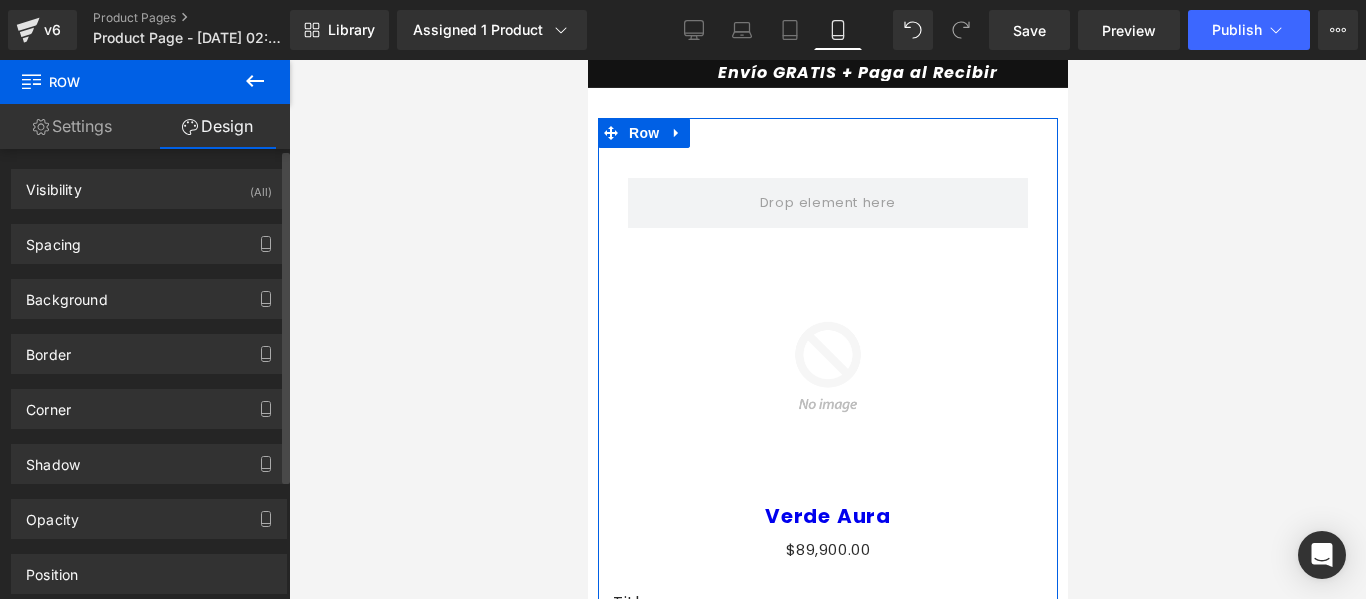 type on "0" 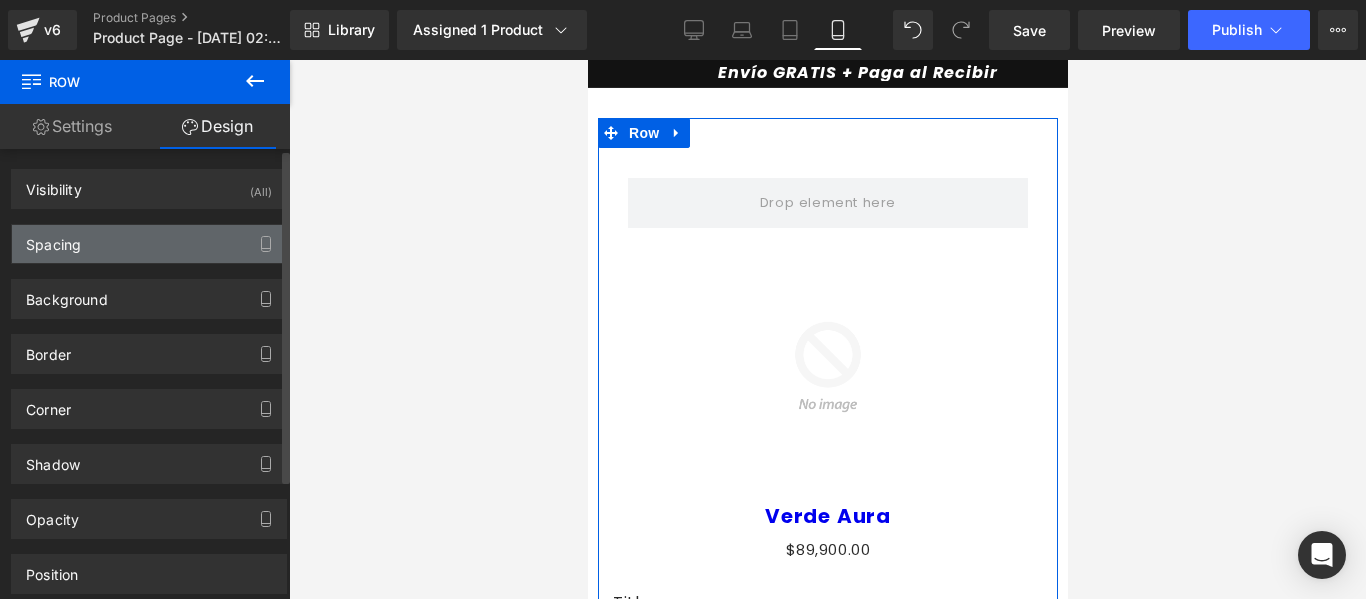 click on "Spacing" at bounding box center (149, 244) 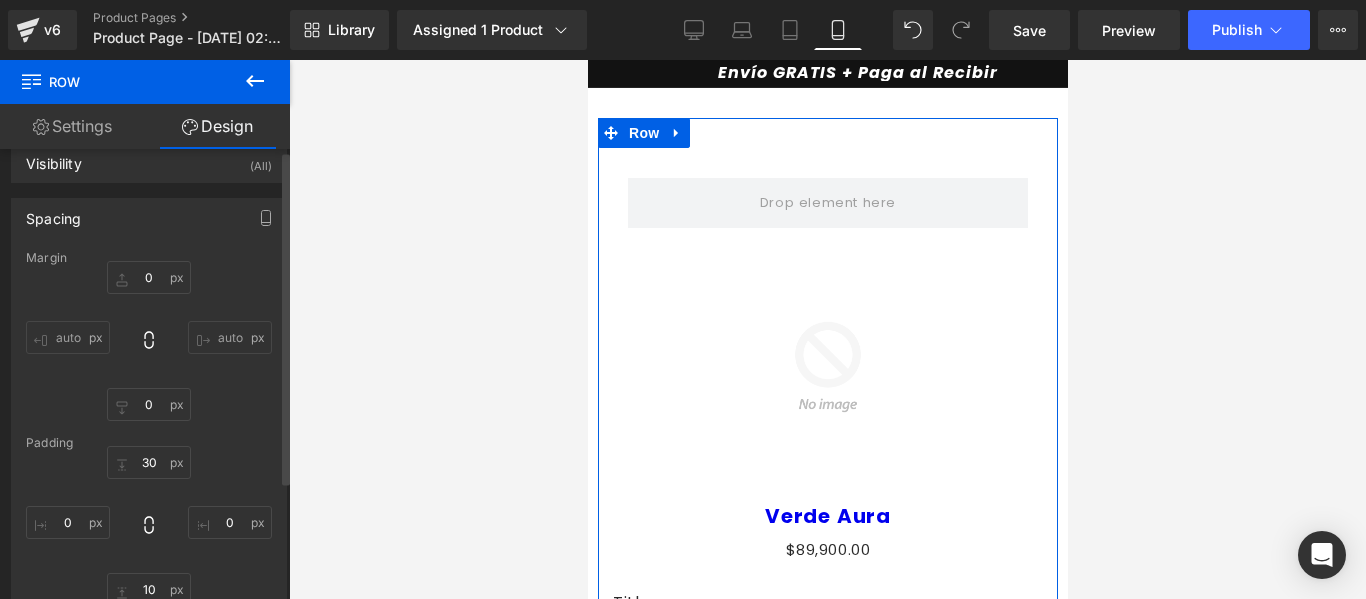 scroll, scrollTop: 100, scrollLeft: 0, axis: vertical 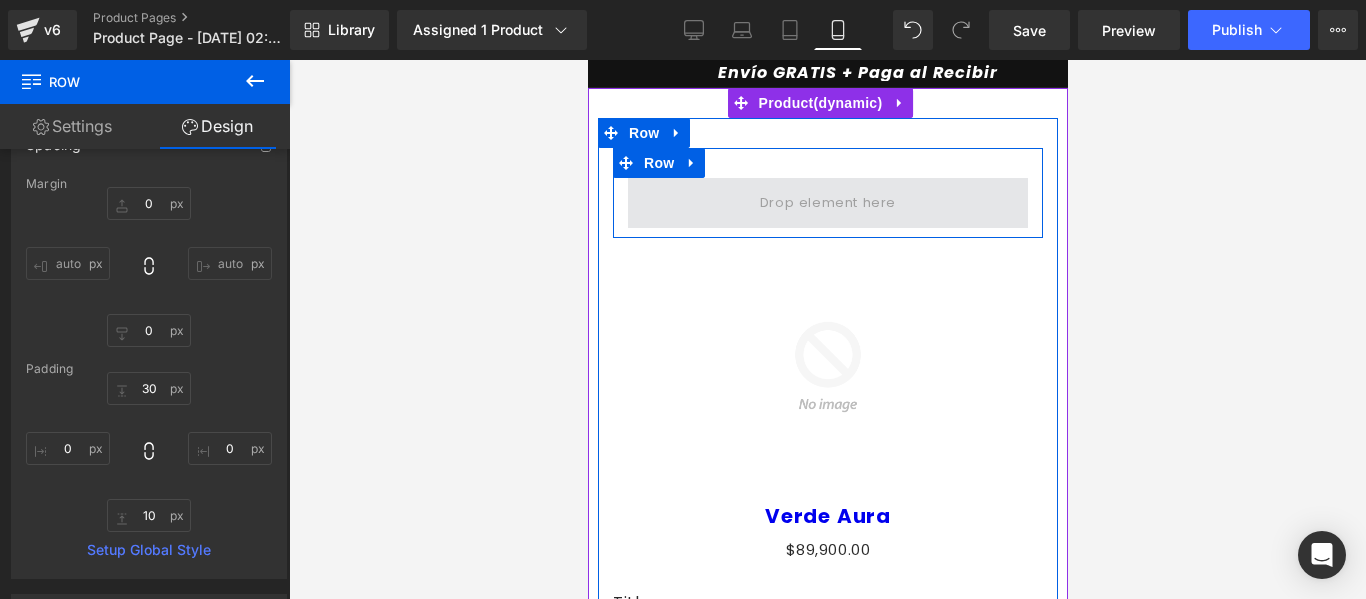 click at bounding box center (827, 203) 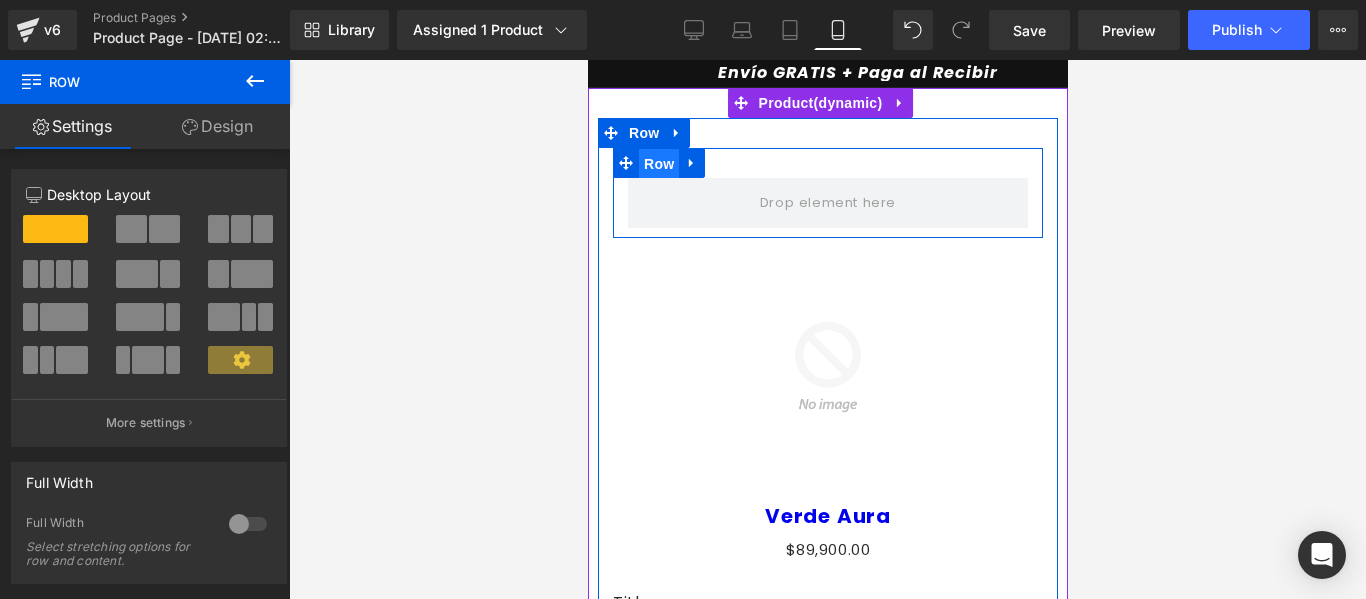 click on "Row" at bounding box center [658, 164] 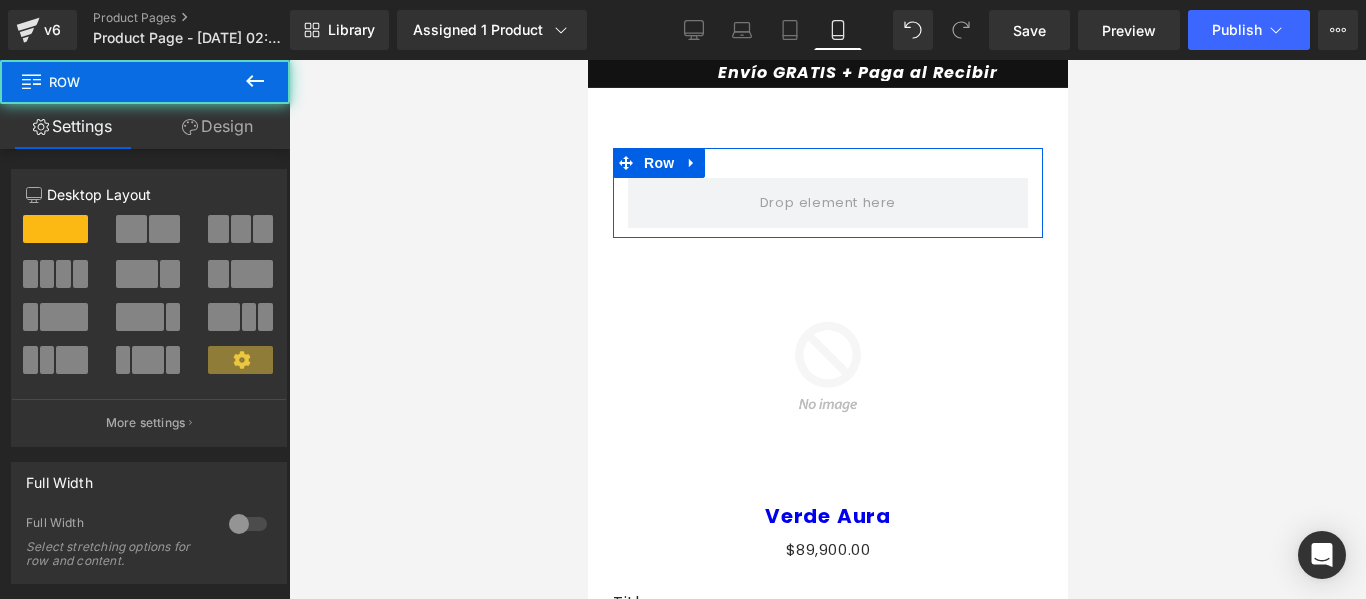 click on "Design" at bounding box center [217, 126] 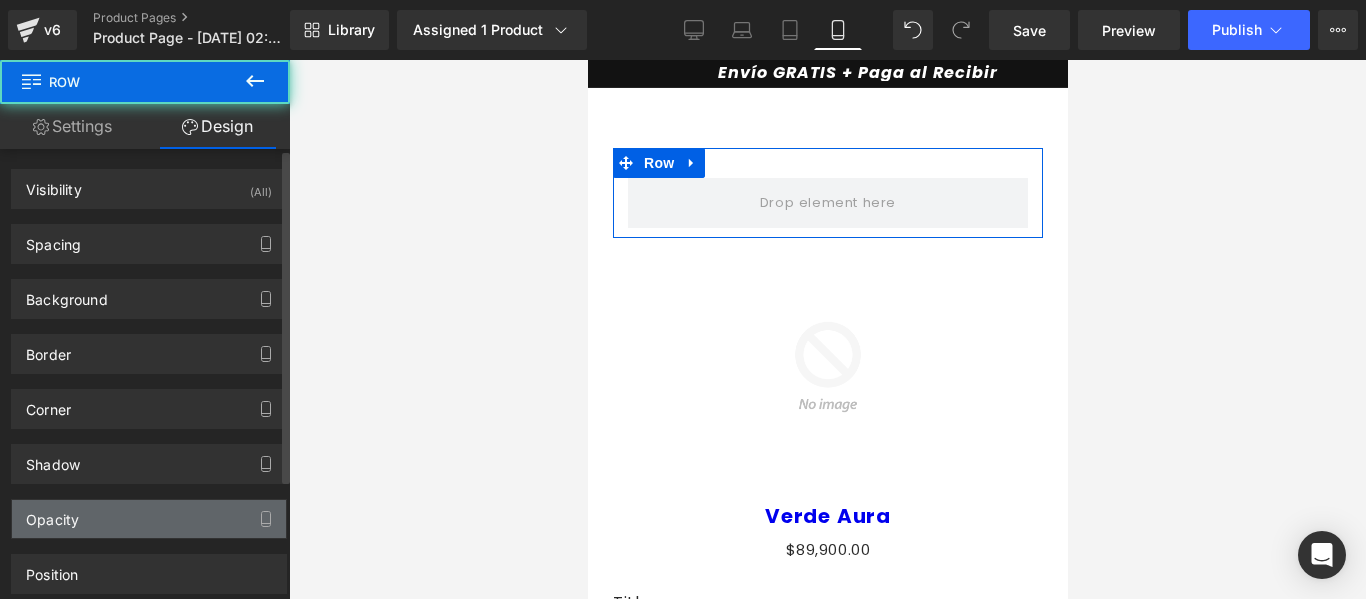 type on "0" 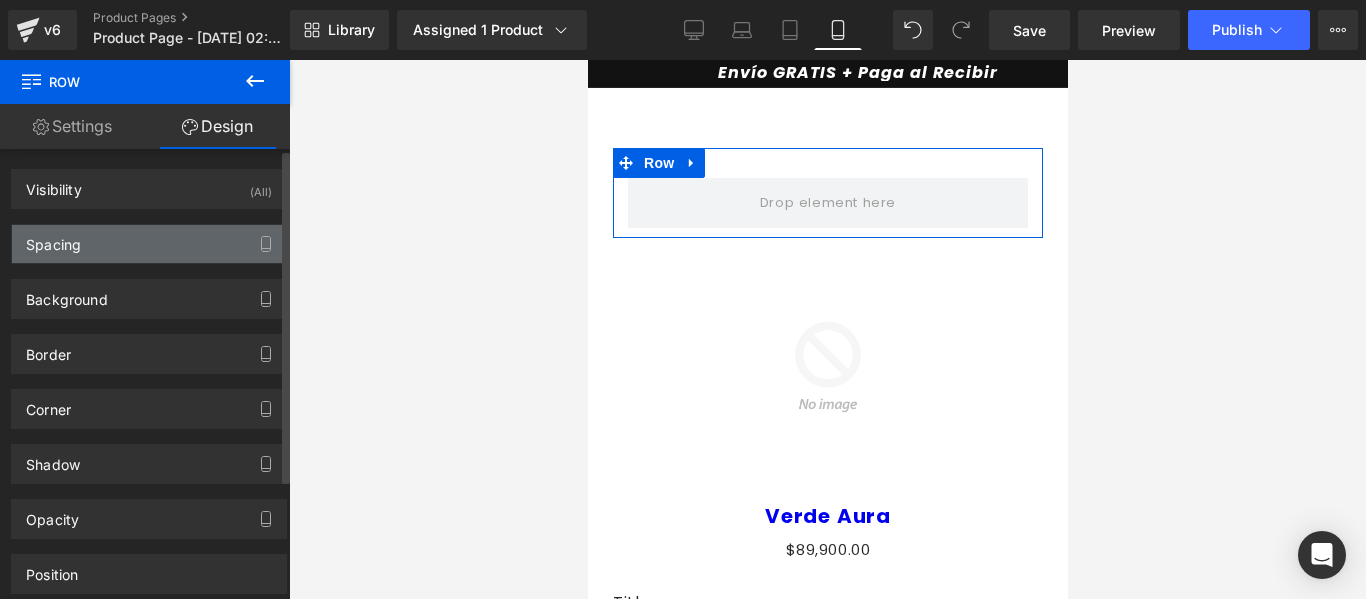 click on "Spacing" at bounding box center (149, 244) 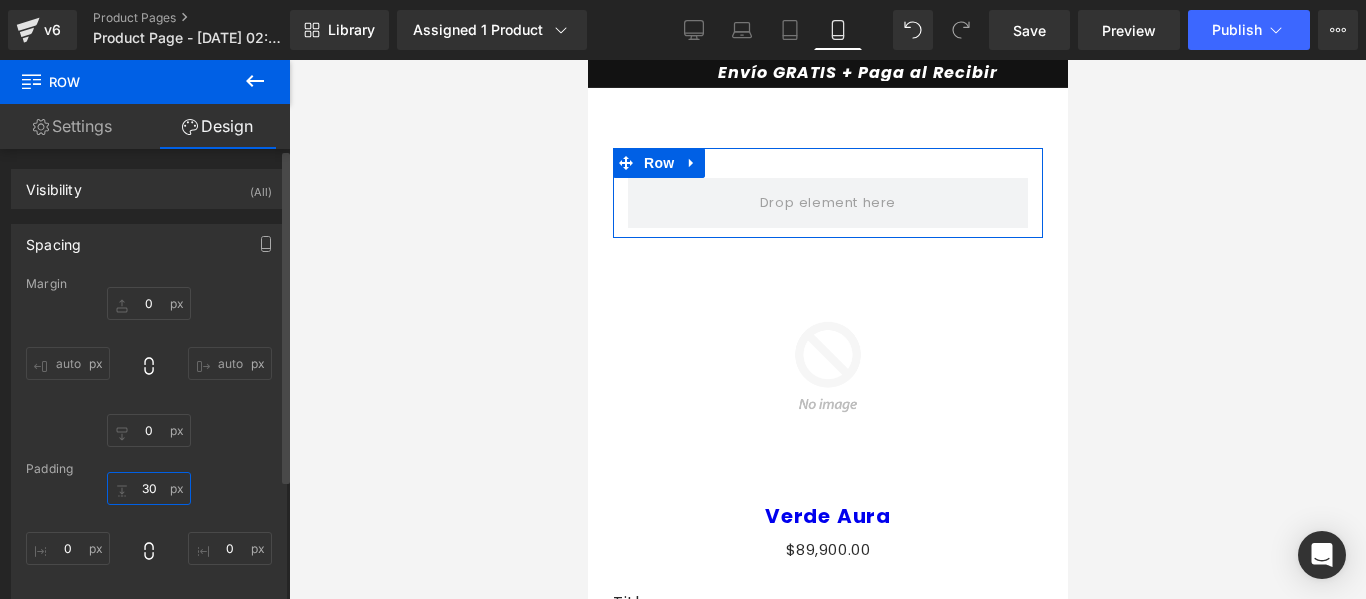 click on "30" at bounding box center [149, 488] 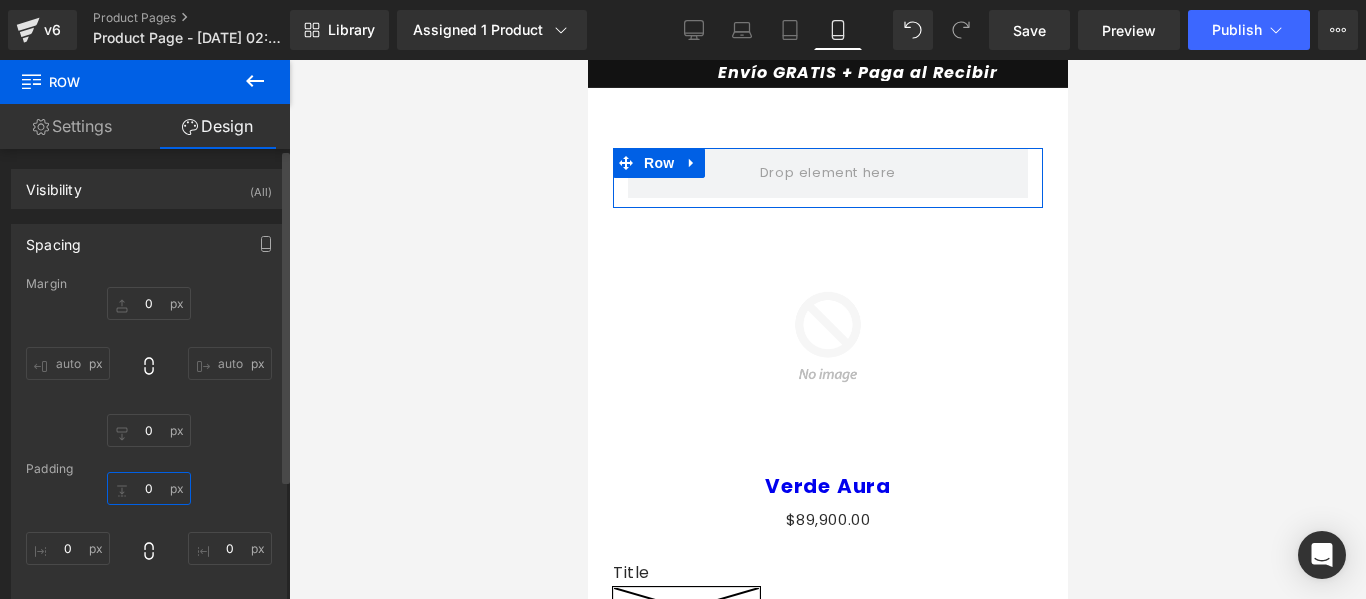 scroll, scrollTop: 100, scrollLeft: 0, axis: vertical 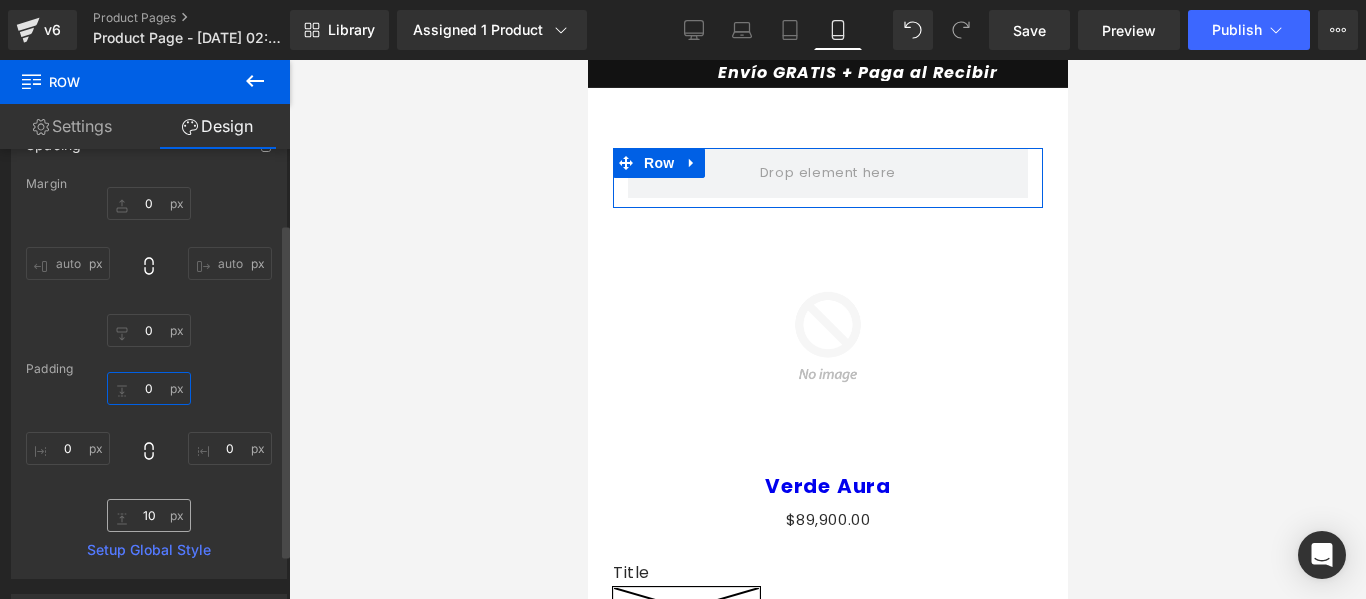 type on "0" 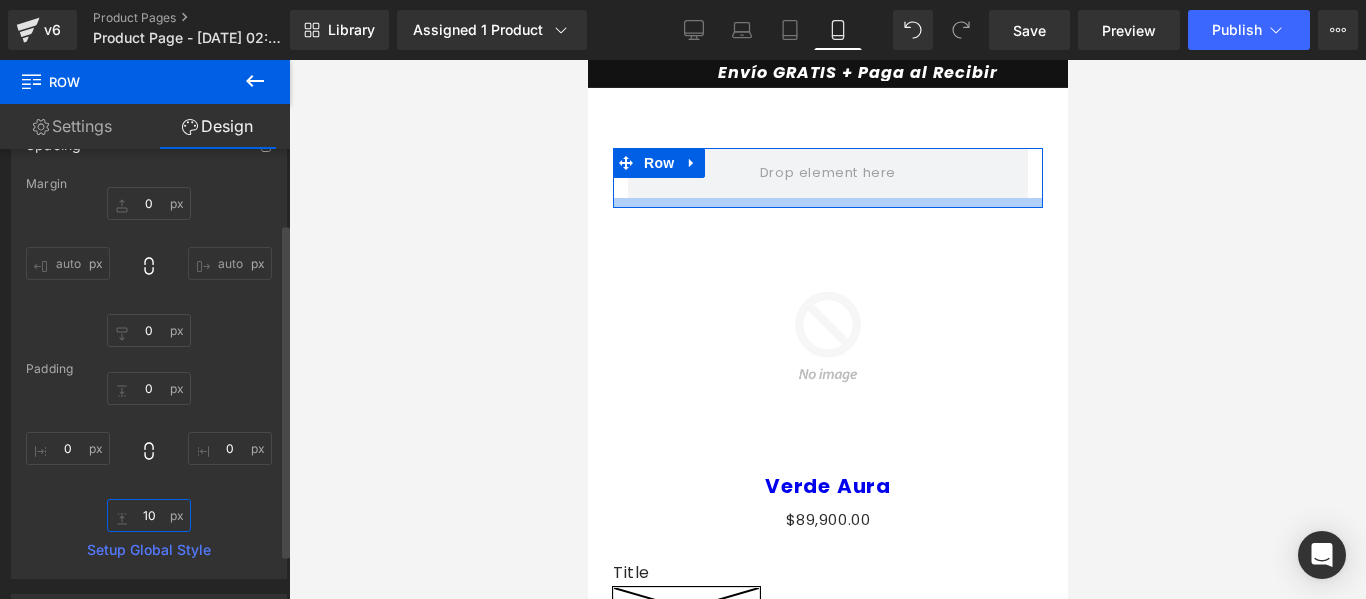click on "10" at bounding box center (149, 515) 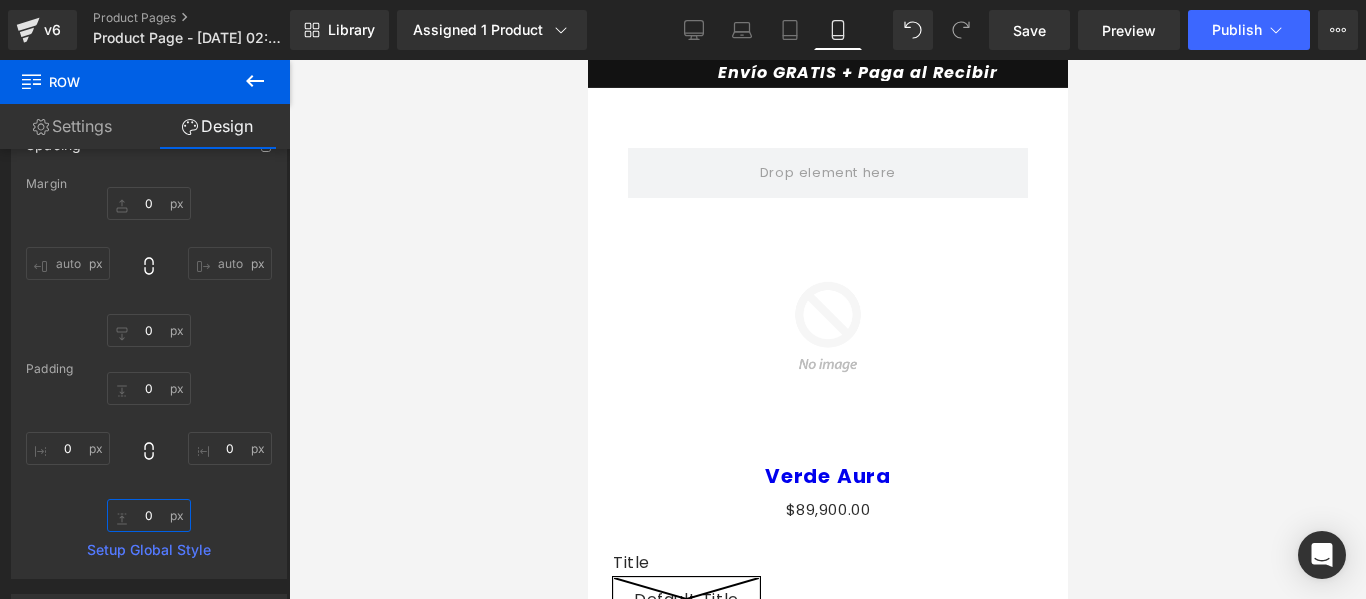 type on "0" 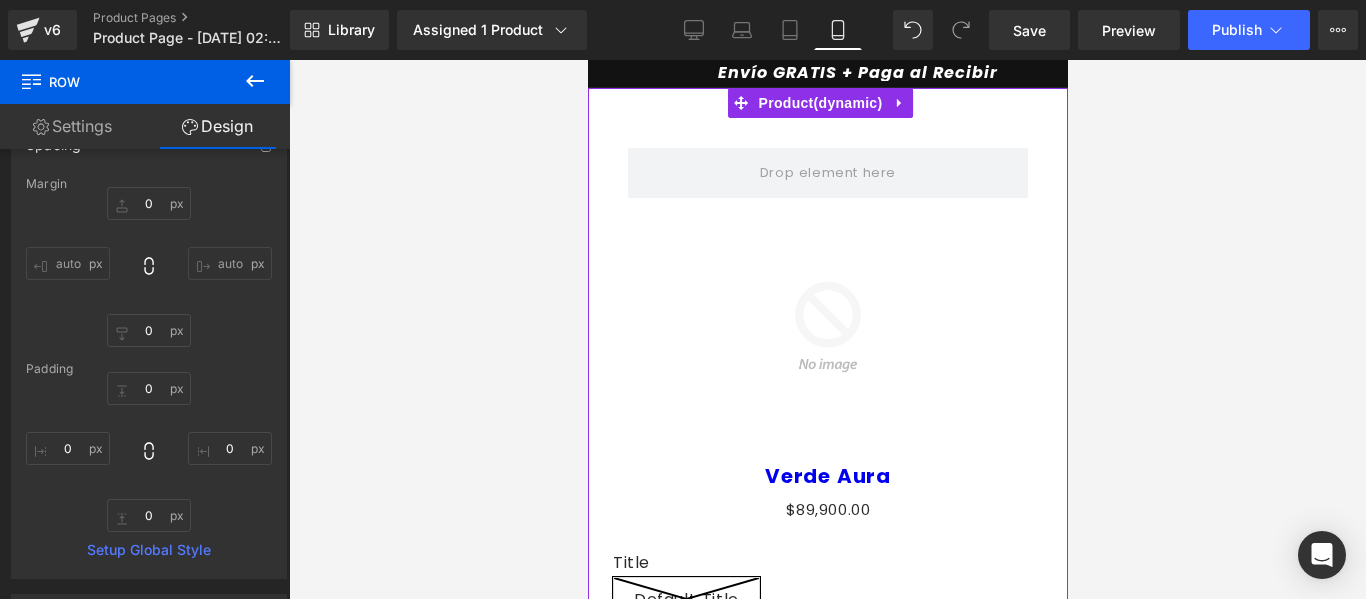 click on "Row
Sale Off
(P) Image
Verde Aura
(P) Title
$0
$89,900.00
(P) Price
Title
Default Title
0
(P) Swatches
Quantity
1
(P) Quantity
Sold Out
(P) Cart Button" at bounding box center (827, 442) 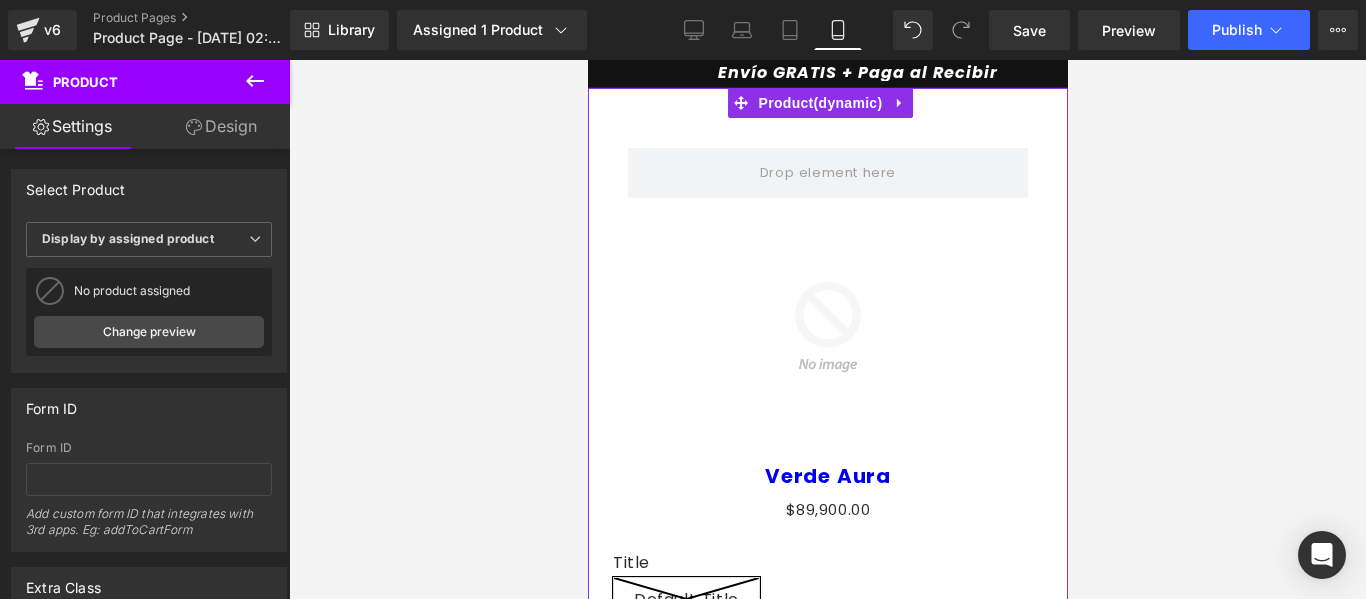 click on "Design" at bounding box center (221, 126) 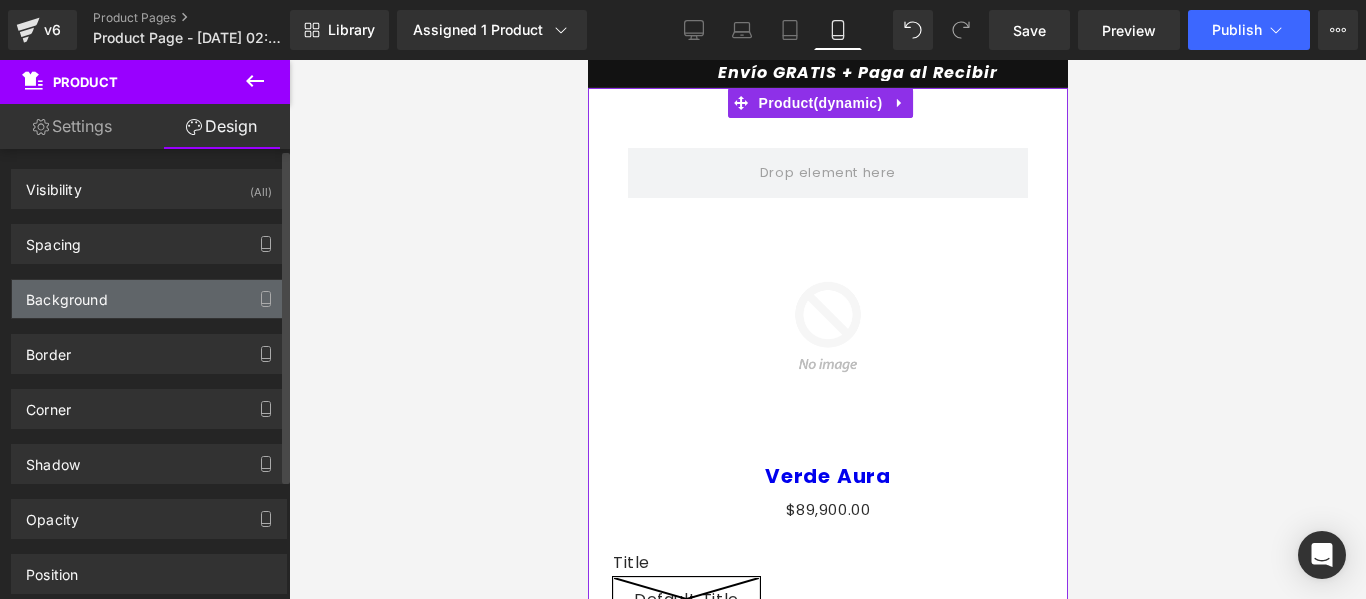 type on "0" 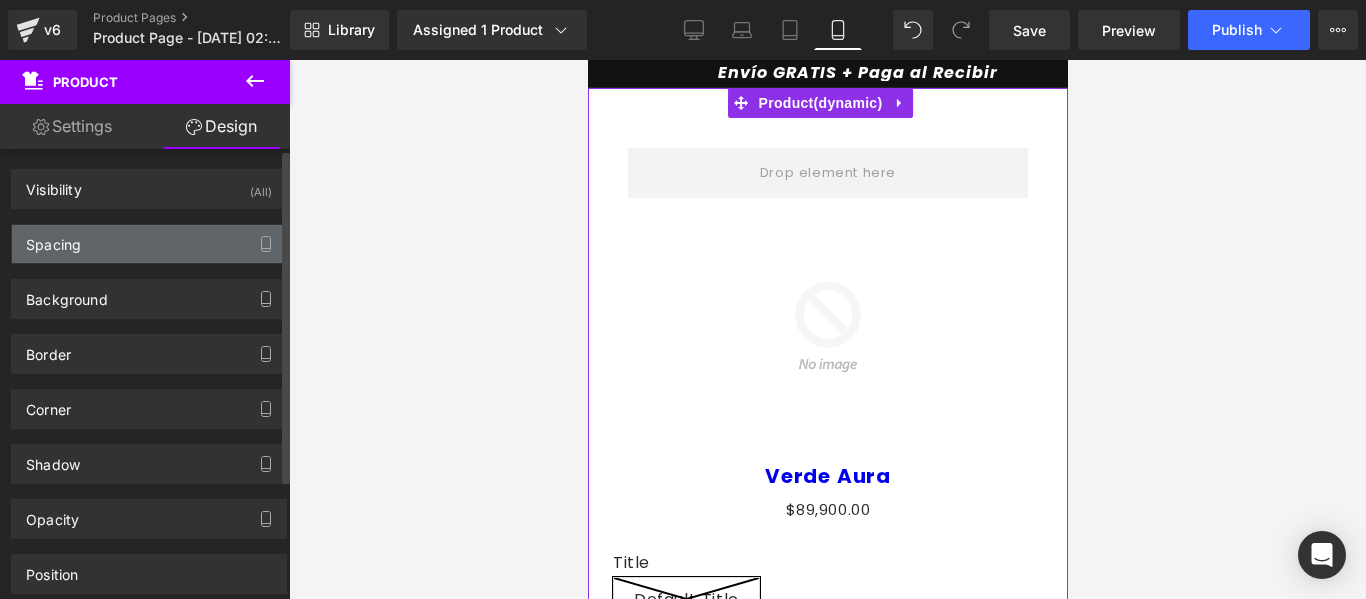 drag, startPoint x: 126, startPoint y: 244, endPoint x: 134, endPoint y: 253, distance: 12.0415945 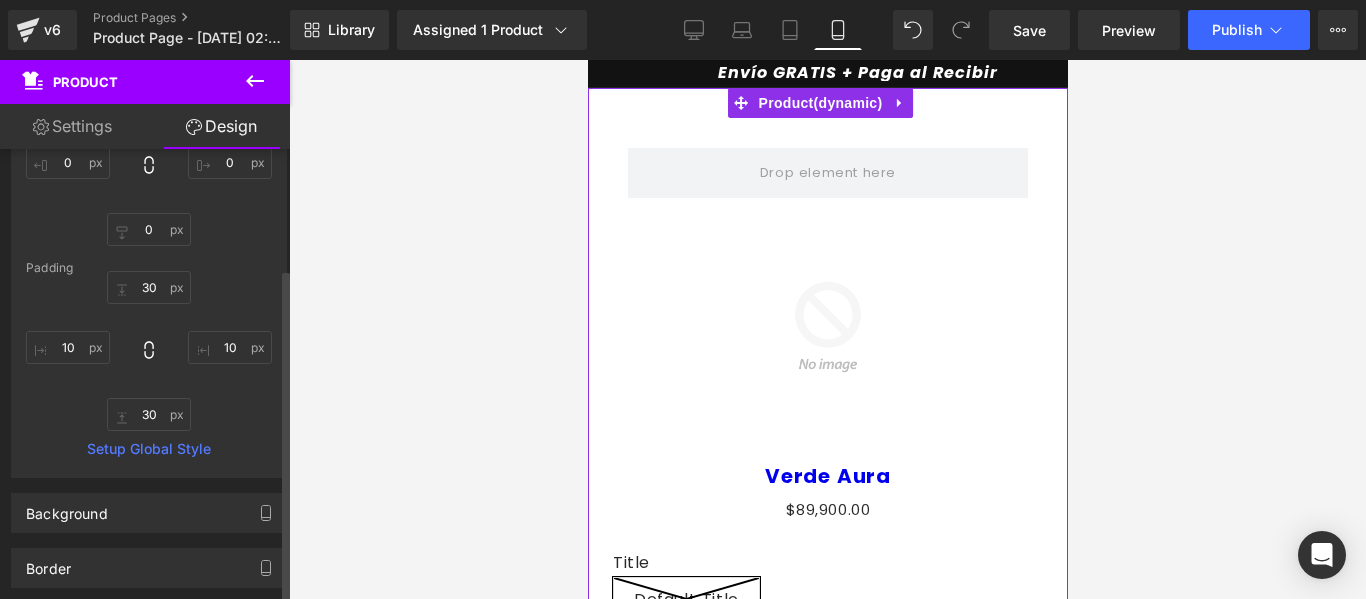 scroll, scrollTop: 200, scrollLeft: 0, axis: vertical 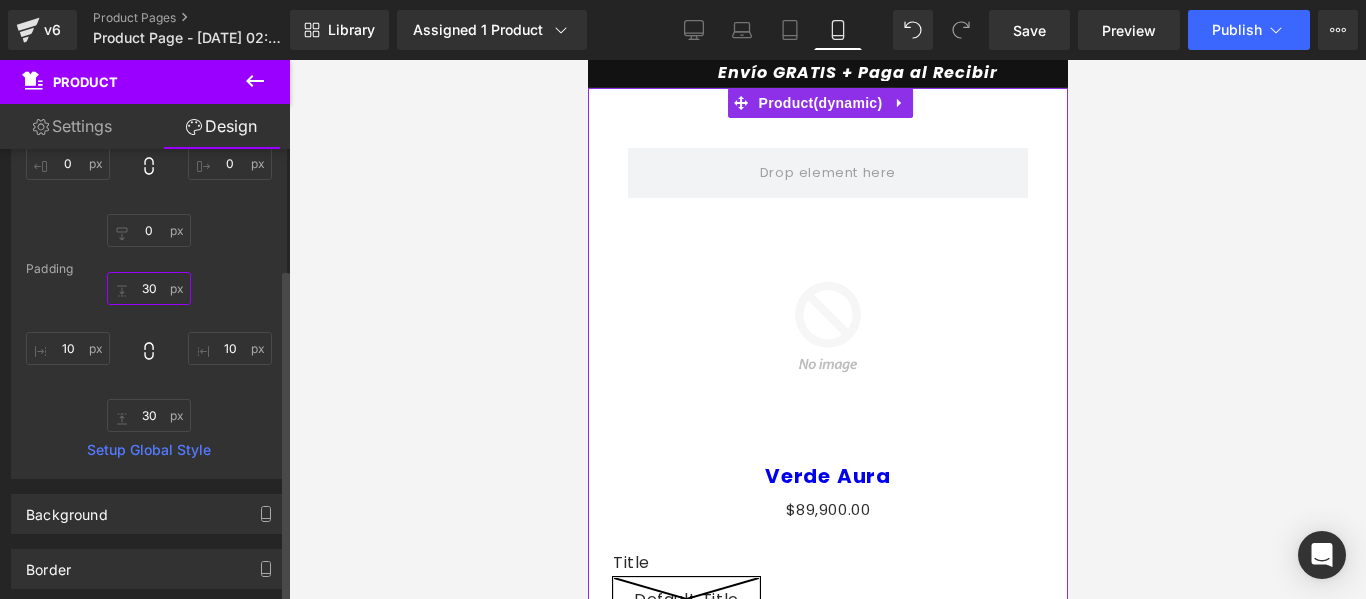 click on "30" at bounding box center [149, 288] 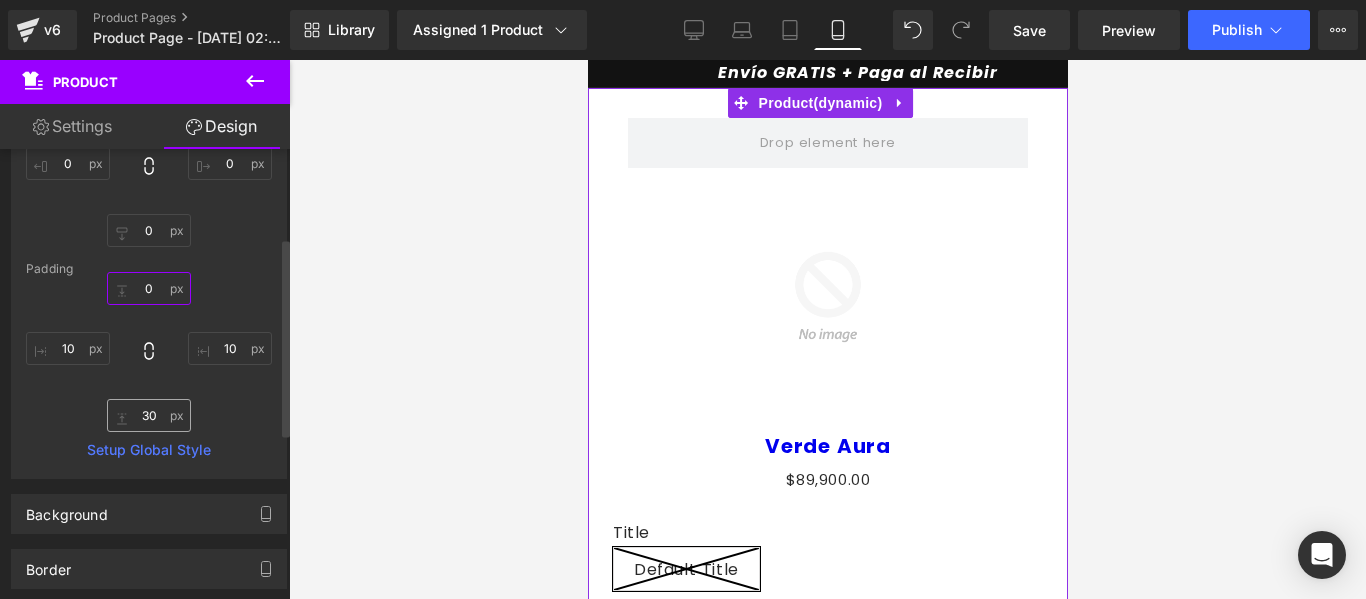 type on "0" 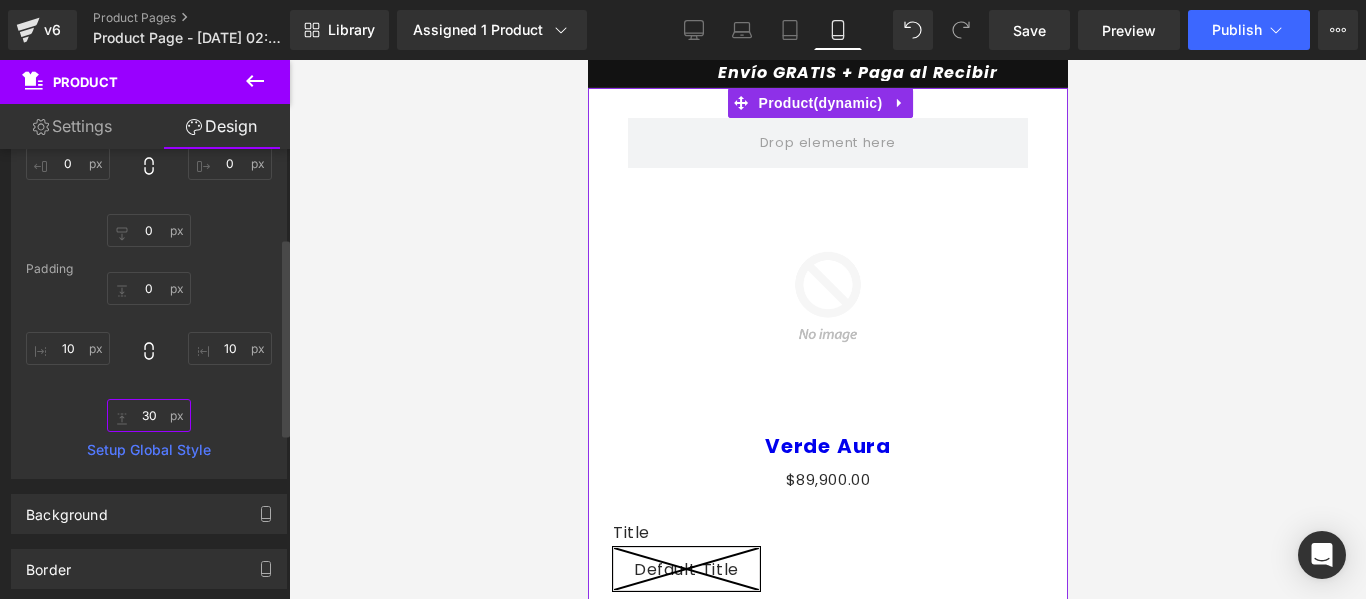 click on "30" at bounding box center (149, 415) 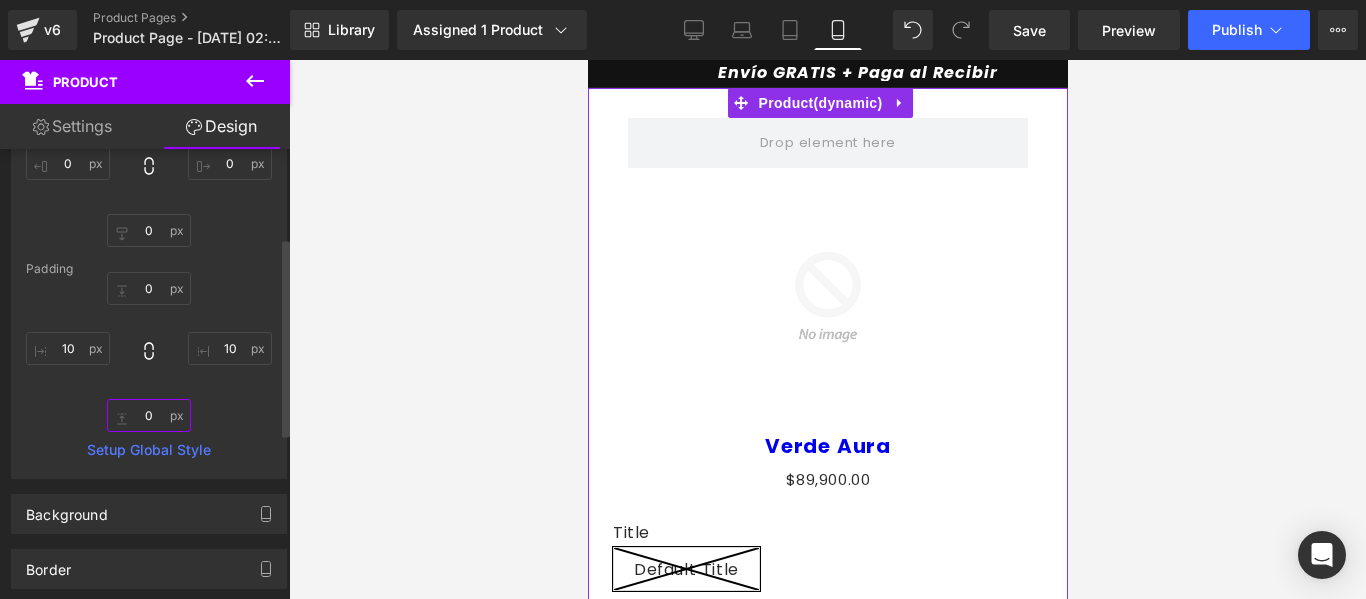 type on "0" 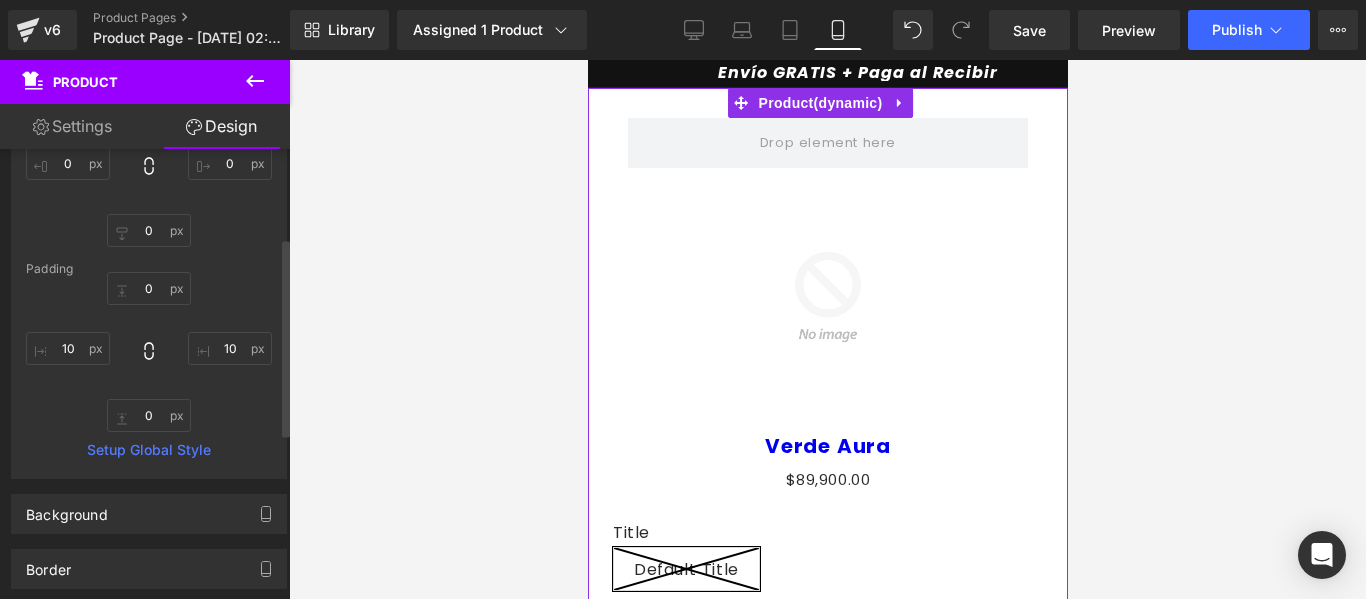 click on "0 0
10px 10
0 0
10px 10" at bounding box center (149, 352) 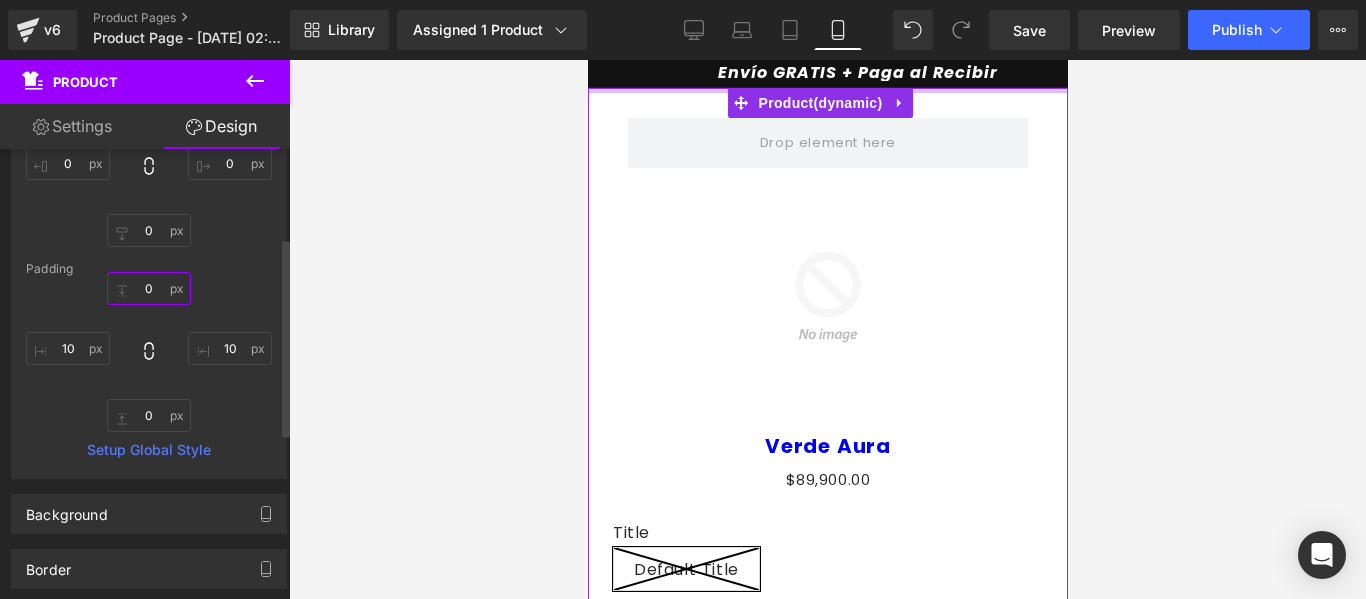 click on "0" at bounding box center (149, 288) 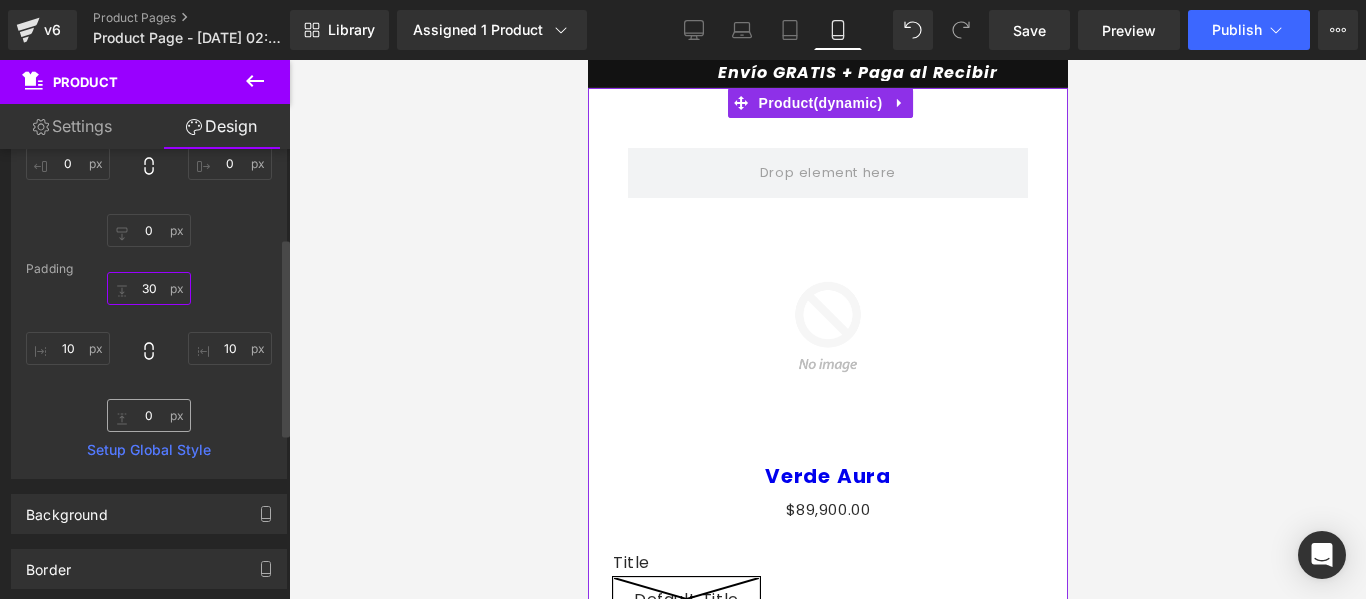 type on "30" 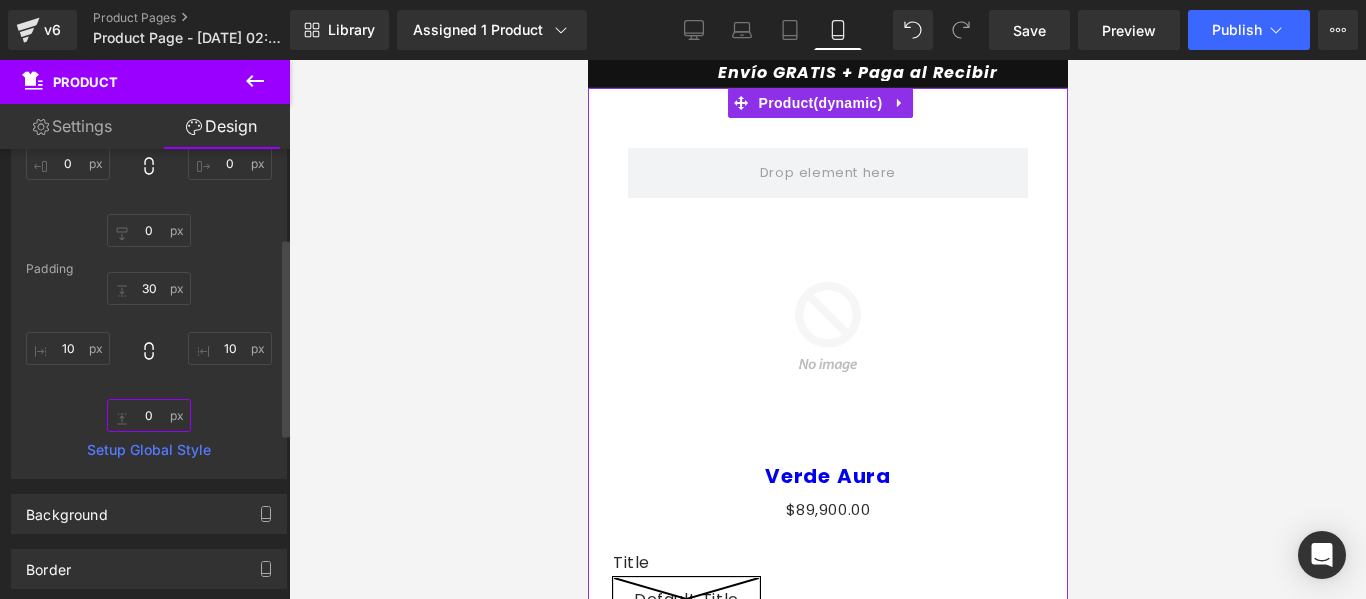 click on "0" at bounding box center [149, 415] 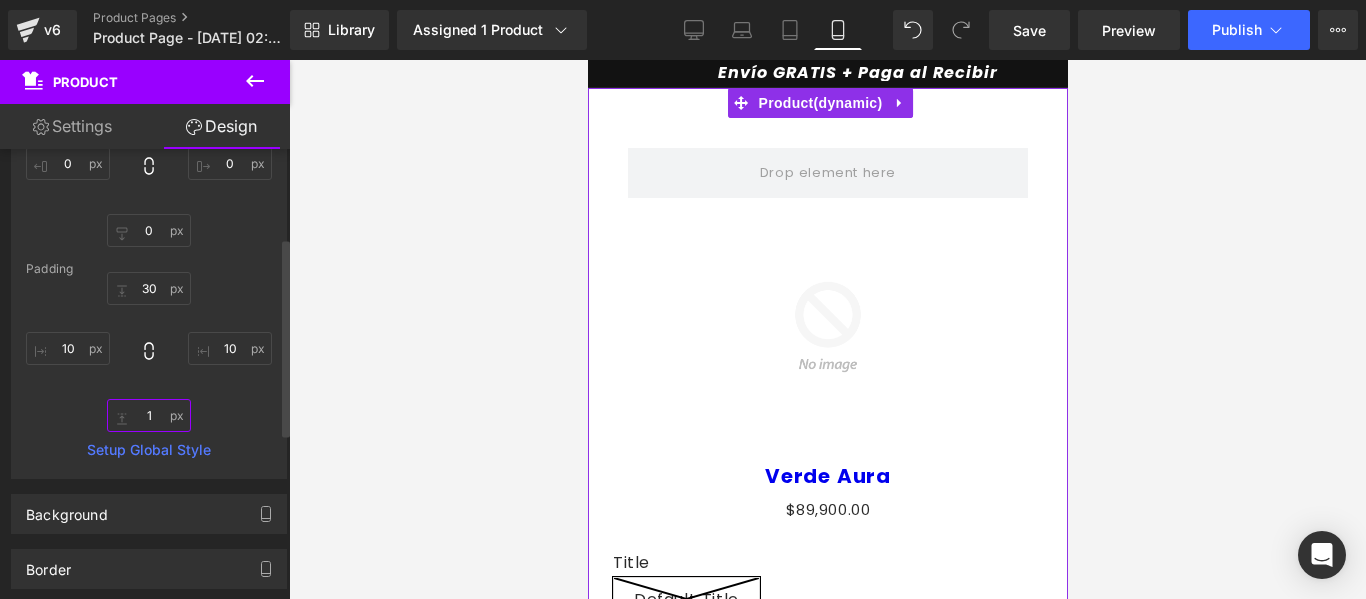 type on "10" 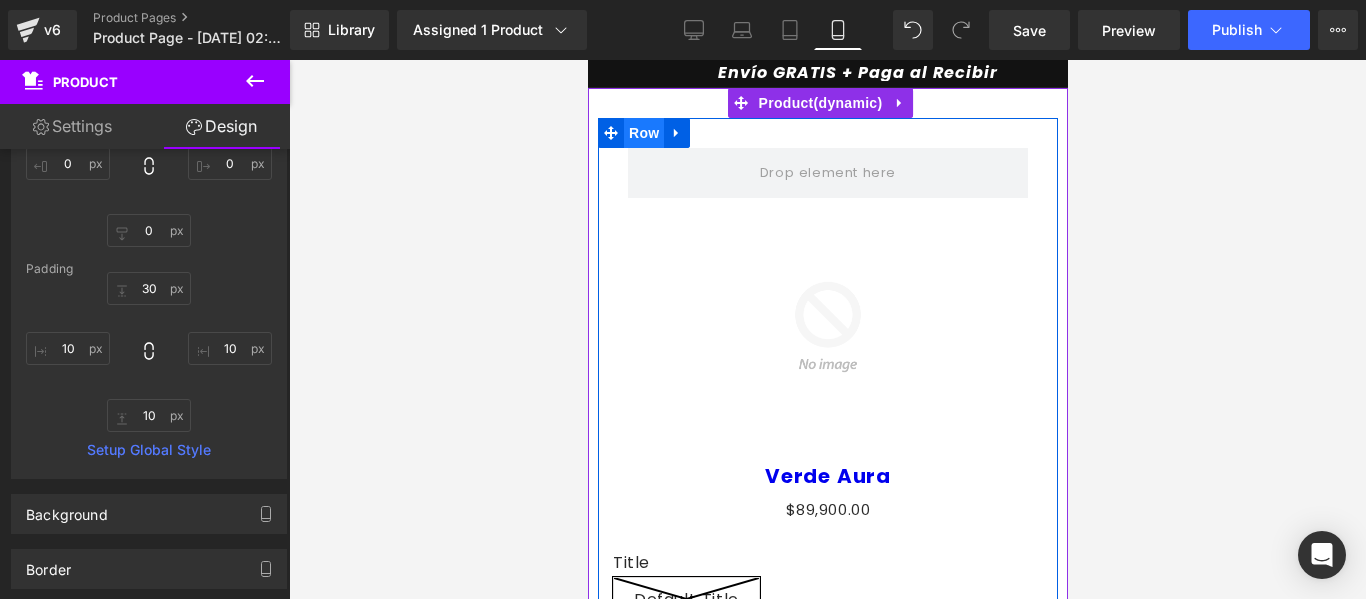 click on "Row" at bounding box center [643, 133] 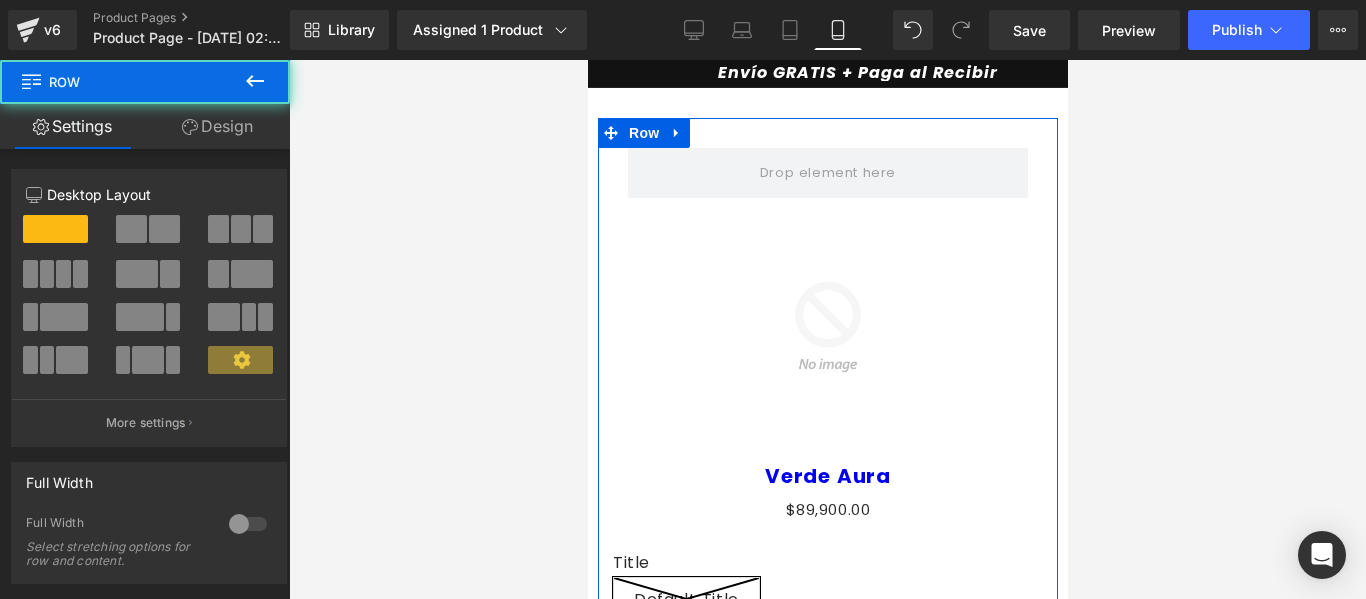 click on "Design" at bounding box center (217, 126) 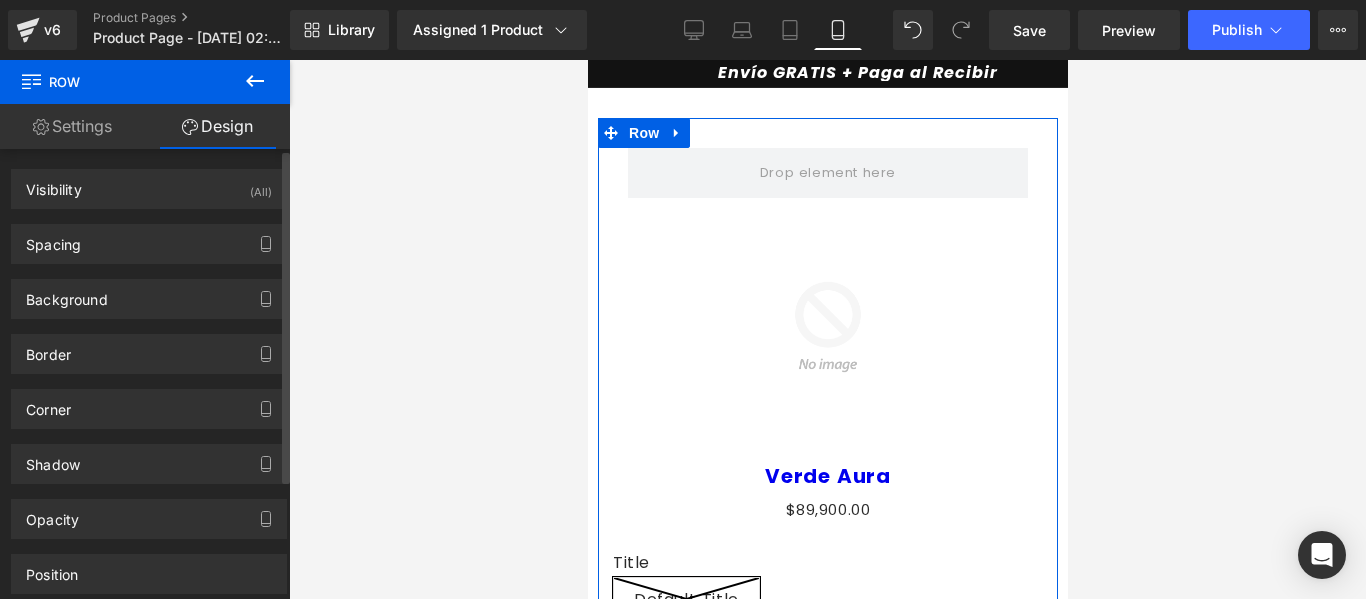 type on "0" 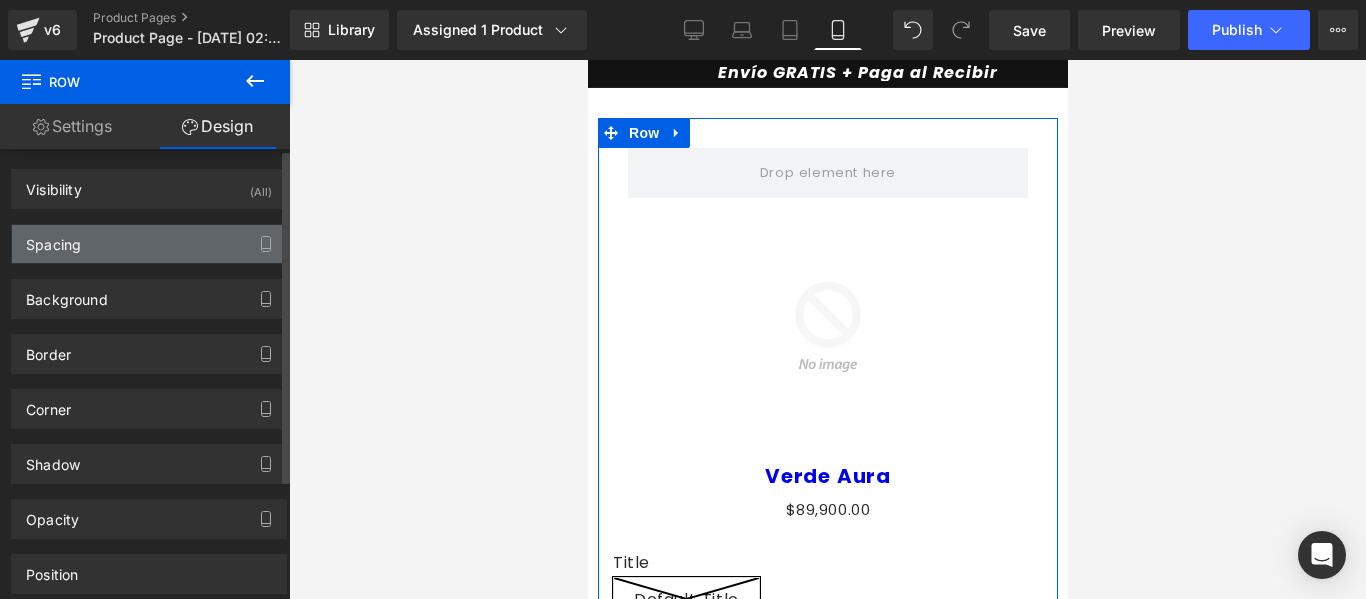 click on "Spacing" at bounding box center [149, 244] 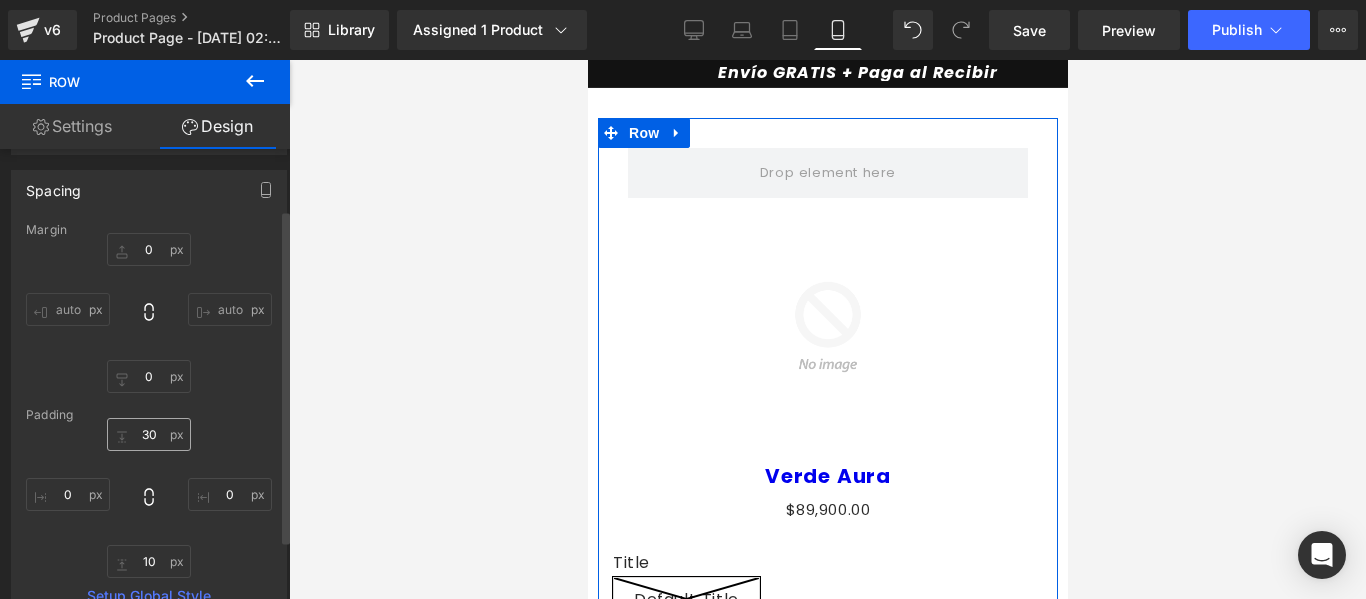 scroll, scrollTop: 100, scrollLeft: 0, axis: vertical 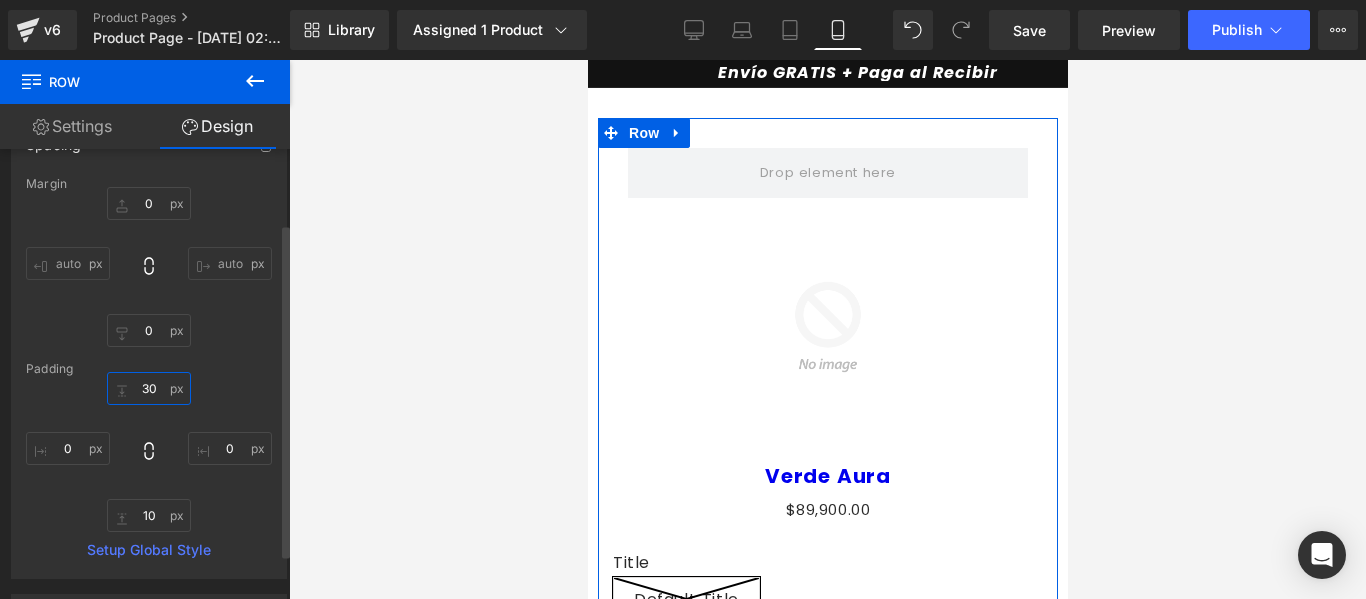 click on "30" at bounding box center [149, 388] 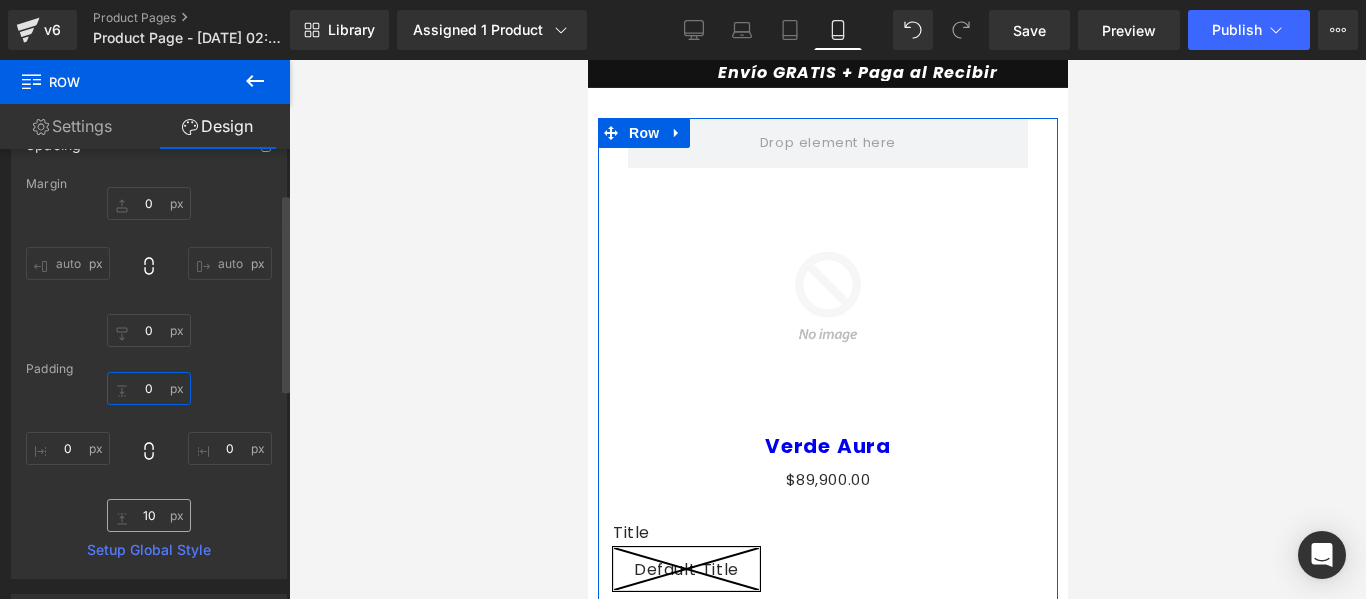 type on "0" 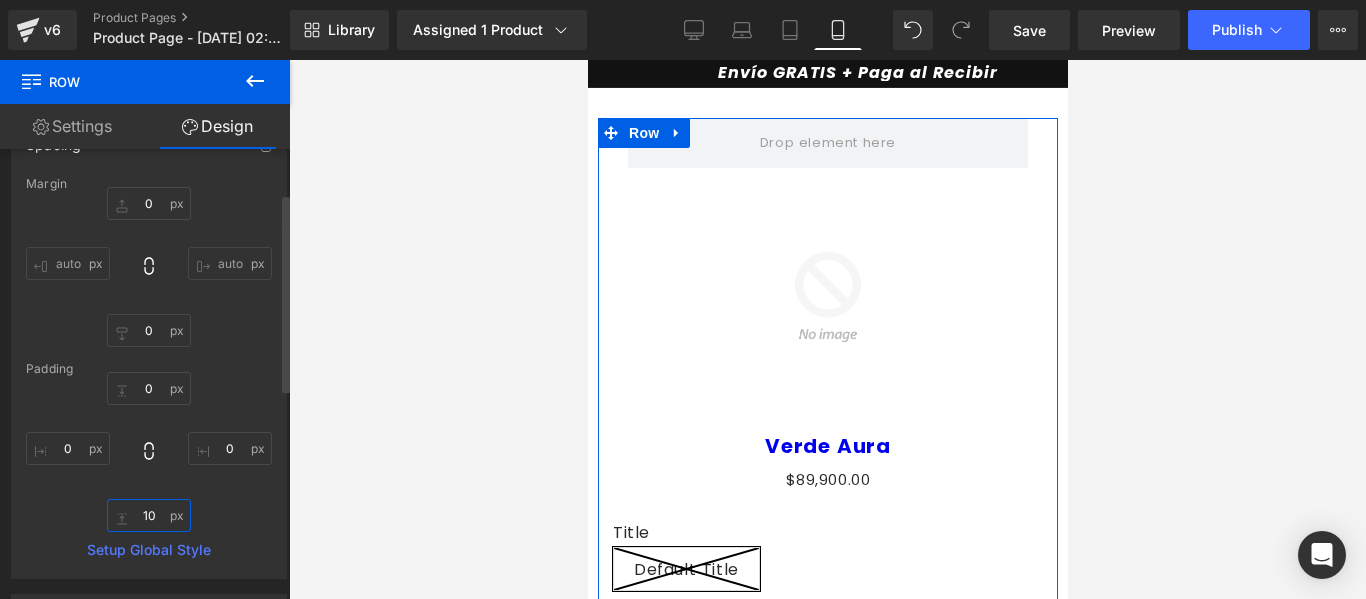 click on "10" at bounding box center [149, 515] 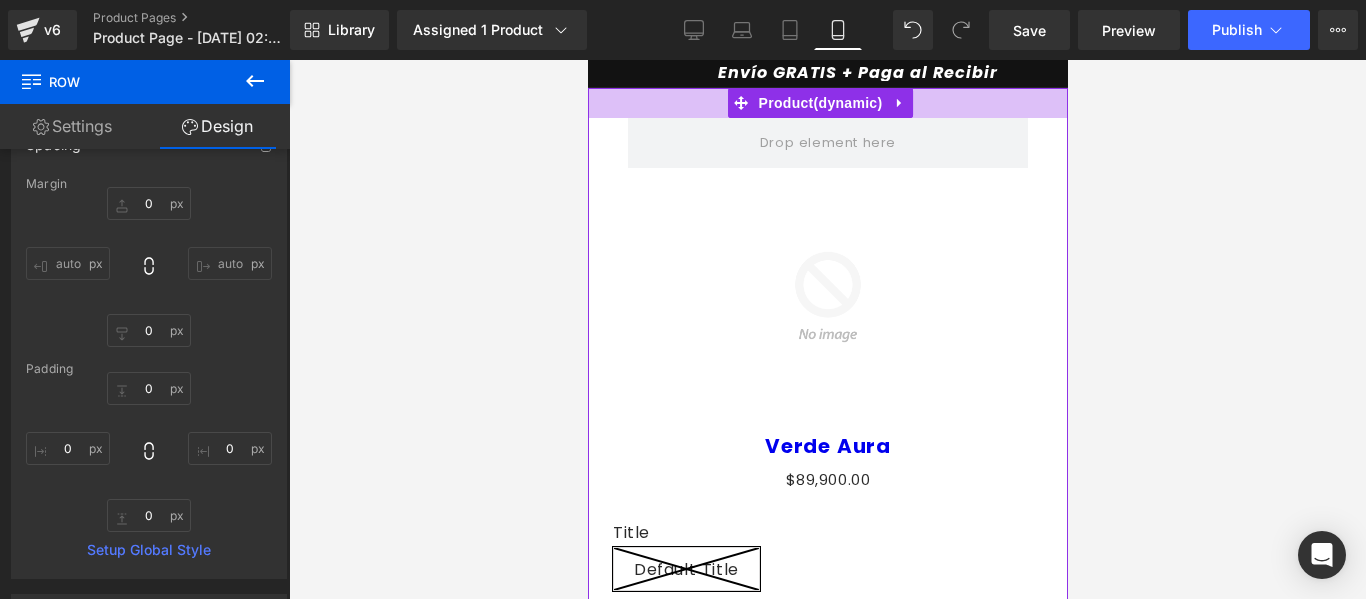 click at bounding box center (827, 103) 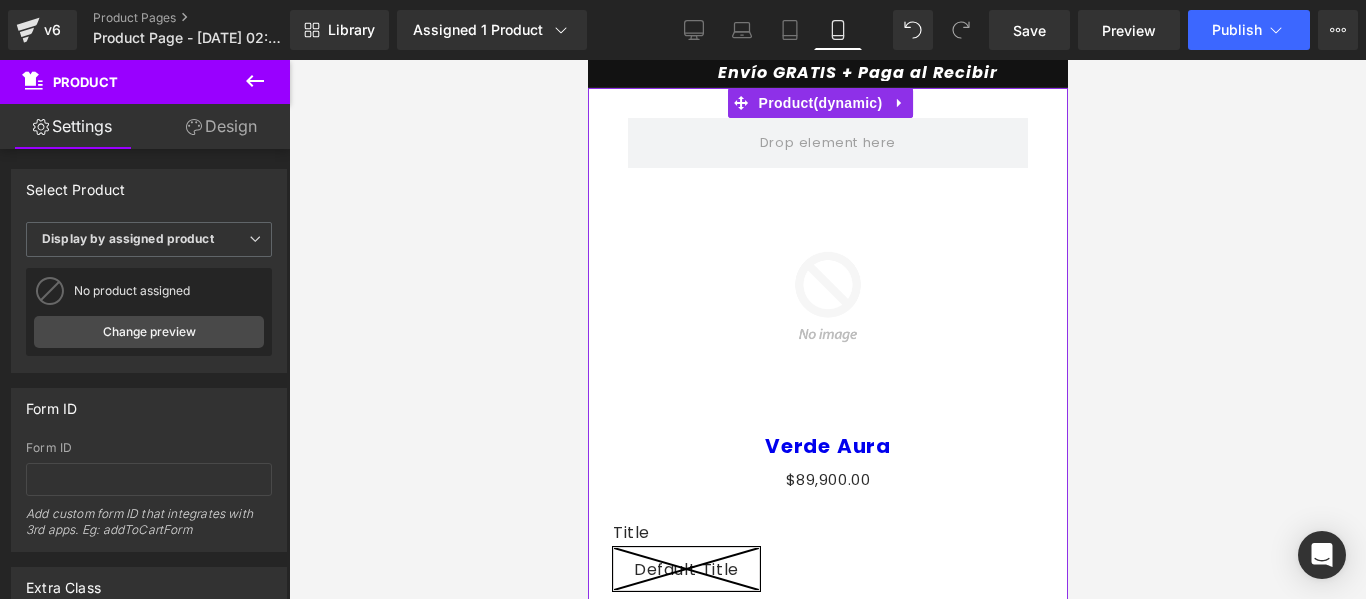 click on "Design" at bounding box center [221, 126] 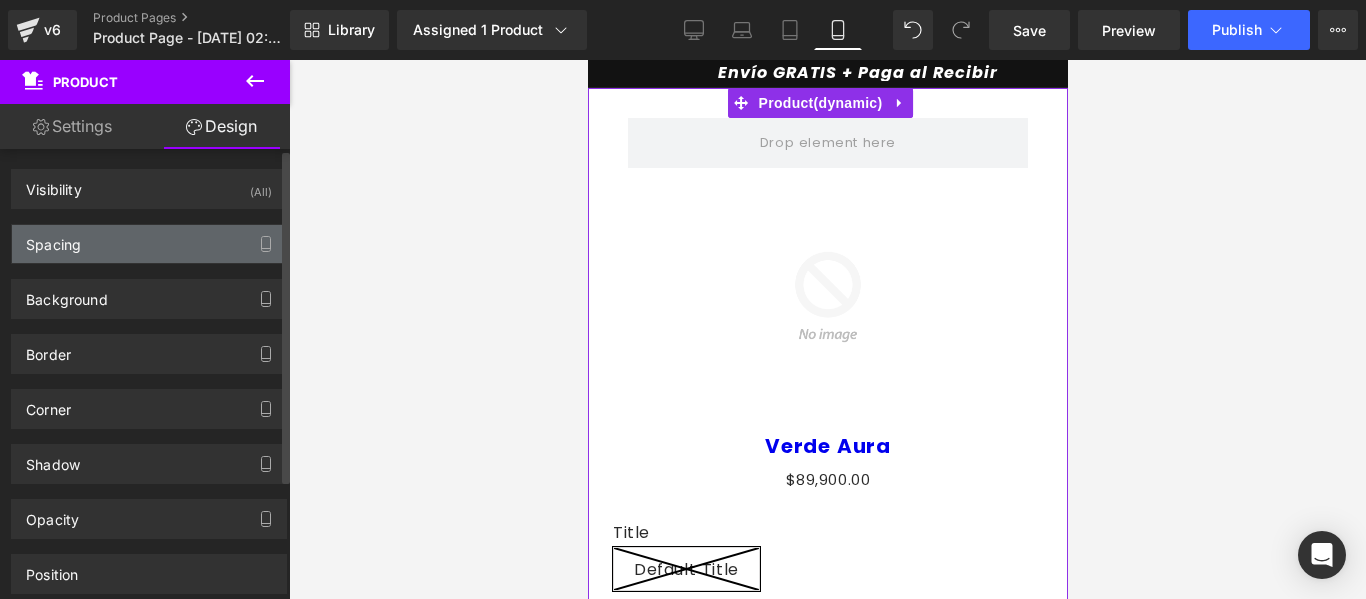 type on "0" 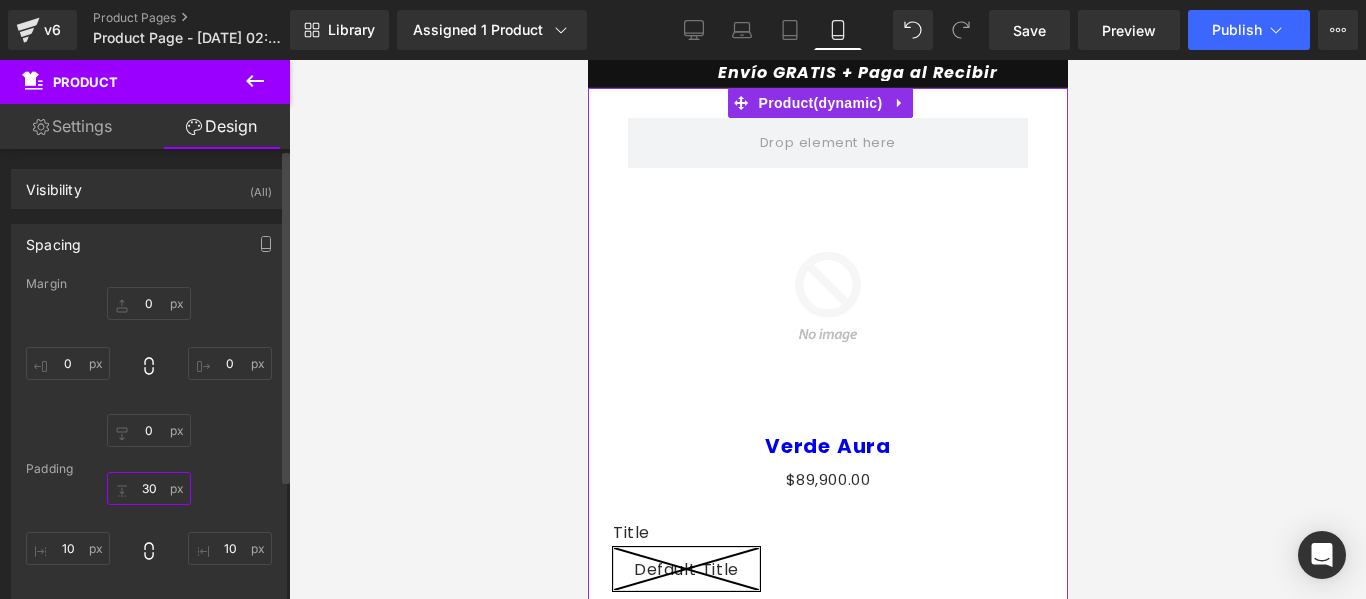 click on "30" at bounding box center (149, 488) 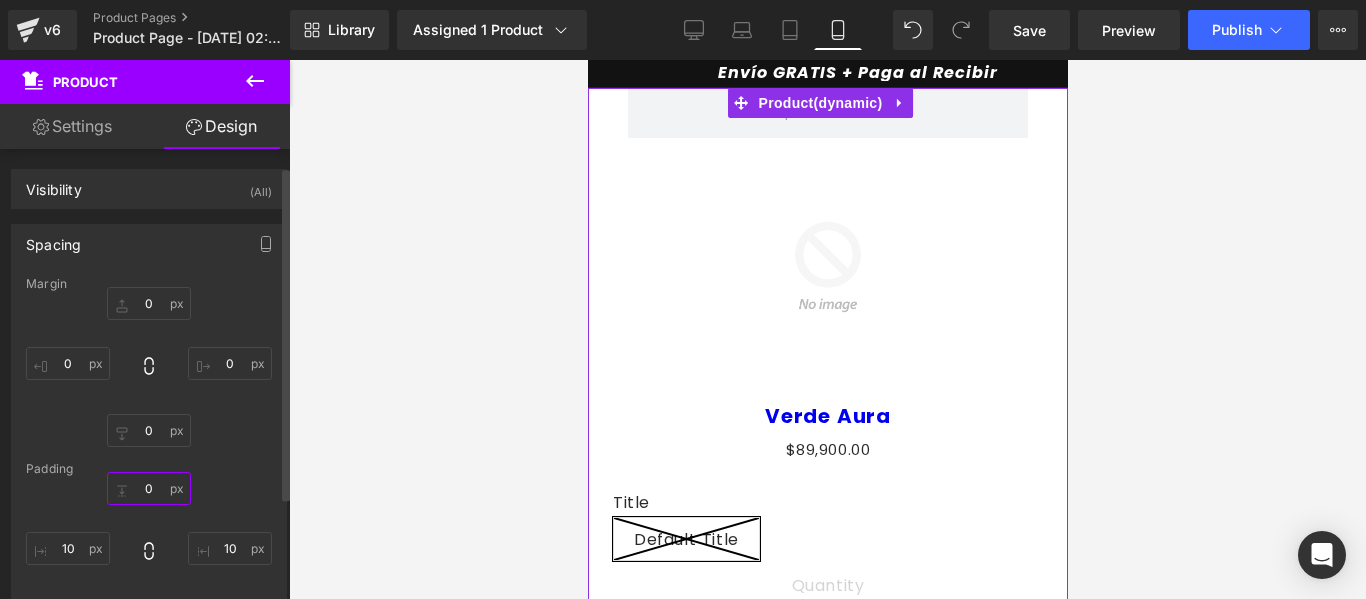 scroll, scrollTop: 100, scrollLeft: 0, axis: vertical 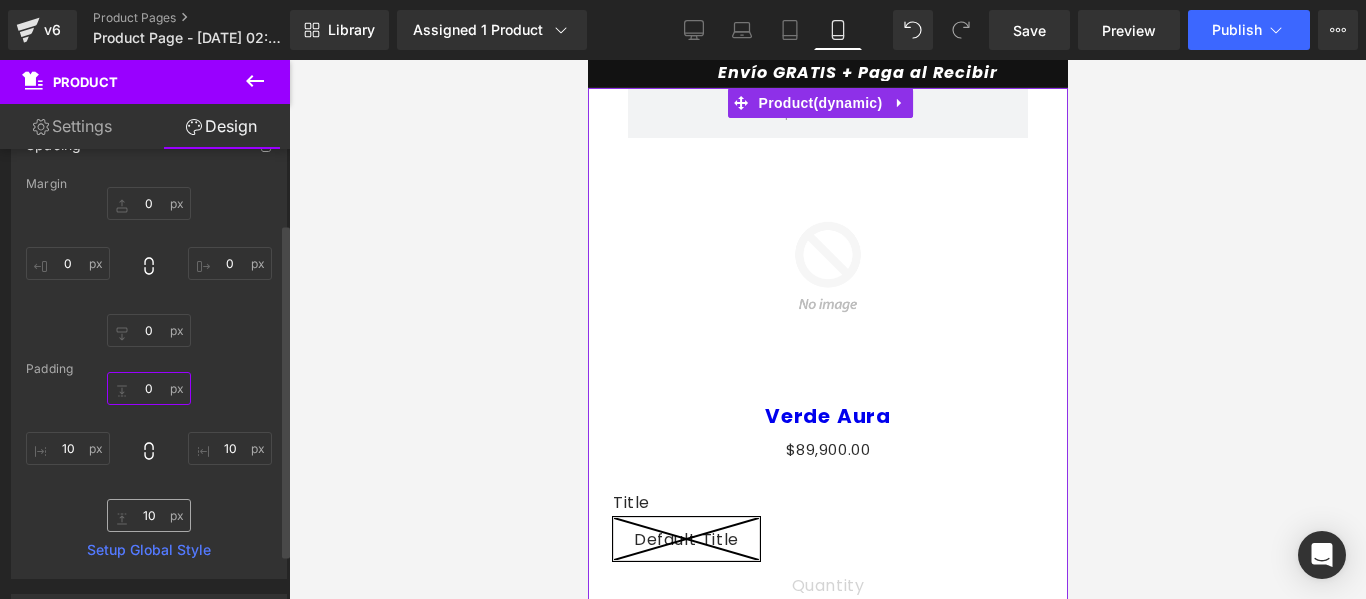type on "0" 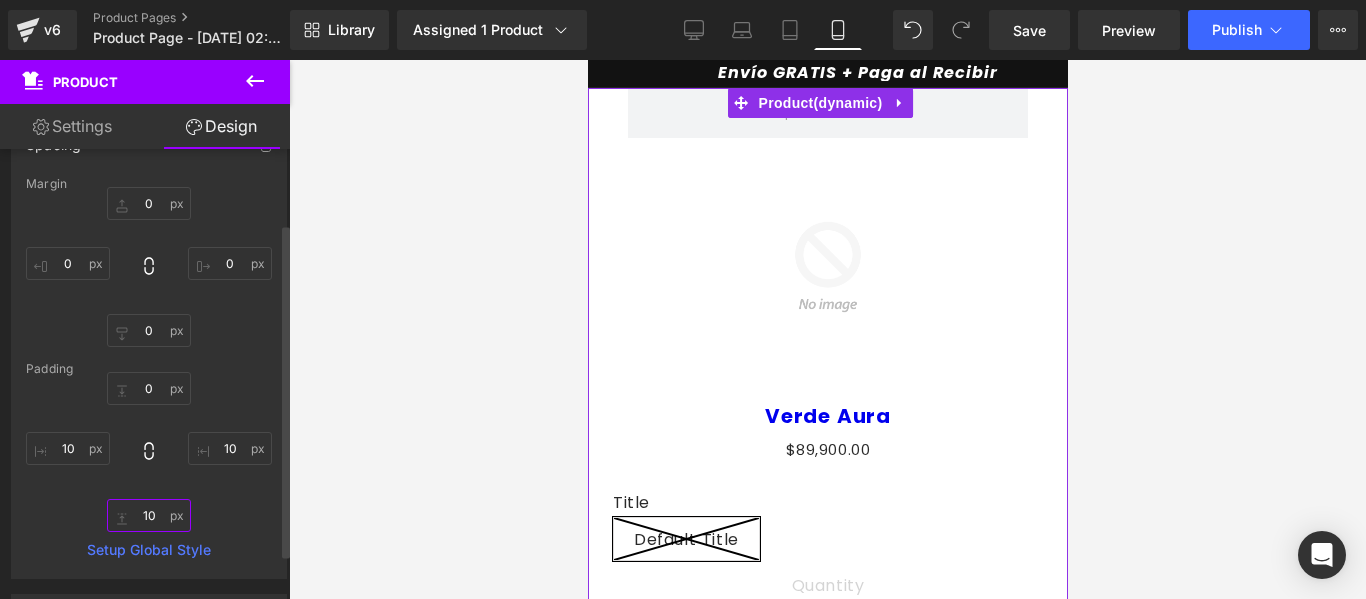 click on "10" at bounding box center [149, 515] 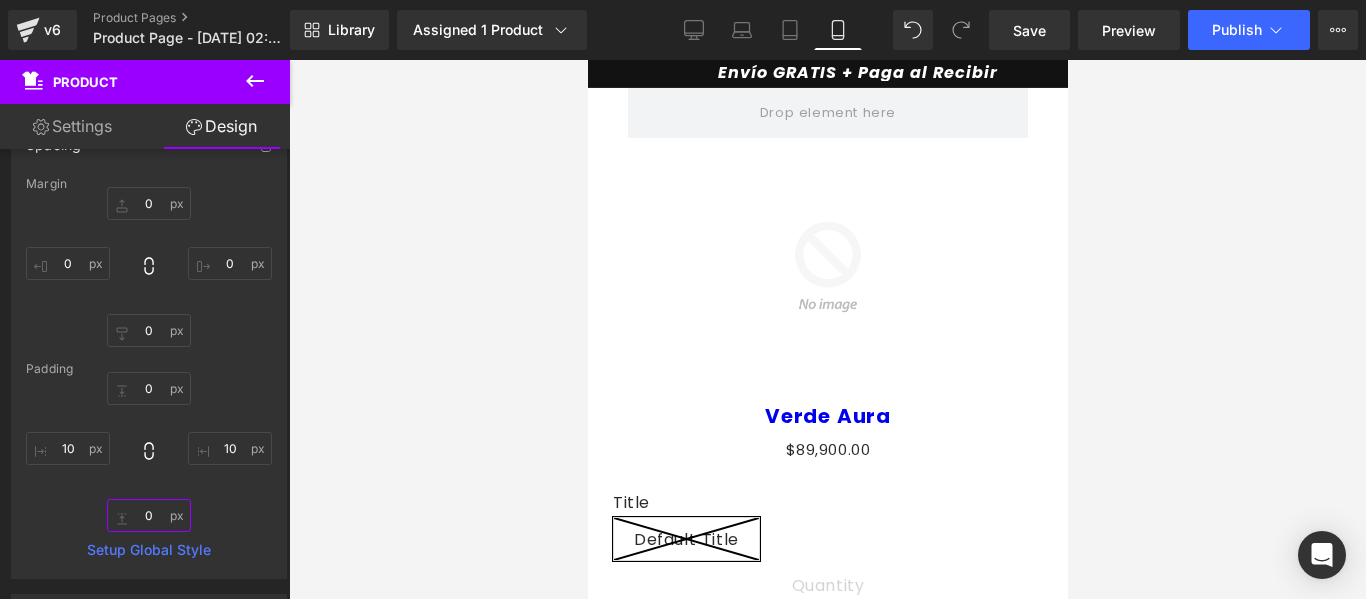 type on "0" 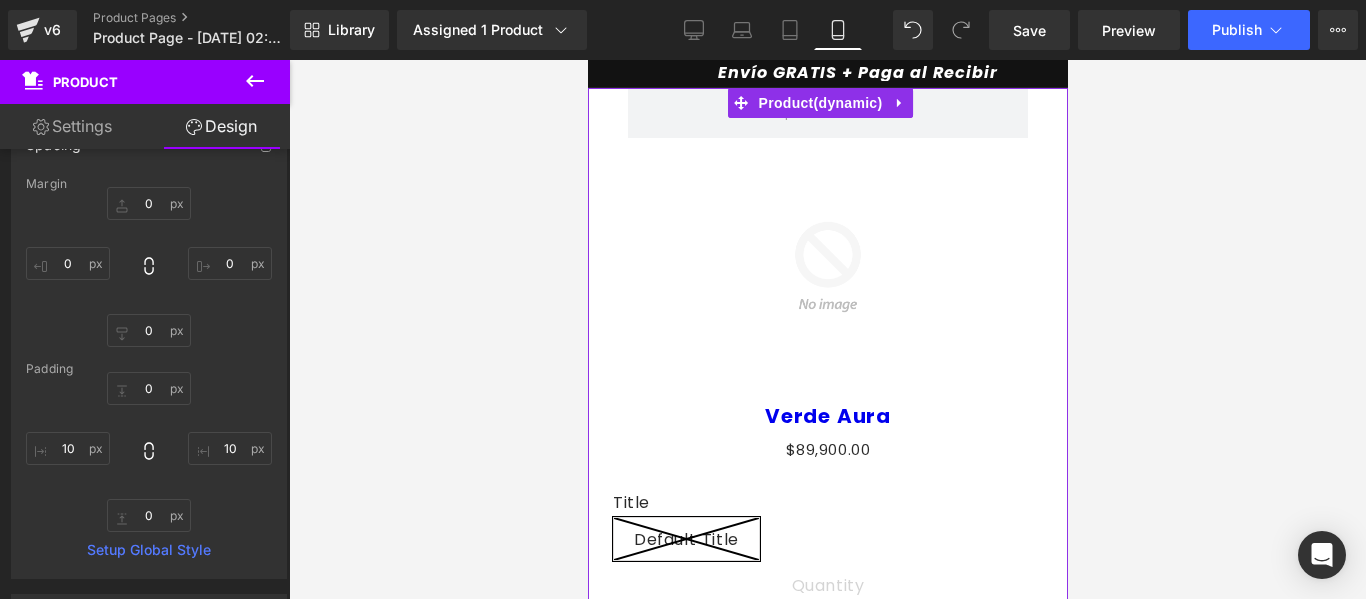 click on "Settings" at bounding box center [72, 126] 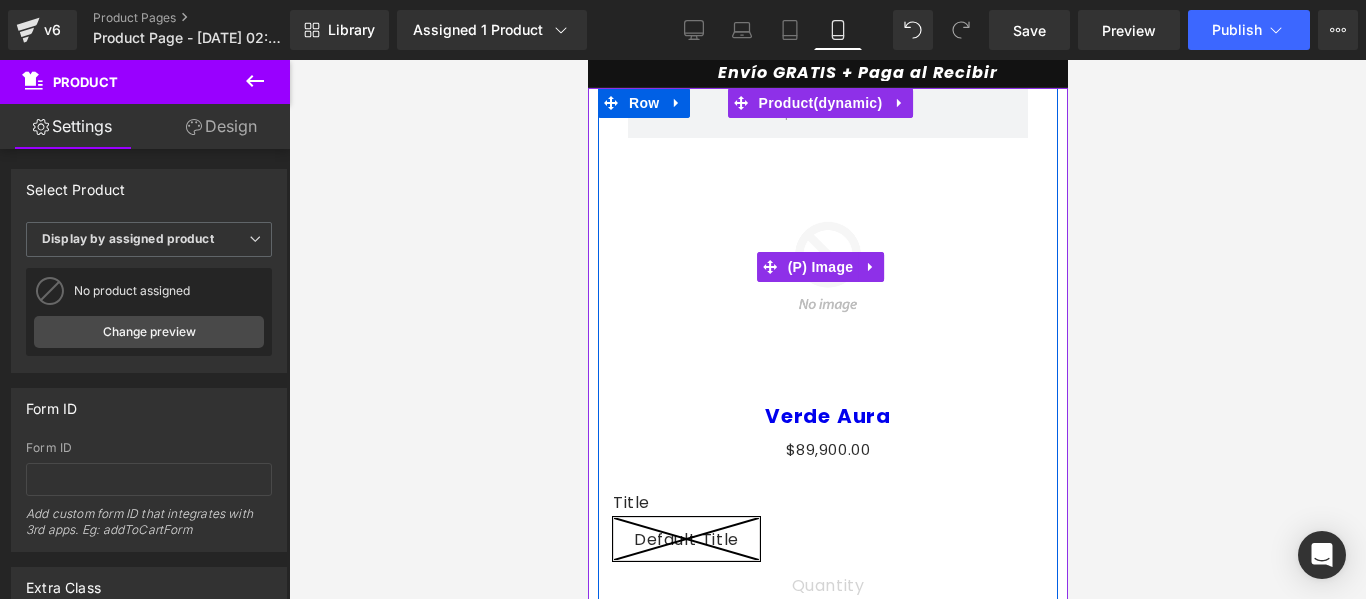 click at bounding box center [827, 267] 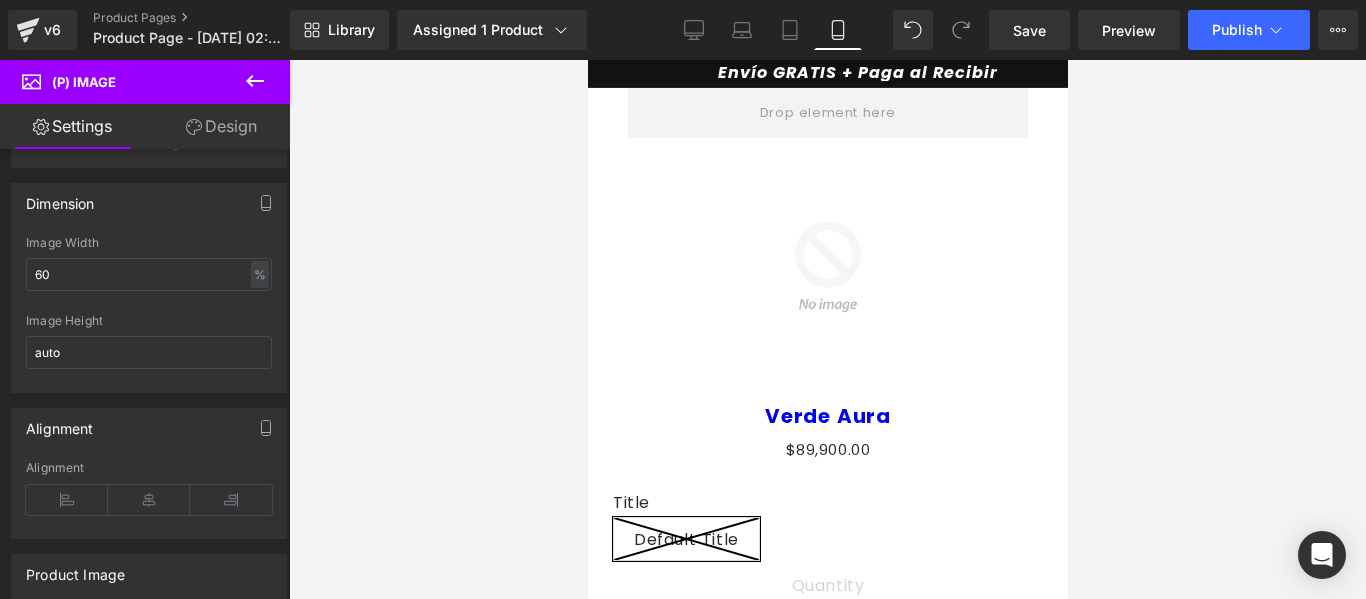 scroll, scrollTop: 300, scrollLeft: 0, axis: vertical 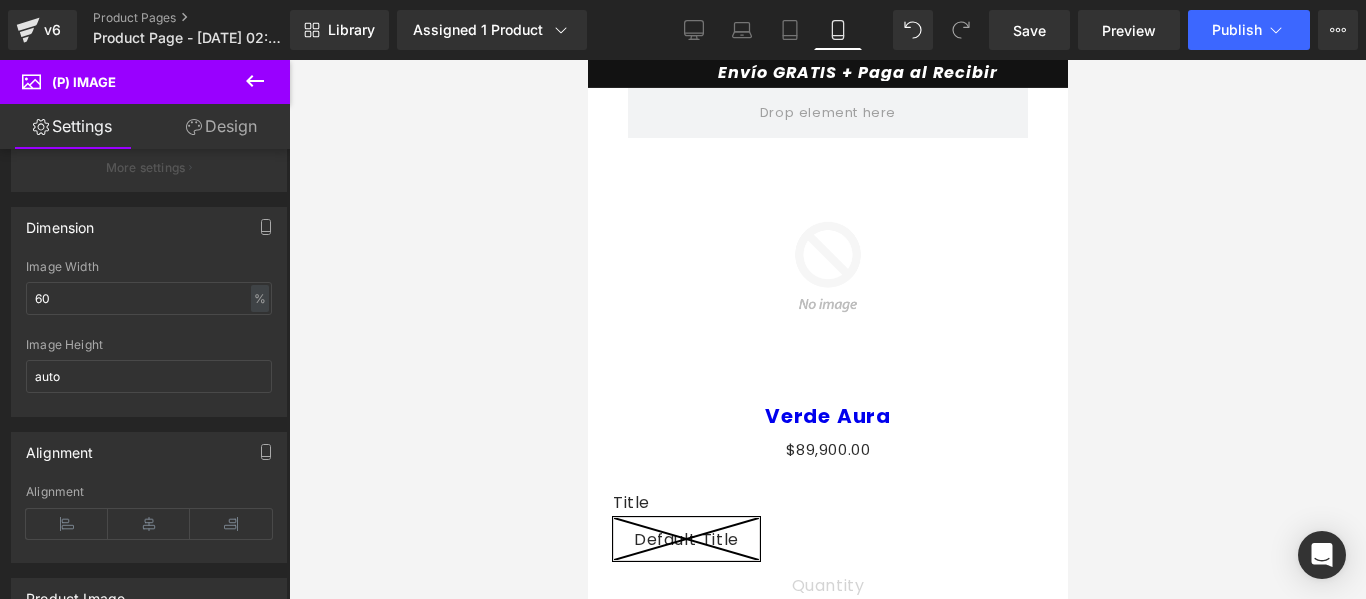 click on "Design" at bounding box center (221, 126) 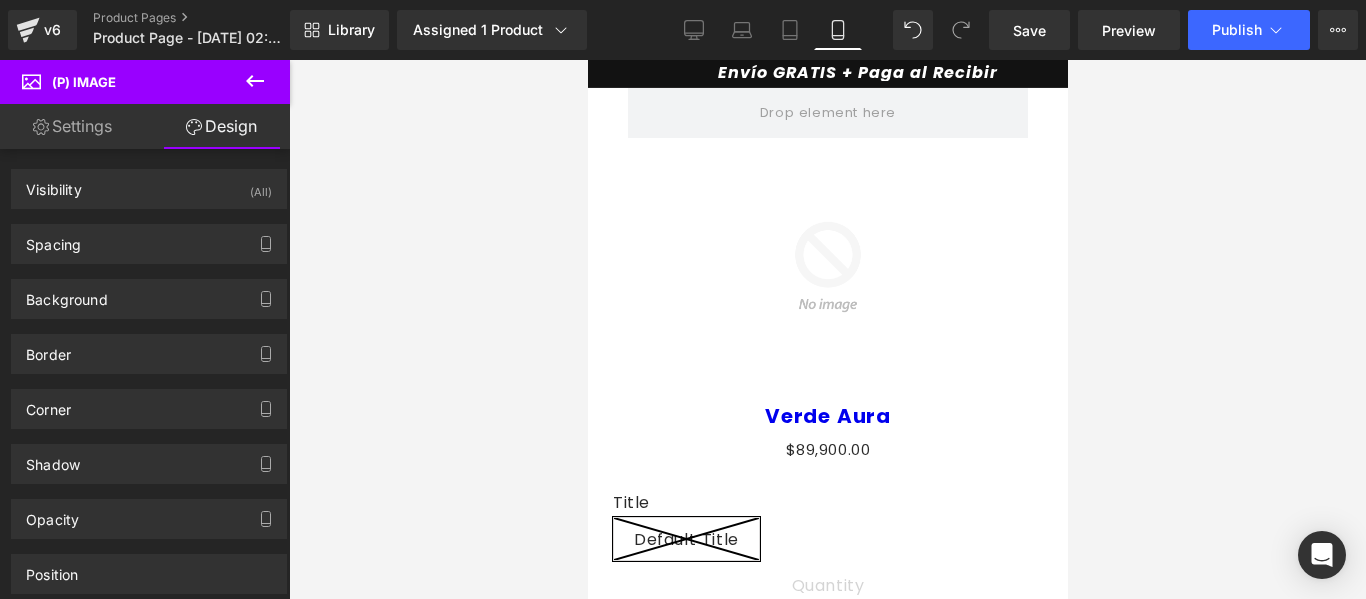 click on "Settings" at bounding box center (72, 126) 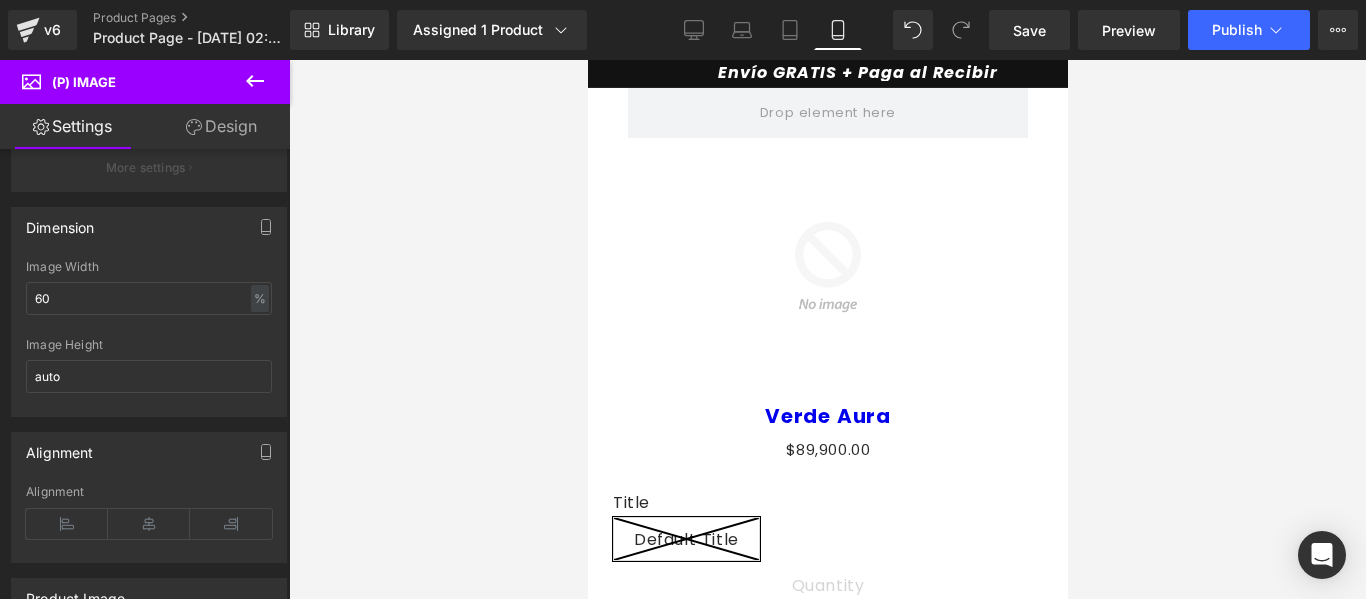 scroll, scrollTop: 0, scrollLeft: 0, axis: both 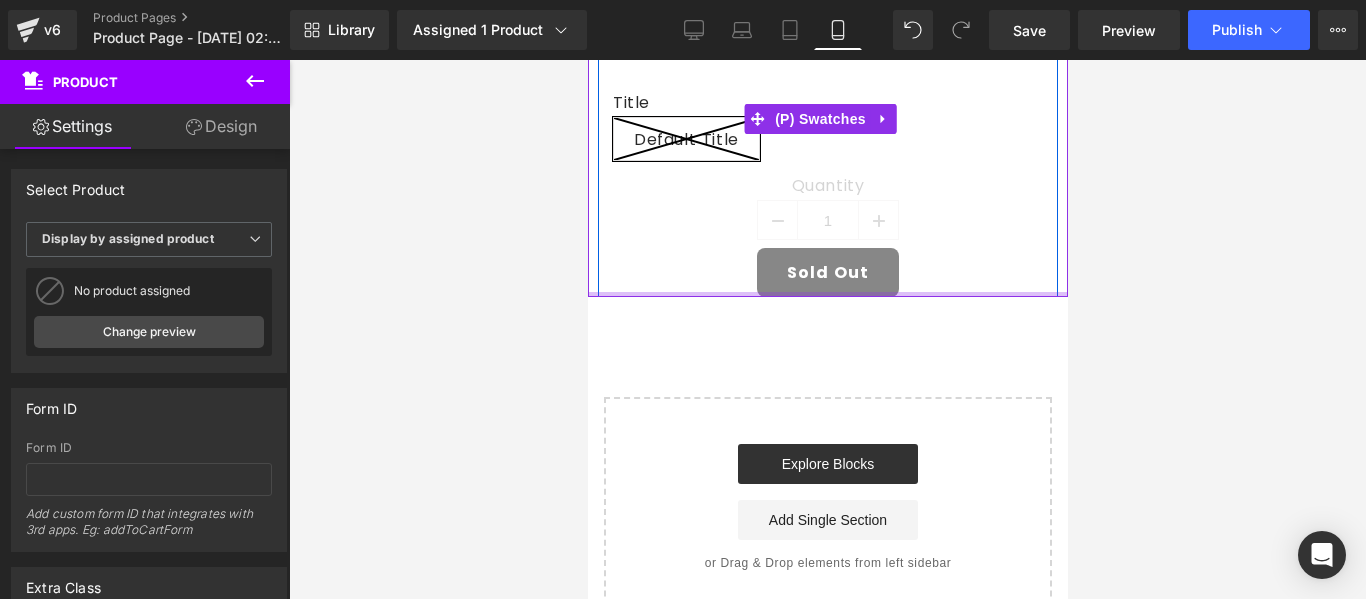 drag, startPoint x: 724, startPoint y: 285, endPoint x: 653, endPoint y: 95, distance: 202.83244 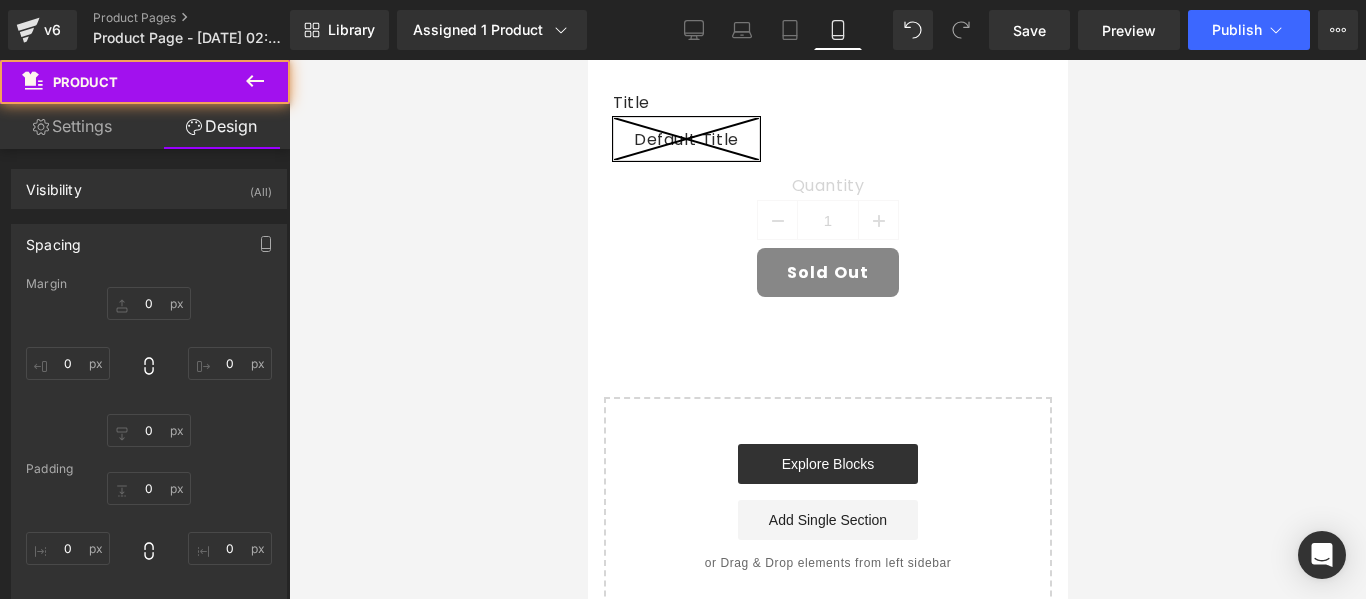 type on "0" 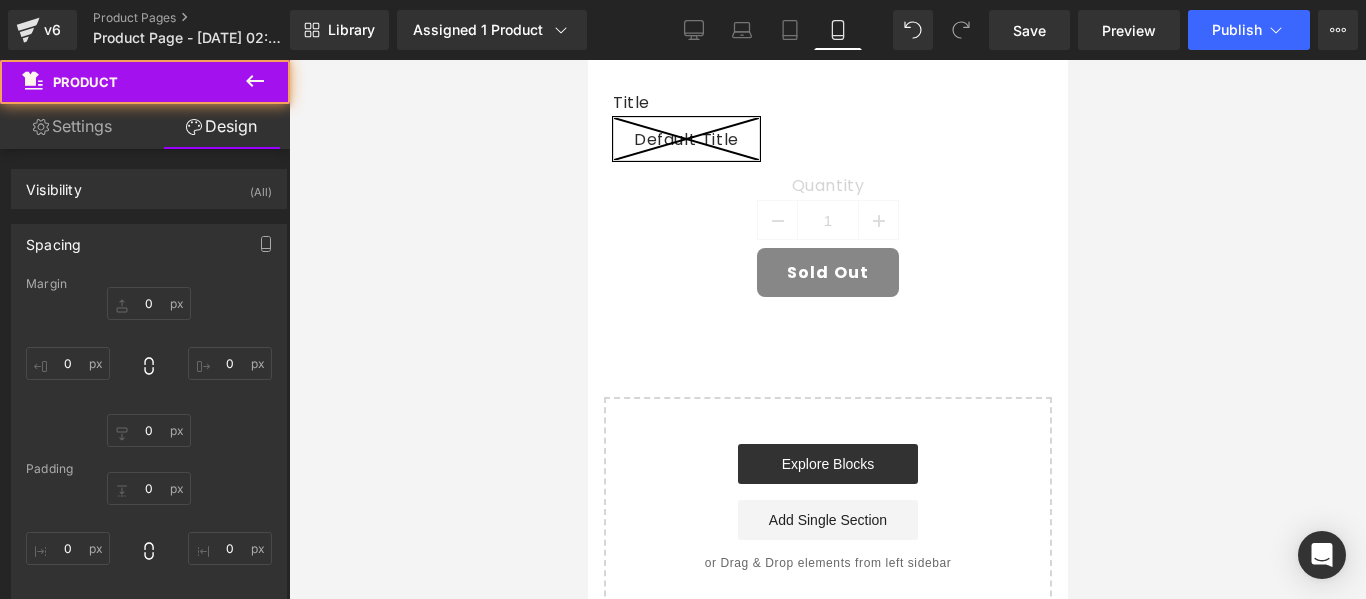 type on "0" 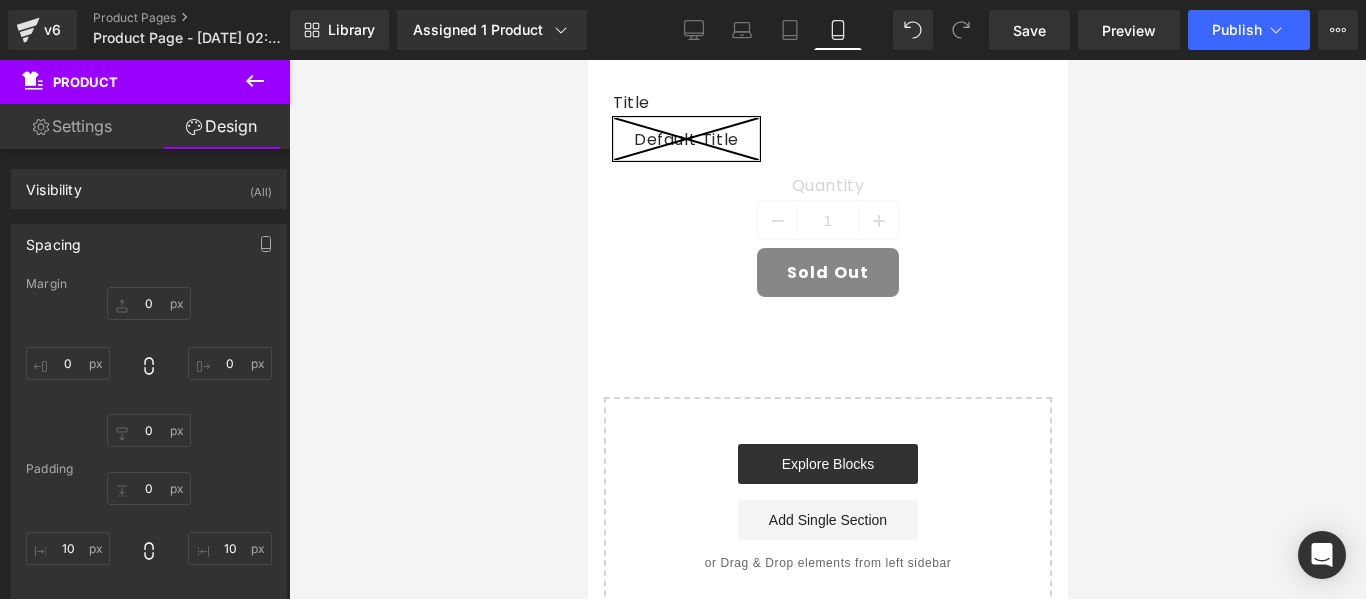 drag, startPoint x: 709, startPoint y: 285, endPoint x: 710, endPoint y: 336, distance: 51.009804 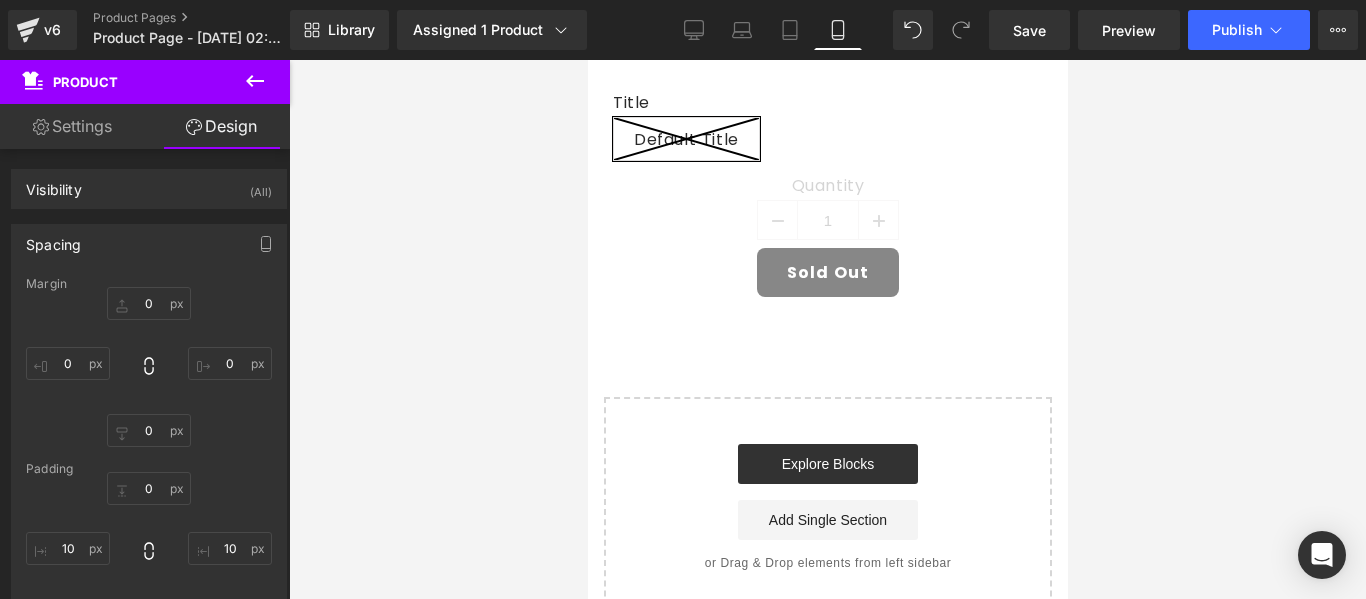 click on "Row
Sale Off
(P) Image
Verde Aura
(P) Title
$0
$89,900.00
(P) Price
Title
Default Title
0
(P) Swatches
Quantity
1
(P) Quantity
Sold Out
(P) Cart Button" at bounding box center (827, 152) 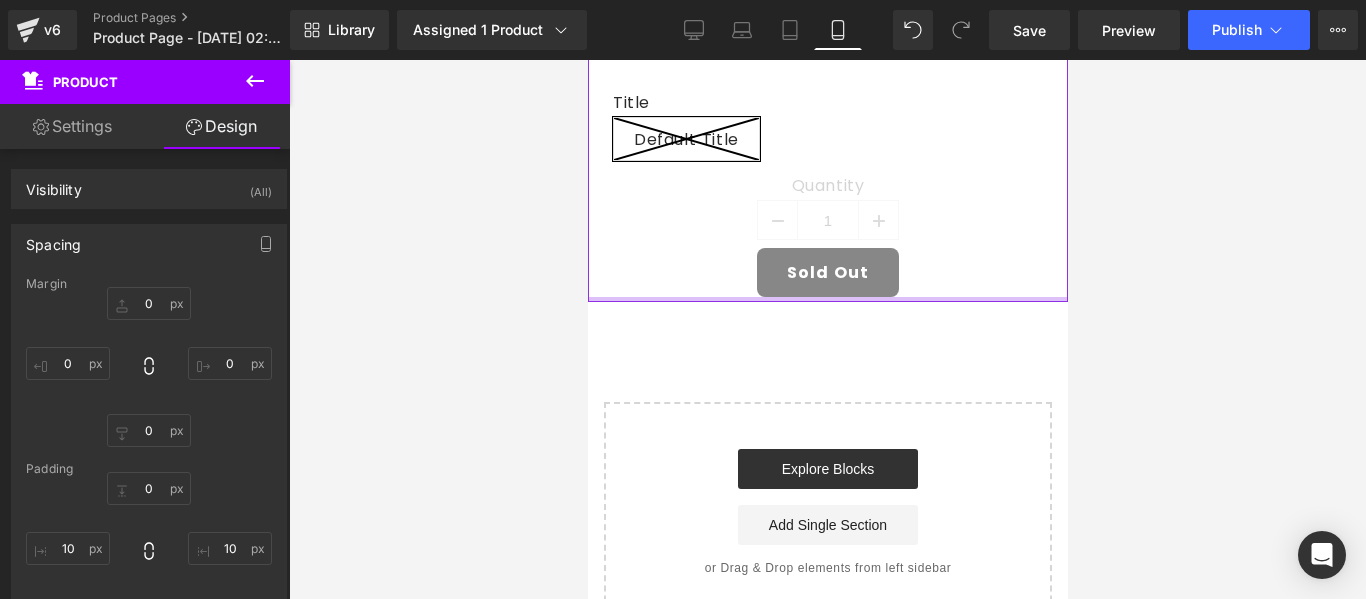 type on "0px" 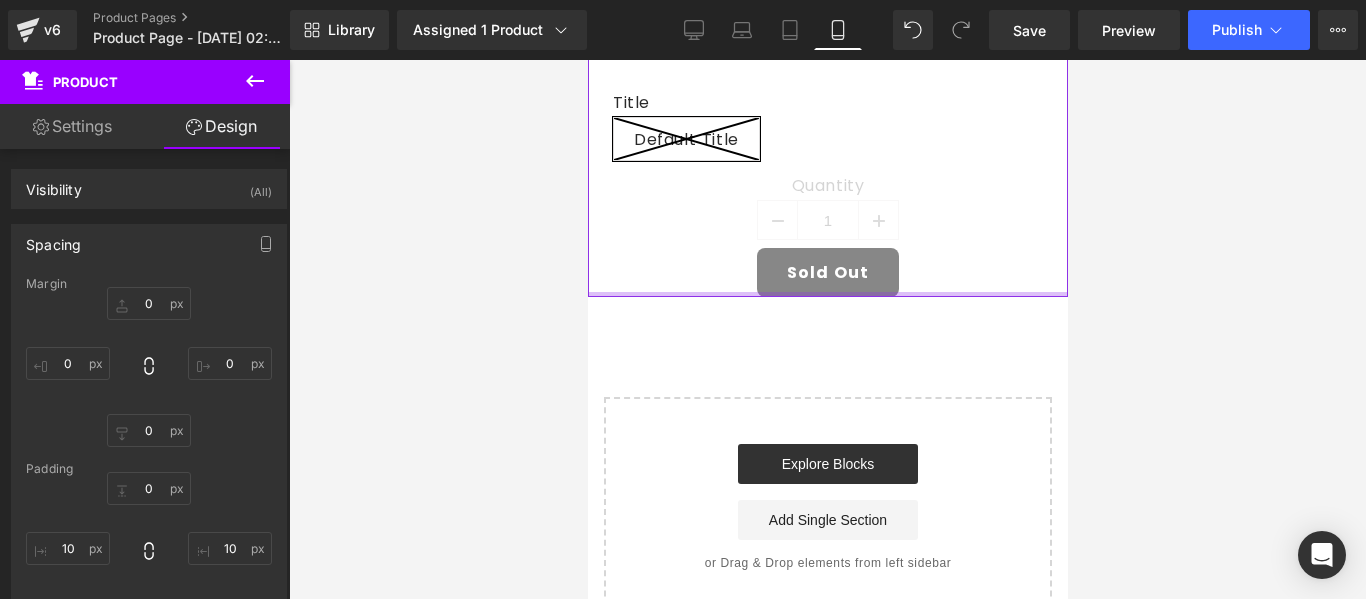 drag, startPoint x: 706, startPoint y: 283, endPoint x: 710, endPoint y: 265, distance: 18.439089 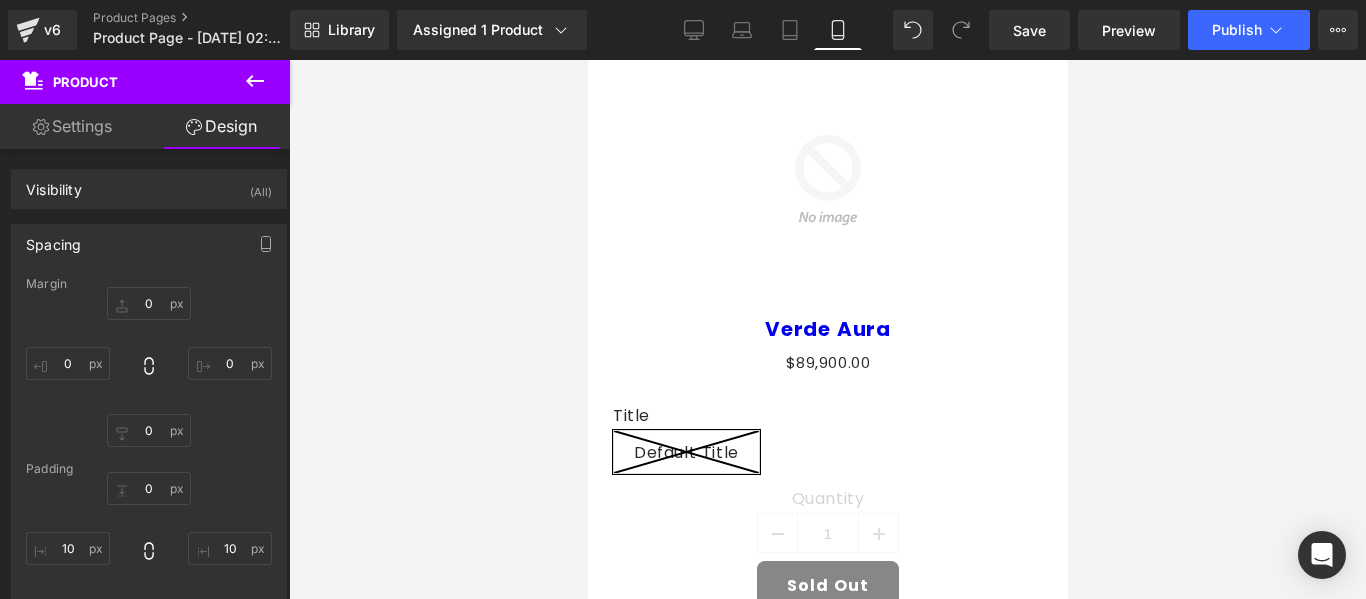 scroll, scrollTop: 0, scrollLeft: 0, axis: both 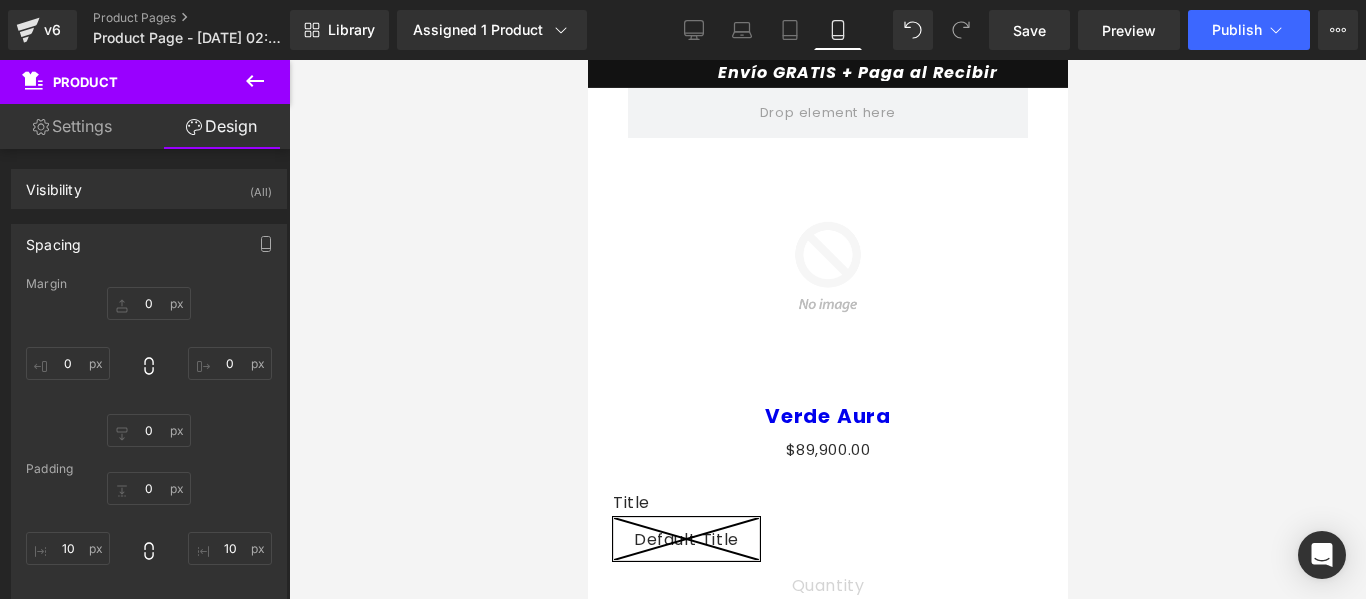 click at bounding box center (827, 267) 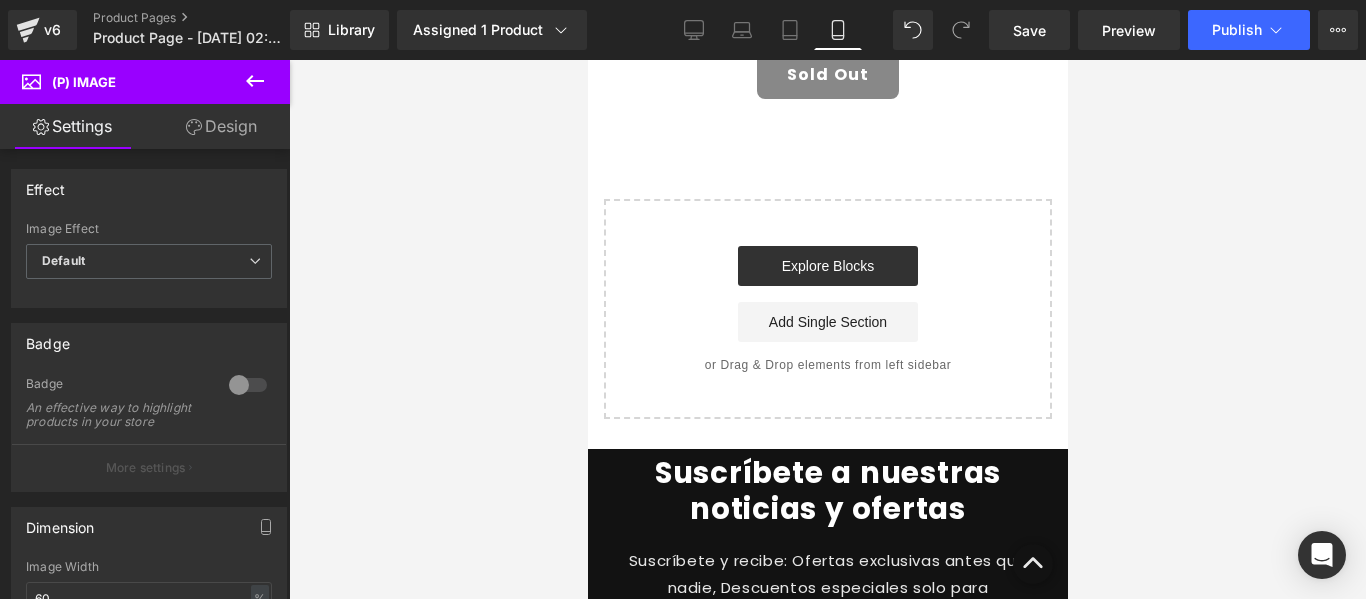 scroll, scrollTop: 600, scrollLeft: 0, axis: vertical 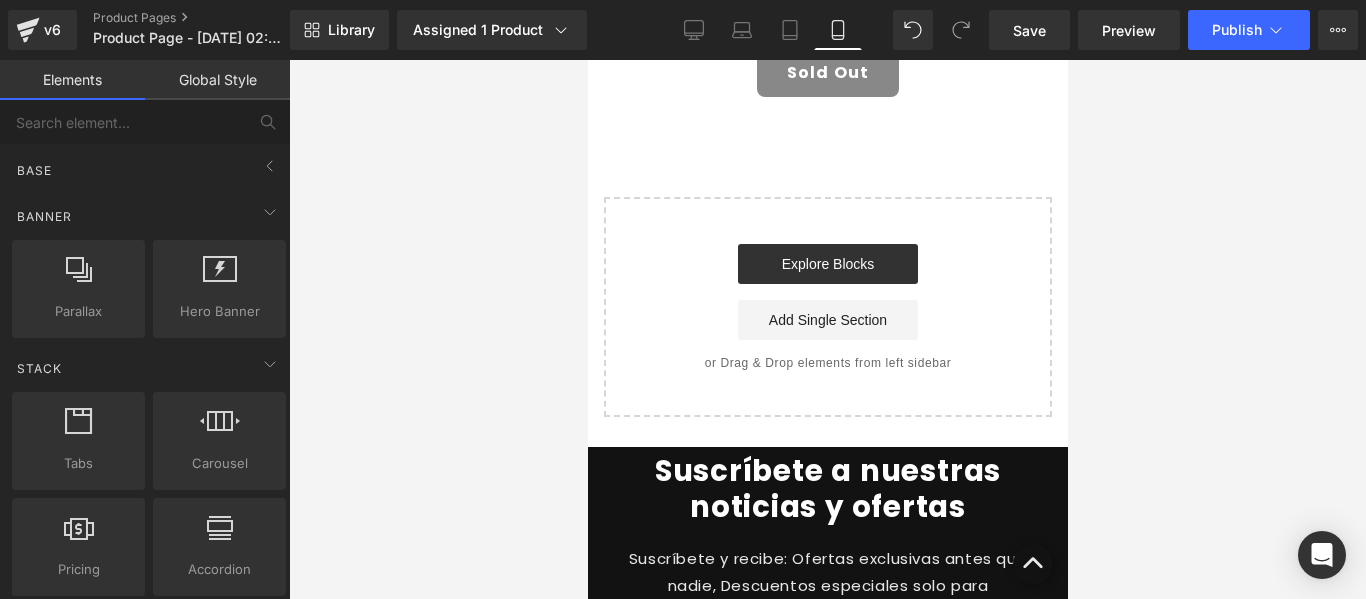 click on "Row
Sale Off
(P) Image
Verde Aura
(P) Title
$0
$89,900.00
(P) Price
Title
Default Title
0
(P) Swatches
Quantity
1
(P) Quantity
Sold Out
(P) Cart Button" at bounding box center [827, -48] 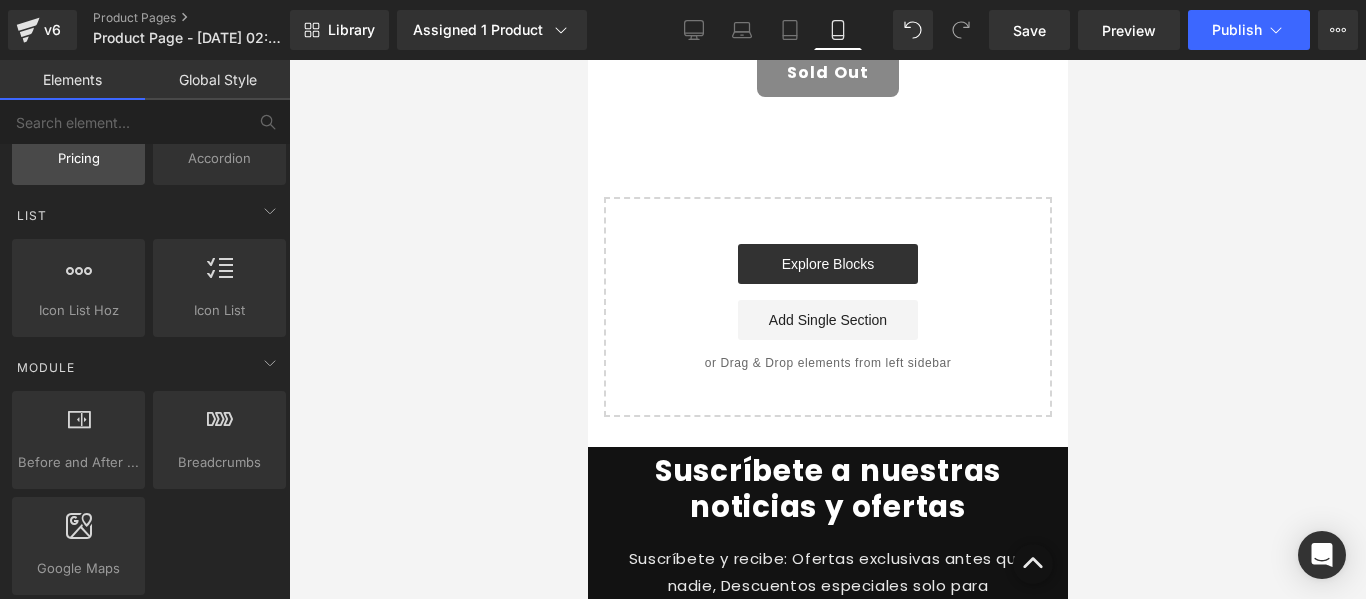 scroll, scrollTop: 400, scrollLeft: 0, axis: vertical 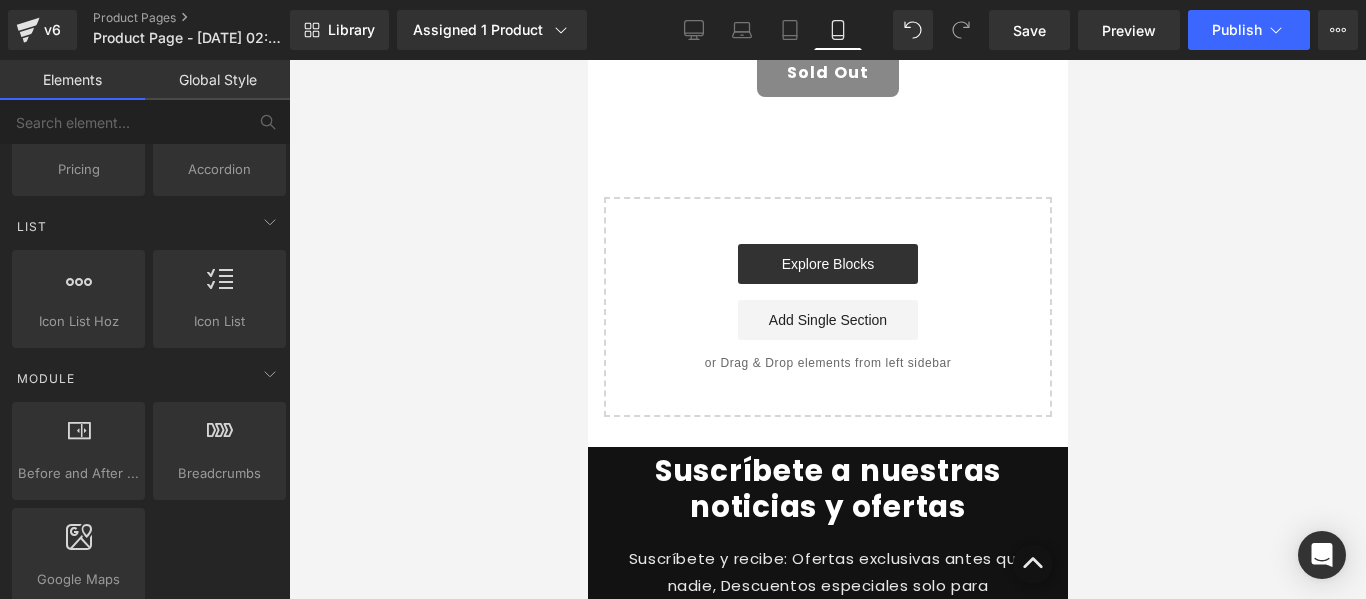 click on "Global Style" at bounding box center [217, 80] 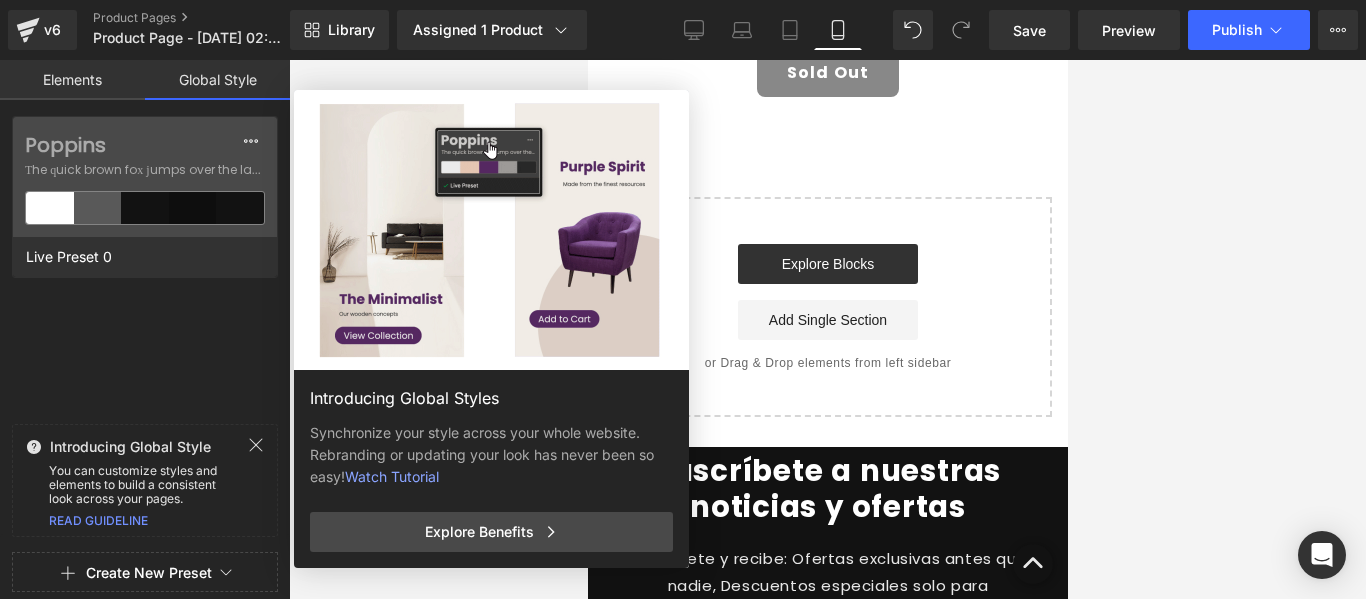 click on "Elements" at bounding box center (72, 80) 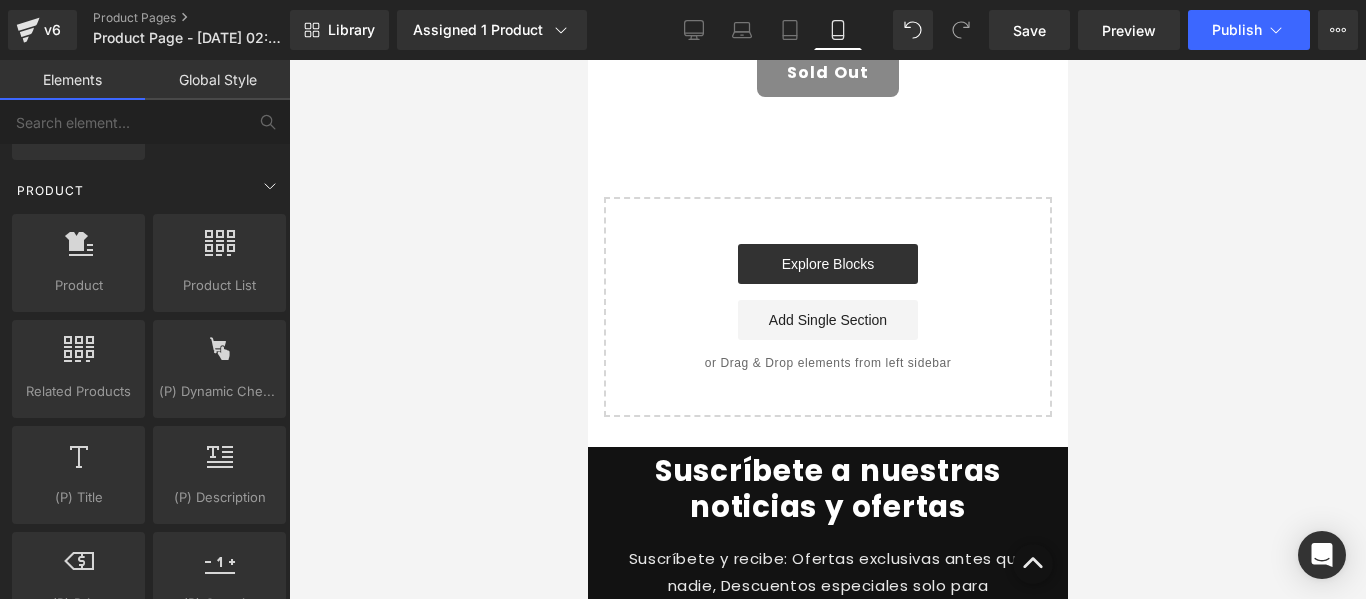 scroll, scrollTop: 1400, scrollLeft: 0, axis: vertical 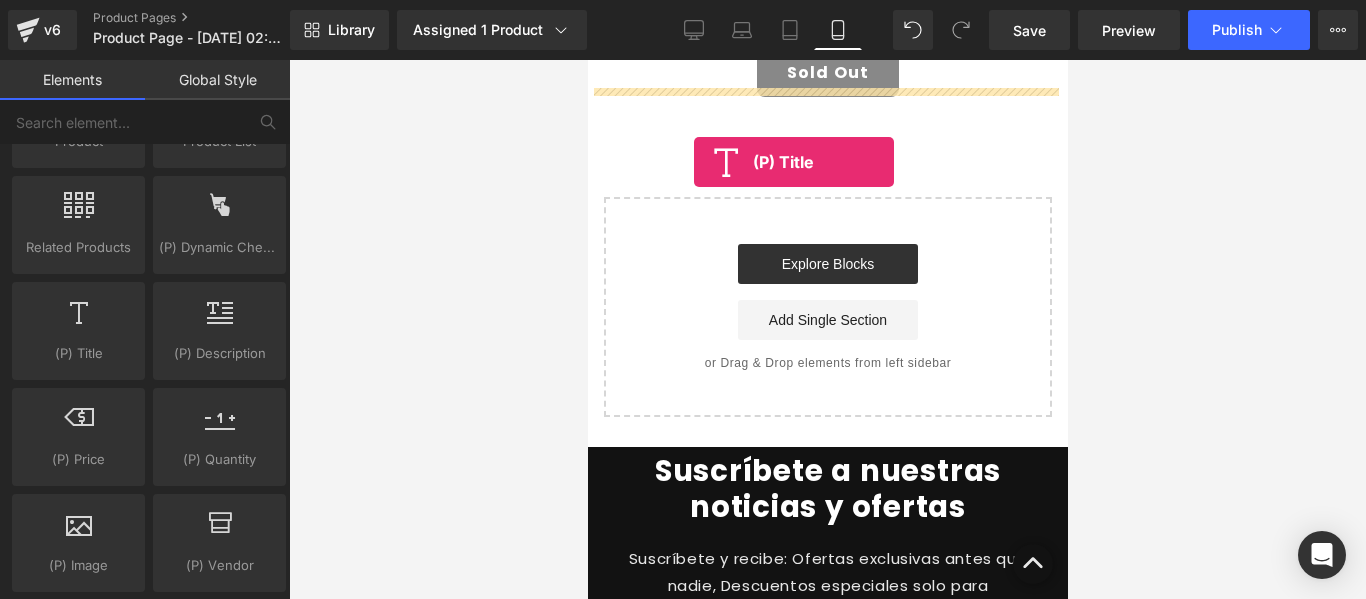 drag, startPoint x: 680, startPoint y: 408, endPoint x: 689, endPoint y: 158, distance: 250.16194 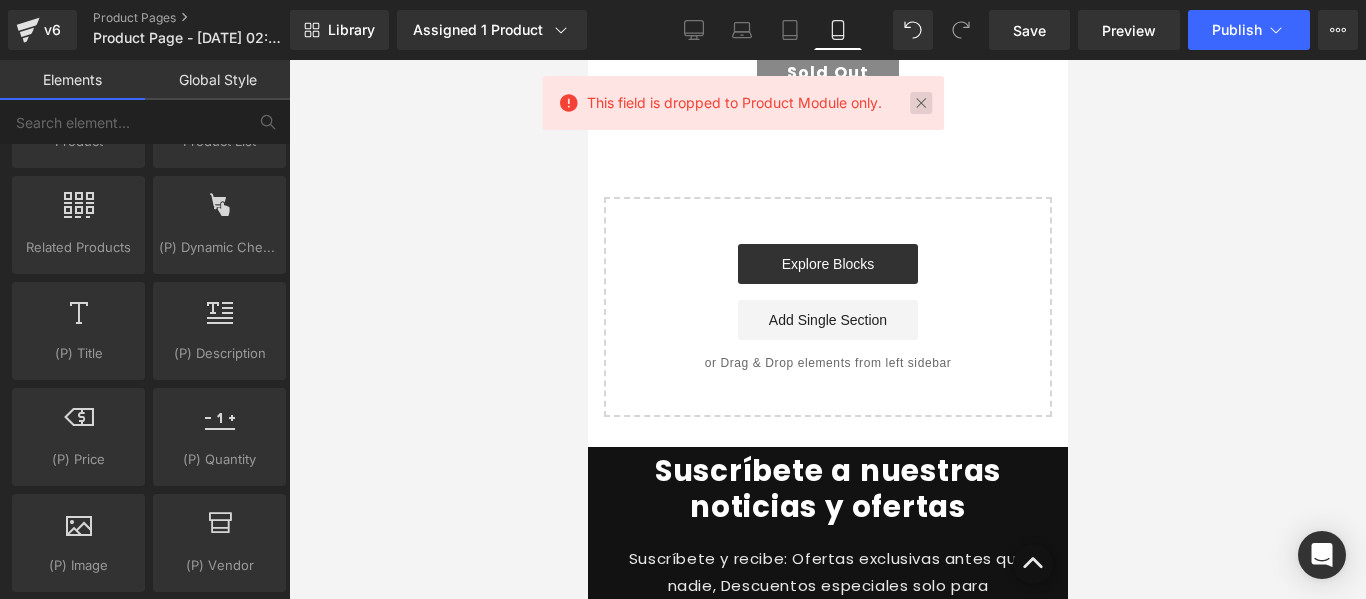 click at bounding box center (921, 103) 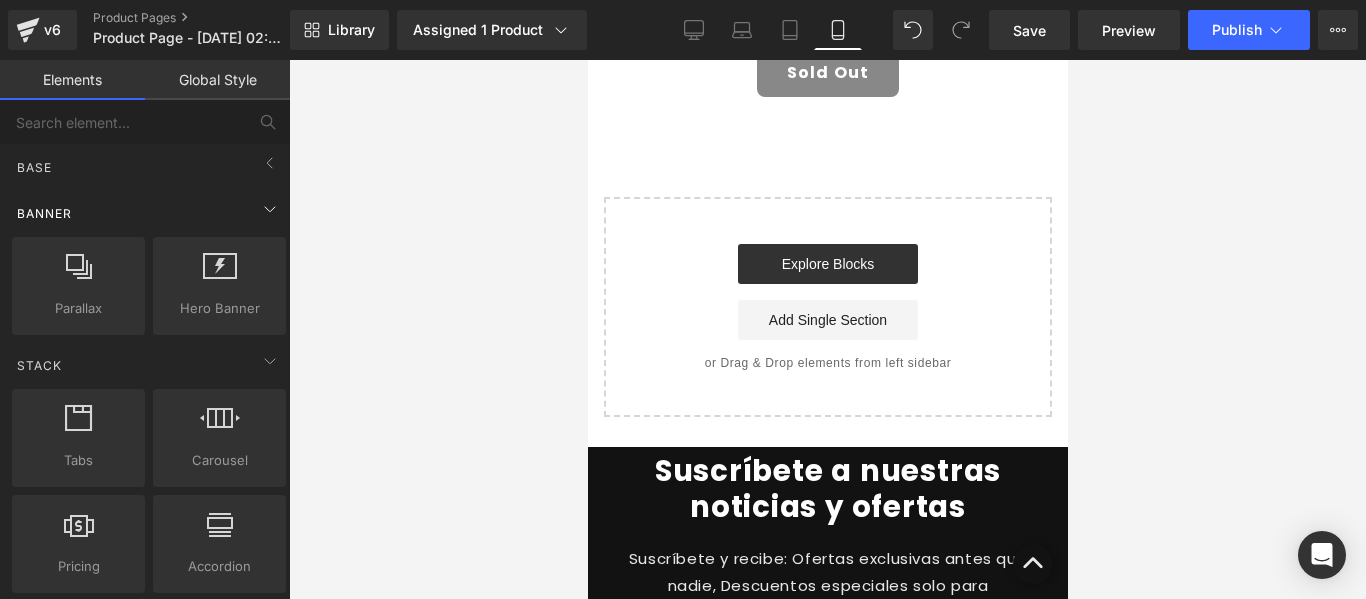 scroll, scrollTop: 0, scrollLeft: 0, axis: both 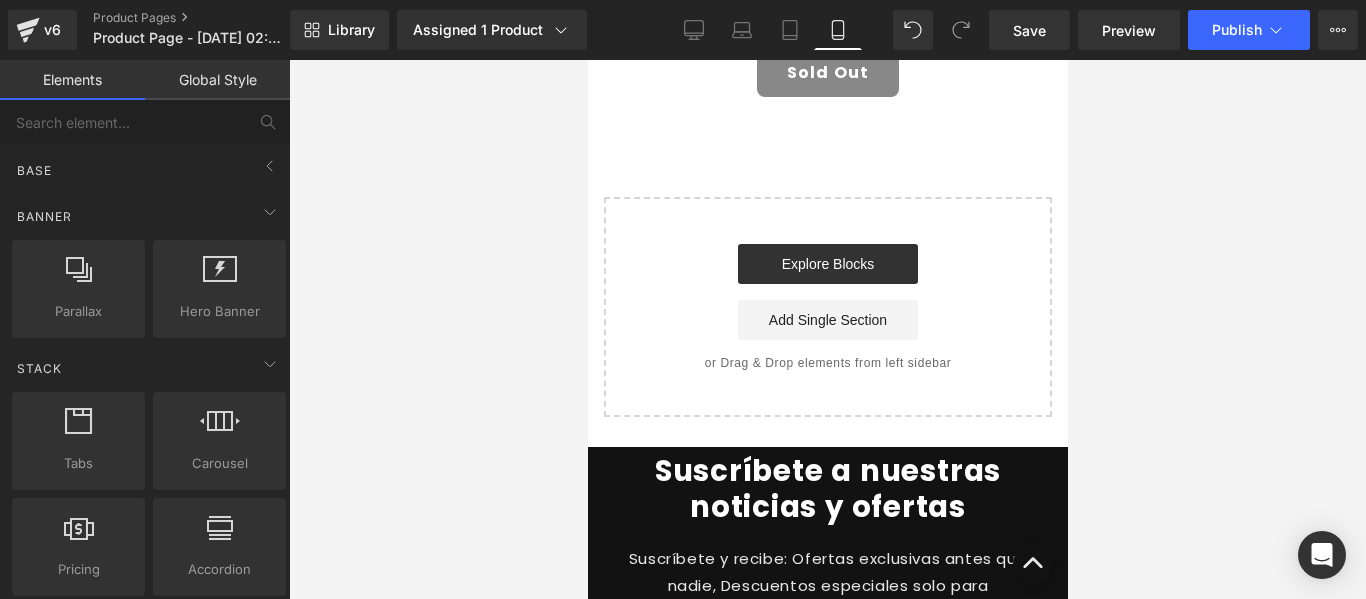 click on "Global Style" at bounding box center (217, 80) 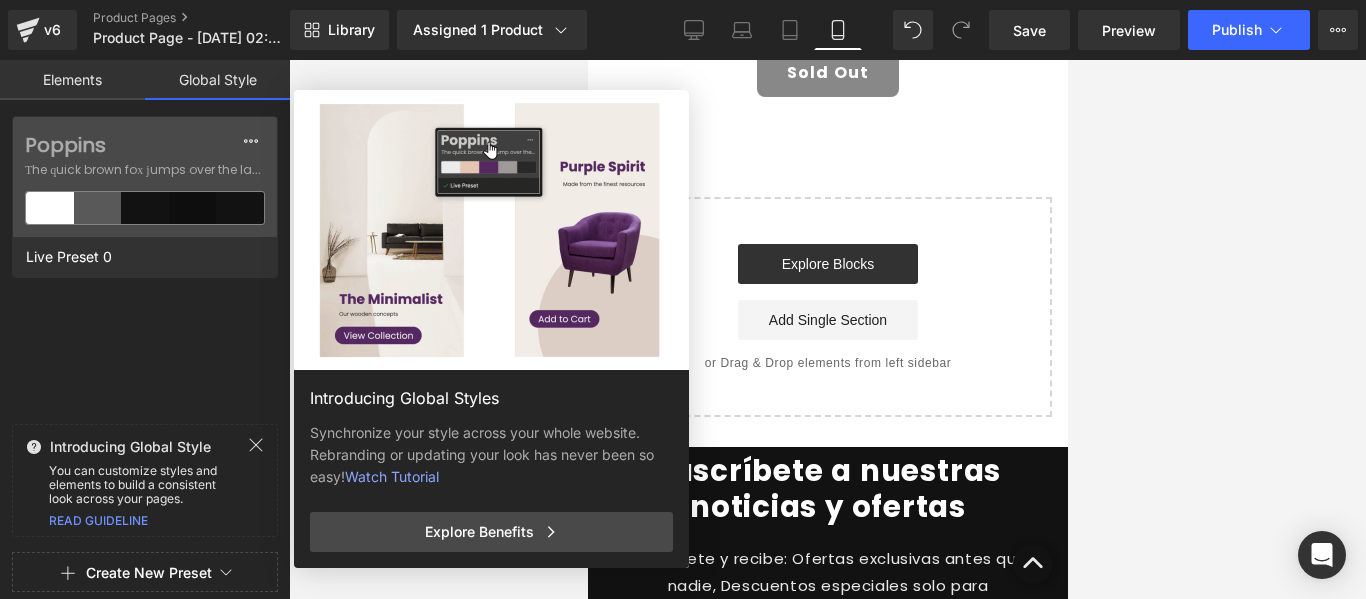 click on "Elements" at bounding box center [72, 80] 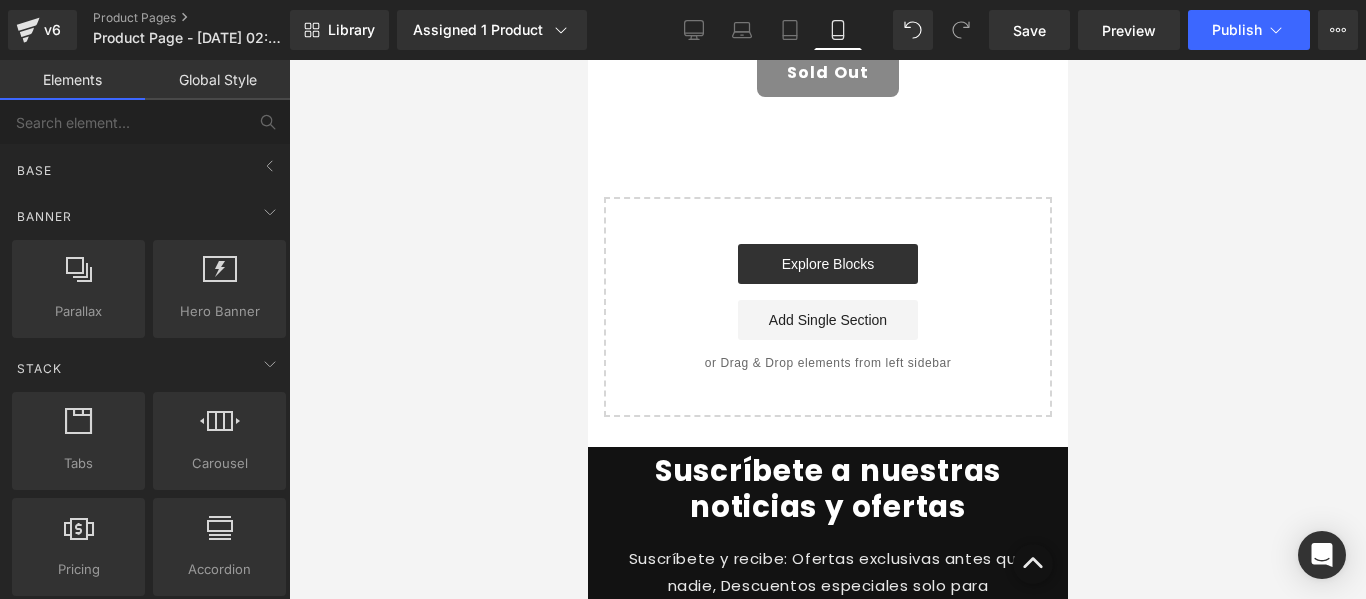 click on "Elements" at bounding box center (72, 80) 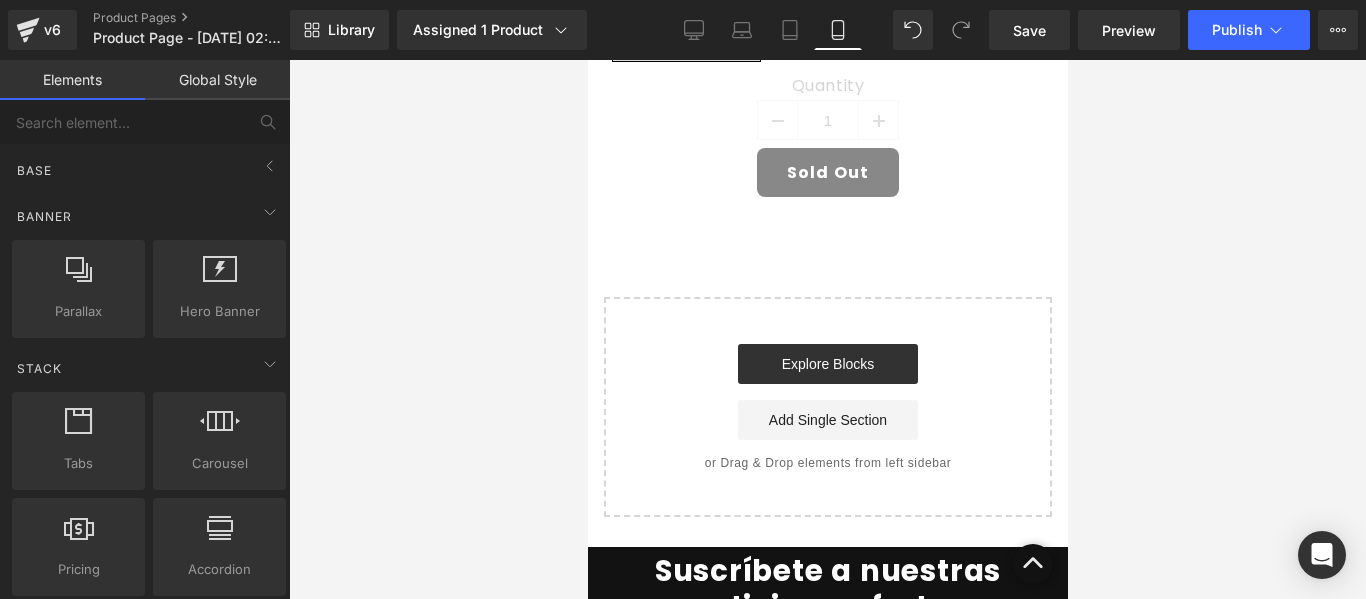 click on "Row
Sale Off
(P) Image
Verde Aura
(P) Title
$0
$89,900.00
(P) Price
Title
Default Title
0
(P) Swatches
Quantity
1
(P) Quantity
Sold Out
(P) Cart Button" at bounding box center (827, 52) 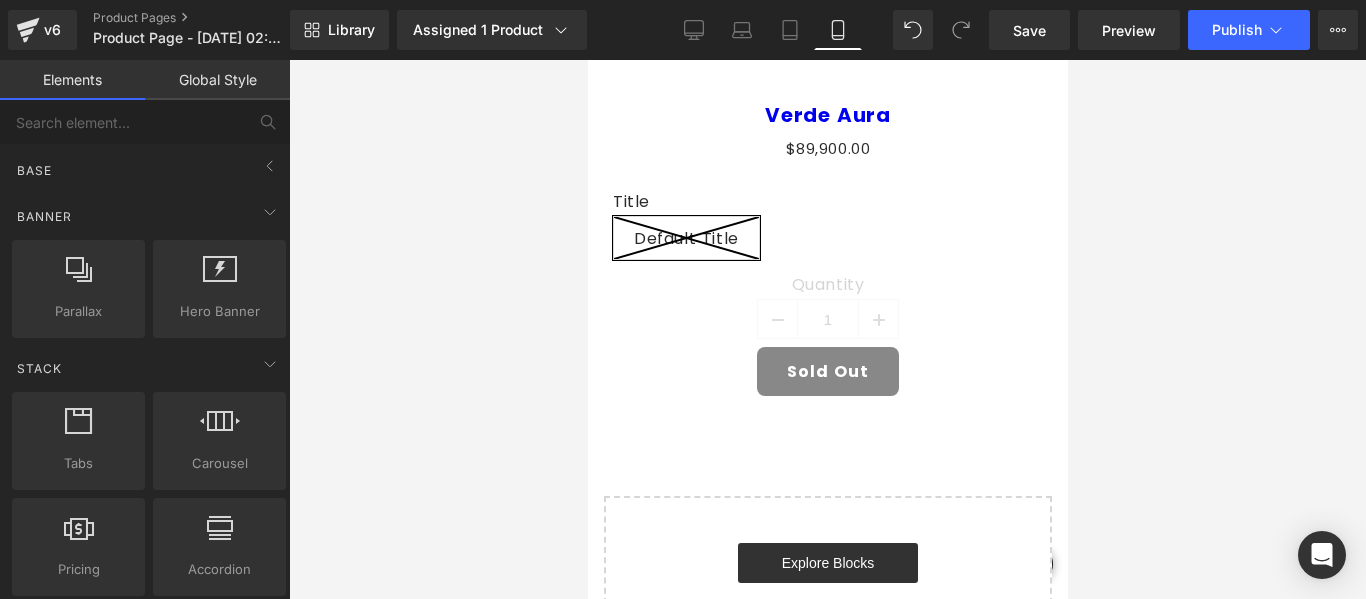 scroll, scrollTop: 300, scrollLeft: 0, axis: vertical 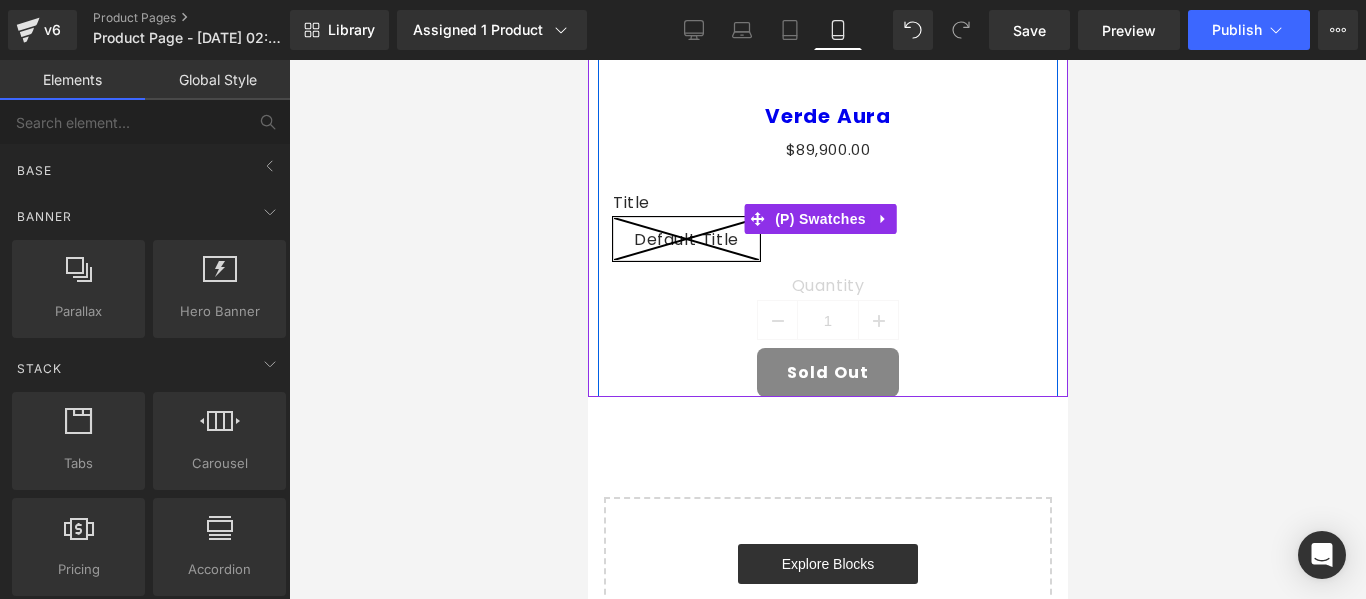 click on "Title
Default Title" at bounding box center [827, 219] 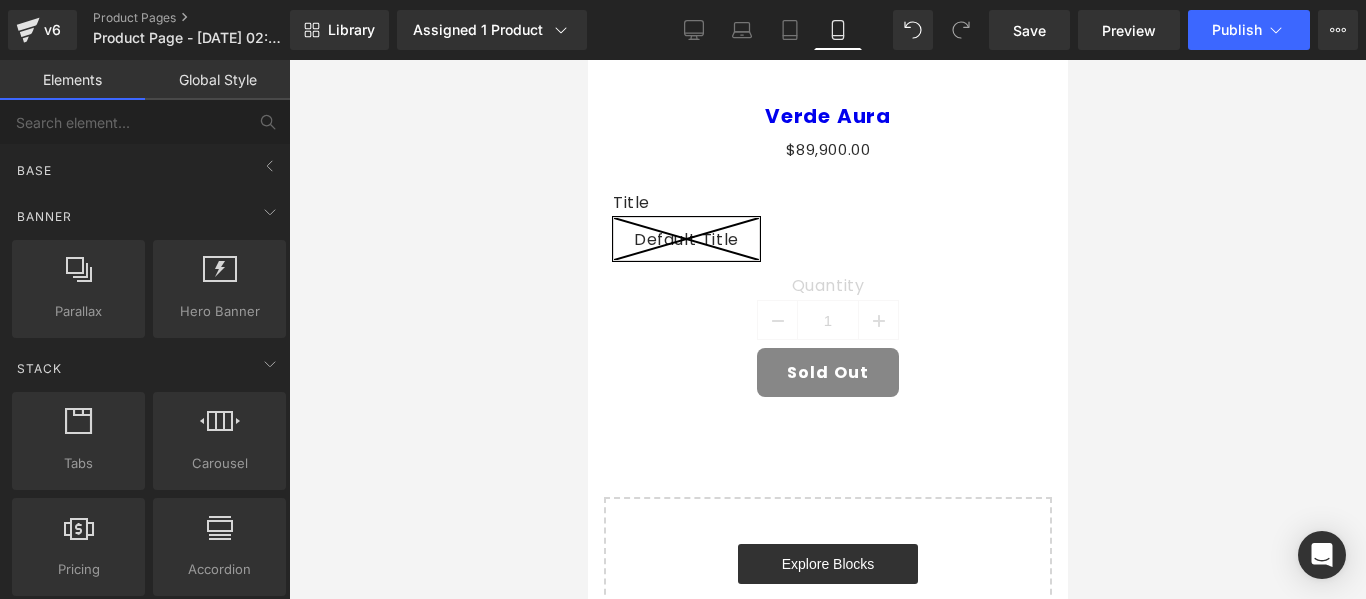 click on "Base Row  rows, columns, layouts, div Heading  headings, titles, h1,h2,h3,h4,h5,h6 Text Block  texts, paragraphs, contents, blocks Image  images, photos, alts, uploads Icon  icons, symbols Button  button, call to action, cta Separator  separators, dividers, horizontal lines Liquid  liquid, custom code, html, javascript, css, reviews, apps, applications, embeded, iframe Banner Parallax  banner, slideshow, hero, image, cover, parallax, effect Hero Banner  banners, slideshows, heros, images, covers, parallaxes, backgrounds Stack Tabs  tabs, vertical, horizontal, accordions Carousel  carousels, slideshows, sliders, slides Pricing  pricing, plan, subscription, table Accordion  accordions, menus, tabs List Icon List Hoz  horizontal, icons, symbols, listss, stars, ratings Icon List  vertical, icons, symbols, lists, stars, ratings Module Before and After Images  image,before,after,compare Breadcrumbs  app Google Maps  google, maps, locations, positions, addresses, directions Popup Video Popup  videos, players, popups" at bounding box center [149, 2181] 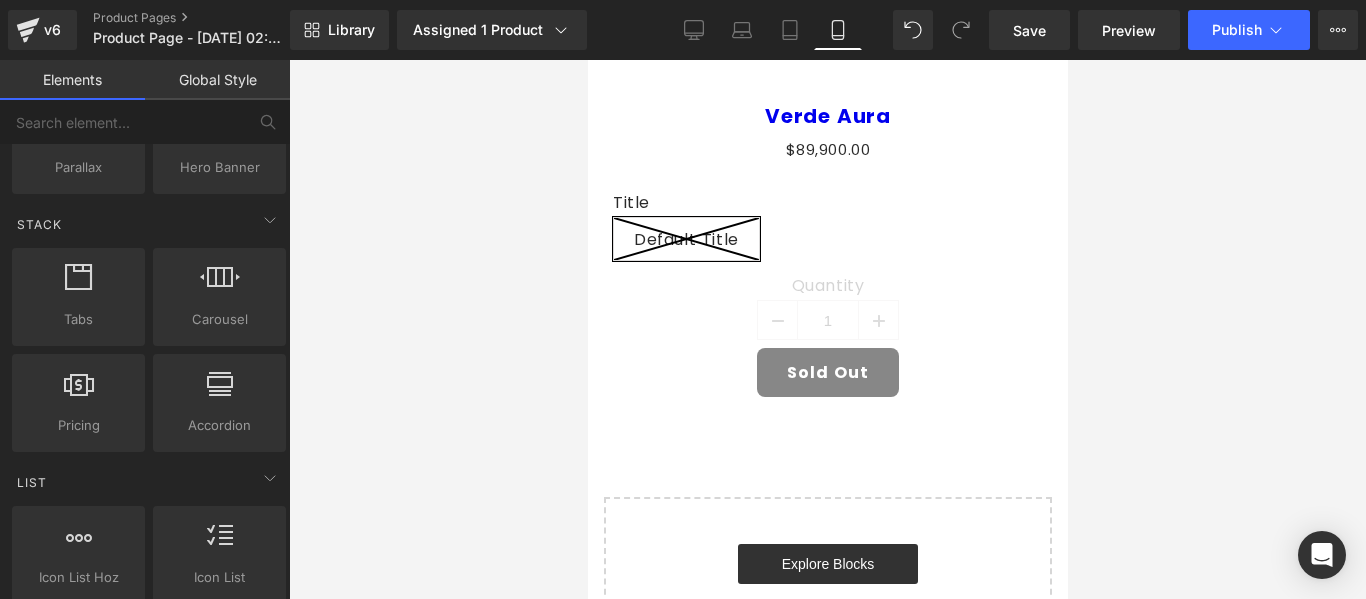scroll, scrollTop: 0, scrollLeft: 0, axis: both 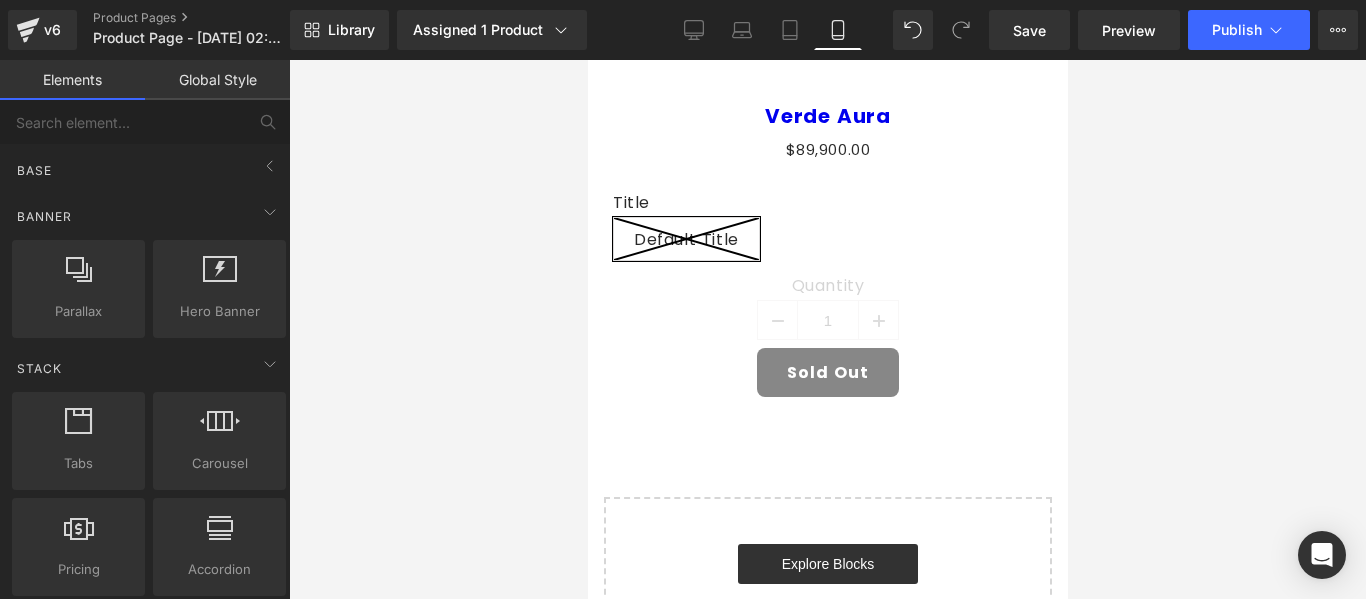 click on "Global Style" at bounding box center [217, 80] 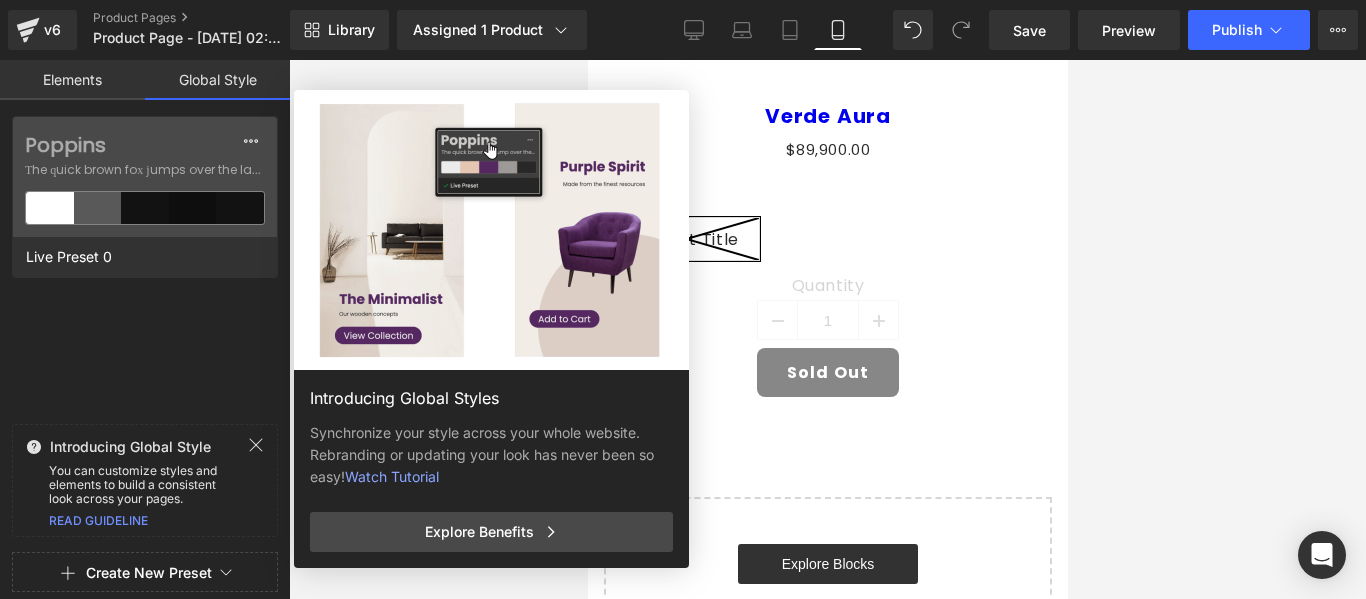 click on "Elements" at bounding box center [72, 80] 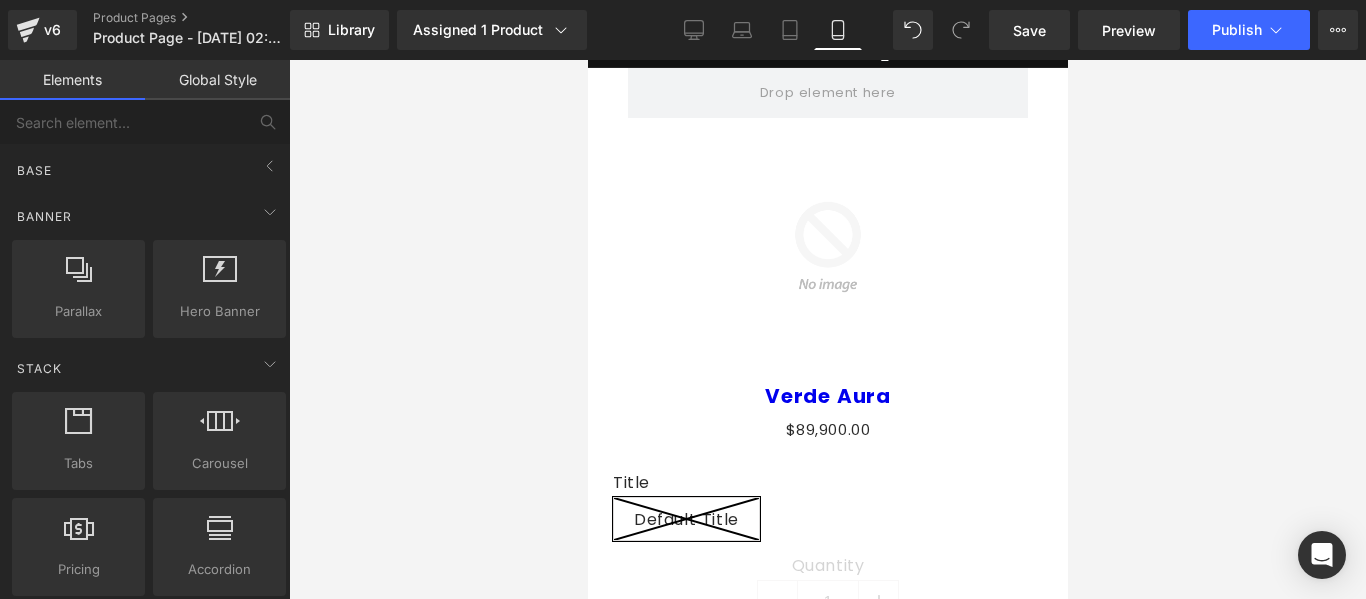 scroll, scrollTop: 0, scrollLeft: 0, axis: both 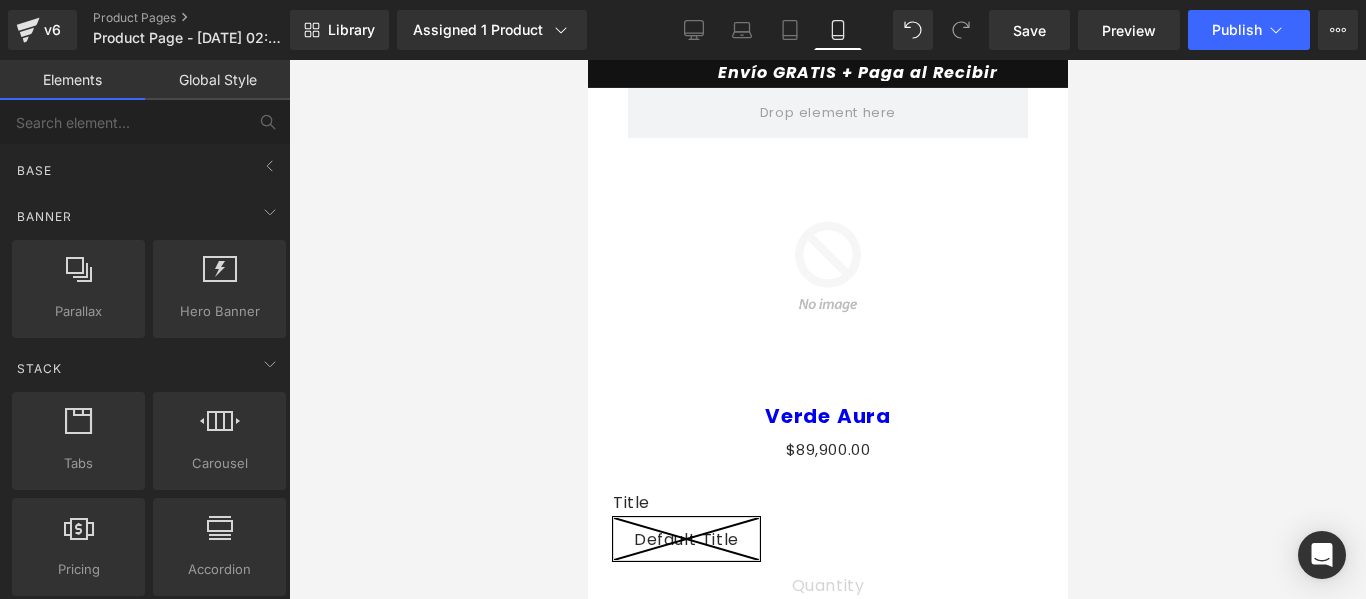 click on "Sale Off" at bounding box center [827, 267] 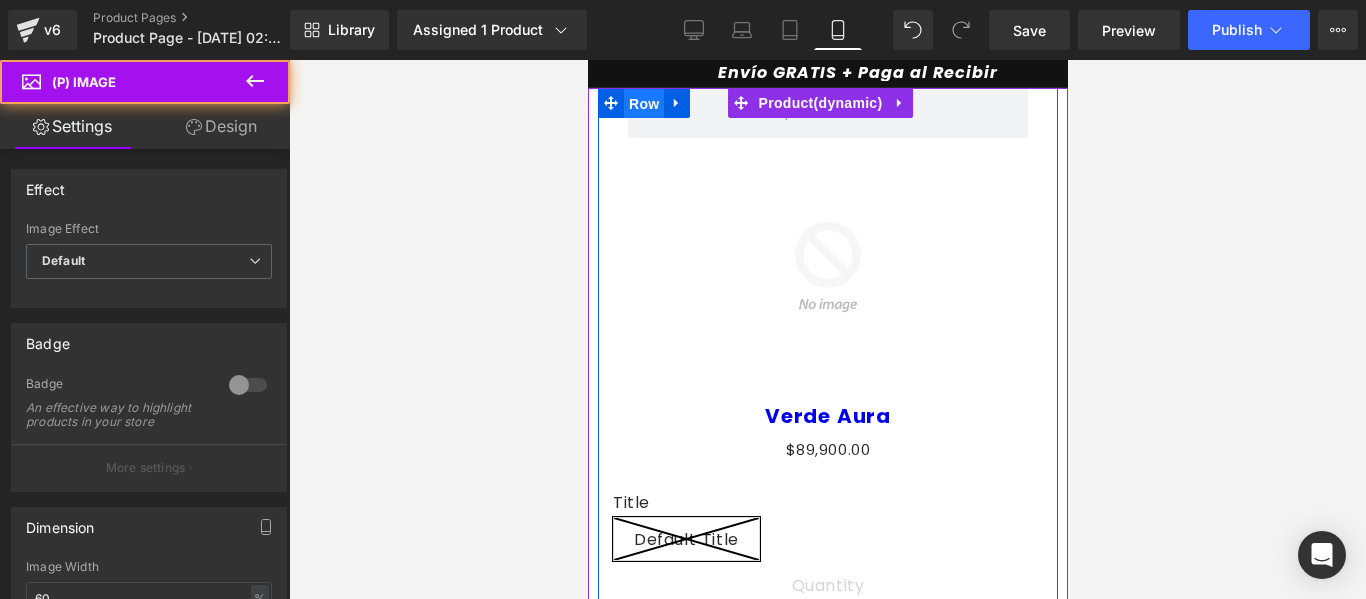 click on "Row" at bounding box center (643, 104) 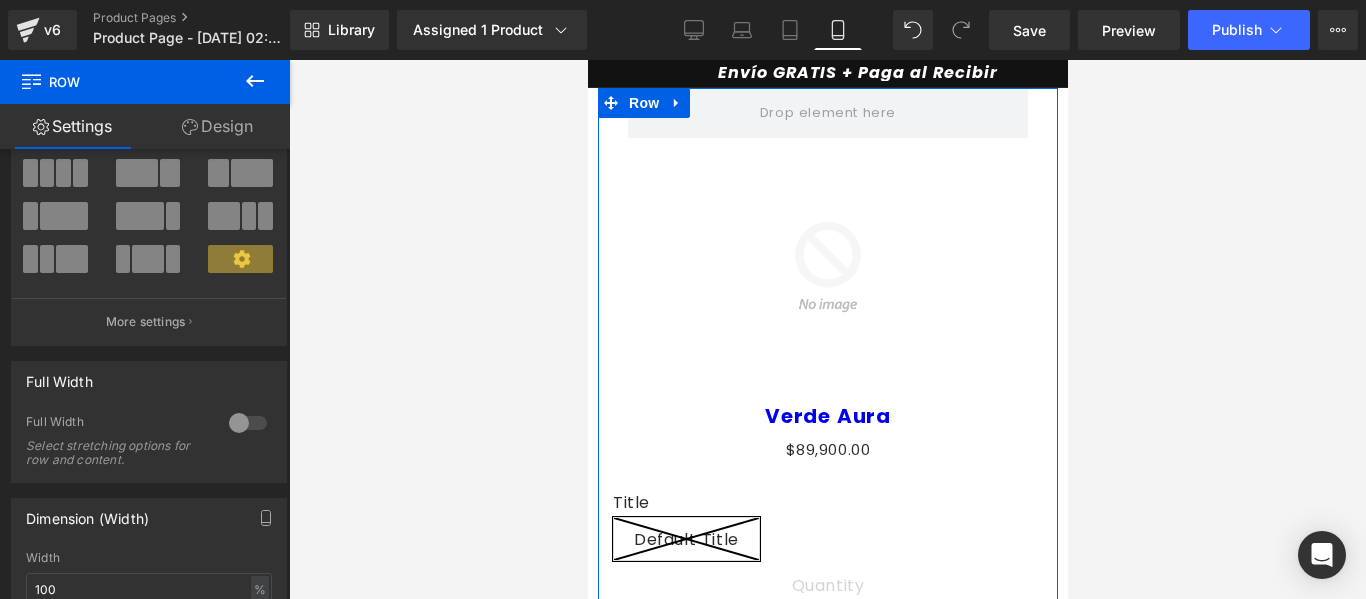 scroll, scrollTop: 100, scrollLeft: 0, axis: vertical 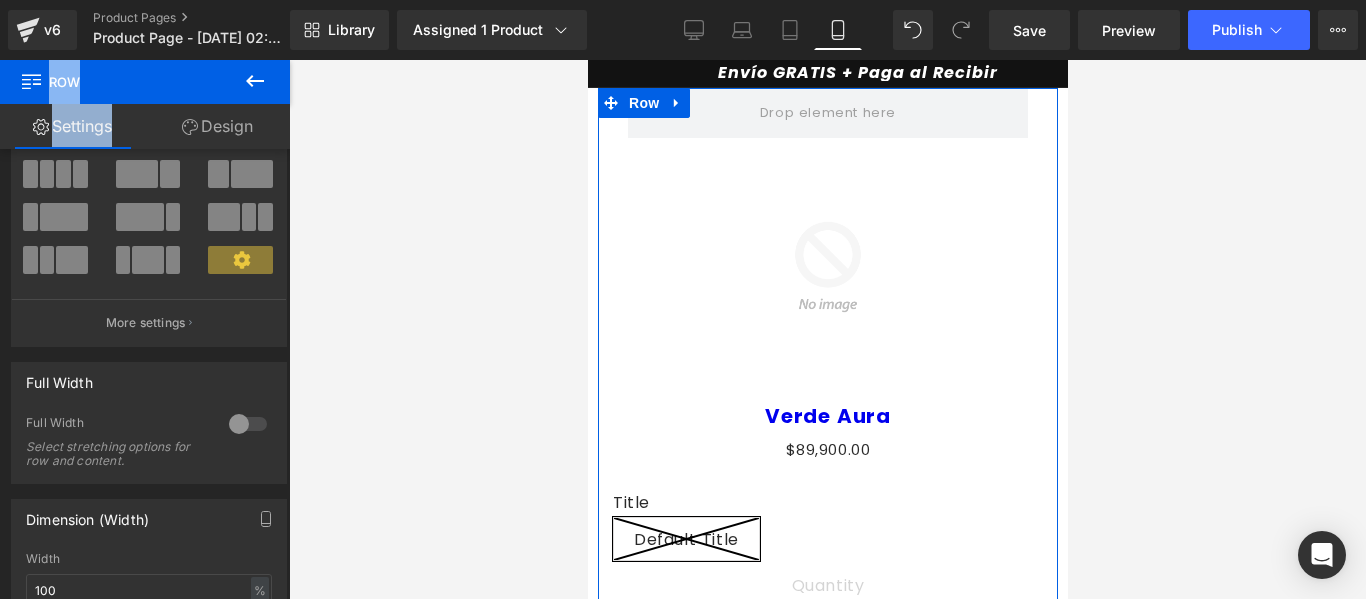 drag, startPoint x: 36, startPoint y: 84, endPoint x: 194, endPoint y: 144, distance: 169.00888 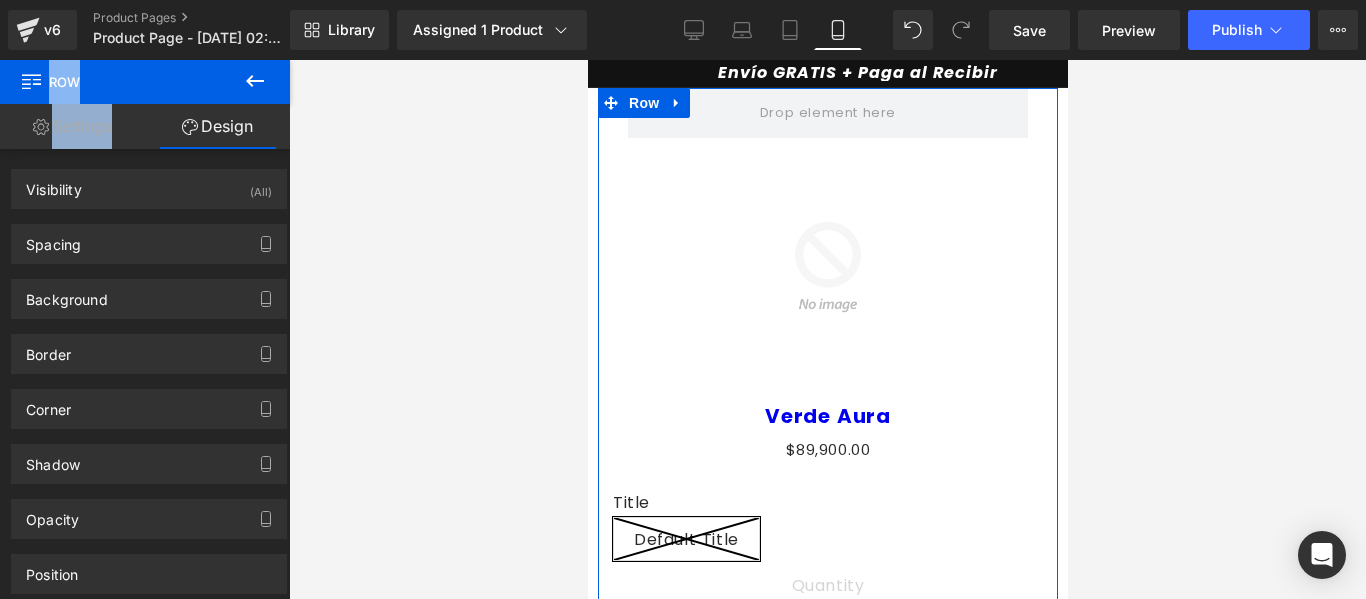 click on "Settings" at bounding box center [72, 126] 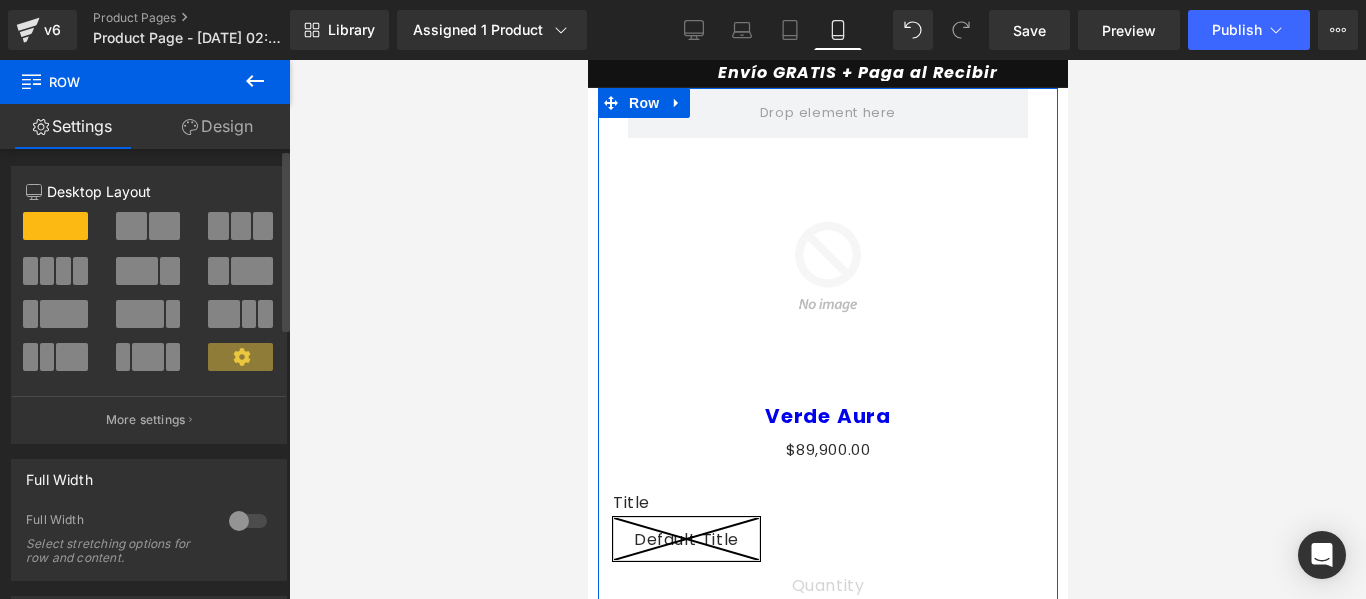 scroll, scrollTop: 0, scrollLeft: 0, axis: both 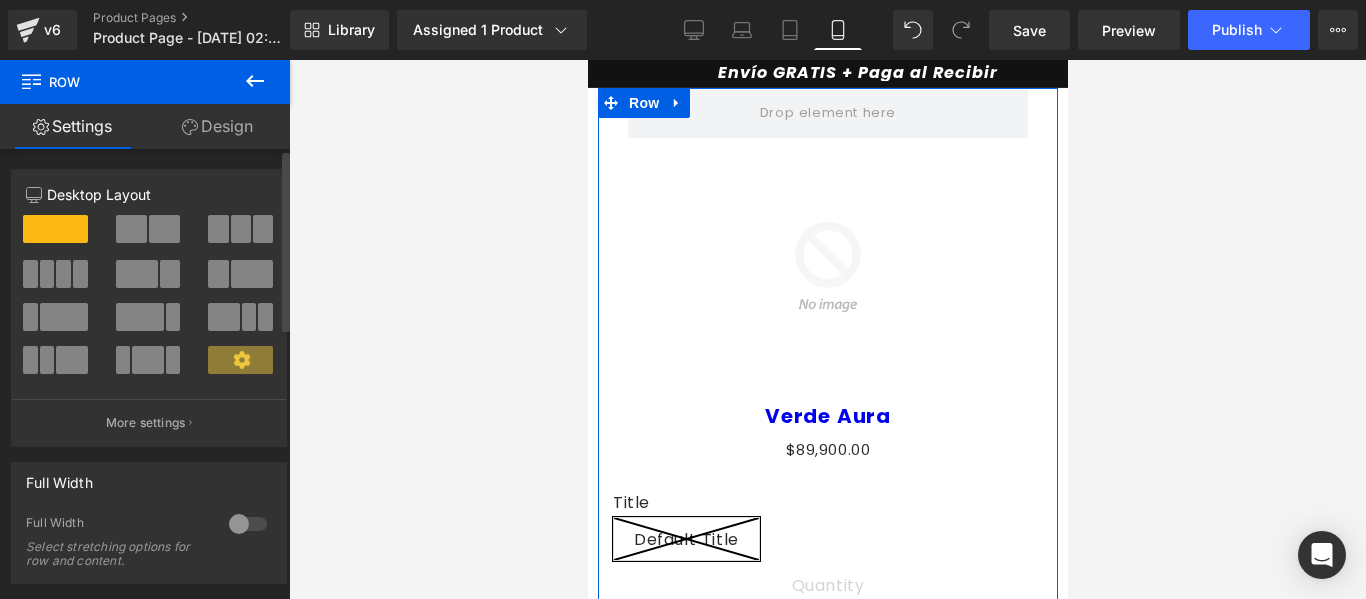 click on "Column Size Customizer 12  Desktop Layout                                                                                                                                                                        Laptop Layout                  Tablet Layout                  Mobile Layout                 More settings" at bounding box center (149, 300) 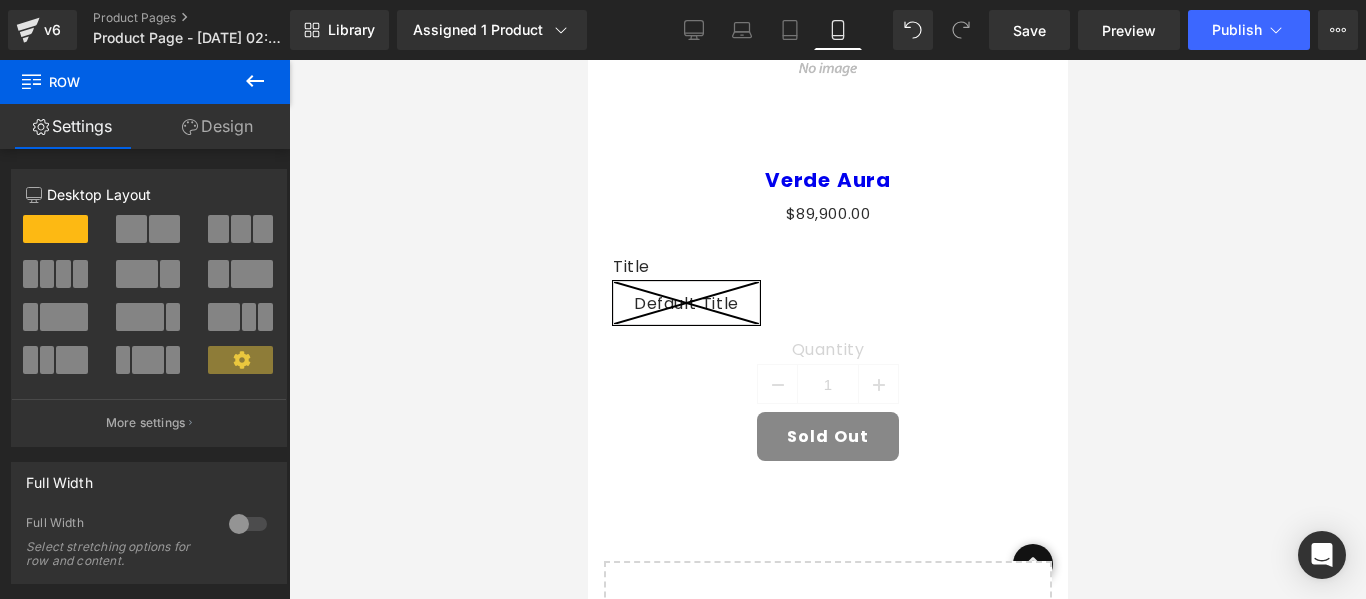 scroll, scrollTop: 500, scrollLeft: 0, axis: vertical 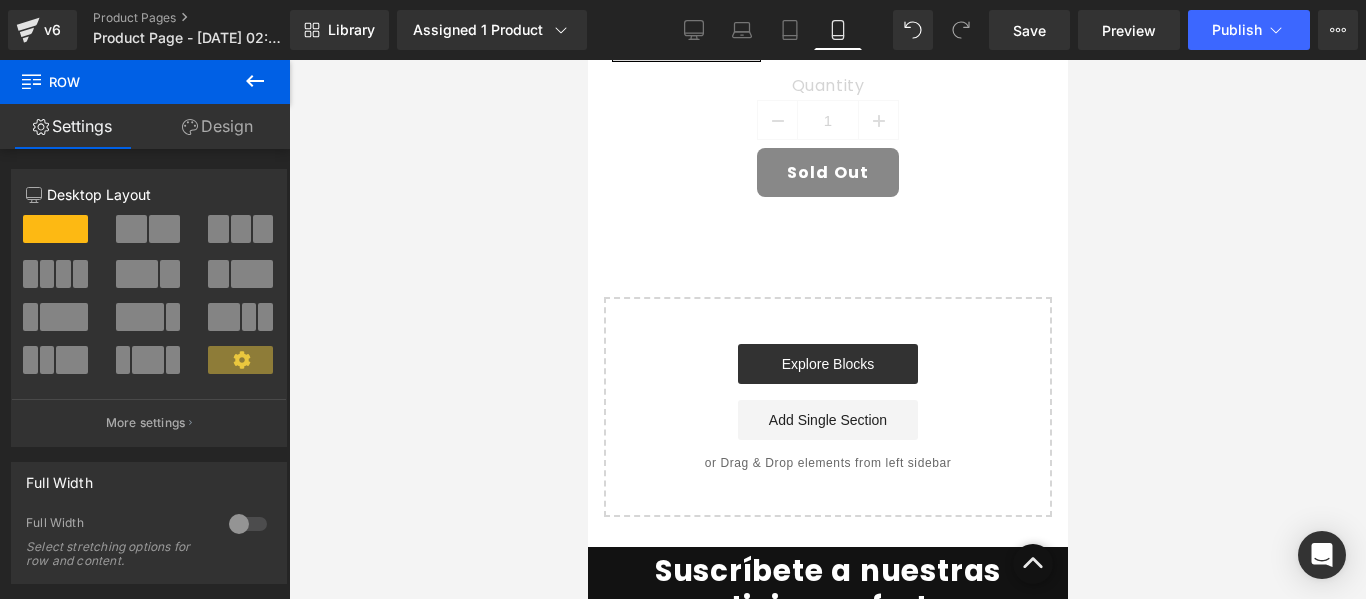 click on "Row
Sale Off
(P) Image
Verde Aura
(P) Title
$0
$89,900.00
(P) Price
Title
Default Title
0
(P) Swatches
Quantity
1
(P) Quantity
Sold Out
(P) Cart Button" at bounding box center (827, 52) 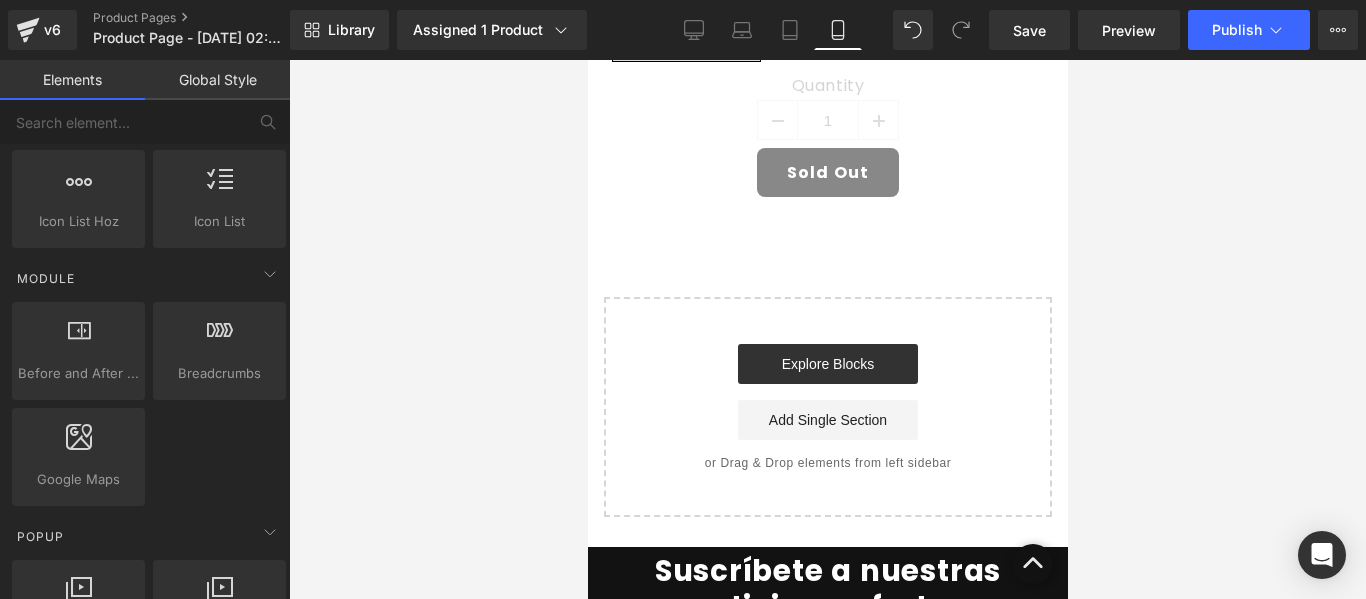 scroll, scrollTop: 0, scrollLeft: 0, axis: both 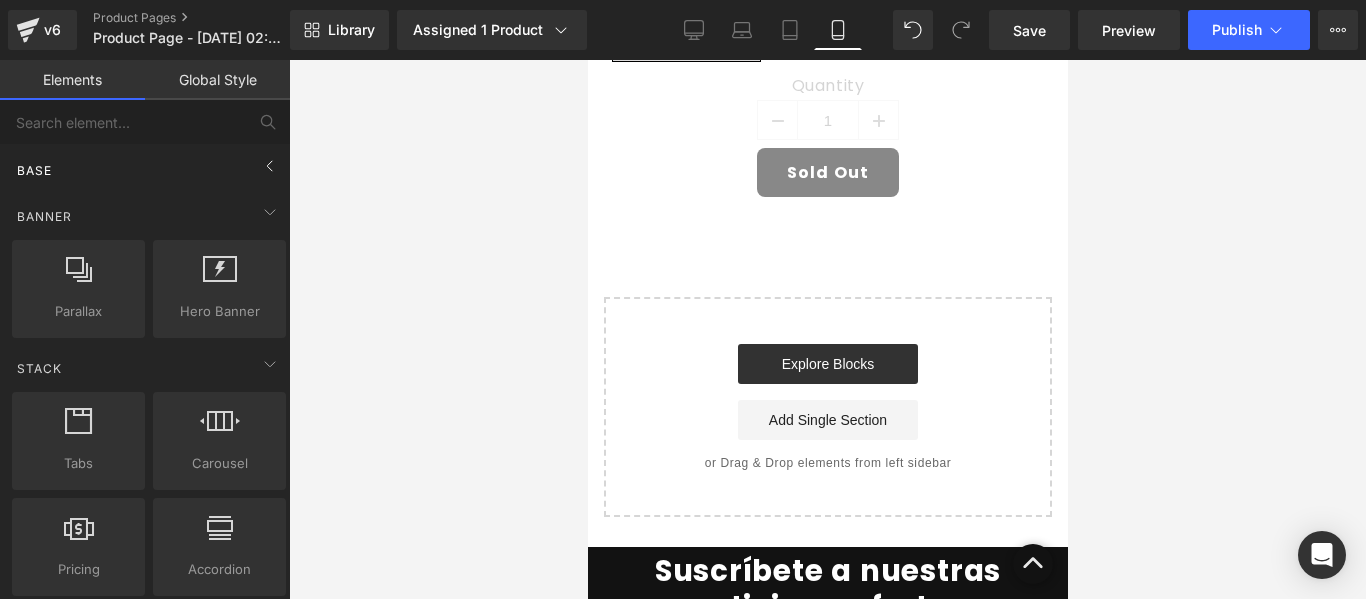 click on "Base" at bounding box center (149, 170) 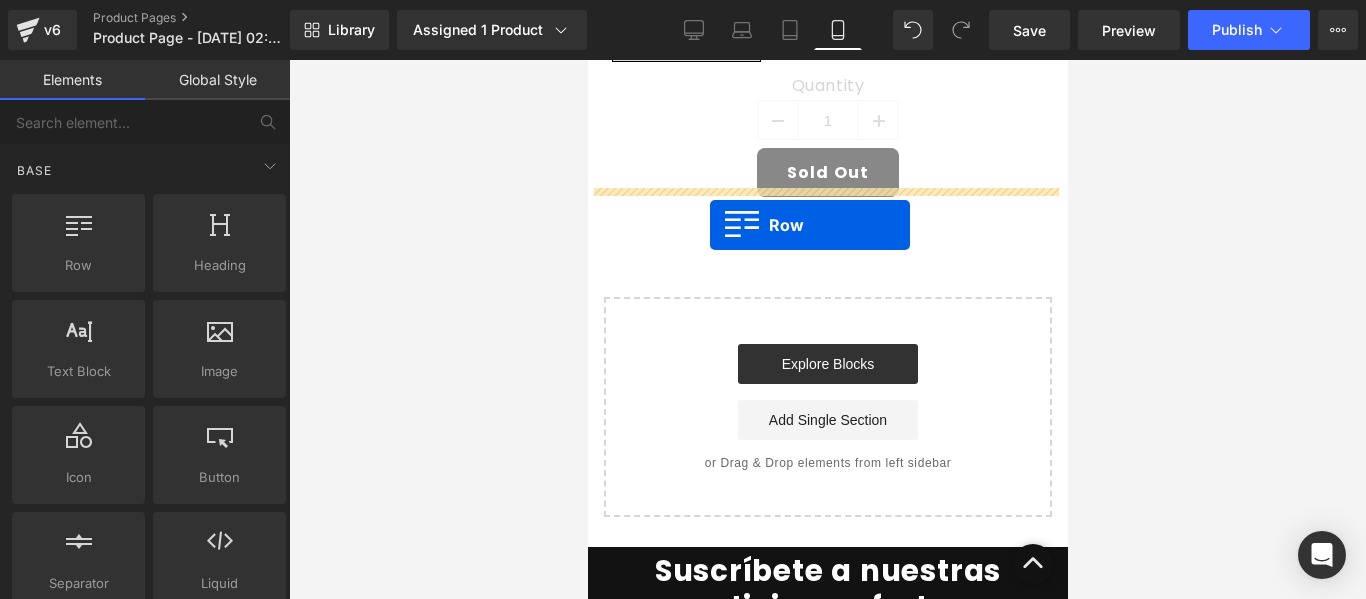 drag, startPoint x: 715, startPoint y: 305, endPoint x: 709, endPoint y: 225, distance: 80.224686 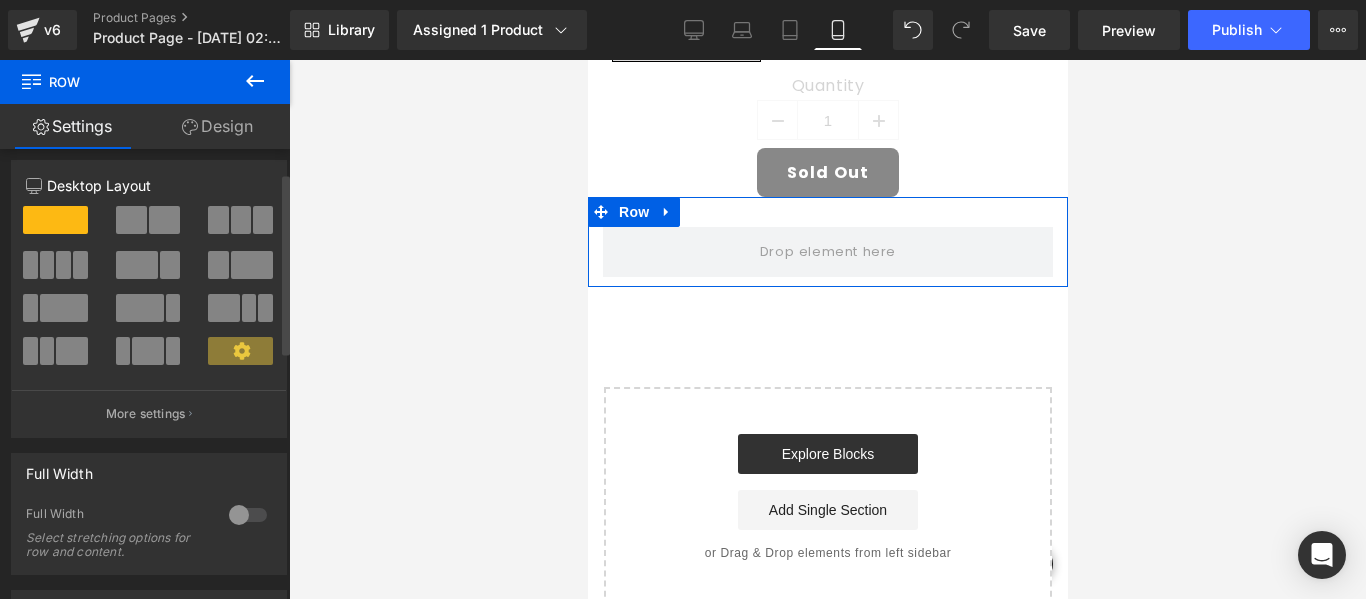 scroll, scrollTop: 0, scrollLeft: 0, axis: both 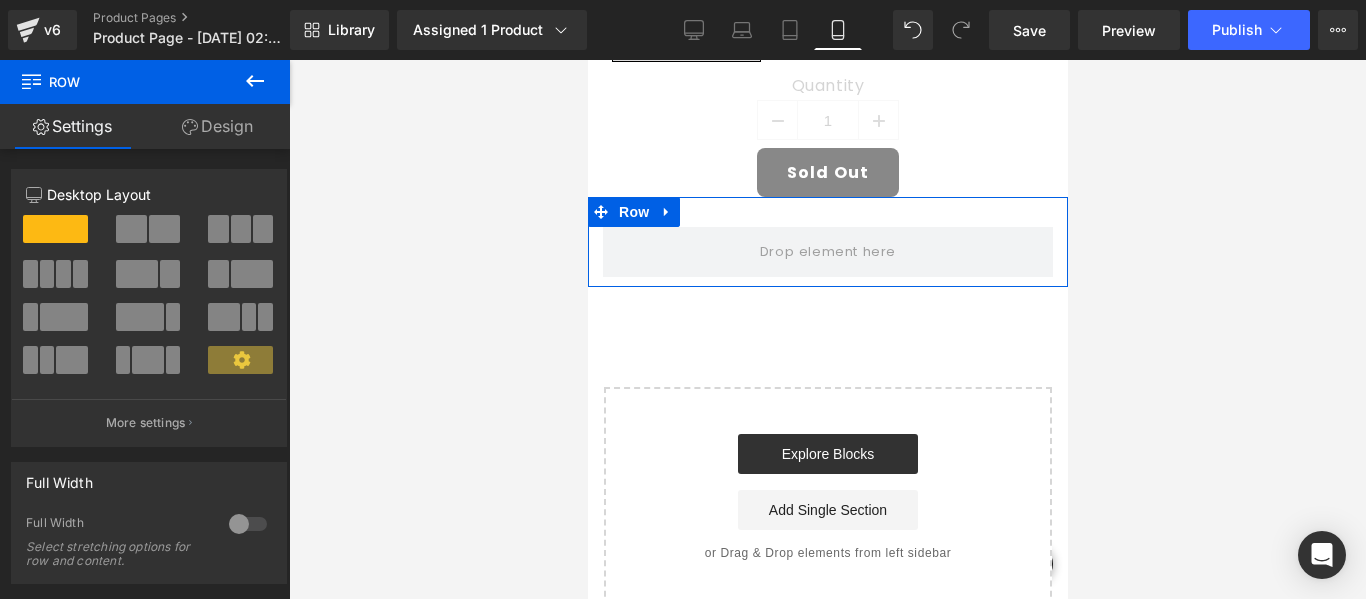 click 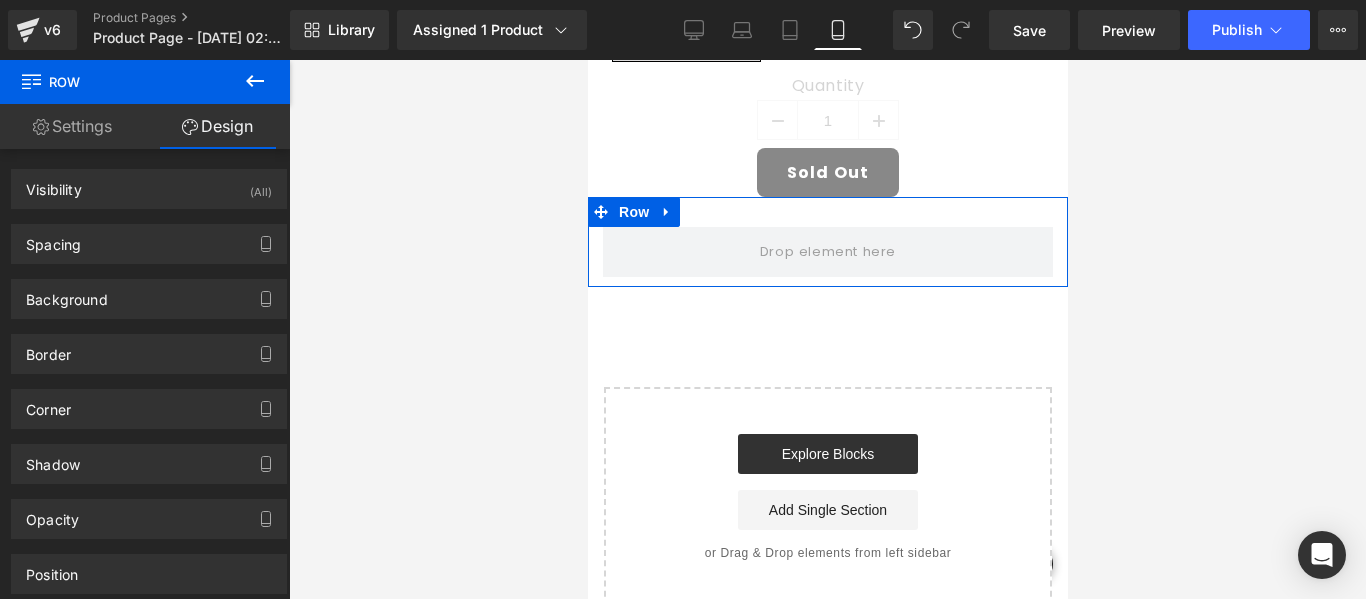 click 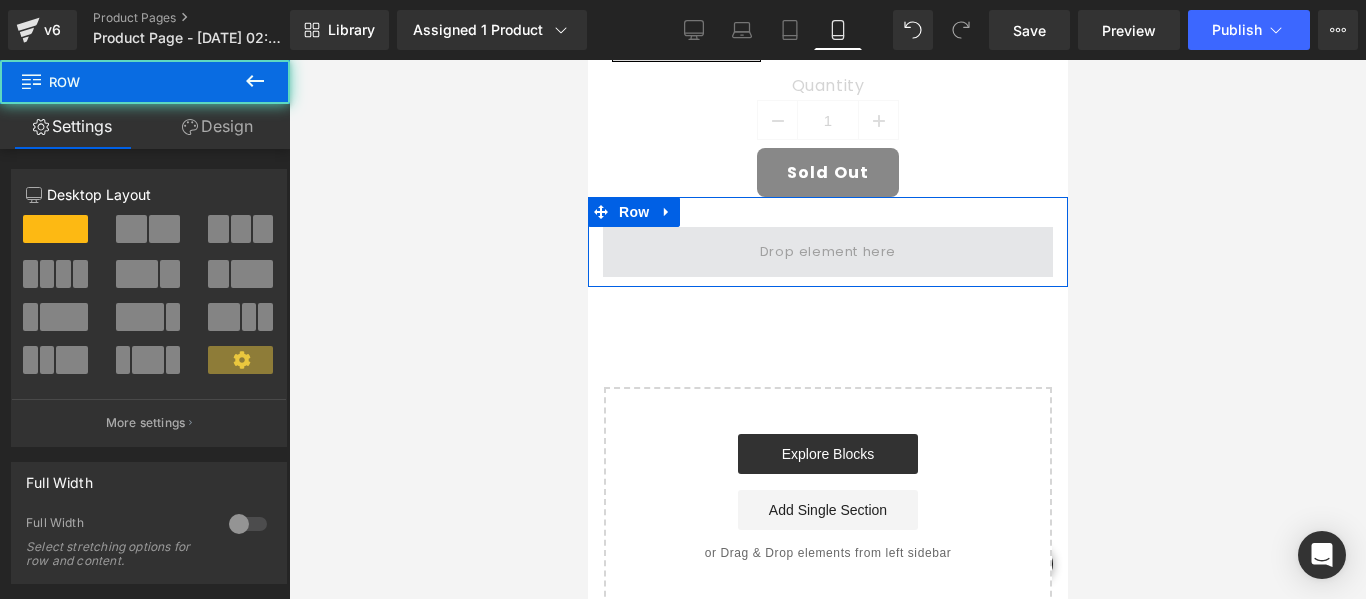 click at bounding box center (827, 252) 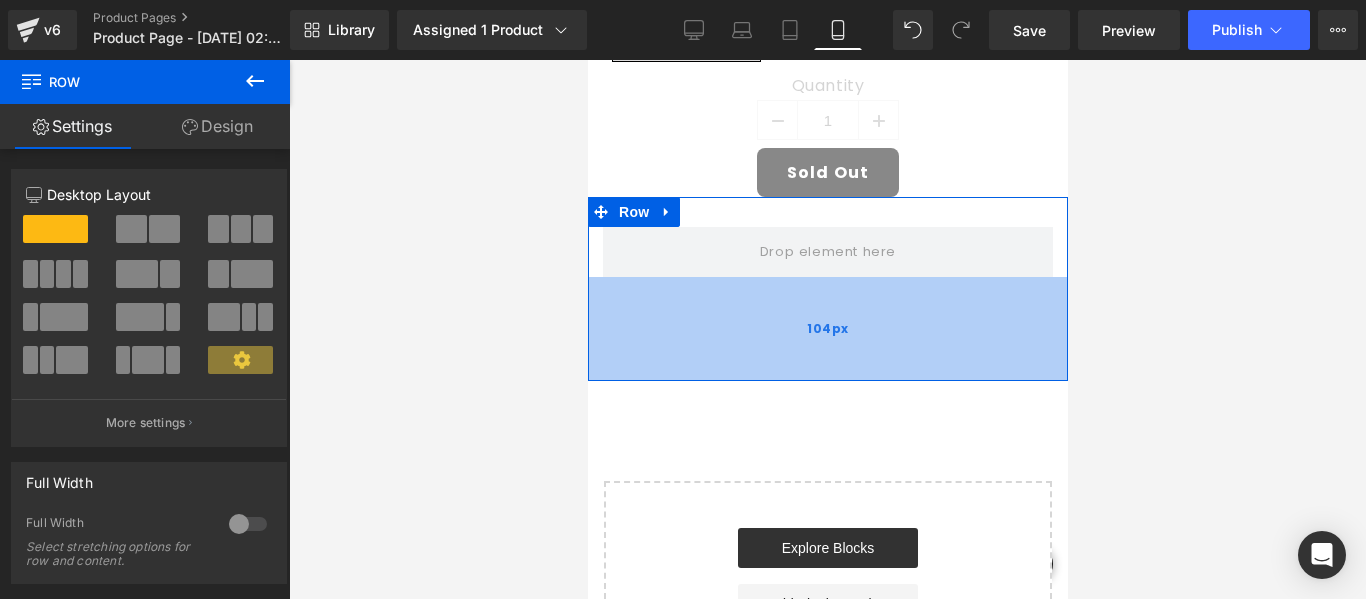 drag, startPoint x: 752, startPoint y: 273, endPoint x: 752, endPoint y: 372, distance: 99 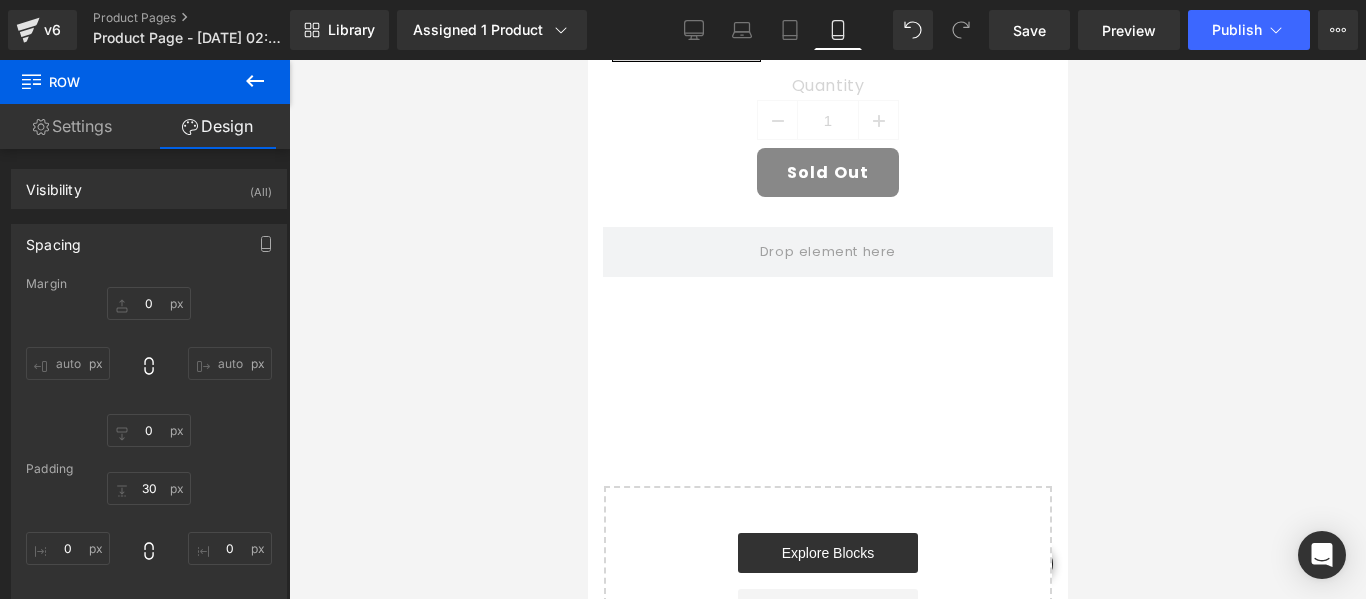 click on "Row
Sale Off
(P) Image
Verde Aura
(P) Title
$0
$89,900.00
(P) Price
Title
Default Title
0
(P) Swatches
Quantity
1
(P) Quantity
Sold Out
(P) Cart Button" at bounding box center [827, 147] 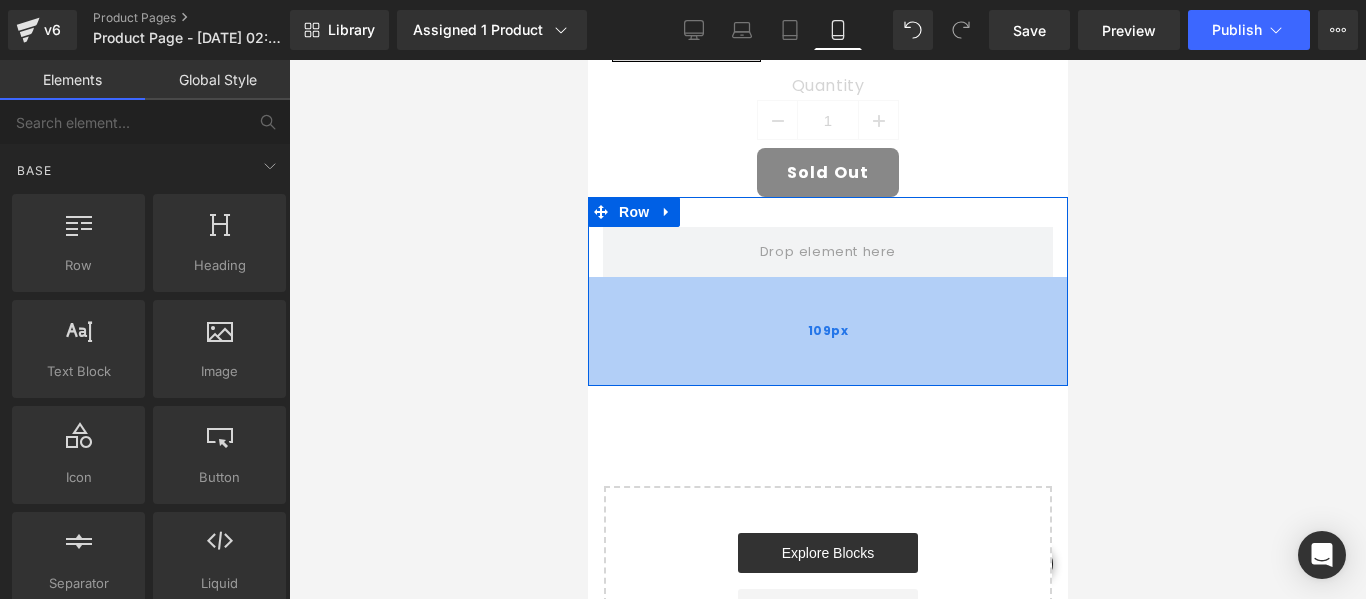 click on "109px" at bounding box center (827, 331) 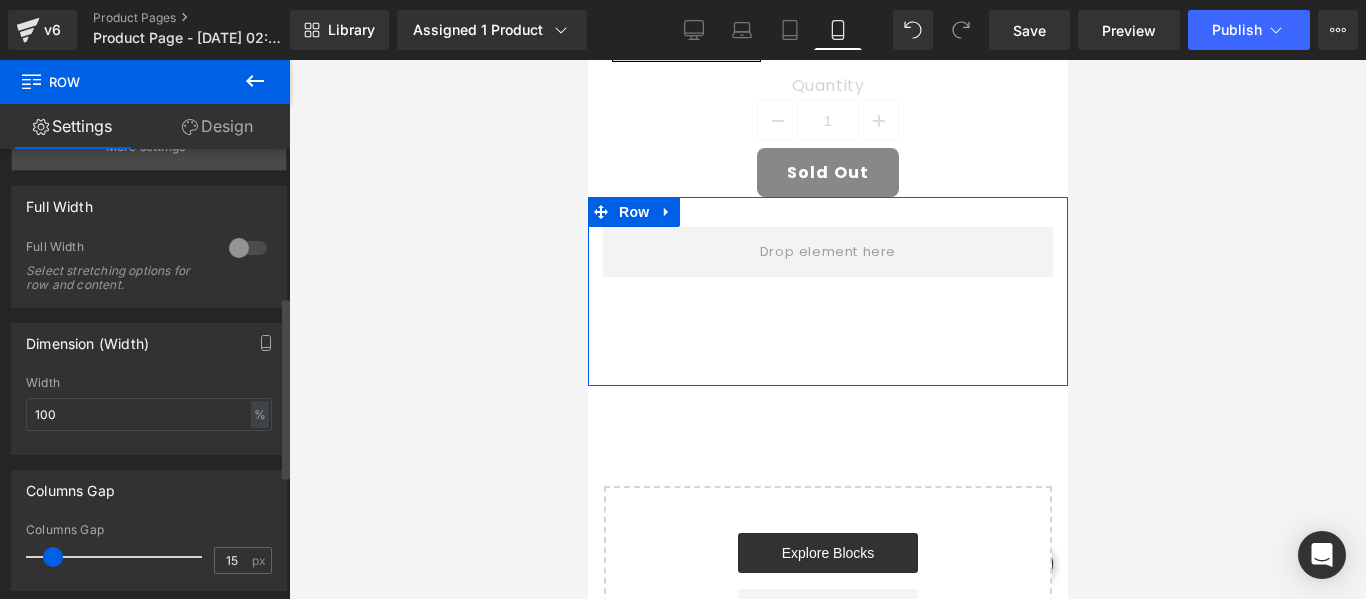 scroll, scrollTop: 272, scrollLeft: 0, axis: vertical 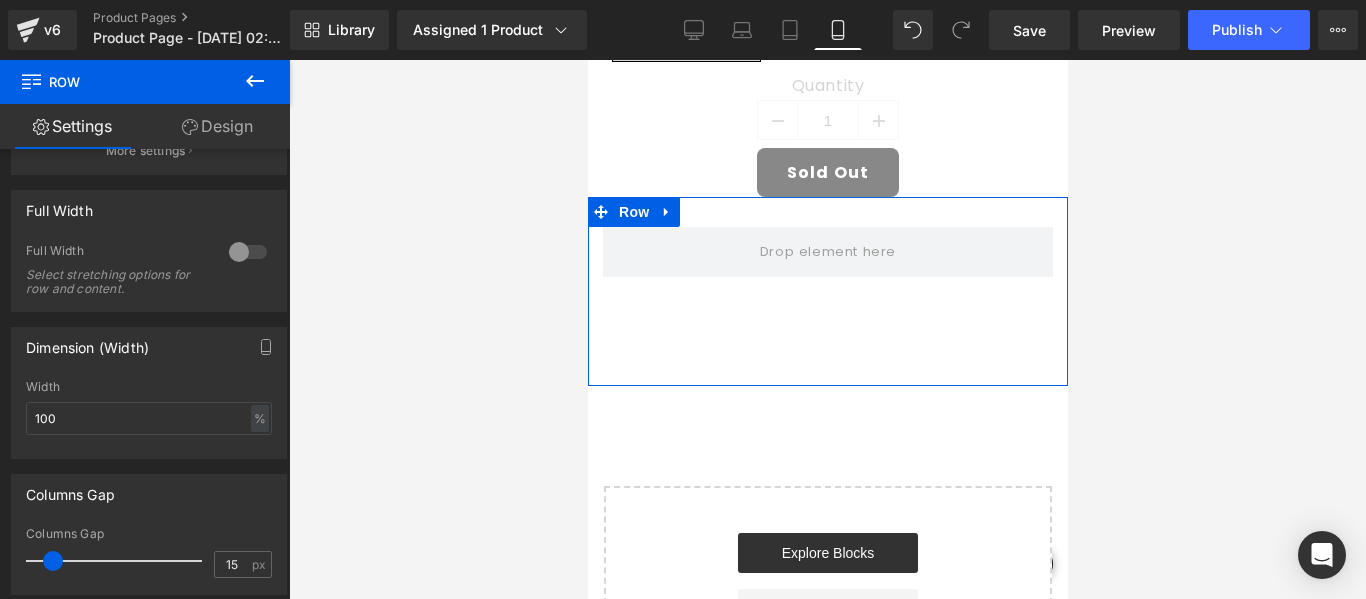 click on "Design" at bounding box center (217, 126) 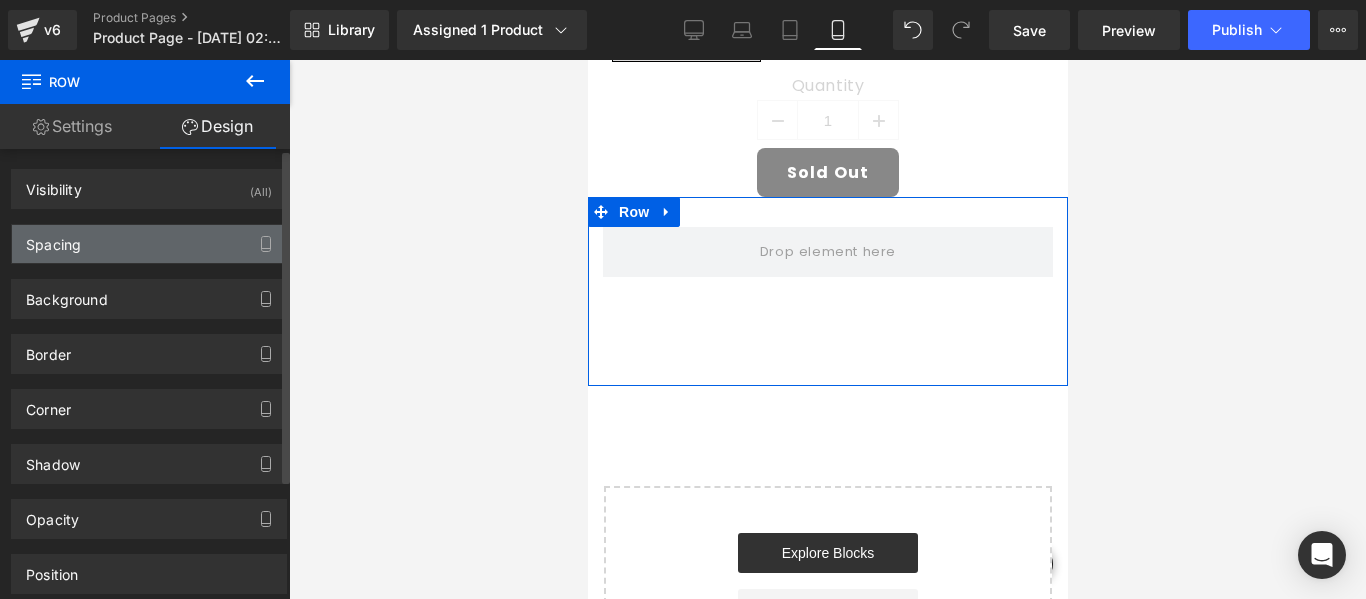 click on "Spacing" at bounding box center (149, 244) 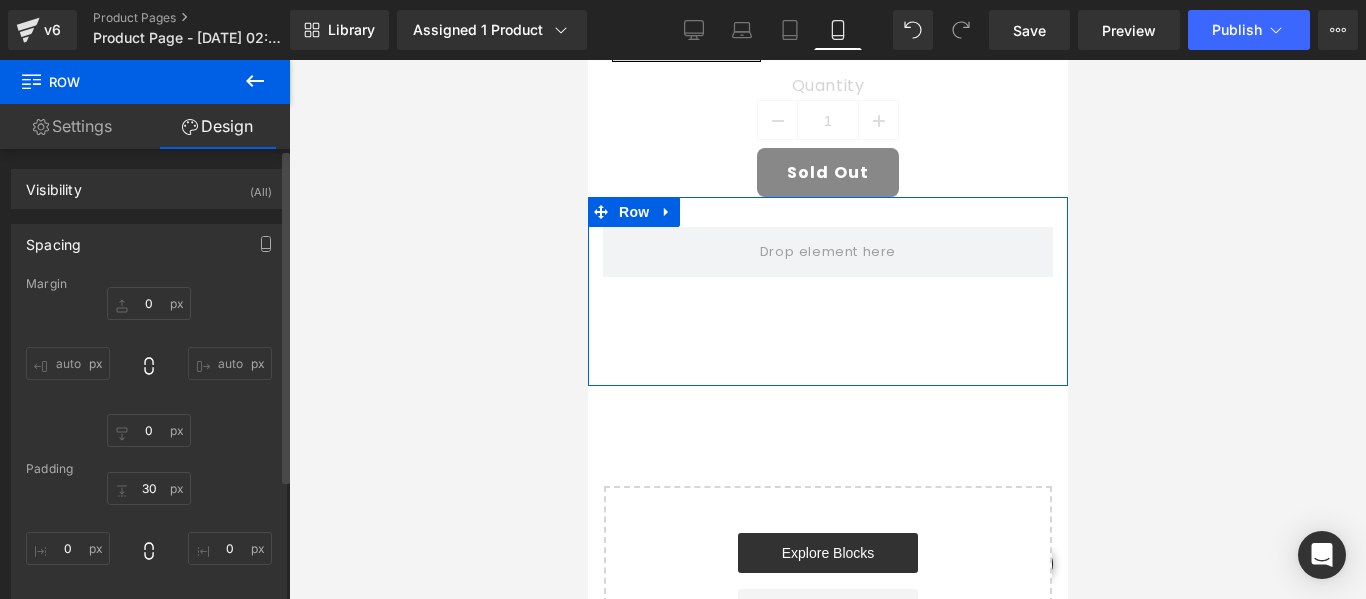 click on "Spacing" at bounding box center (149, 244) 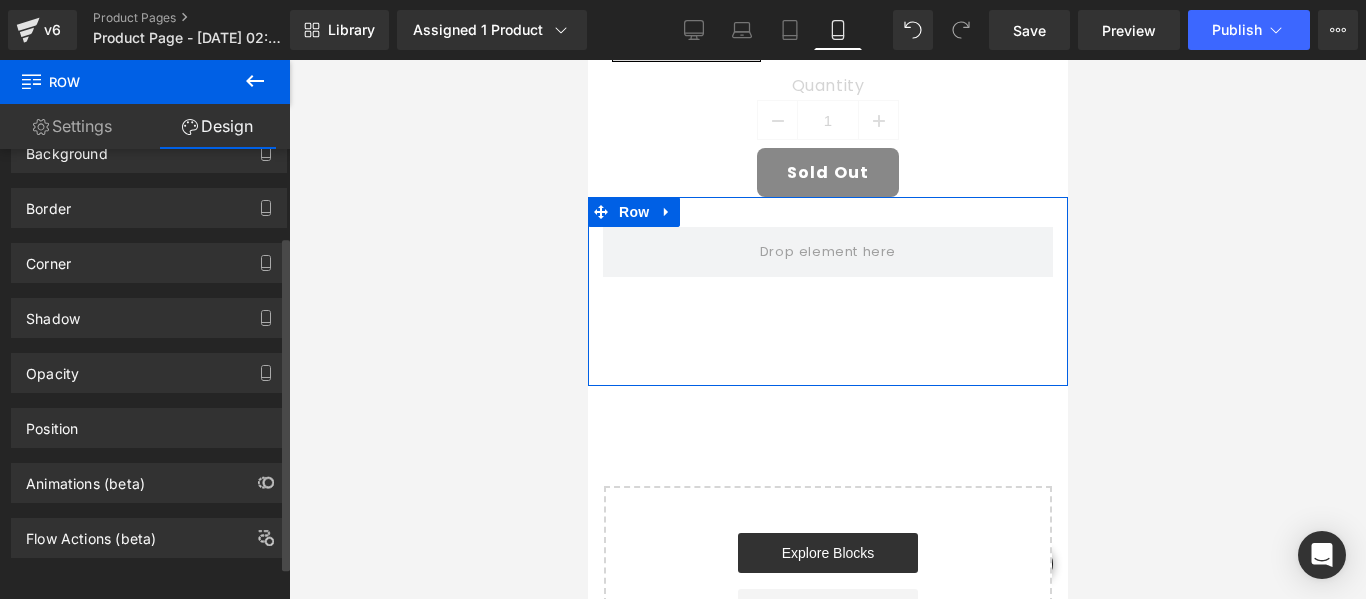 scroll, scrollTop: 0, scrollLeft: 0, axis: both 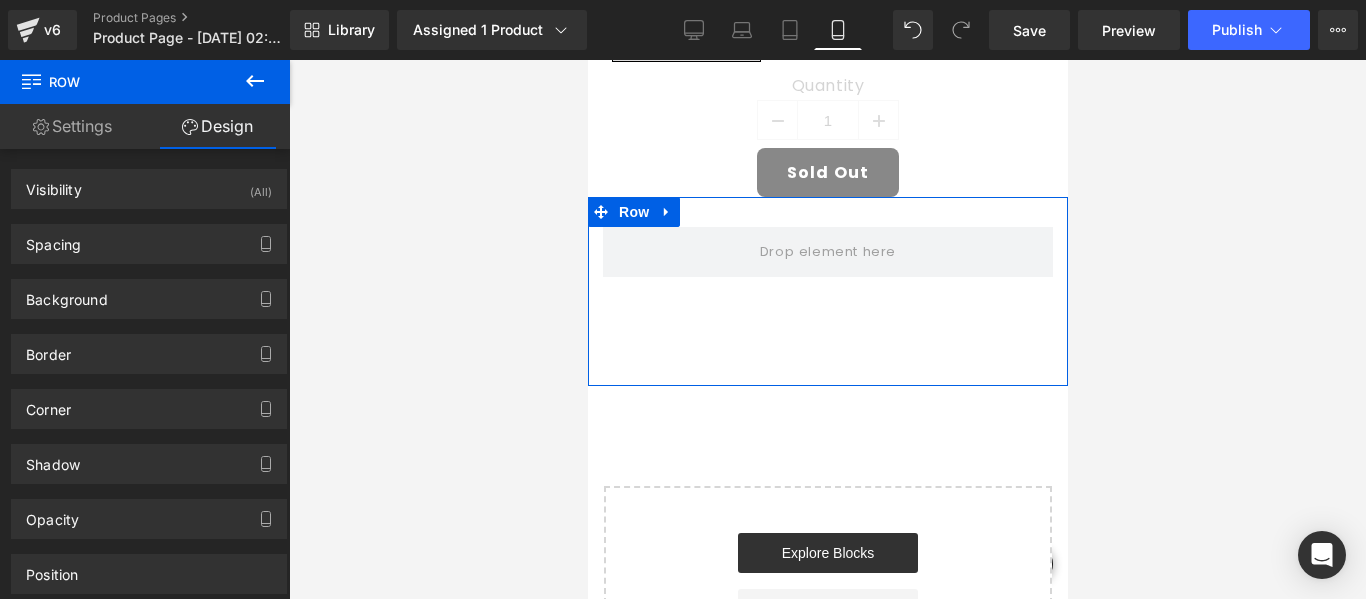 click on "Settings" at bounding box center [72, 126] 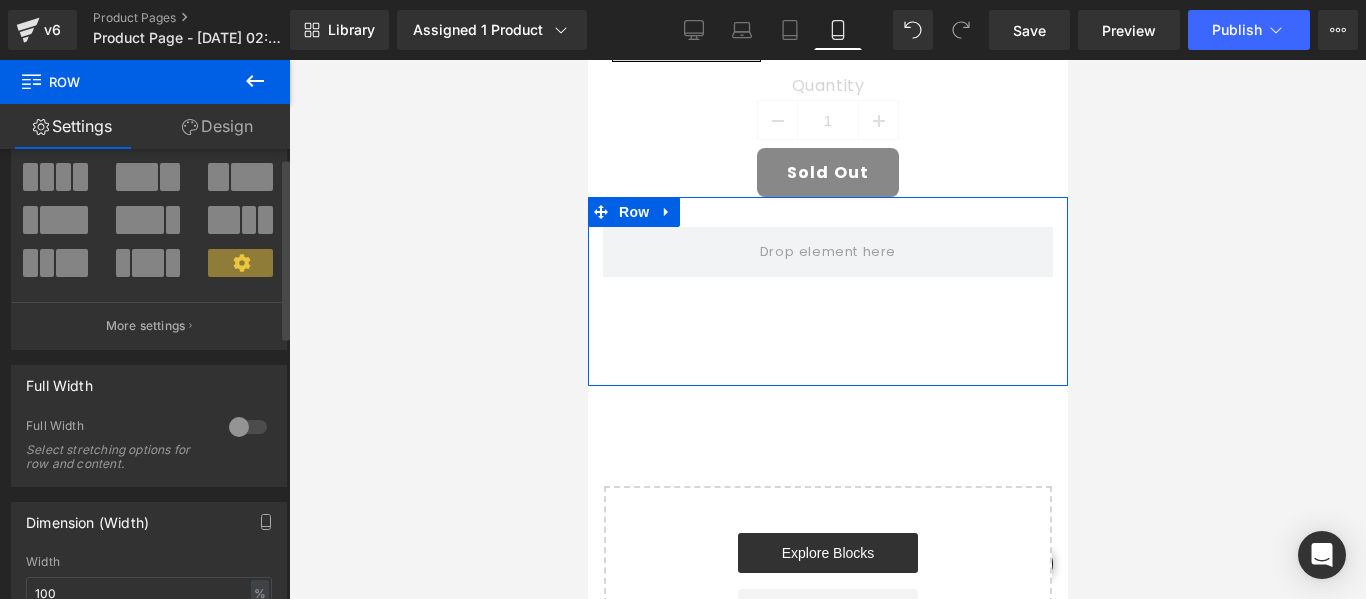 scroll, scrollTop: 0, scrollLeft: 0, axis: both 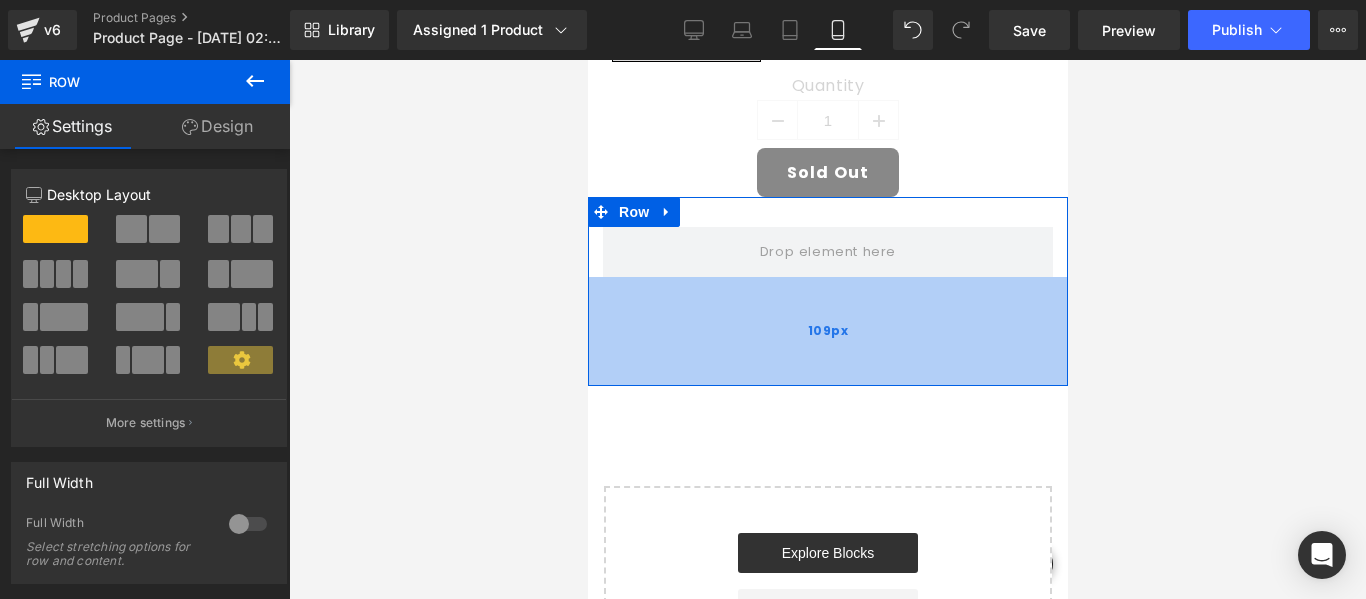 click on "109px" at bounding box center (827, 331) 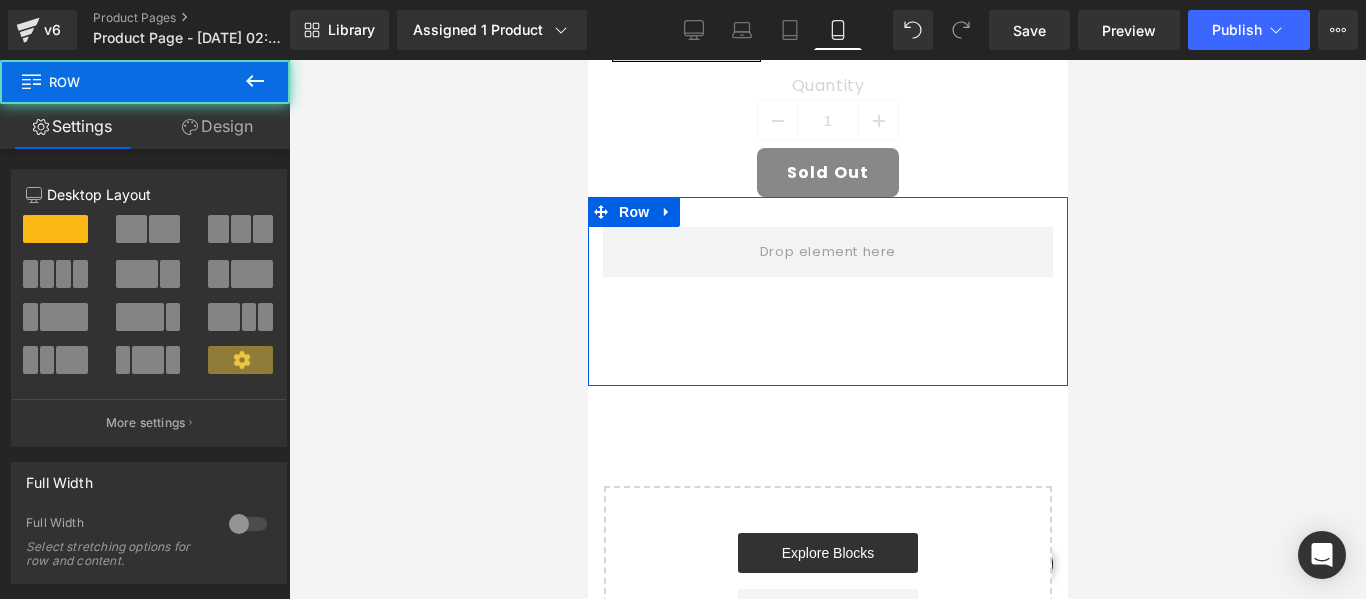 click on "Row     109px" at bounding box center [827, 291] 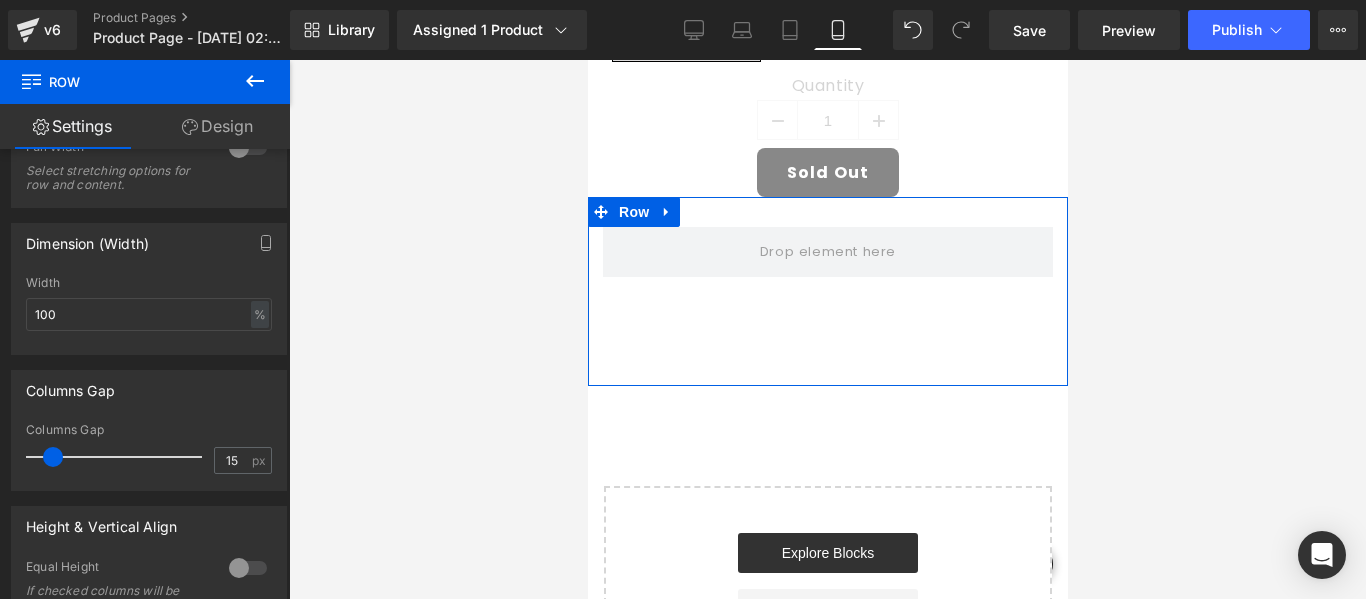 scroll, scrollTop: 272, scrollLeft: 0, axis: vertical 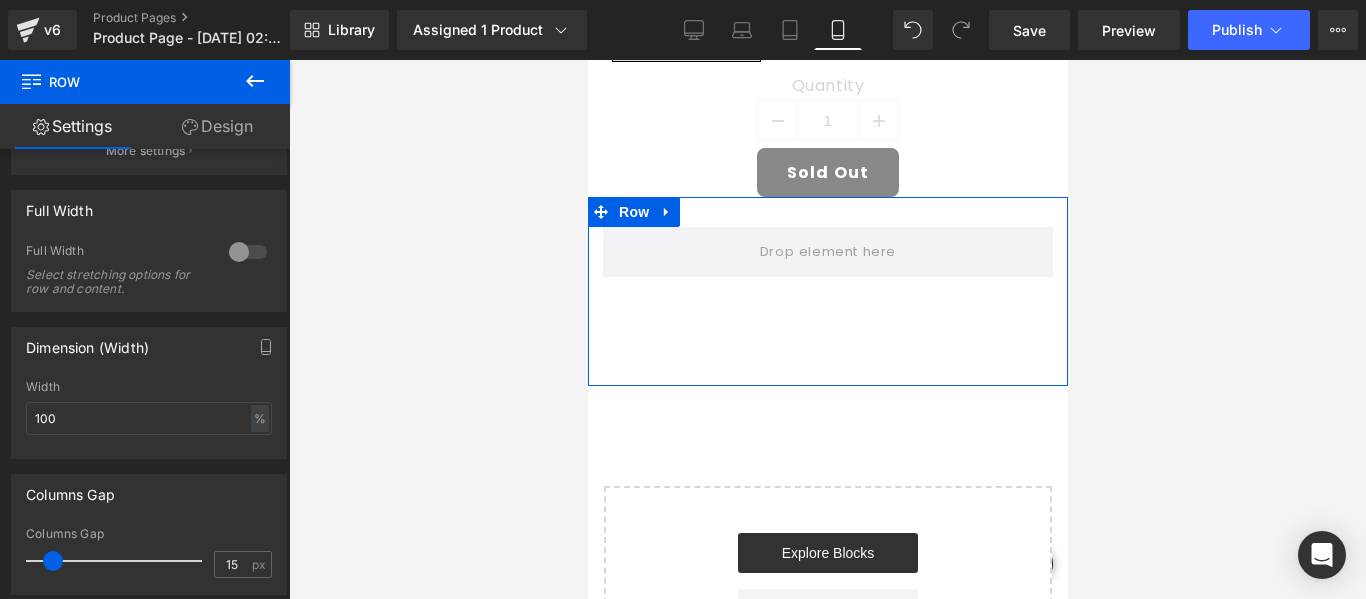 click on "Design" at bounding box center [217, 126] 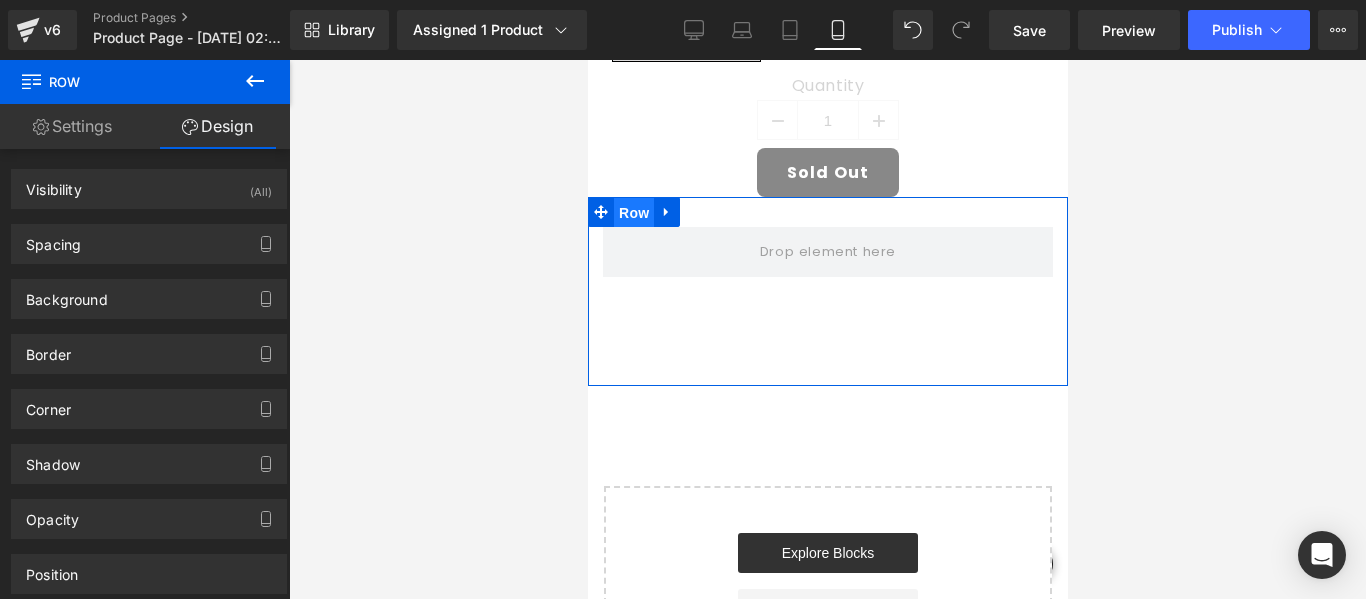 click on "Row" at bounding box center [633, 213] 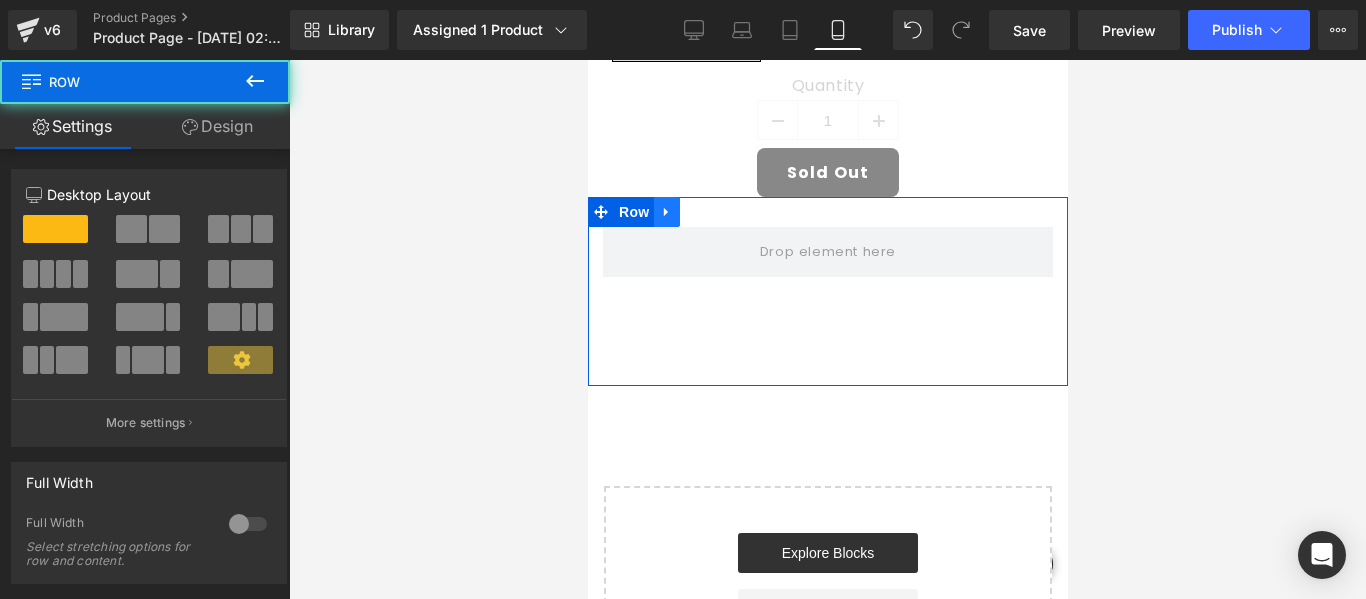 click at bounding box center (666, 212) 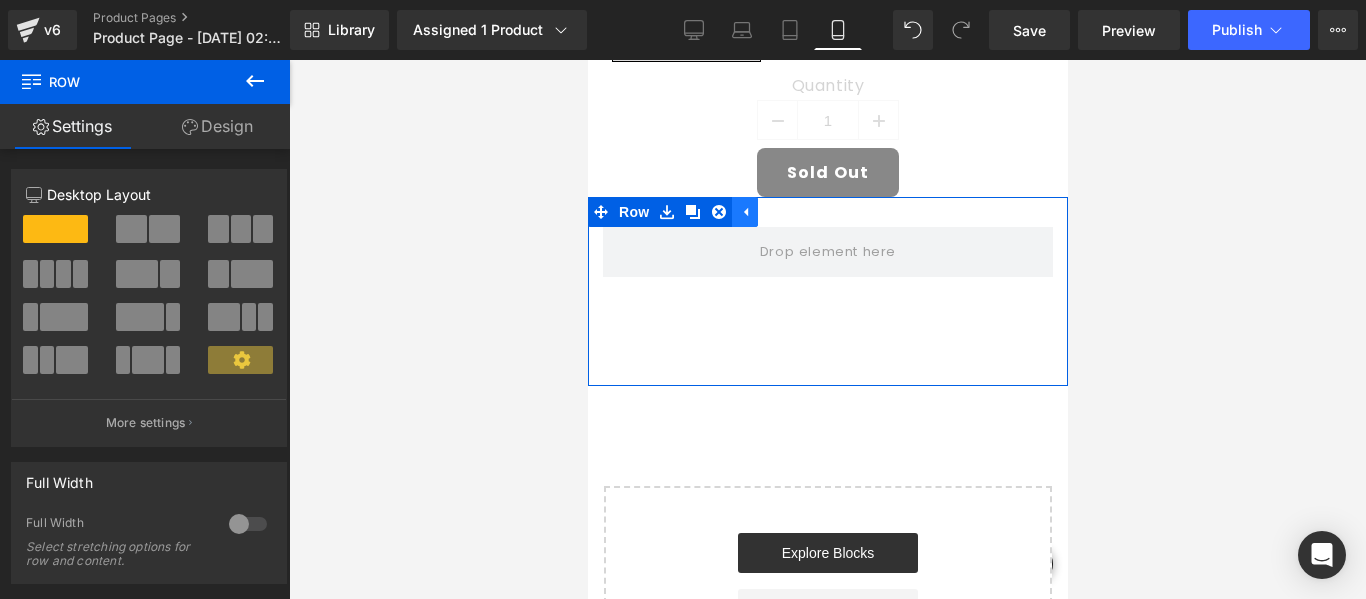 click at bounding box center (744, 212) 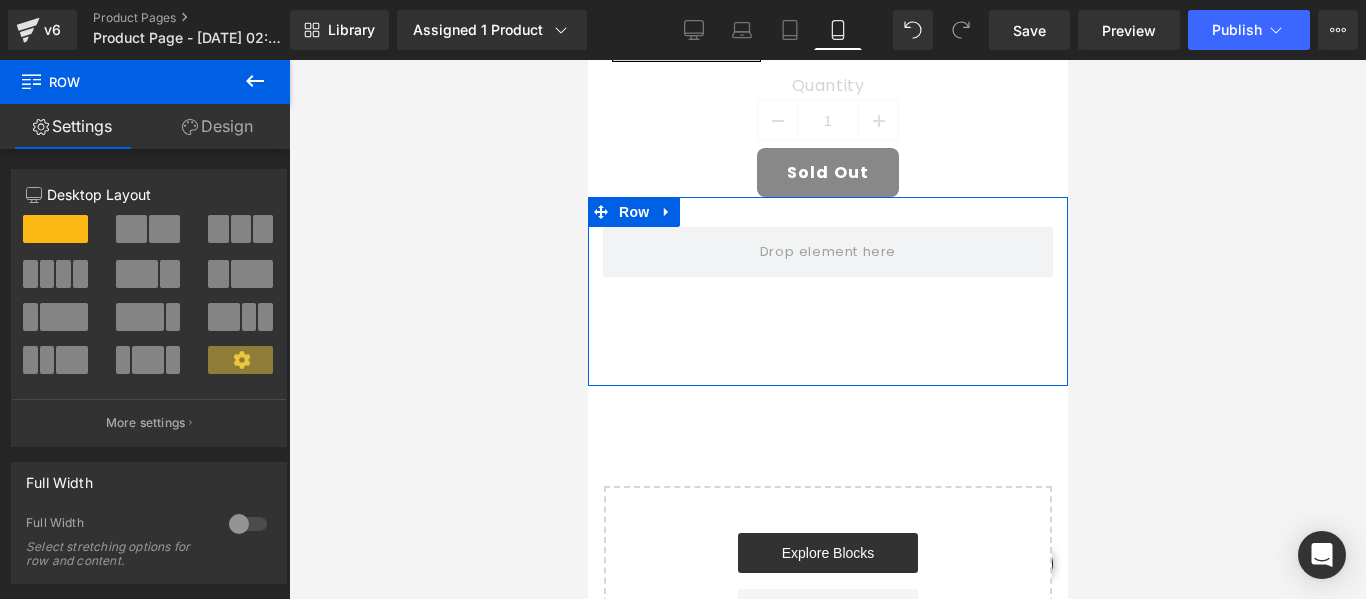 click on "Row     109px" at bounding box center [827, 291] 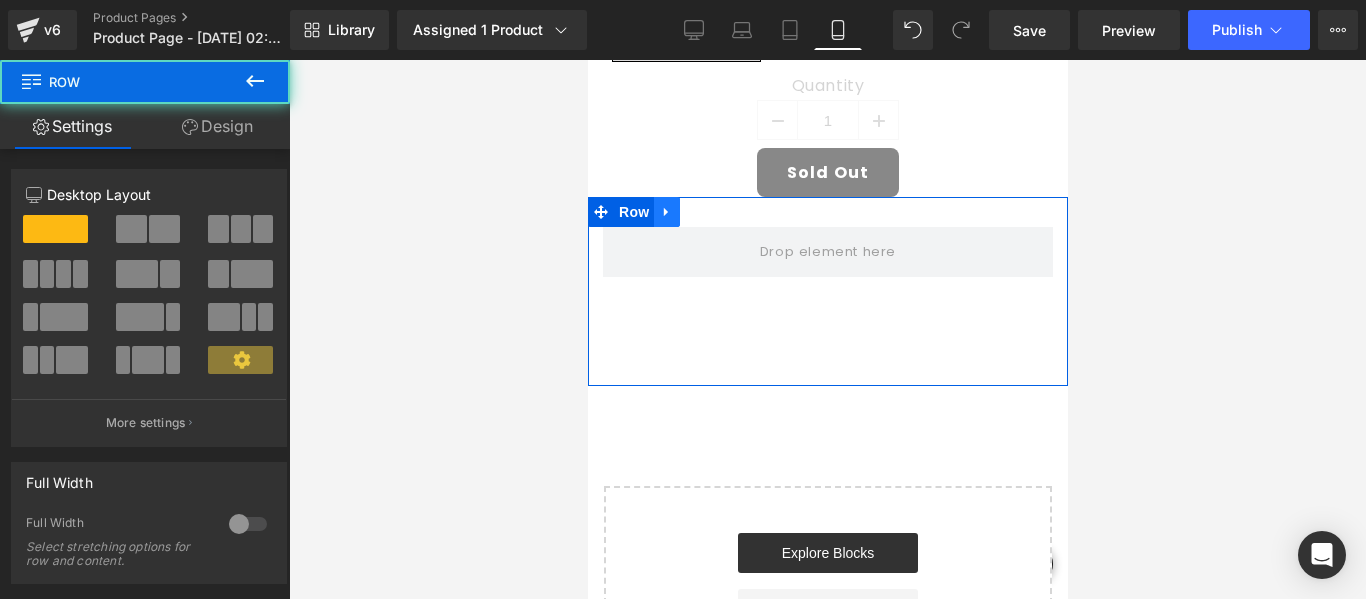 click 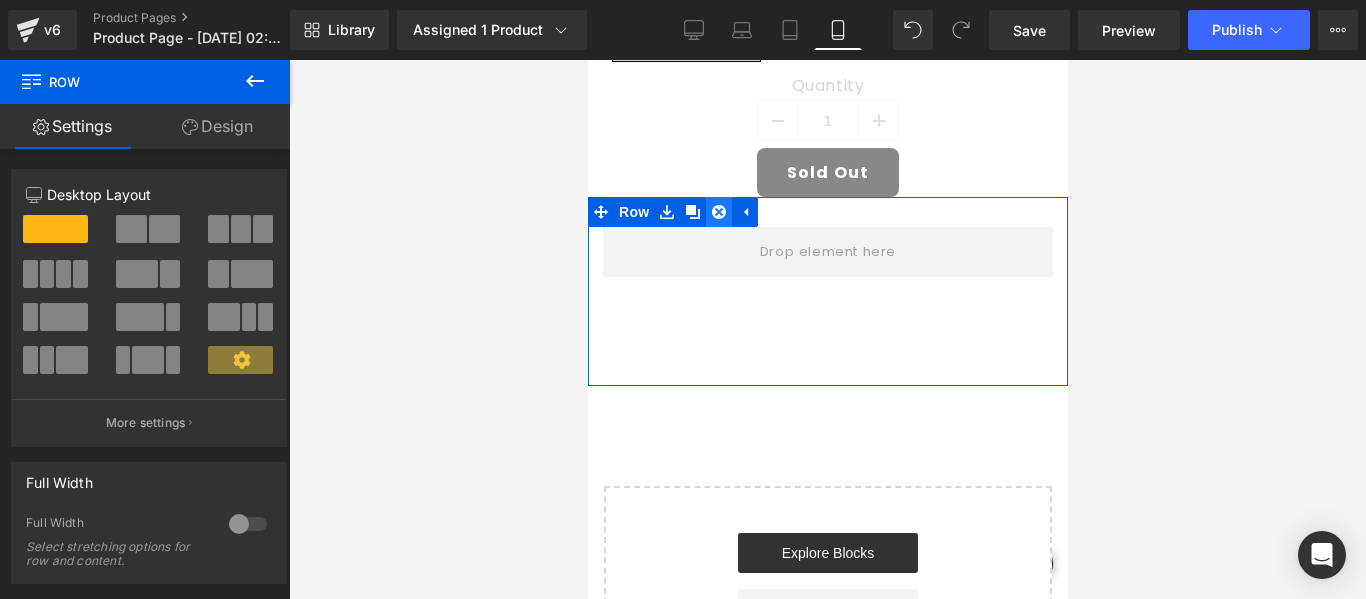 click 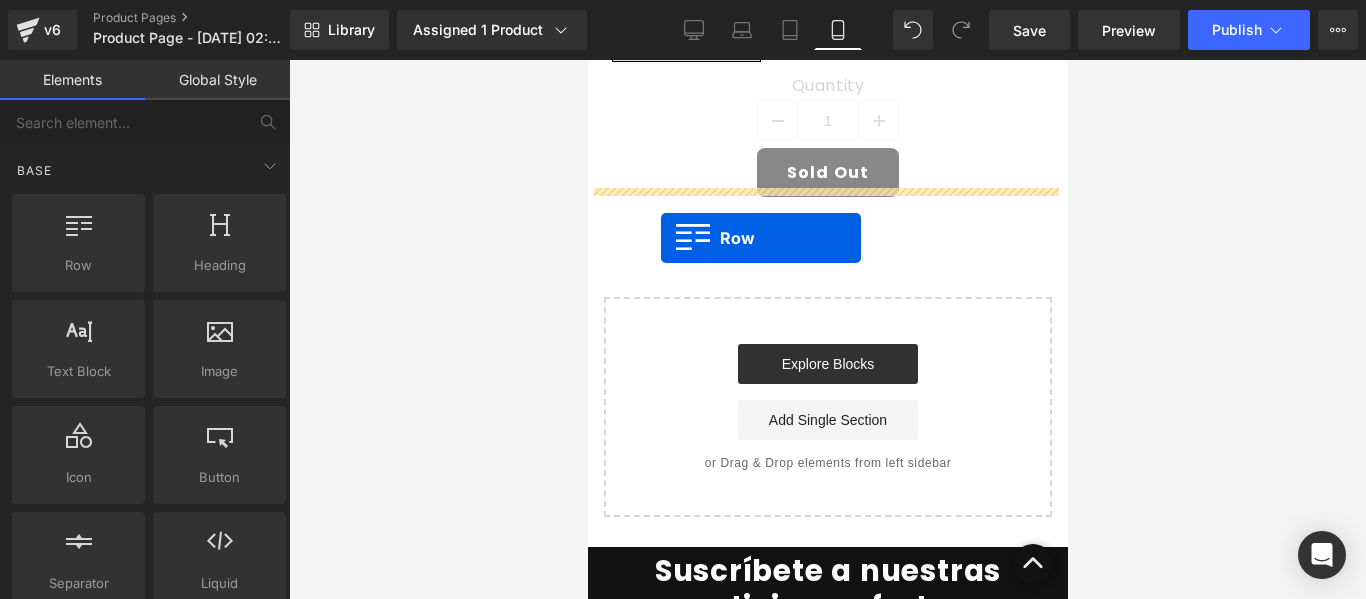 drag, startPoint x: 668, startPoint y: 331, endPoint x: 1138, endPoint y: 328, distance: 470.00958 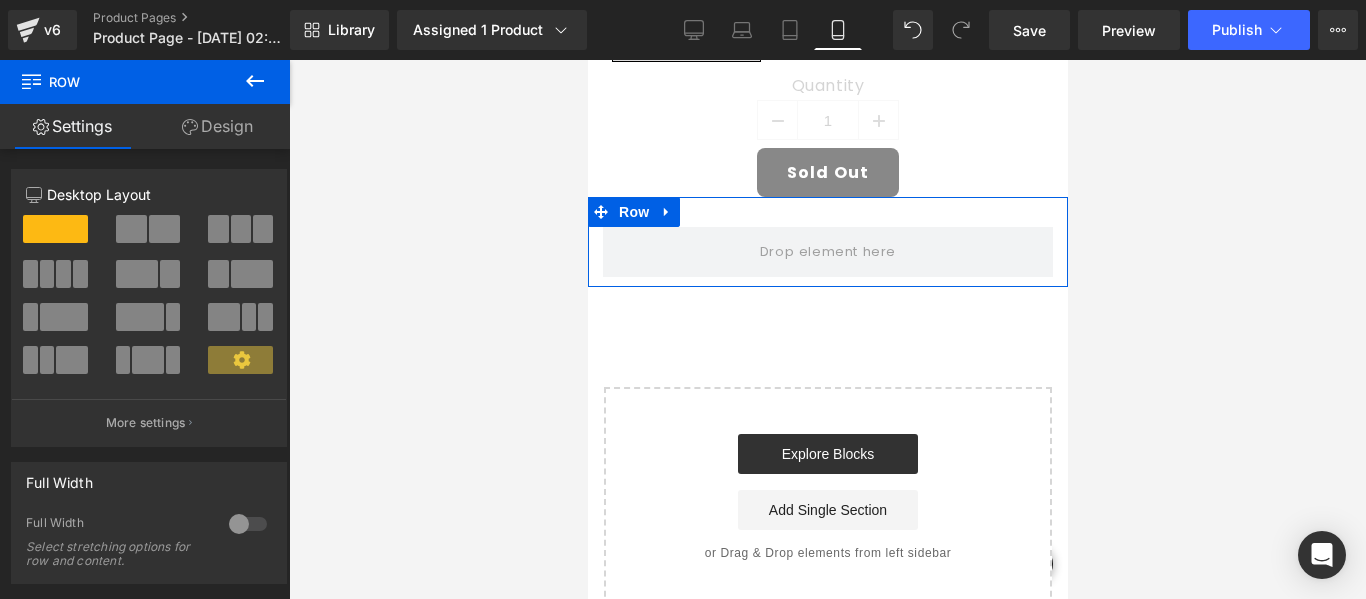 click on "Row" at bounding box center [827, 242] 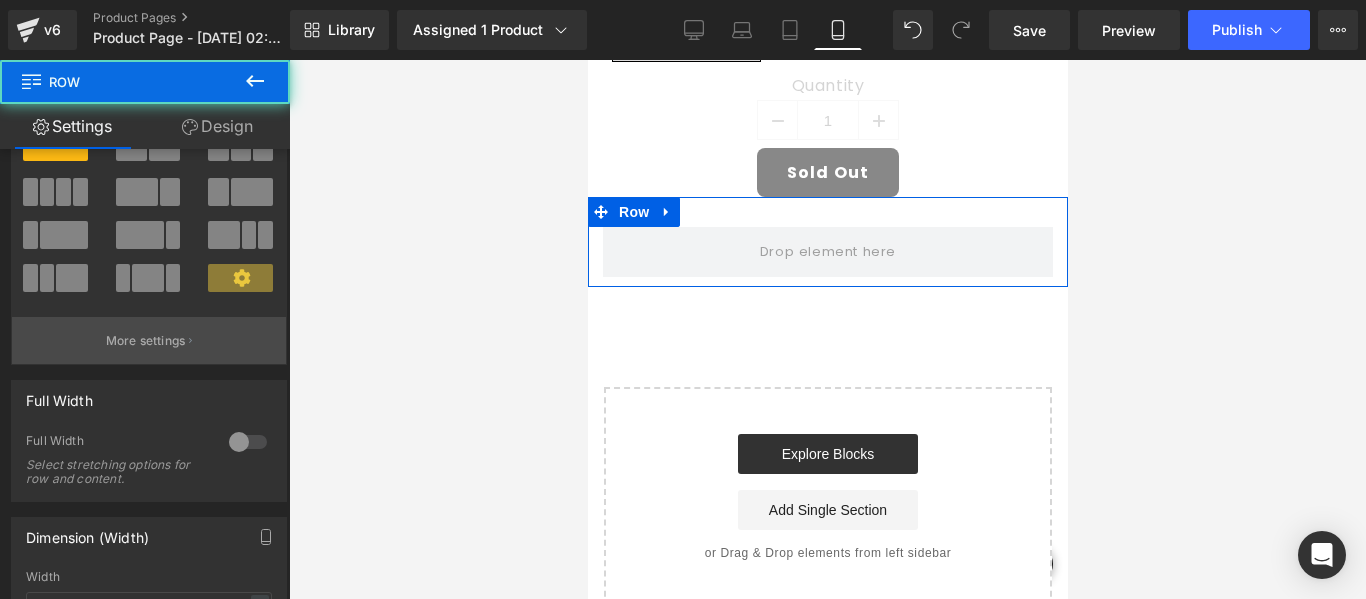 scroll, scrollTop: 200, scrollLeft: 0, axis: vertical 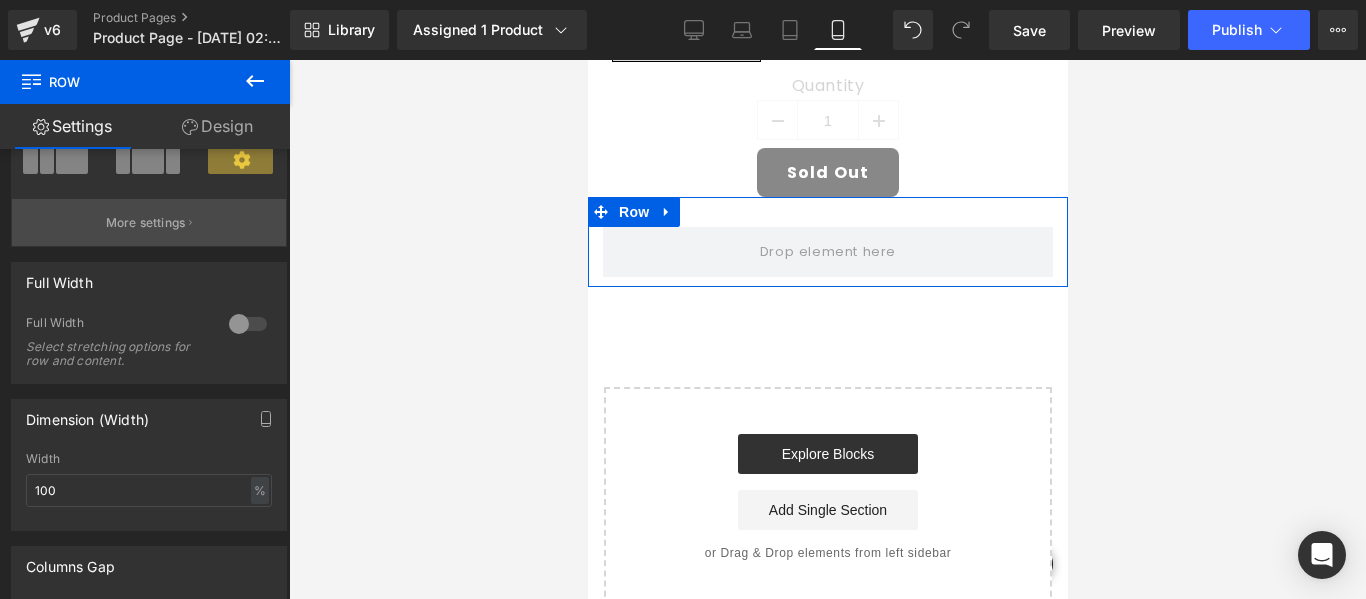click on "More settings" at bounding box center [149, 222] 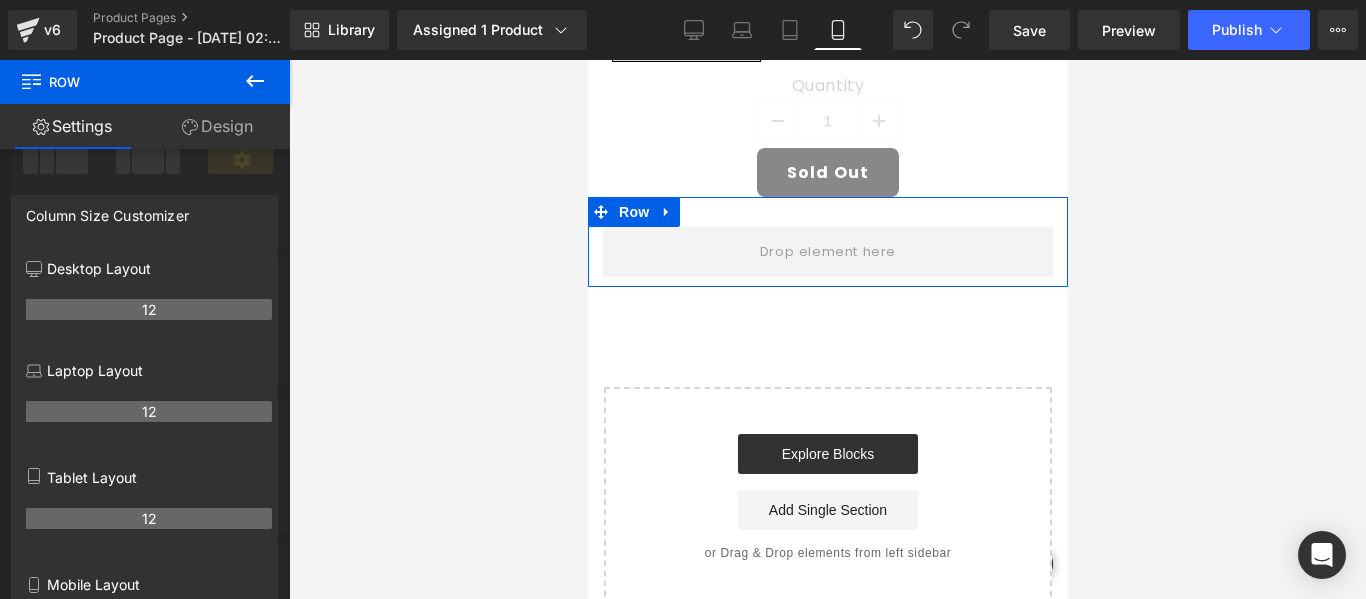 click on "Column Size Customizer" at bounding box center [107, 210] 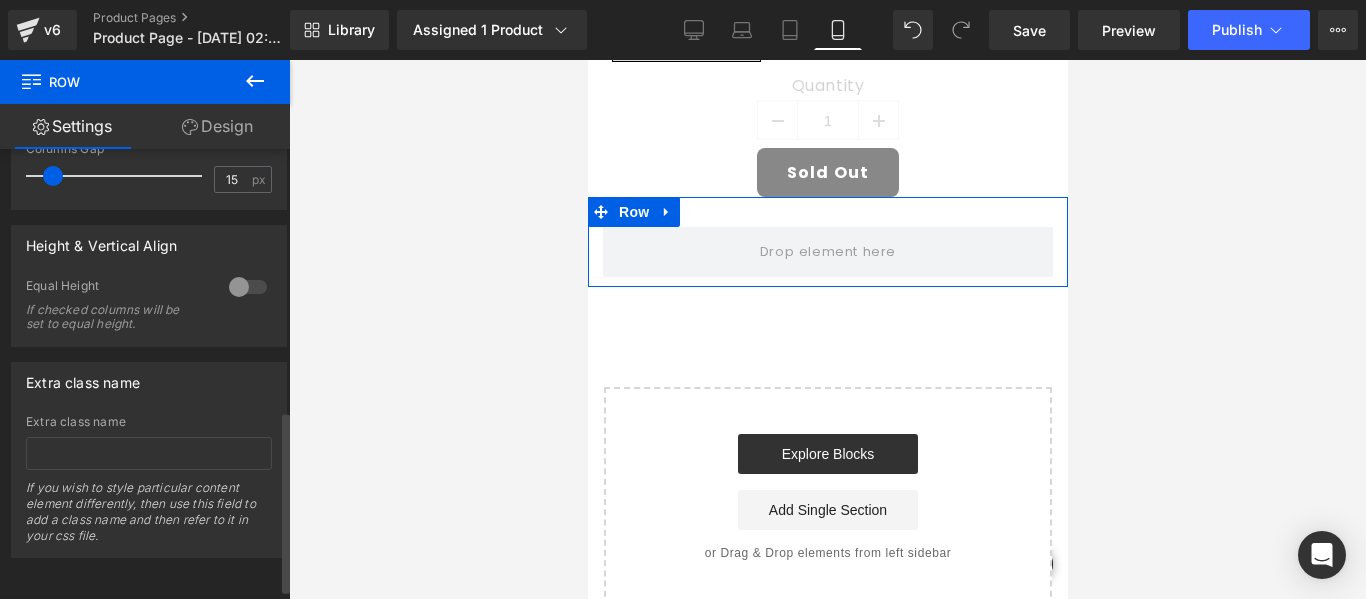 scroll, scrollTop: 672, scrollLeft: 0, axis: vertical 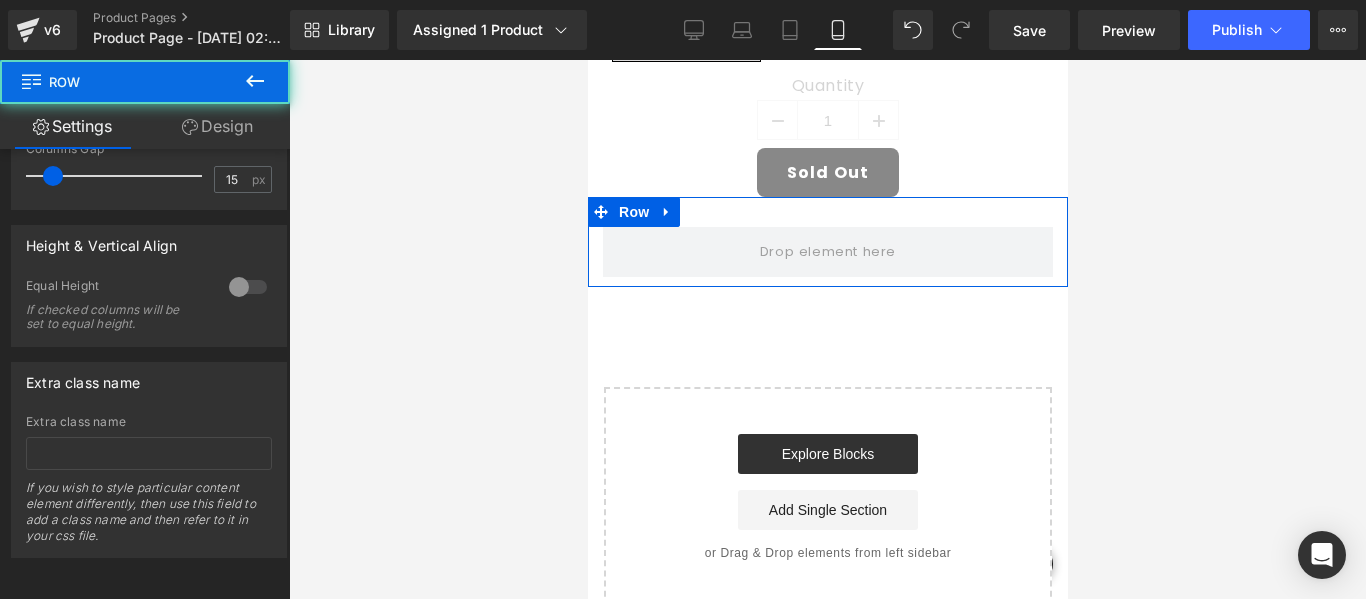 click on "Row" at bounding box center (827, 242) 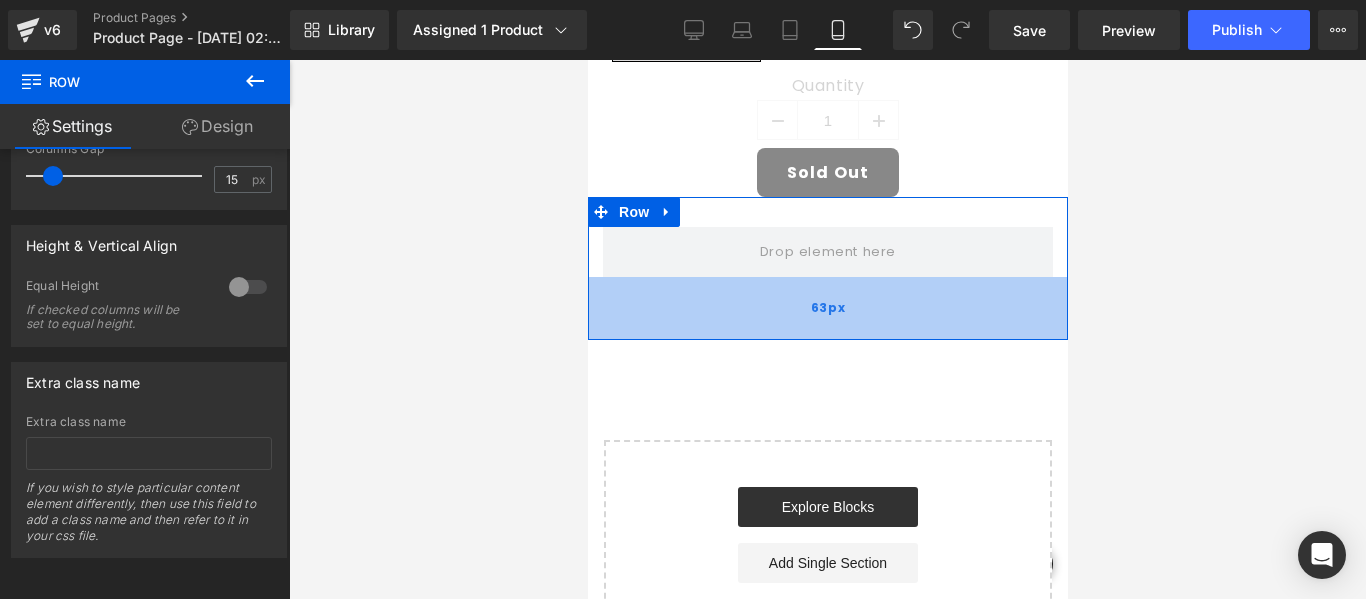 drag, startPoint x: 825, startPoint y: 277, endPoint x: 834, endPoint y: 353, distance: 76.53104 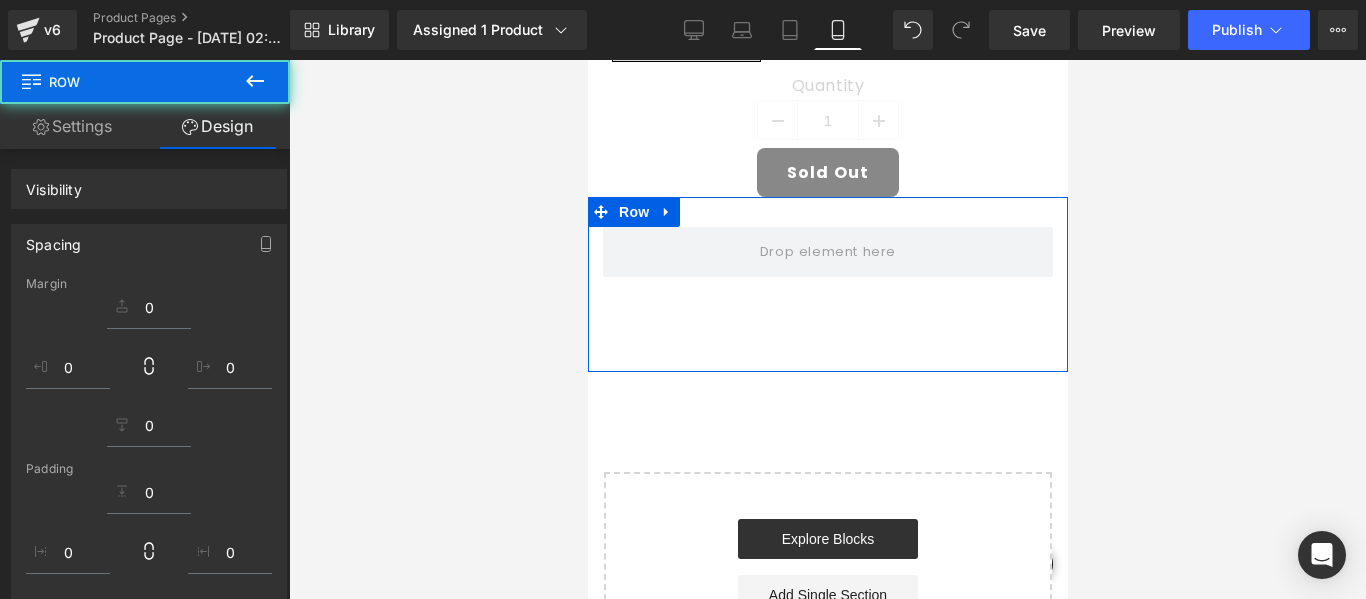 click at bounding box center [827, 329] 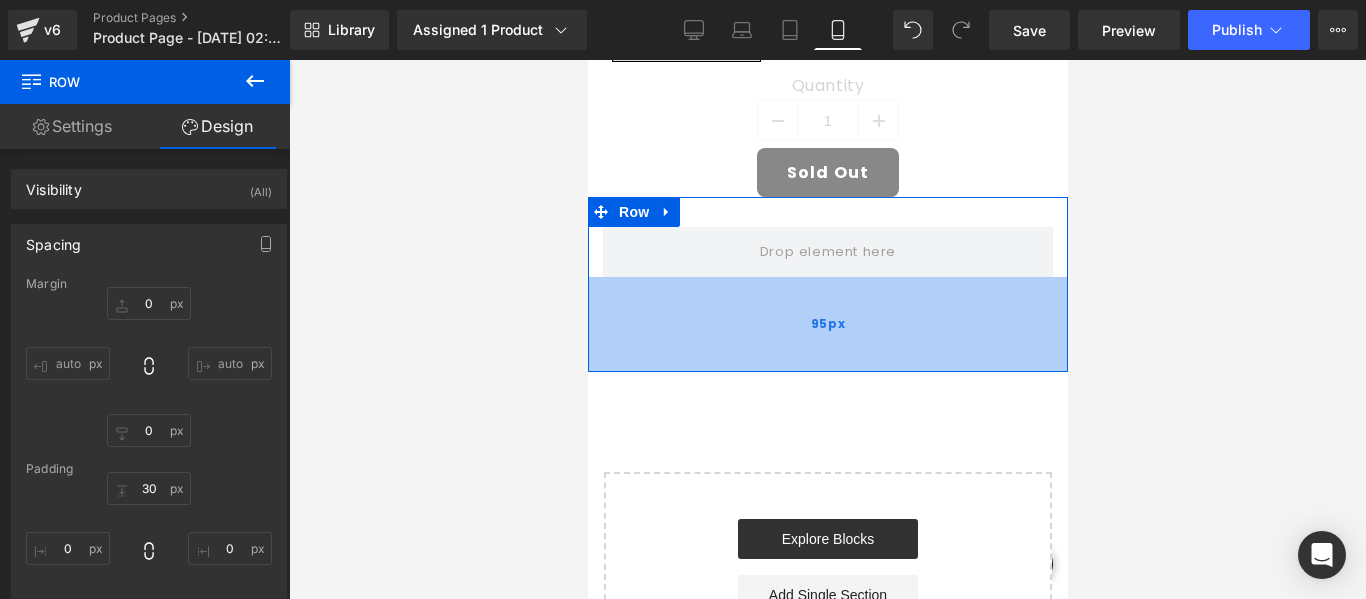 click on "95px" at bounding box center [827, 324] 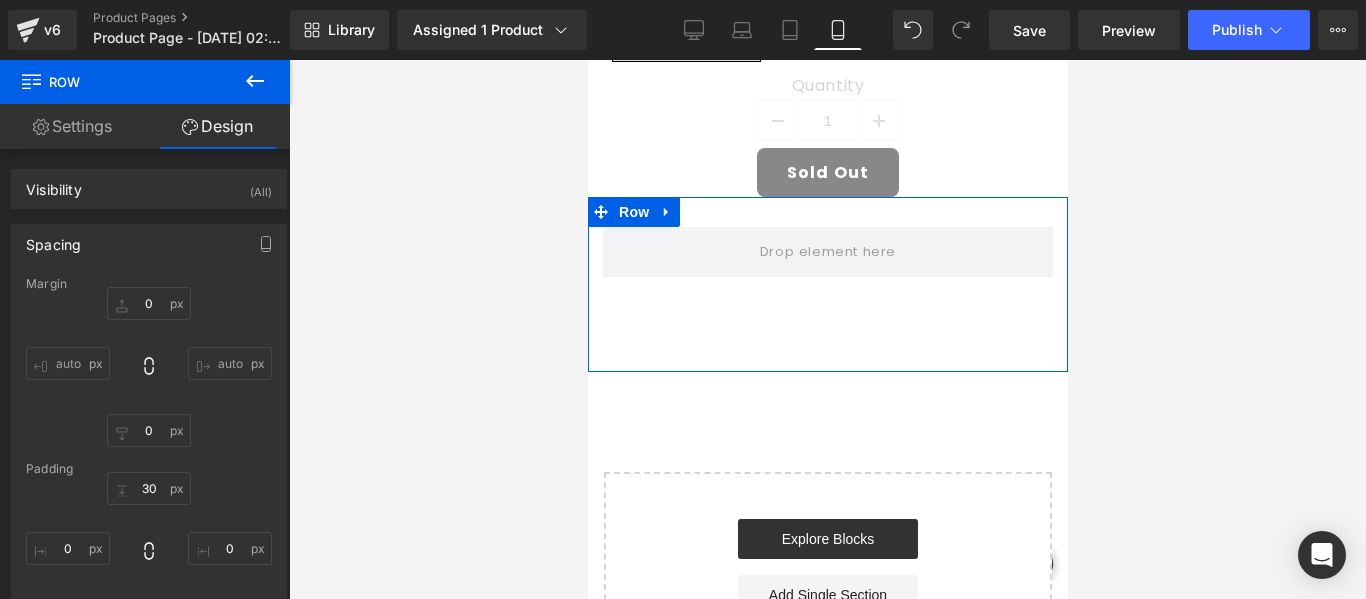 click 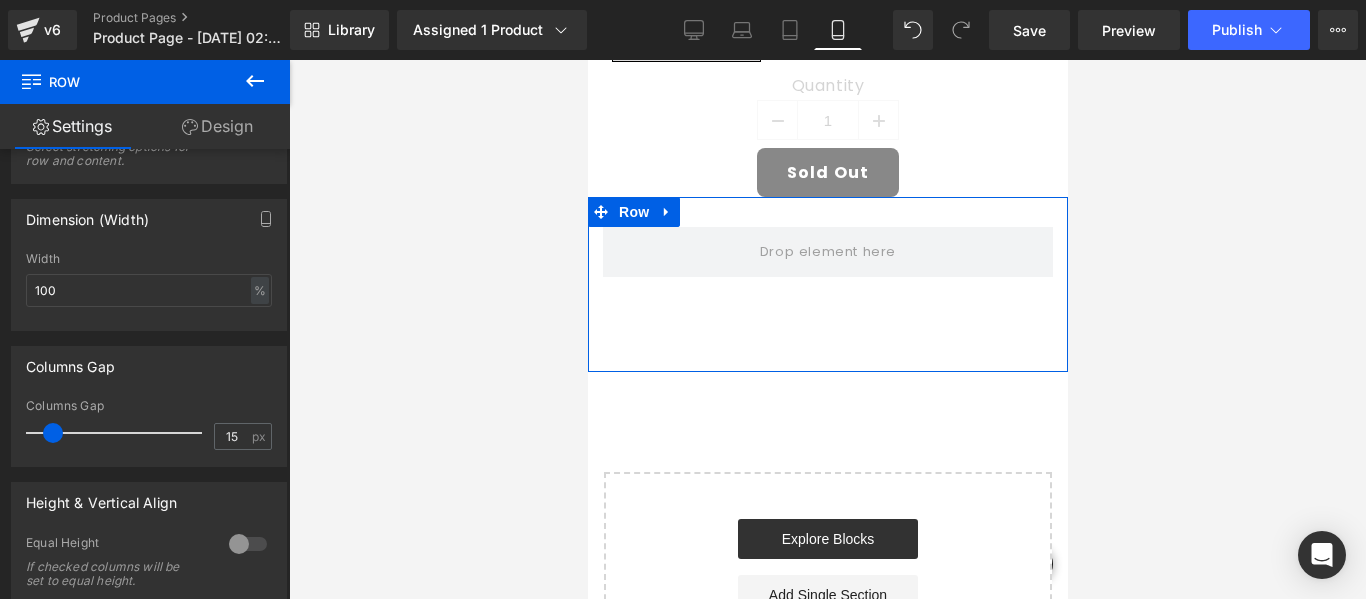 scroll, scrollTop: 500, scrollLeft: 0, axis: vertical 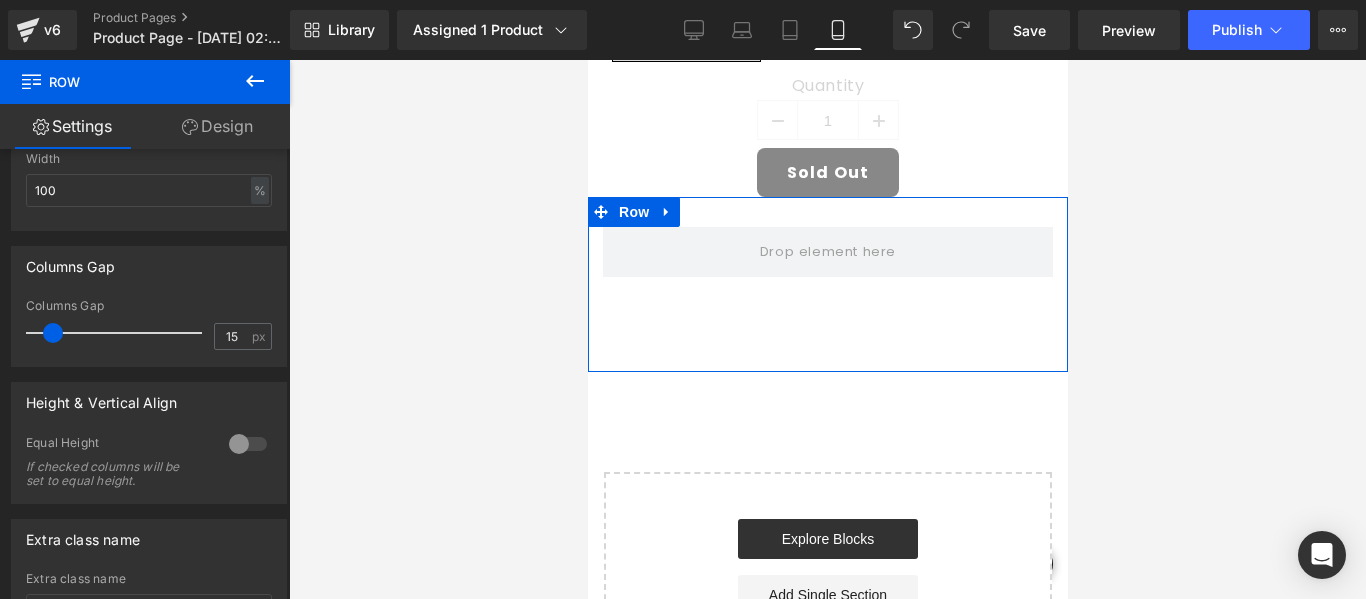 click on "Row     95px" at bounding box center [827, 284] 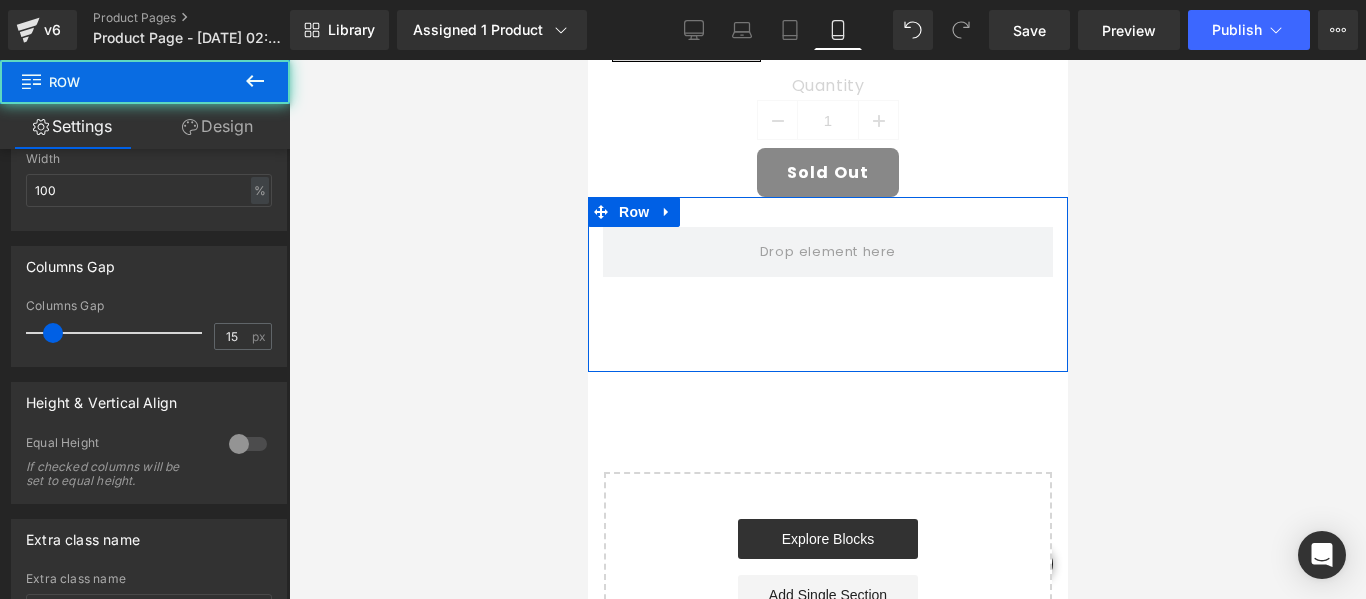 click on "Row     95px" at bounding box center [827, 284] 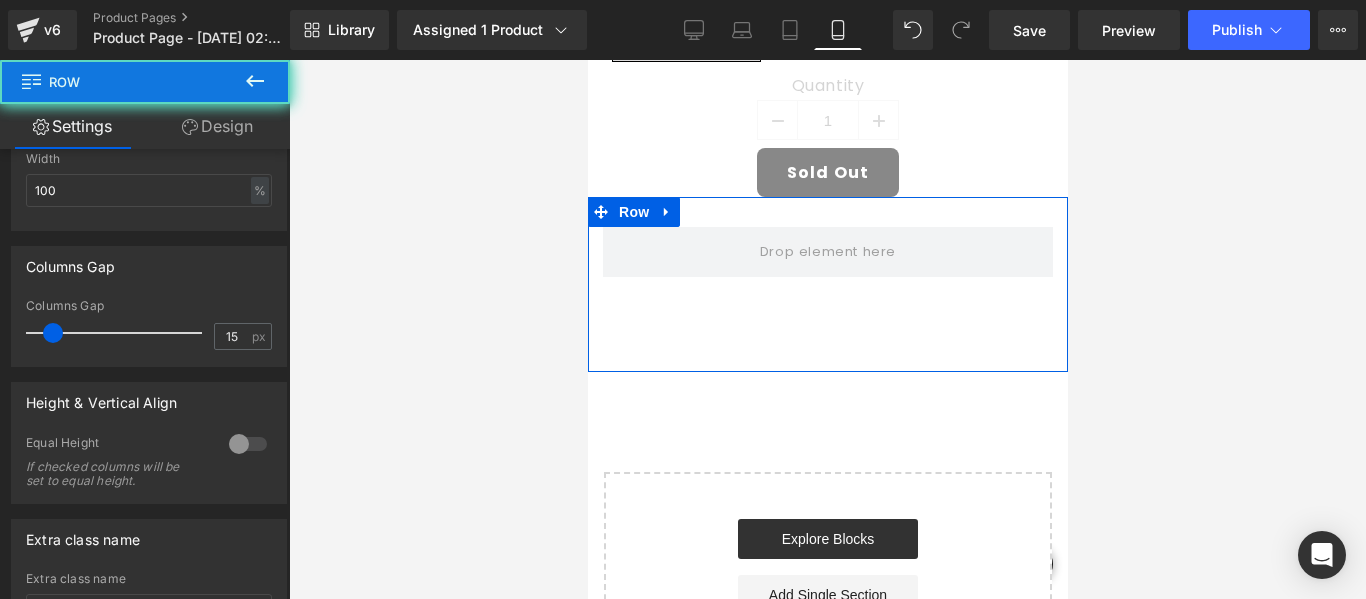 click on "Row     95px" at bounding box center [827, 284] 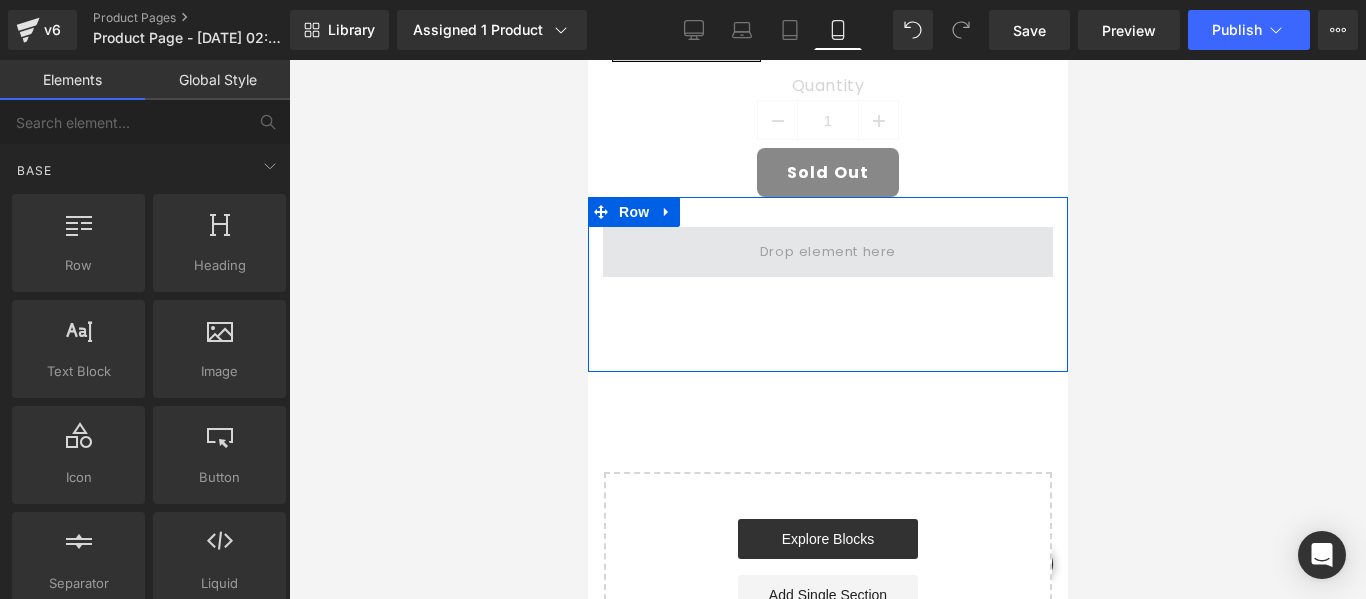 click at bounding box center [827, 251] 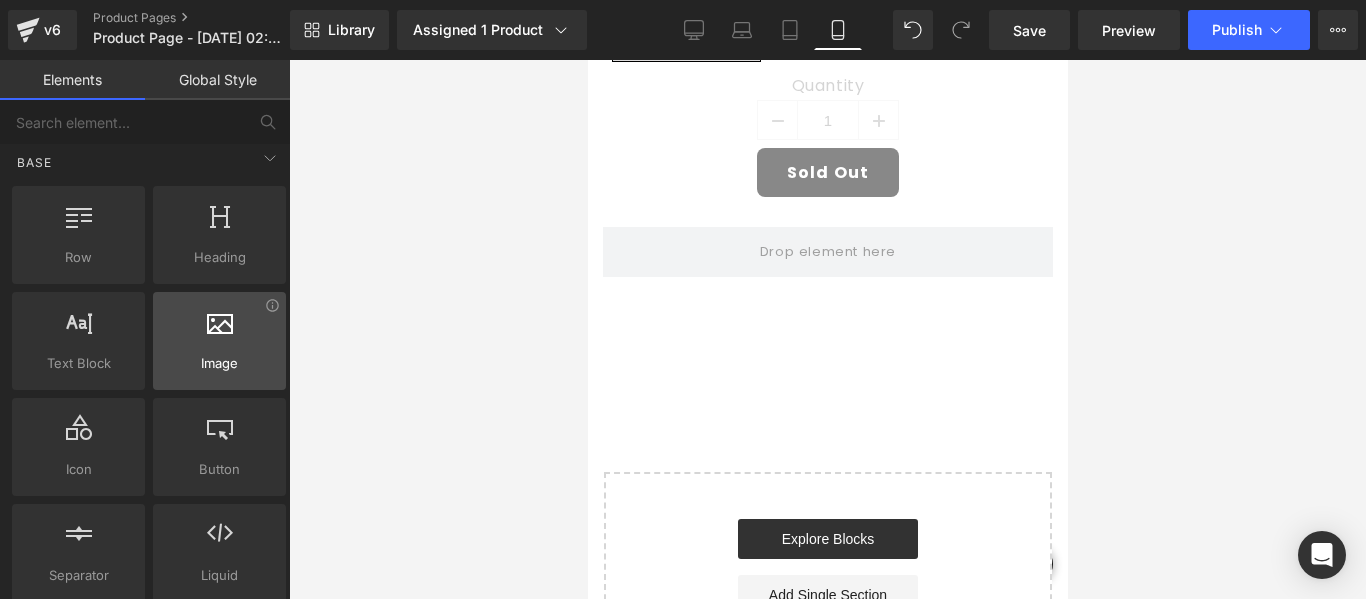 scroll, scrollTop: 0, scrollLeft: 0, axis: both 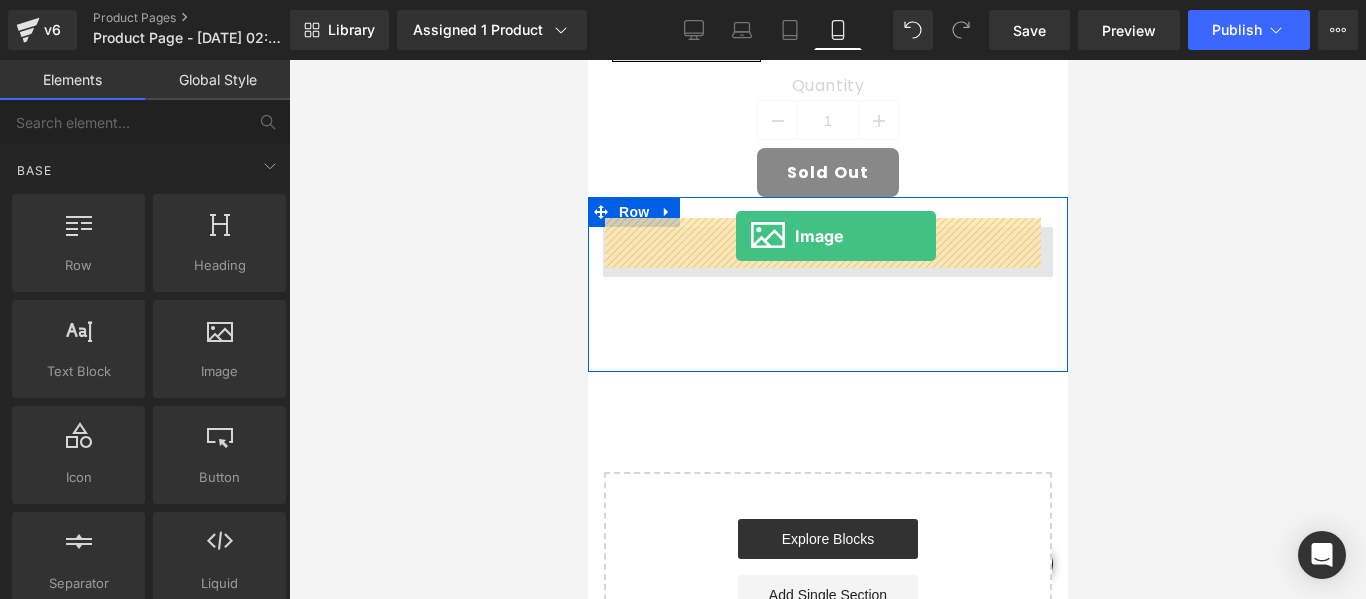 drag, startPoint x: 797, startPoint y: 417, endPoint x: 735, endPoint y: 236, distance: 191.32433 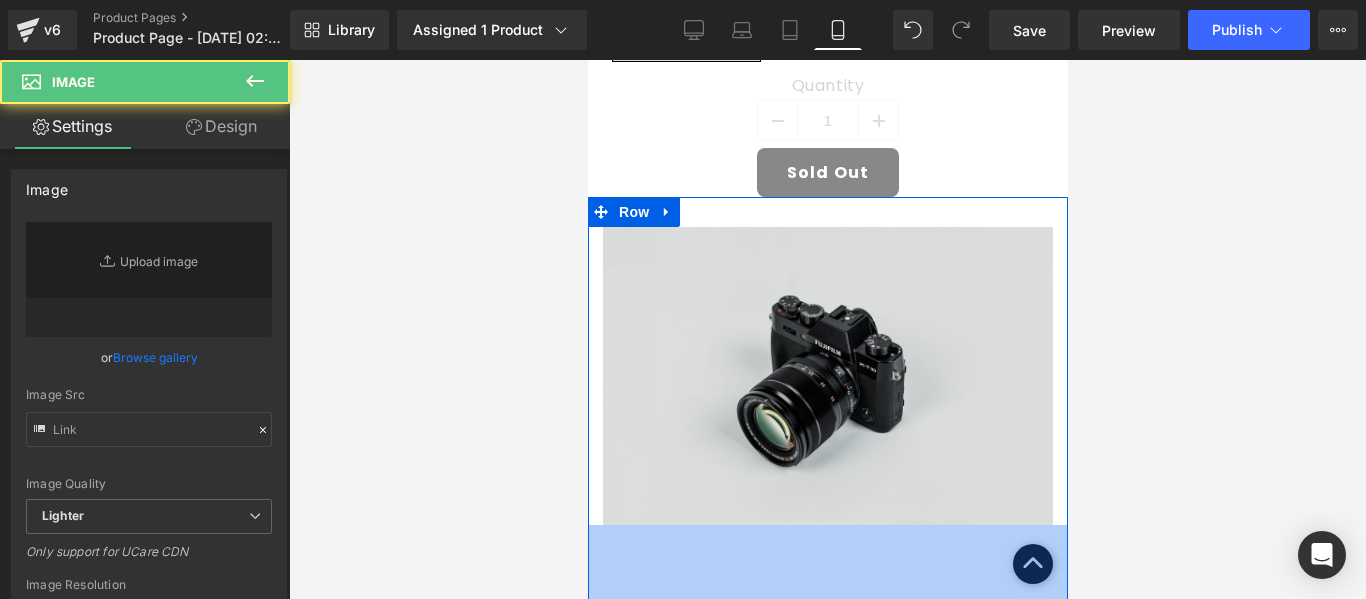 type on "//[DOMAIN_NAME][URL]" 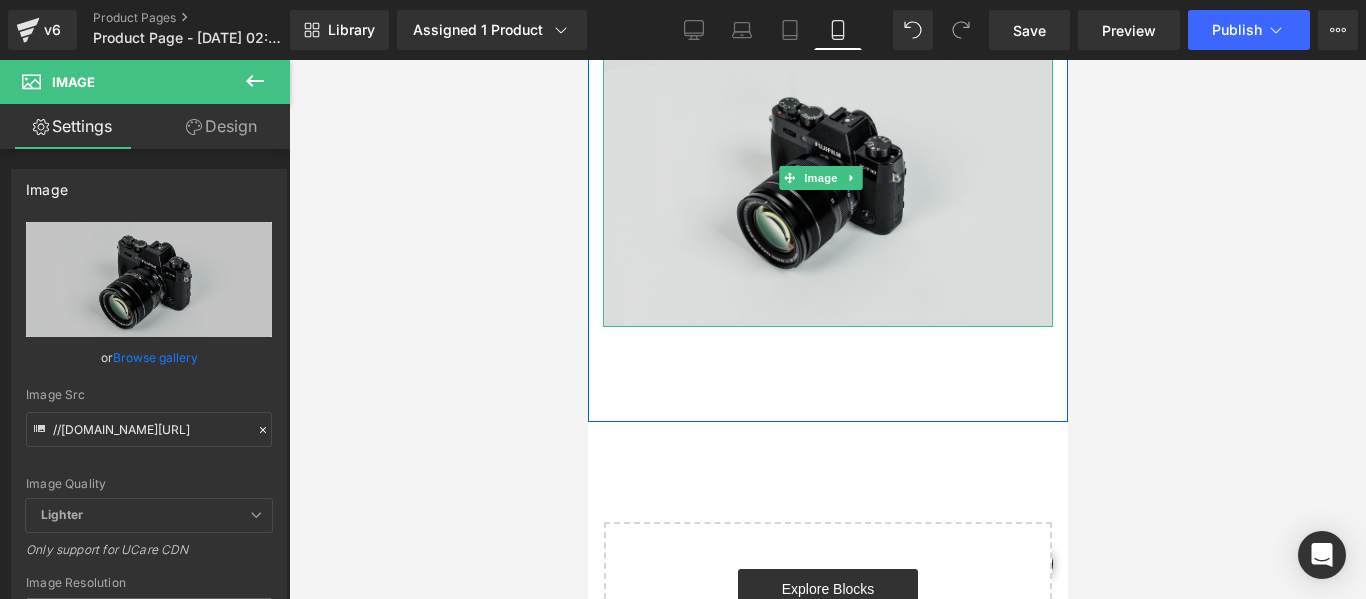 scroll, scrollTop: 700, scrollLeft: 0, axis: vertical 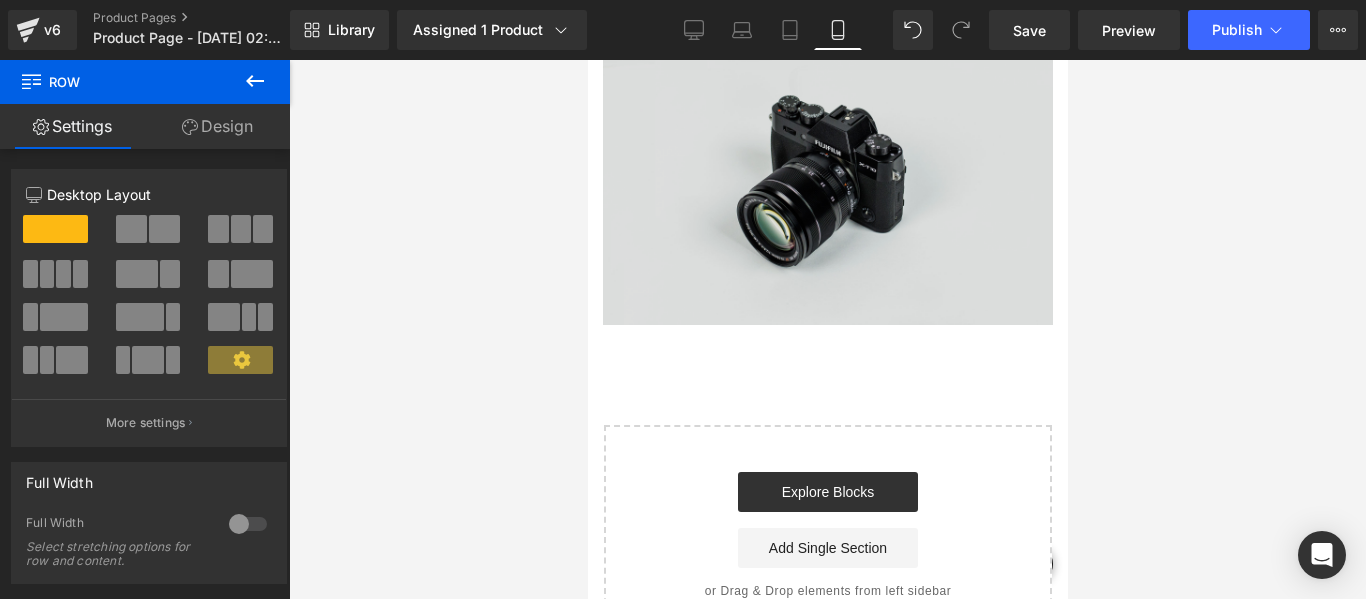 drag, startPoint x: 814, startPoint y: 395, endPoint x: 831, endPoint y: 304, distance: 92.574295 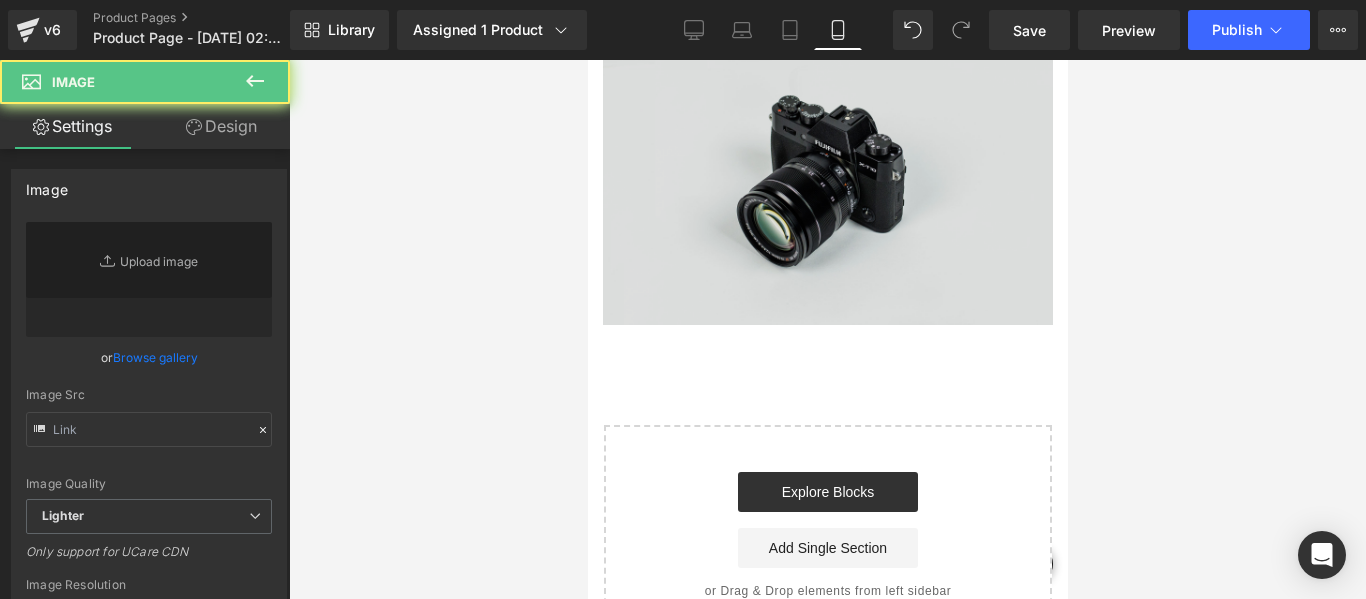 click at bounding box center [827, 176] 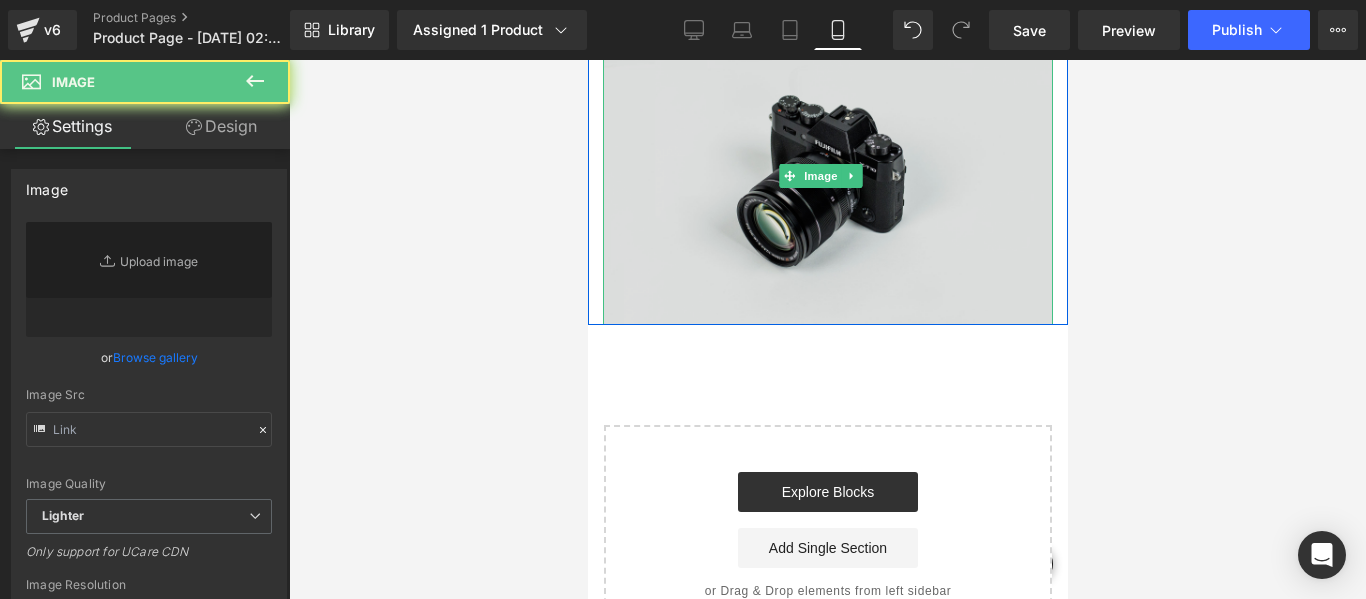 type on "//[DOMAIN_NAME][URL]" 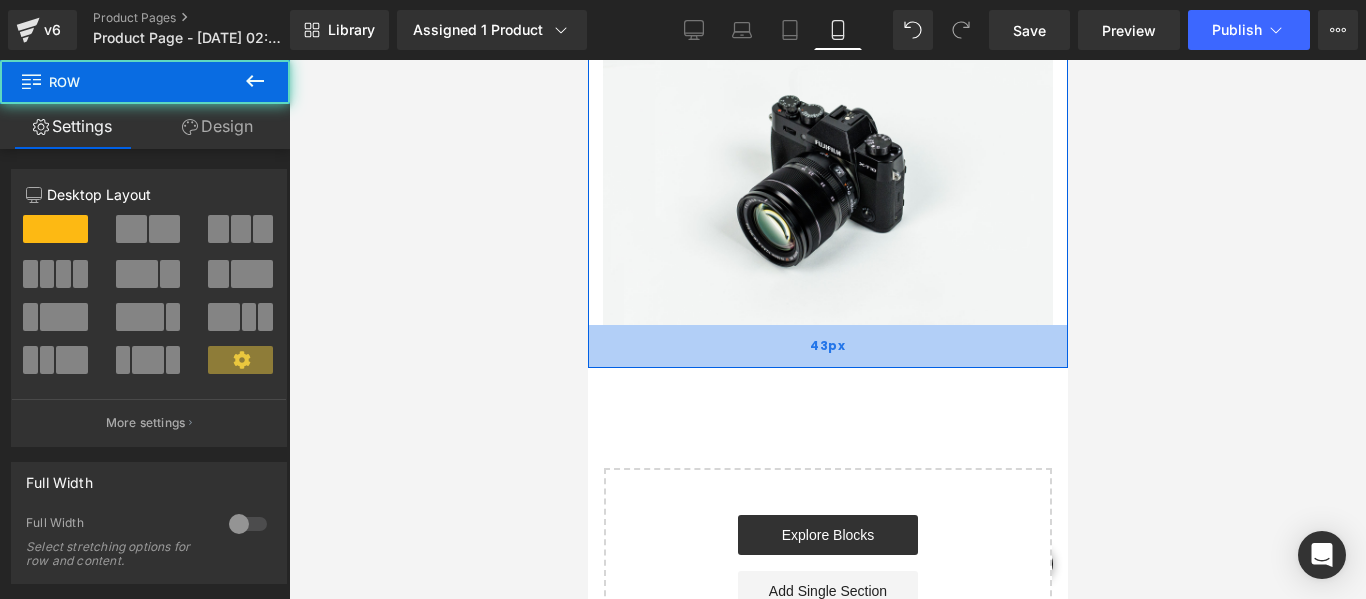 drag, startPoint x: 634, startPoint y: 303, endPoint x: 642, endPoint y: 346, distance: 43.737854 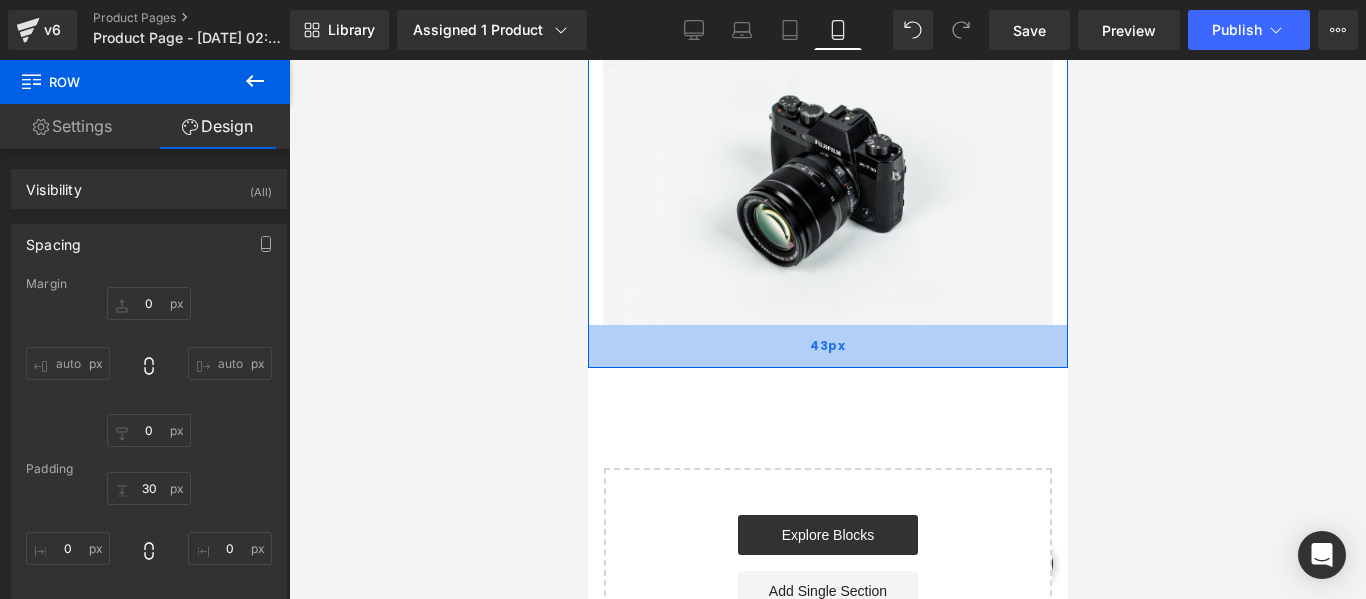 click on "43px" at bounding box center (827, 346) 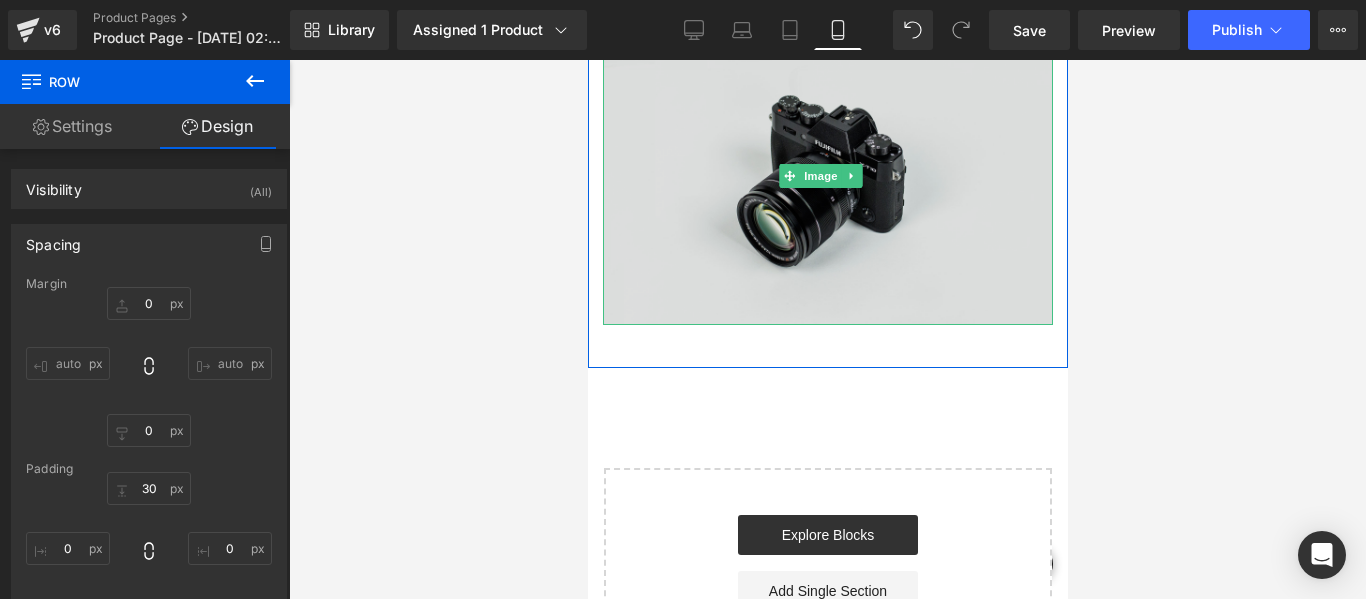 click at bounding box center (827, 176) 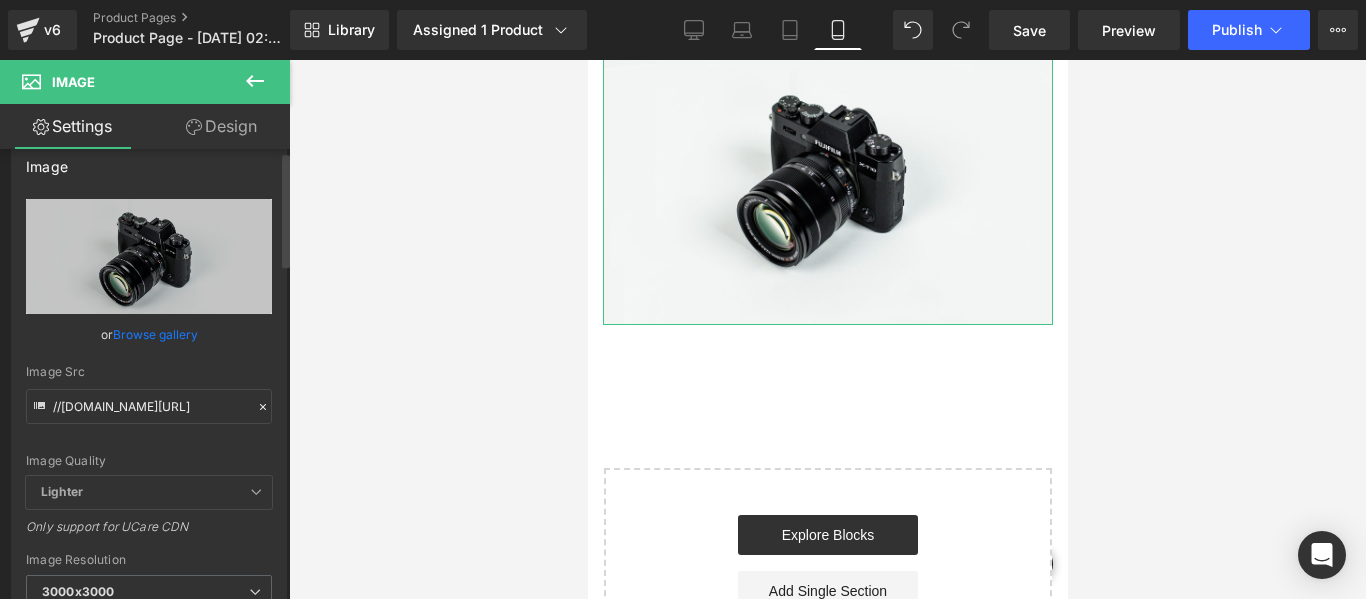 scroll, scrollTop: 0, scrollLeft: 0, axis: both 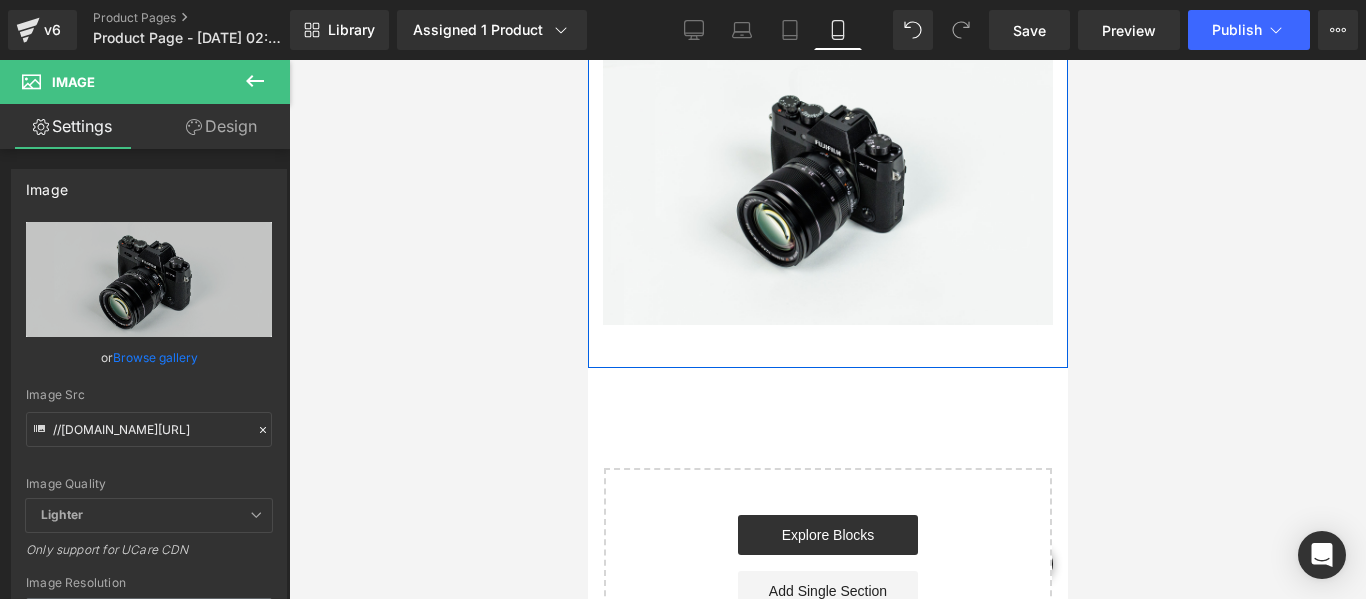 click on "Image" at bounding box center [827, 176] 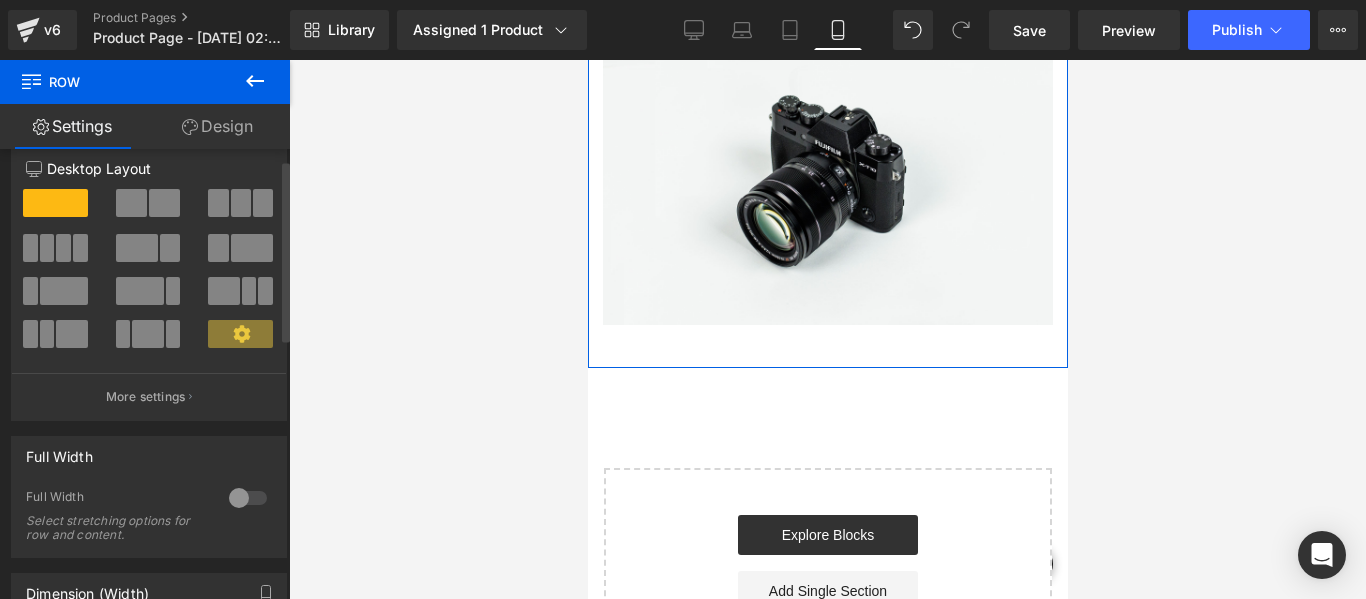 scroll, scrollTop: 0, scrollLeft: 0, axis: both 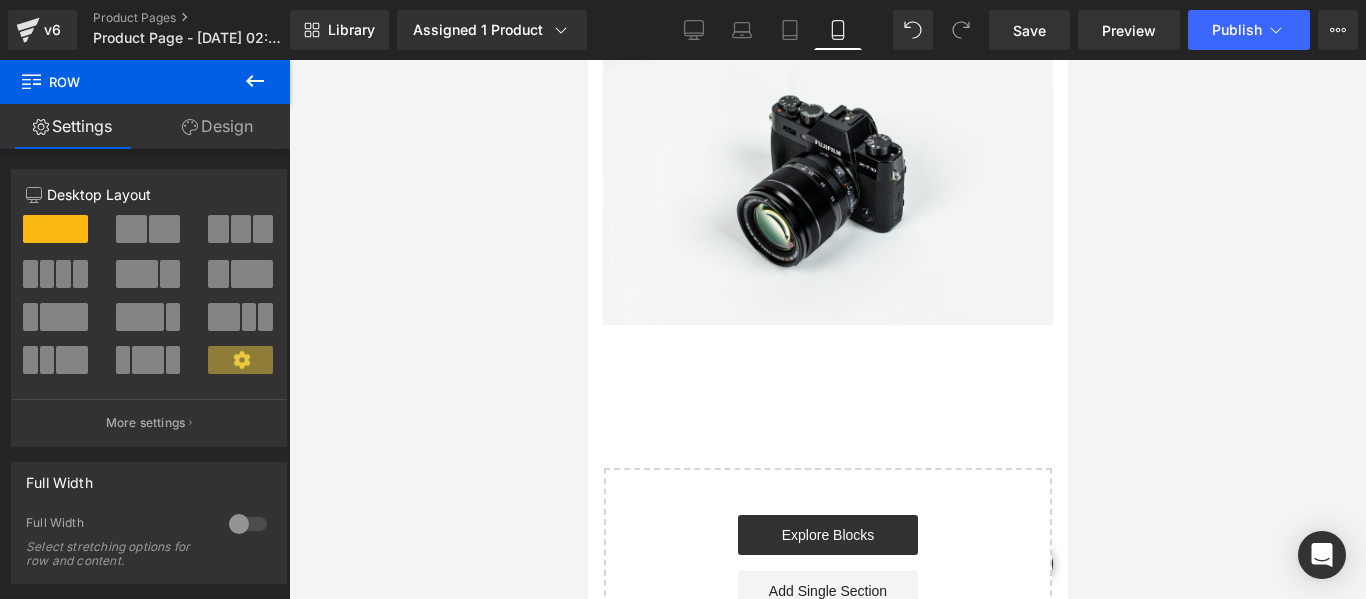click 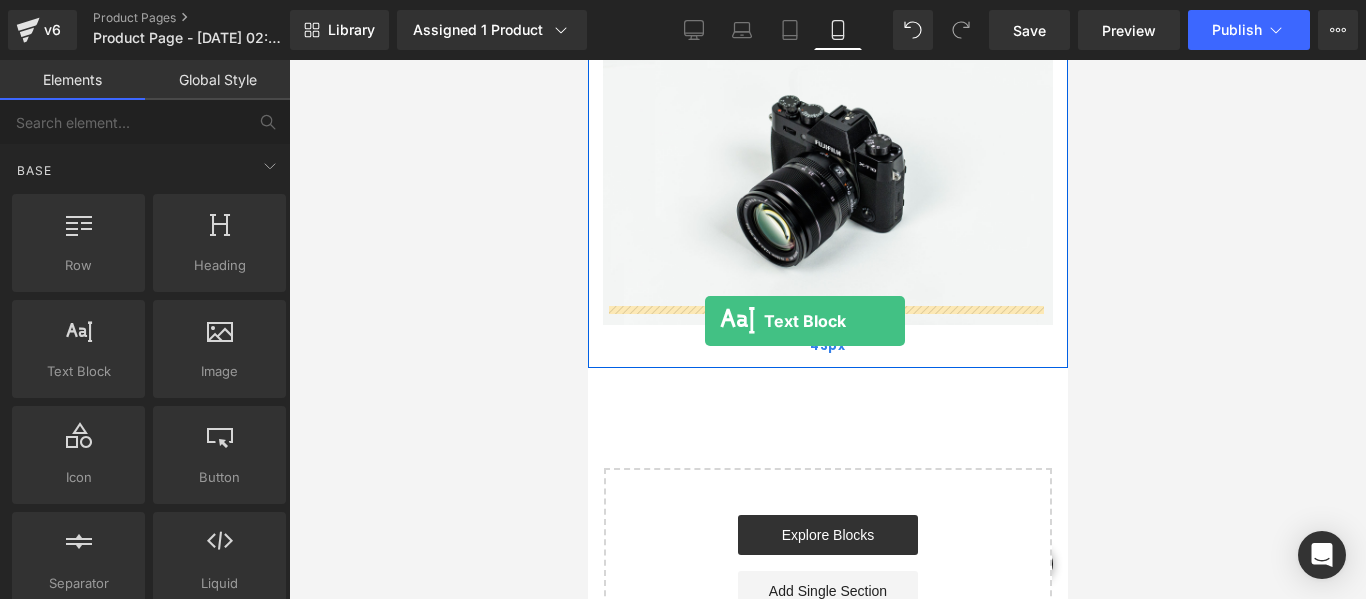 drag, startPoint x: 713, startPoint y: 406, endPoint x: 704, endPoint y: 321, distance: 85.47514 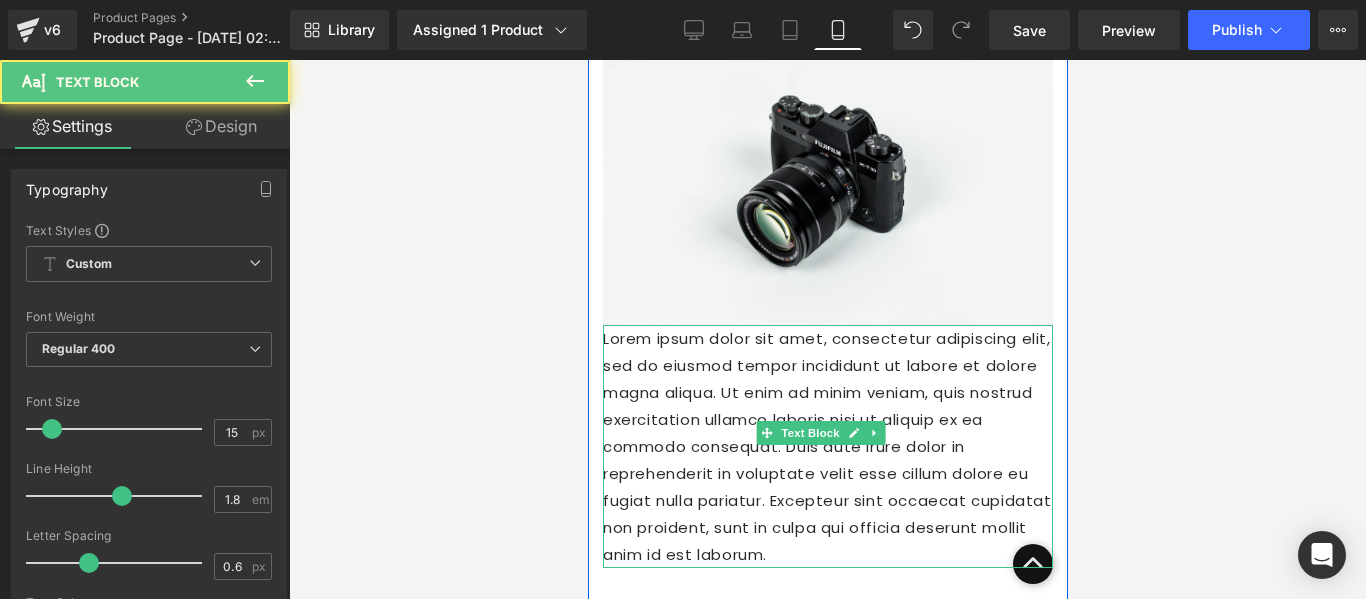 click on "Lorem ipsum dolor sit amet, consectetur adipiscing elit, sed do eiusmod tempor incididunt ut labore et dolore magna aliqua. Ut enim ad minim veniam, quis nostrud exercitation ullamco laboris nisi ut aliquip ex ea commodo consequat. Duis aute irure dolor in reprehenderit in voluptate velit esse cillum dolore eu fugiat nulla pariatur. Excepteur sint occaecat cupidatat non proident, sunt in culpa qui officia deserunt mollit anim id est laborum." at bounding box center [827, 446] 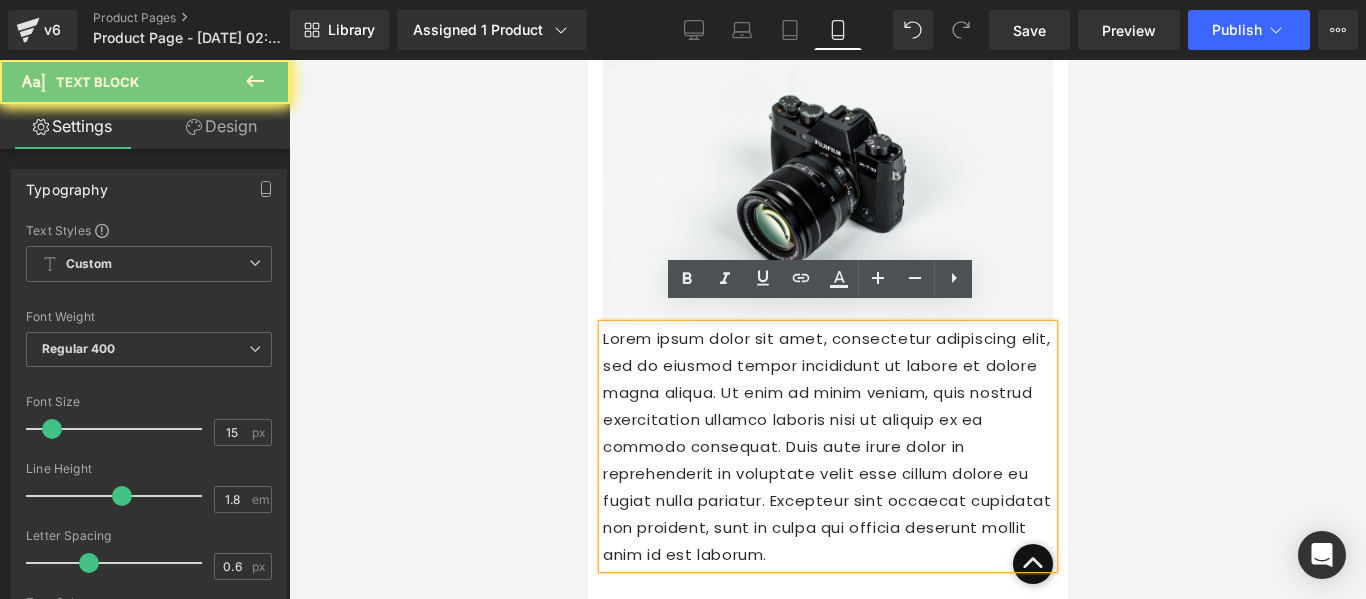 click on "Lorem ipsum dolor sit amet, consectetur adipiscing elit, sed do eiusmod tempor incididunt ut labore et dolore magna aliqua. Ut enim ad minim veniam, quis nostrud exercitation ullamco laboris nisi ut aliquip ex ea commodo consequat. Duis aute irure dolor in reprehenderit in voluptate velit esse cillum dolore eu fugiat nulla pariatur. Excepteur sint occaecat cupidatat non proident, sunt in culpa qui officia deserunt mollit anim id est laborum." at bounding box center (827, 446) 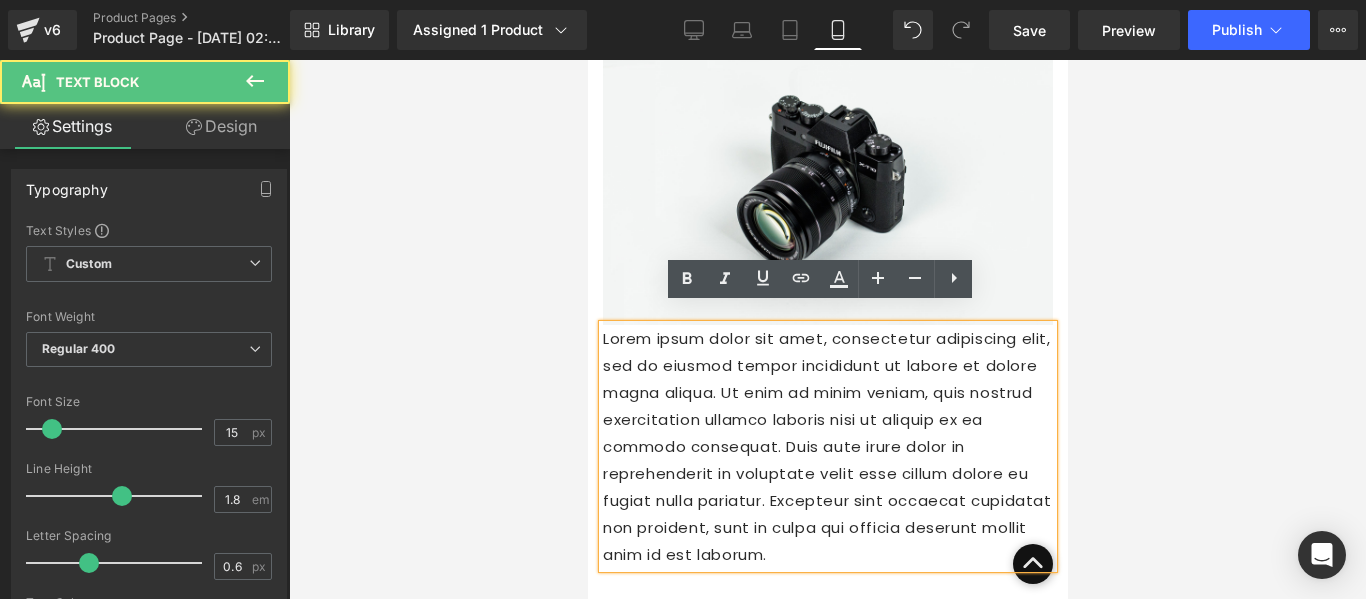 click on "Lorem ipsum dolor sit amet, consectetur adipiscing elit, sed do eiusmod tempor incididunt ut labore et dolore magna aliqua. Ut enim ad minim veniam, quis nostrud exercitation ullamco laboris nisi ut aliquip ex ea commodo consequat. Duis aute irure dolor in reprehenderit in voluptate velit esse cillum dolore eu fugiat nulla pariatur. Excepteur sint occaecat cupidatat non proident, sunt in culpa qui officia deserunt mollit anim id est laborum." at bounding box center [827, 446] 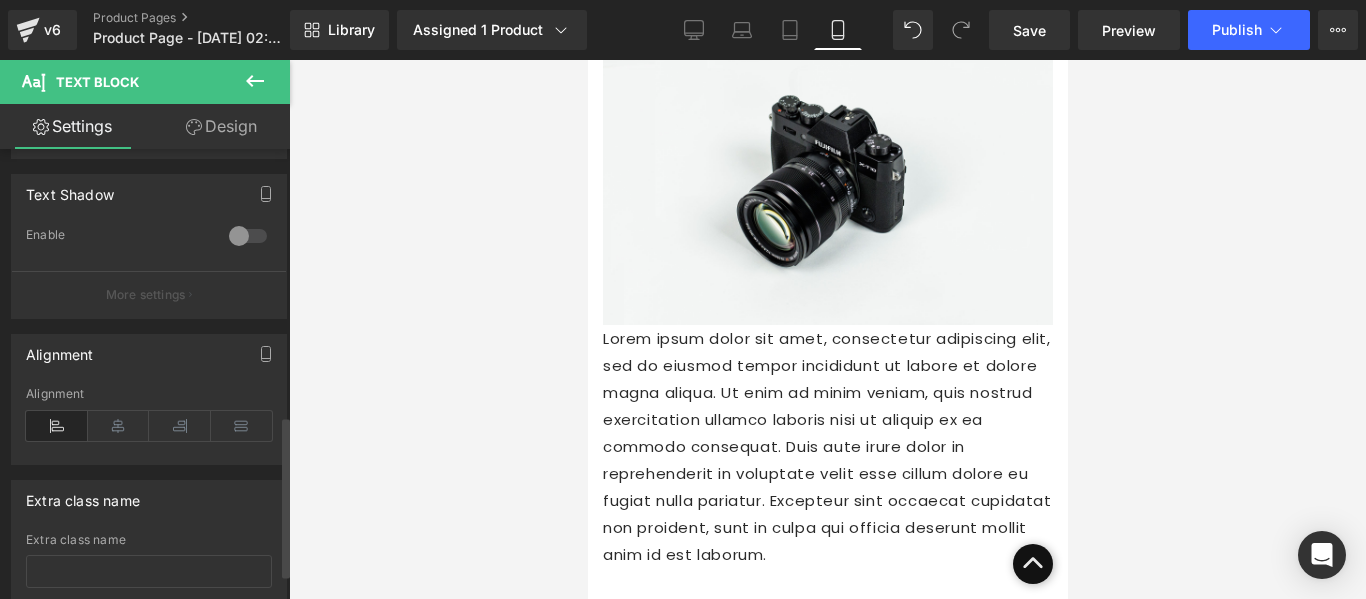 scroll, scrollTop: 815, scrollLeft: 0, axis: vertical 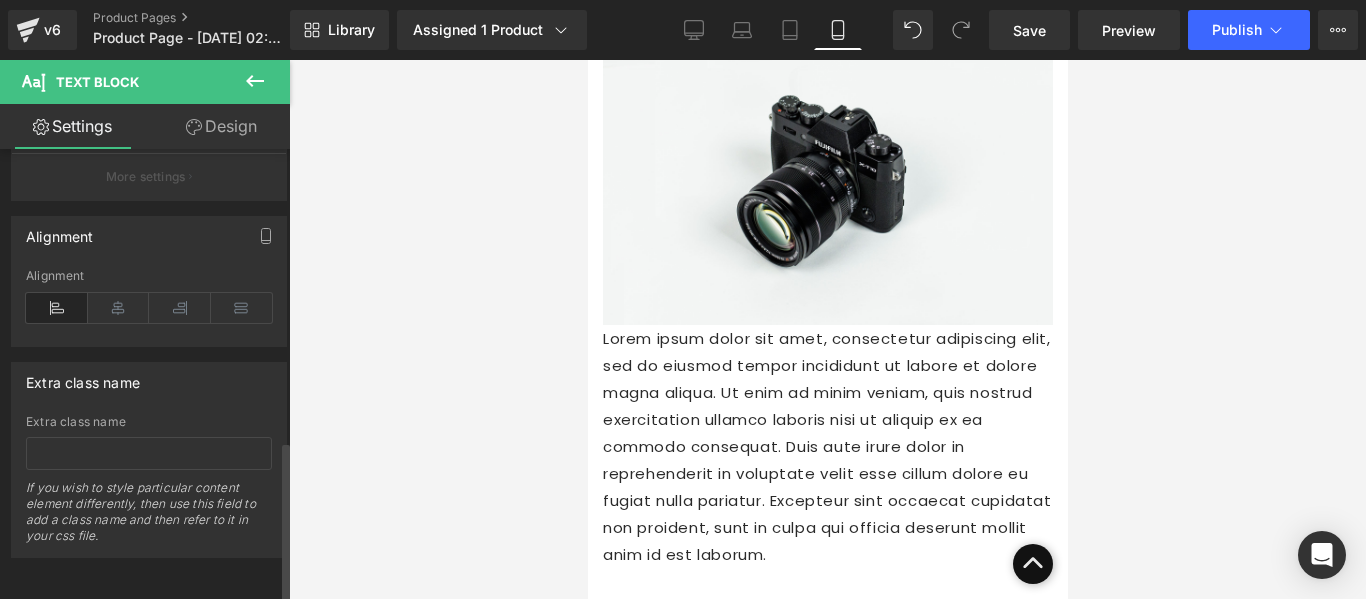 click on "If you wish to style particular content element differently, then use this field to add a class name and then refer to it in your css file." at bounding box center (149, 518) 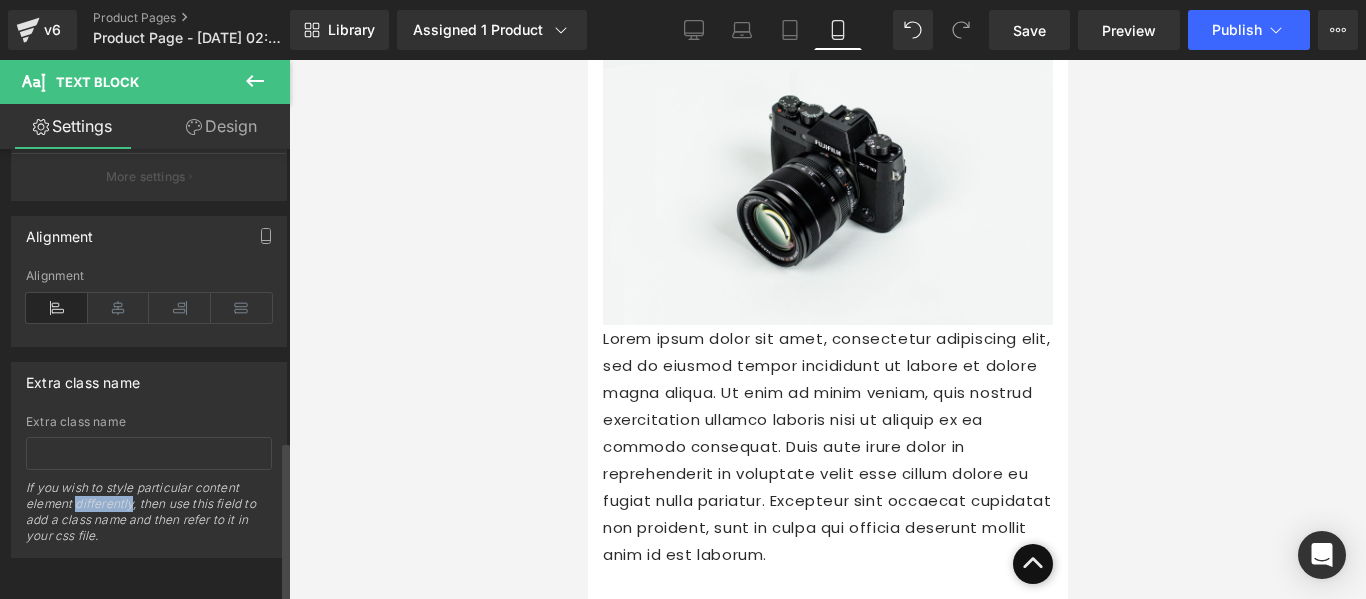 click on "If you wish to style particular content element differently, then use this field to add a class name and then refer to it in your css file." at bounding box center [149, 518] 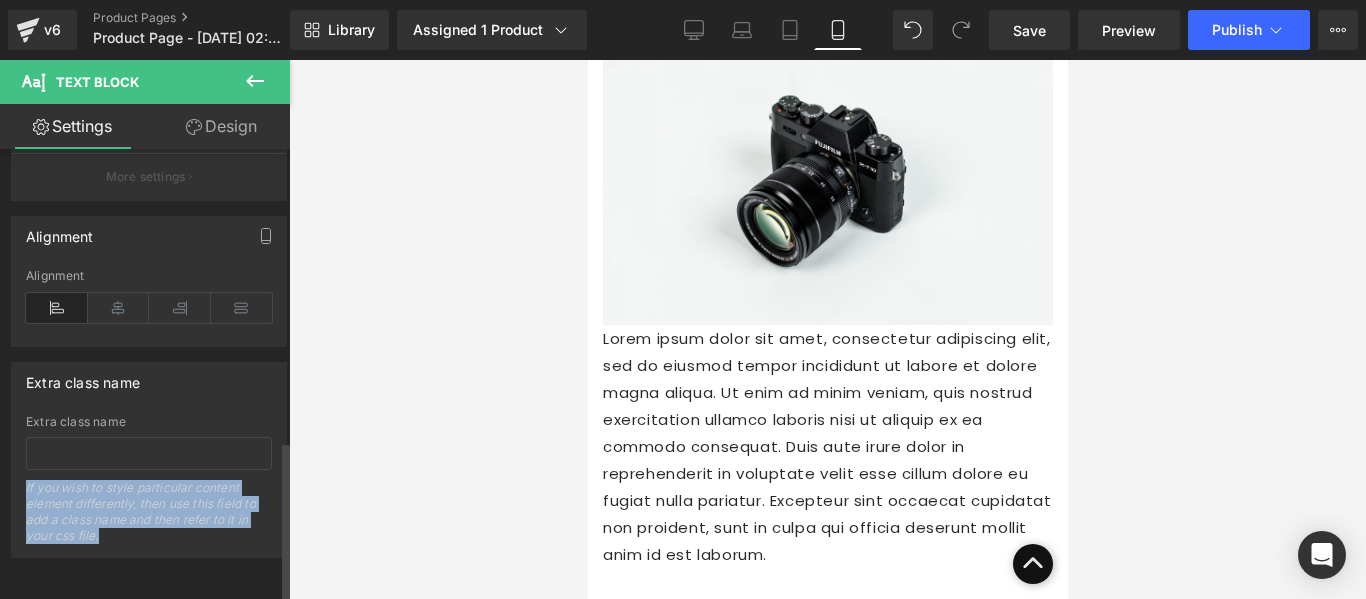 click on "If you wish to style particular content element differently, then use this field to add a class name and then refer to it in your css file." at bounding box center (149, 518) 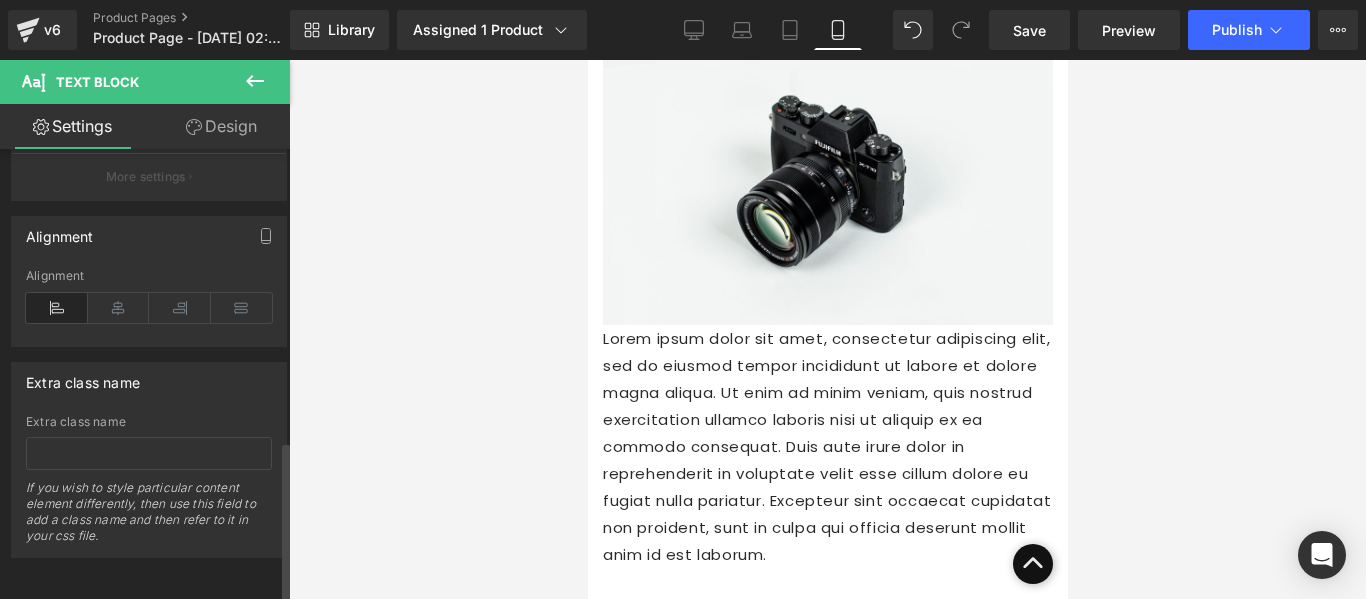 click on "Extra class name" at bounding box center [149, 382] 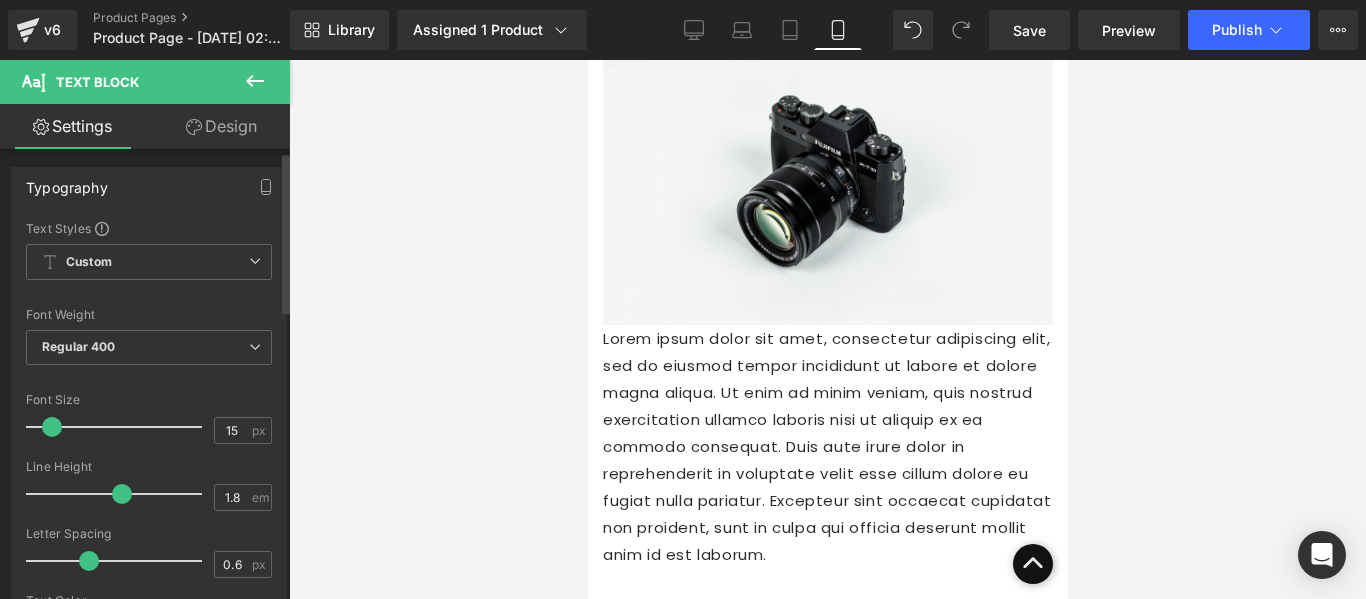 scroll, scrollTop: 0, scrollLeft: 0, axis: both 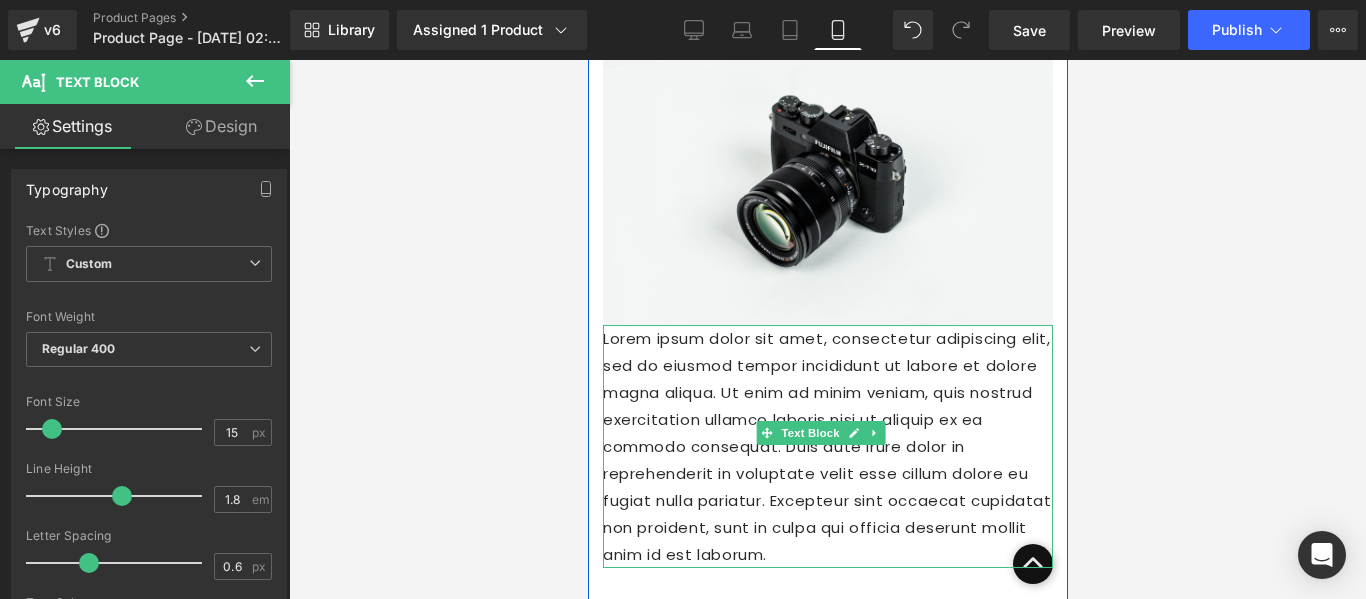 click on "Lorem ipsum dolor sit amet, consectetur adipiscing elit, sed do eiusmod tempor incididunt ut labore et dolore magna aliqua. Ut enim ad minim veniam, quis nostrud exercitation ullamco laboris nisi ut aliquip ex ea commodo consequat. Duis aute irure dolor in reprehenderit in voluptate velit esse cillum dolore eu fugiat nulla pariatur. Excepteur sint occaecat cupidatat non proident, sunt in culpa qui officia deserunt mollit anim id est laborum." at bounding box center [827, 446] 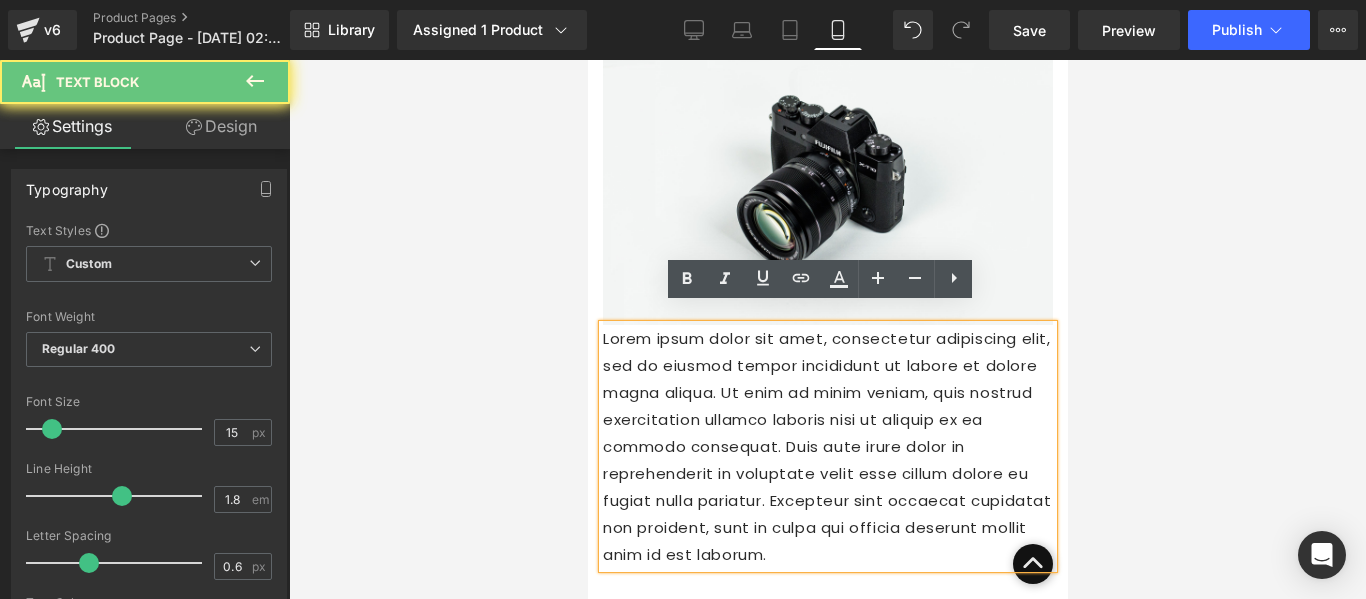 click on "Lorem ipsum dolor sit amet, consectetur adipiscing elit, sed do eiusmod tempor incididunt ut labore et dolore magna aliqua. Ut enim ad minim veniam, quis nostrud exercitation ullamco laboris nisi ut aliquip ex ea commodo consequat. Duis aute irure dolor in reprehenderit in voluptate velit esse cillum dolore eu fugiat nulla pariatur. Excepteur sint occaecat cupidatat non proident, sunt in culpa qui officia deserunt mollit anim id est laborum." at bounding box center [827, 446] 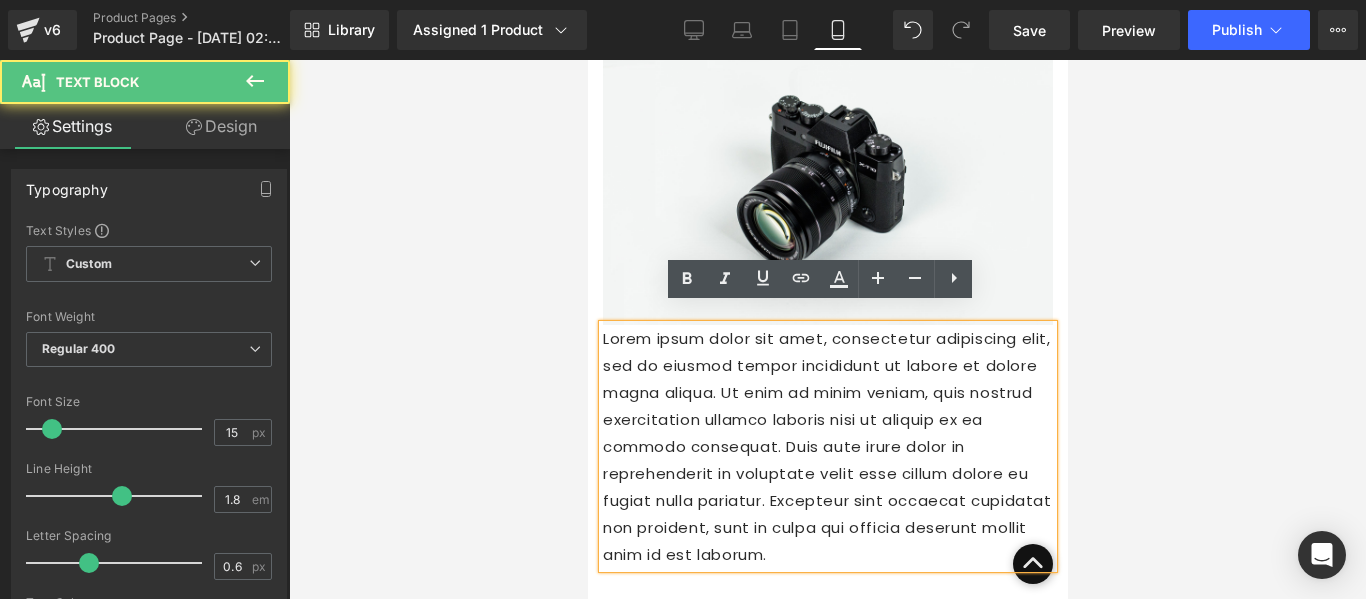 click on "Lorem ipsum dolor sit amet, consectetur adipiscing elit, sed do eiusmod tempor incididunt ut labore et dolore magna aliqua. Ut enim ad minim veniam, quis nostrud exercitation ullamco laboris nisi ut aliquip ex ea commodo consequat. Duis aute irure dolor in reprehenderit in voluptate velit esse cillum dolore eu fugiat nulla pariatur. Excepteur sint occaecat cupidatat non proident, sunt in culpa qui officia deserunt mollit anim id est laborum." at bounding box center (827, 446) 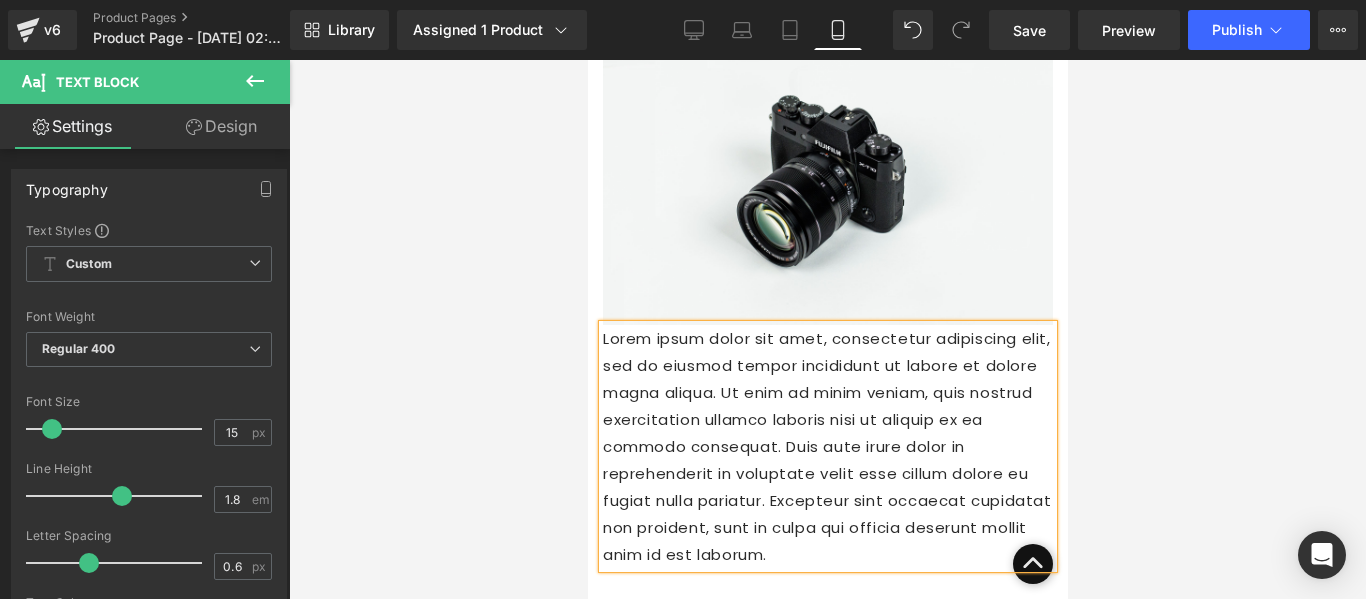 click on "Lorem ipsum dolor sit amet, consectetur adipiscing elit, sed do eiusmod tempor incididunt ut labore et dolore magna aliqua. Ut enim ad minim veniam, quis nostrud exercitation ullamco laboris nisi ut aliquip ex ea commodo consequat. Duis aute irure dolor in reprehenderit in voluptate velit esse cillum dolore eu fugiat nulla pariatur. Excepteur sint occaecat cupidatat non proident, sunt in culpa qui officia deserunt mollit anim id est laborum." at bounding box center [827, 446] 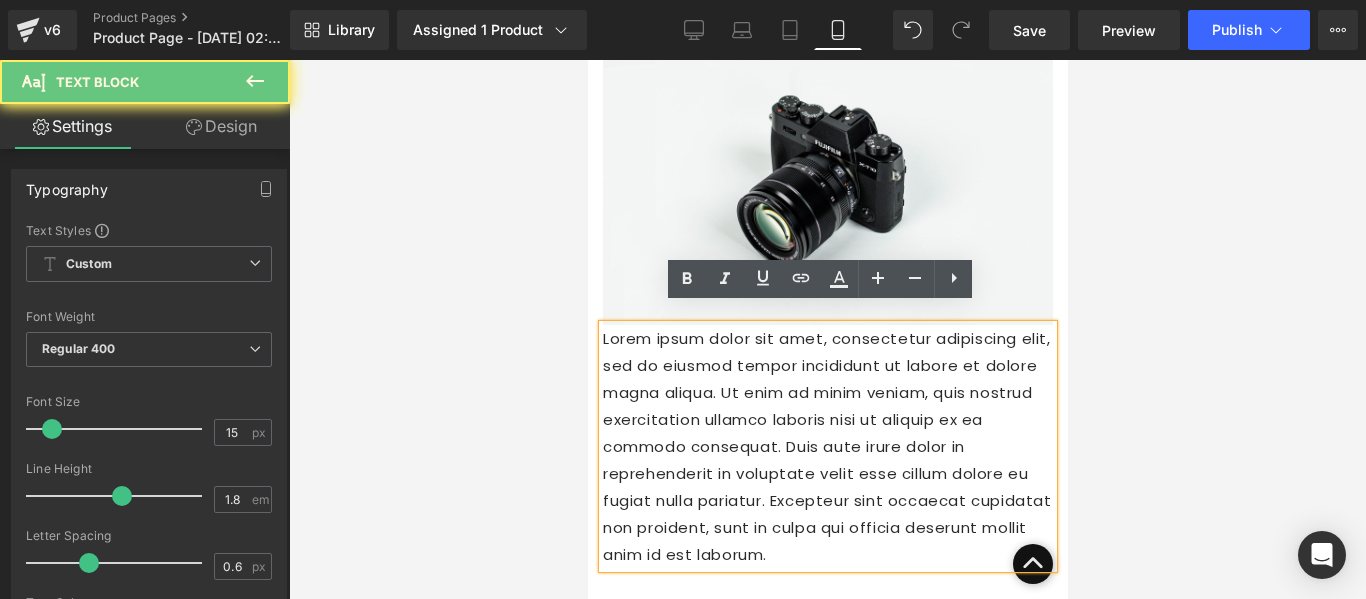 click on "Lorem ipsum dolor sit amet, consectetur adipiscing elit, sed do eiusmod tempor incididunt ut labore et dolore magna aliqua. Ut enim ad minim veniam, quis nostrud exercitation ullamco laboris nisi ut aliquip ex ea commodo consequat. Duis aute irure dolor in reprehenderit in voluptate velit esse cillum dolore eu fugiat nulla pariatur. Excepteur sint occaecat cupidatat non proident, sunt in culpa qui officia deserunt mollit anim id est laborum." at bounding box center (827, 446) 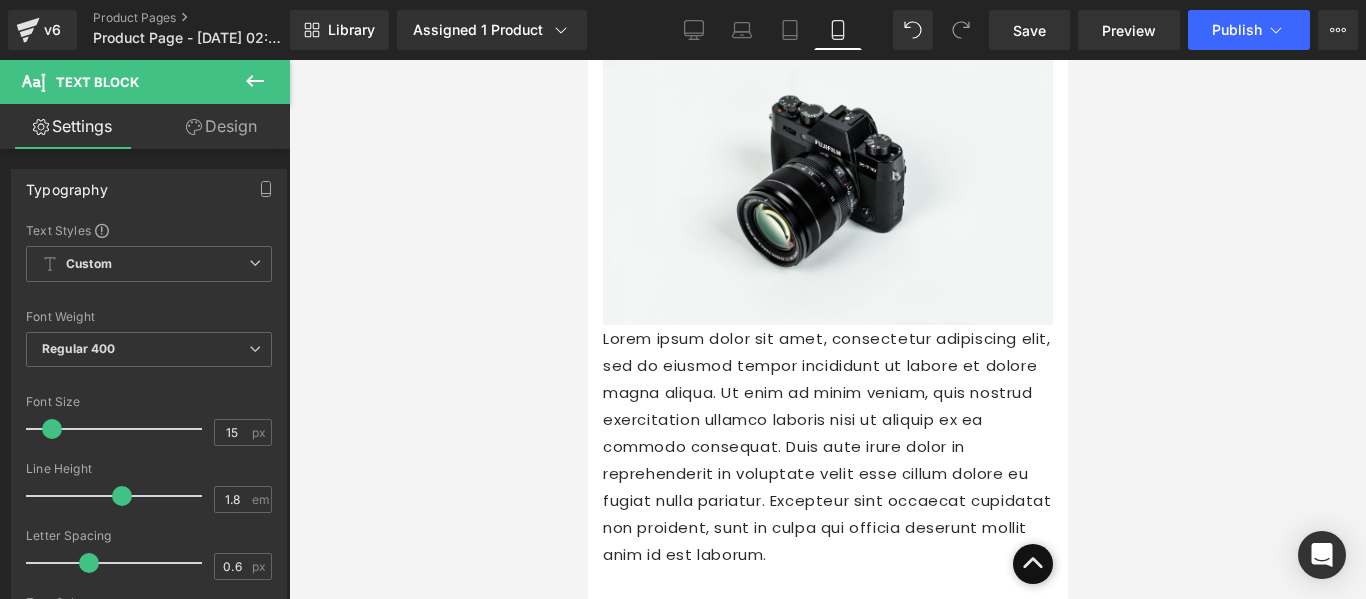 click on "Text Block" at bounding box center [97, 82] 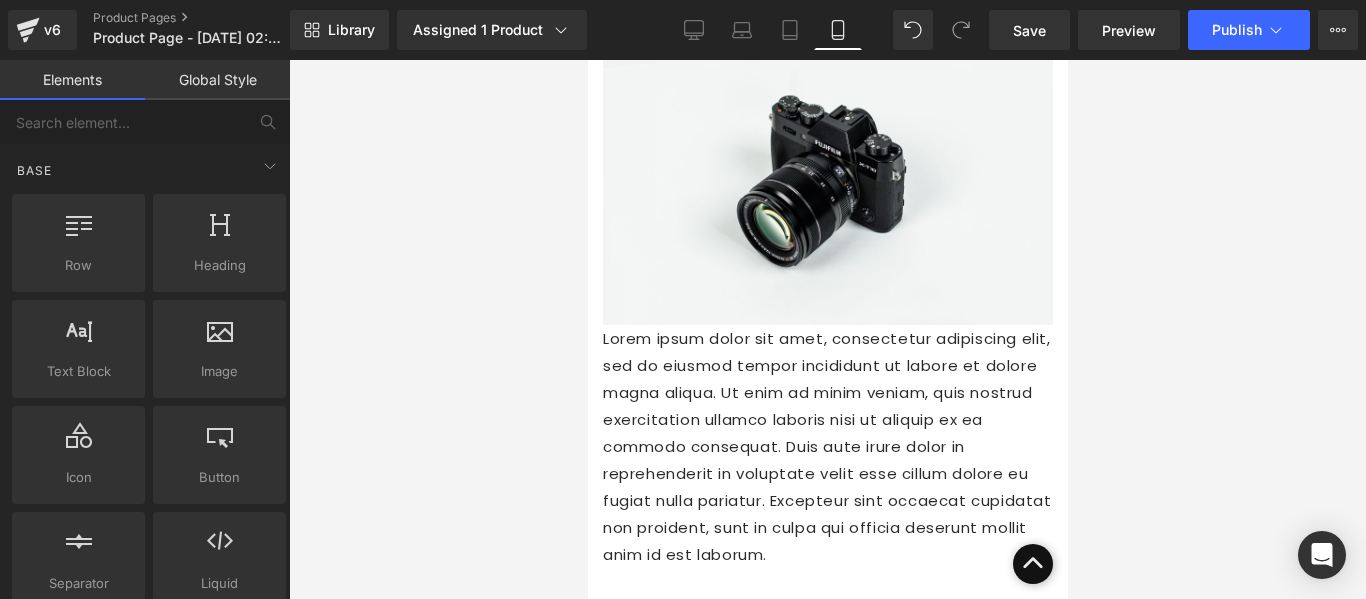 click on "Lorem ipsum dolor sit amet, consectetur adipiscing elit, sed do eiusmod tempor incididunt ut labore et dolore magna aliqua. Ut enim ad minim veniam, quis nostrud exercitation ullamco laboris nisi ut aliquip ex ea commodo consequat. Duis aute irure dolor in reprehenderit in voluptate velit esse cillum dolore eu fugiat nulla pariatur. Excepteur sint occaecat cupidatat non proident, sunt in culpa qui officia deserunt mollit anim id est laborum." at bounding box center [827, 446] 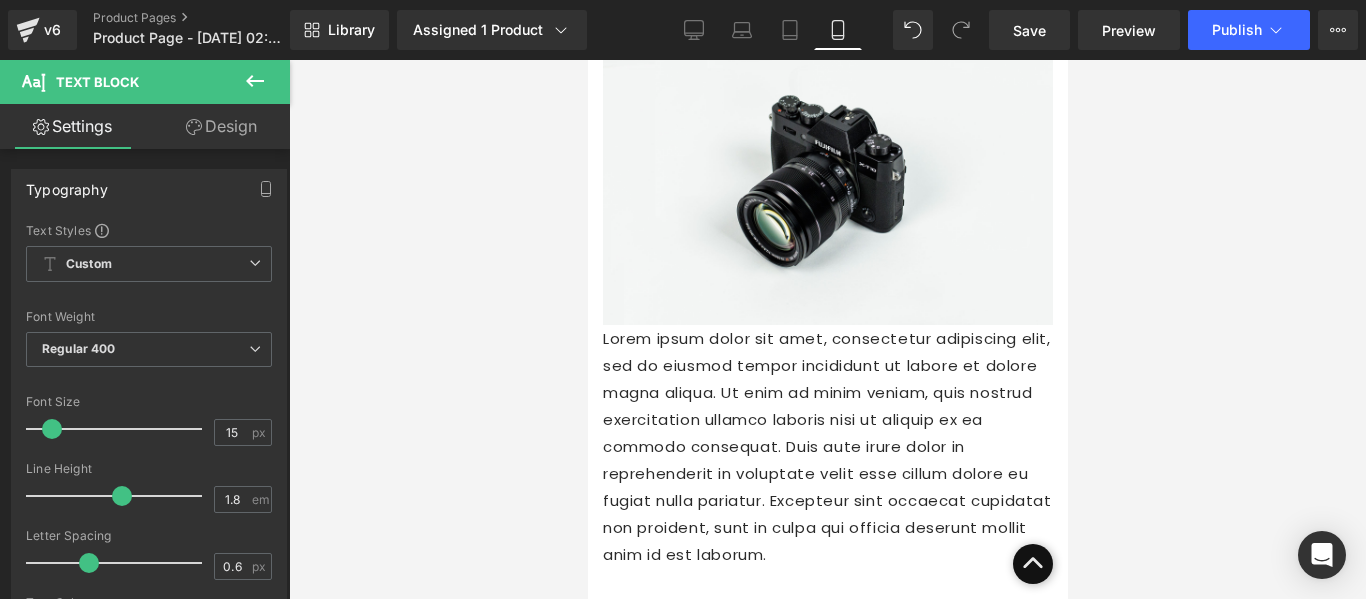 drag, startPoint x: 569, startPoint y: 381, endPoint x: 17, endPoint y: 321, distance: 555.2513 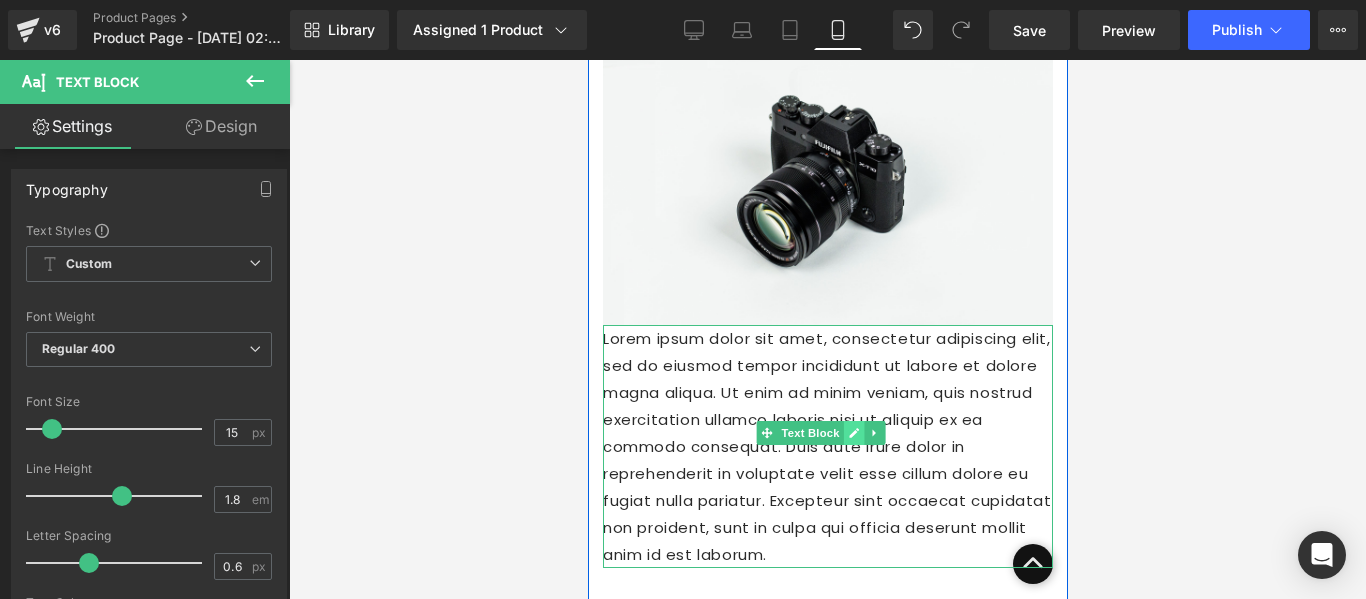 click 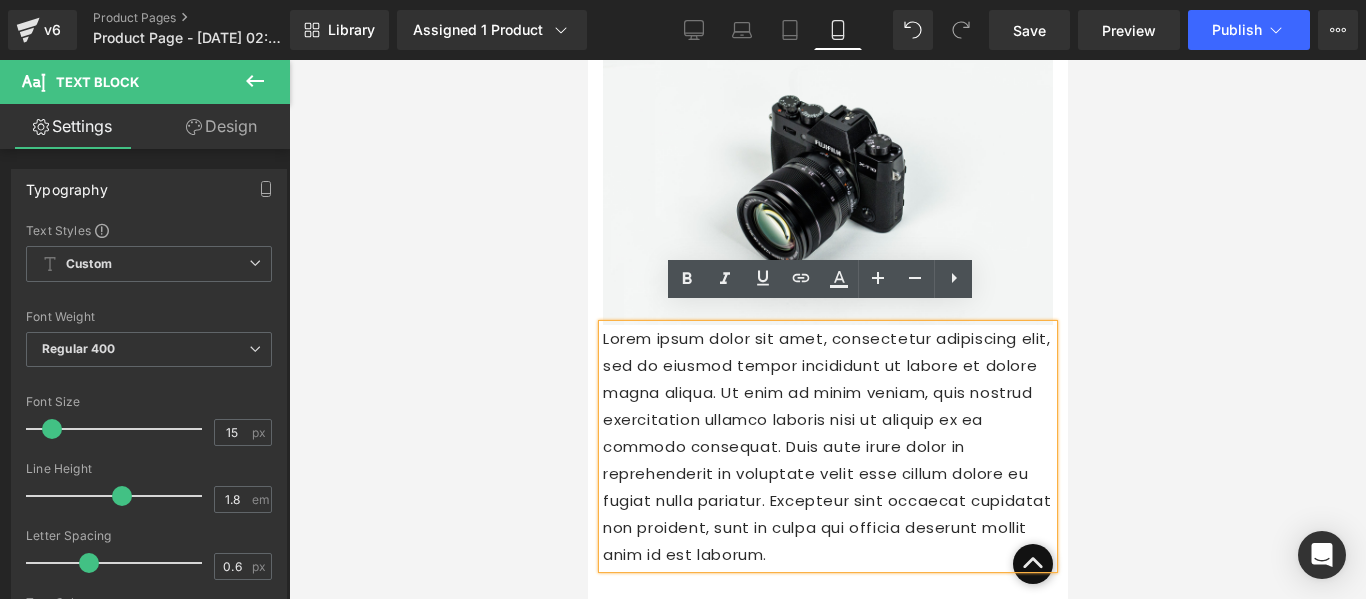 click on "Lorem ipsum dolor sit amet, consectetur adipiscing elit, sed do eiusmod tempor incididunt ut labore et dolore magna aliqua. Ut enim ad minim veniam, quis nostrud exercitation ullamco laboris nisi ut aliquip ex ea commodo consequat. Duis aute irure dolor in reprehenderit in voluptate velit esse cillum dolore eu fugiat nulla pariatur. Excepteur sint occaecat cupidatat non proident, sunt in culpa qui officia deserunt mollit anim id est laborum." at bounding box center (827, 446) 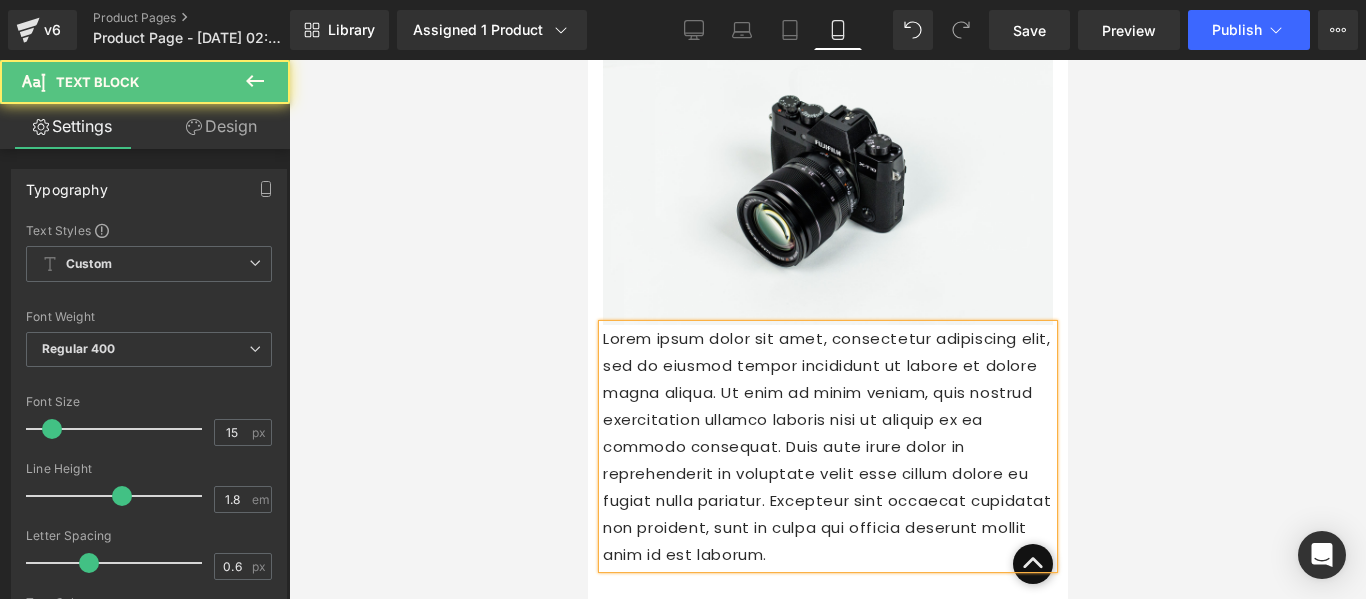 click on "Lorem ipsum dolor sit amet, consectetur adipiscing elit, sed do eiusmod tempor incididunt ut labore et dolore magna aliqua. Ut enim ad minim veniam, quis nostrud exercitation ullamco laboris nisi ut aliquip ex ea commodo consequat. Duis aute irure dolor in reprehenderit in voluptate velit esse cillum dolore eu fugiat nulla pariatur. Excepteur sint occaecat cupidatat non proident, sunt in culpa qui officia deserunt mollit anim id est laborum." at bounding box center (827, 446) 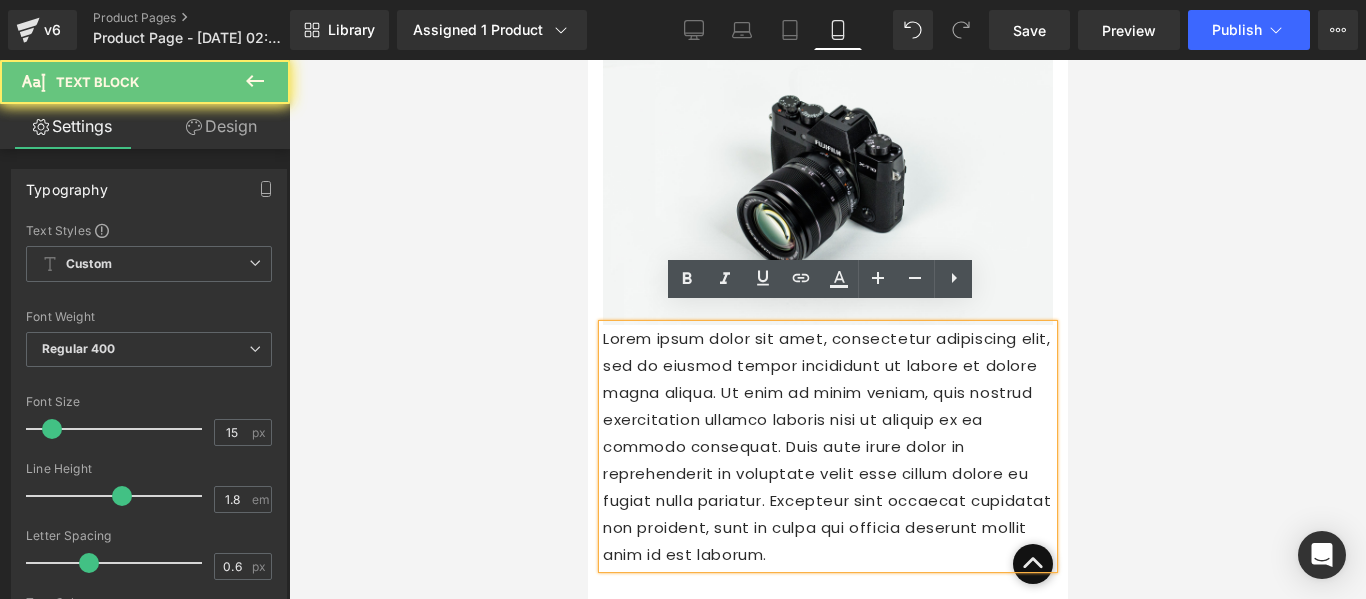 drag, startPoint x: 791, startPoint y: 434, endPoint x: 813, endPoint y: 444, distance: 24.166092 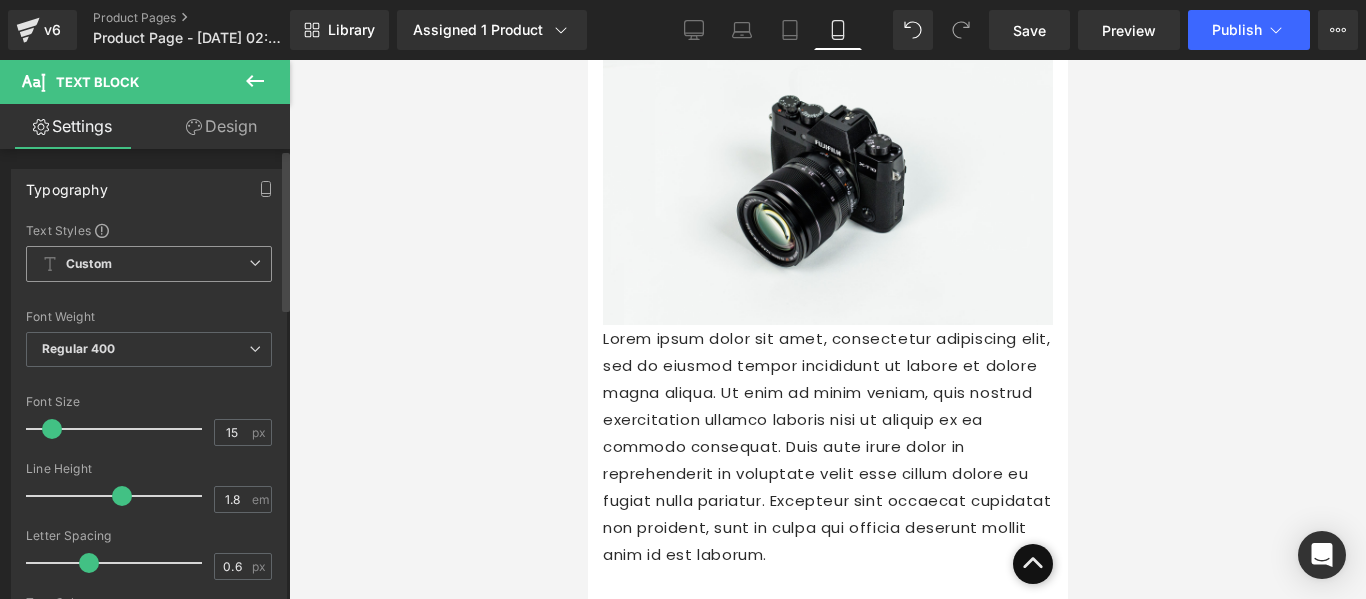 click on "Custom
Setup Global Style" at bounding box center [149, 264] 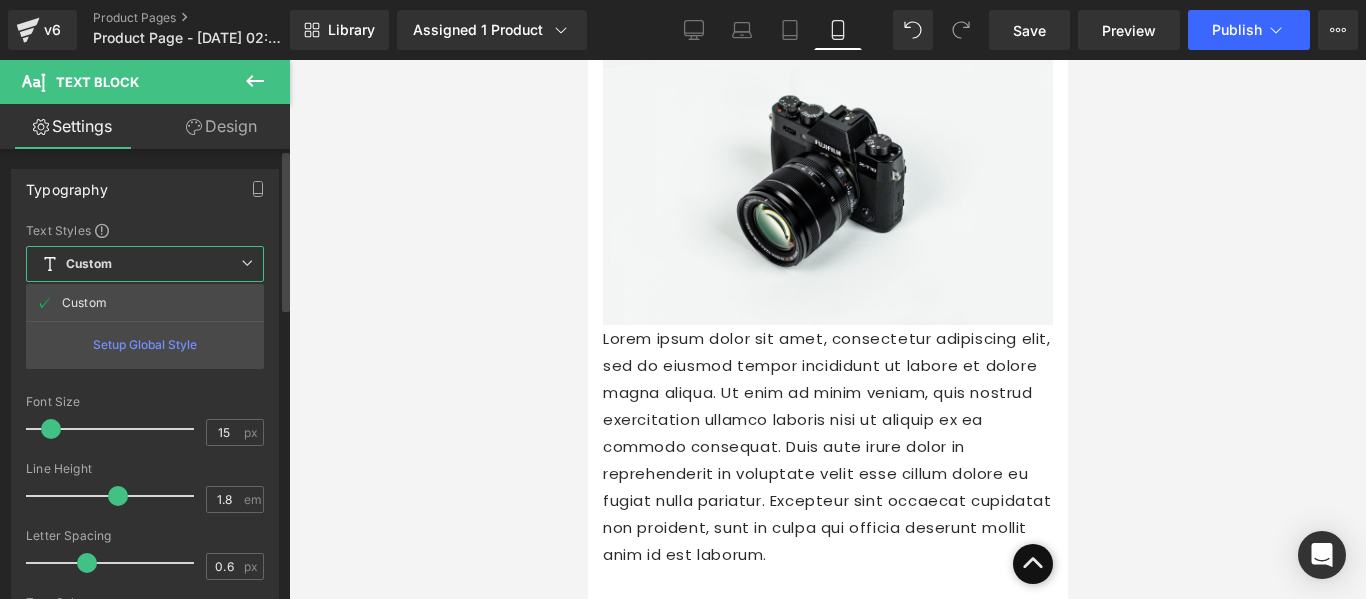 click on "Custom
Setup Global Style" at bounding box center [145, 264] 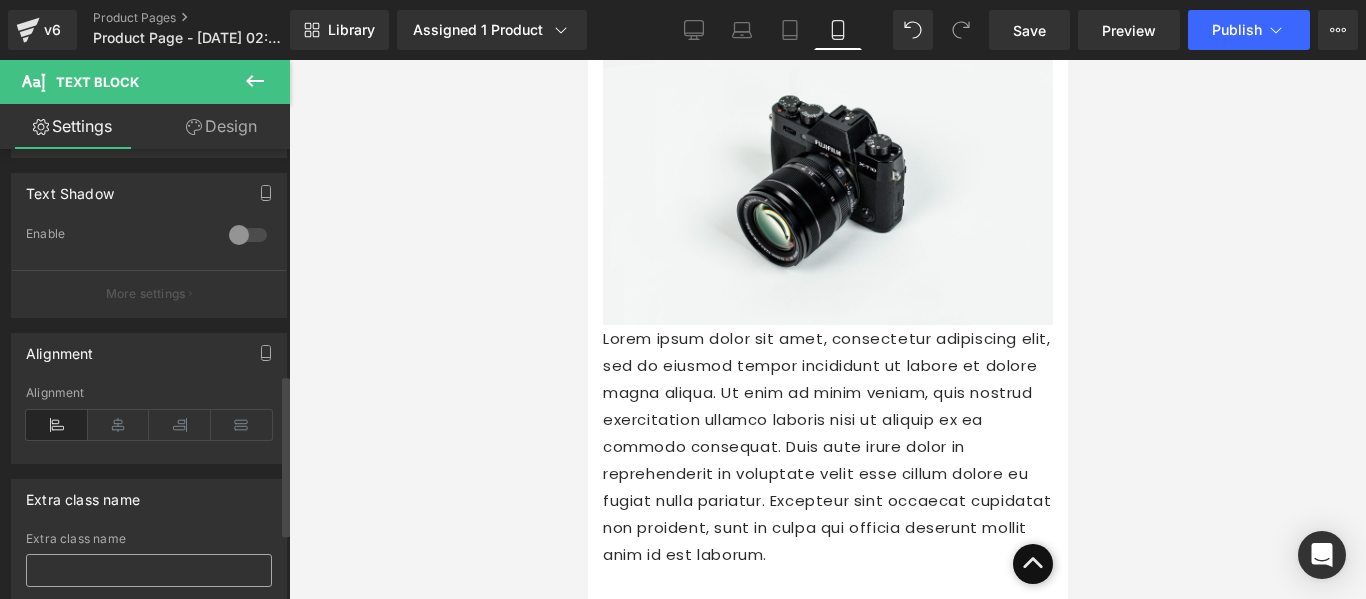 scroll, scrollTop: 815, scrollLeft: 0, axis: vertical 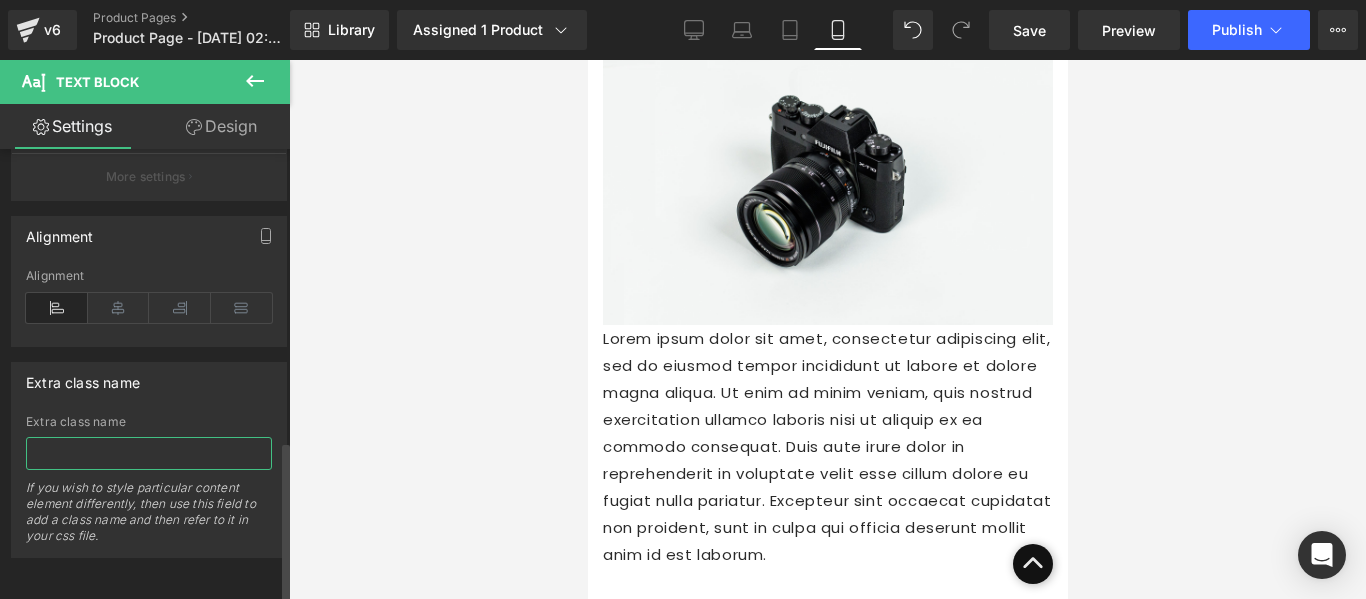 click at bounding box center [149, 453] 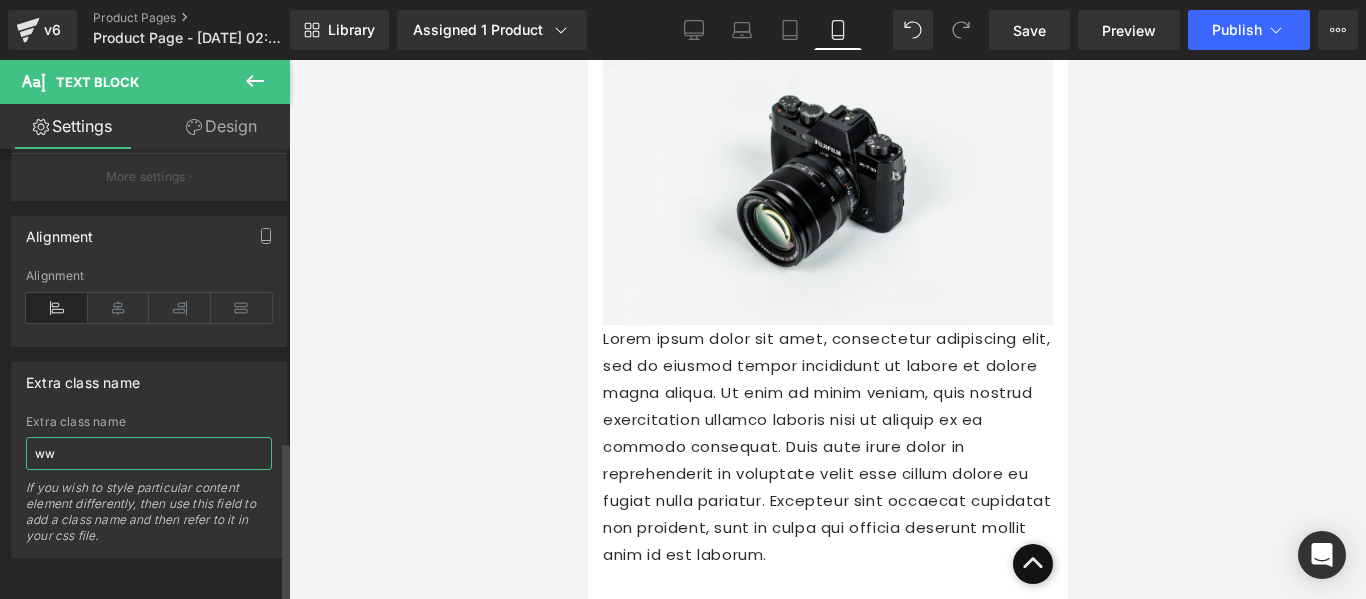 type on "www" 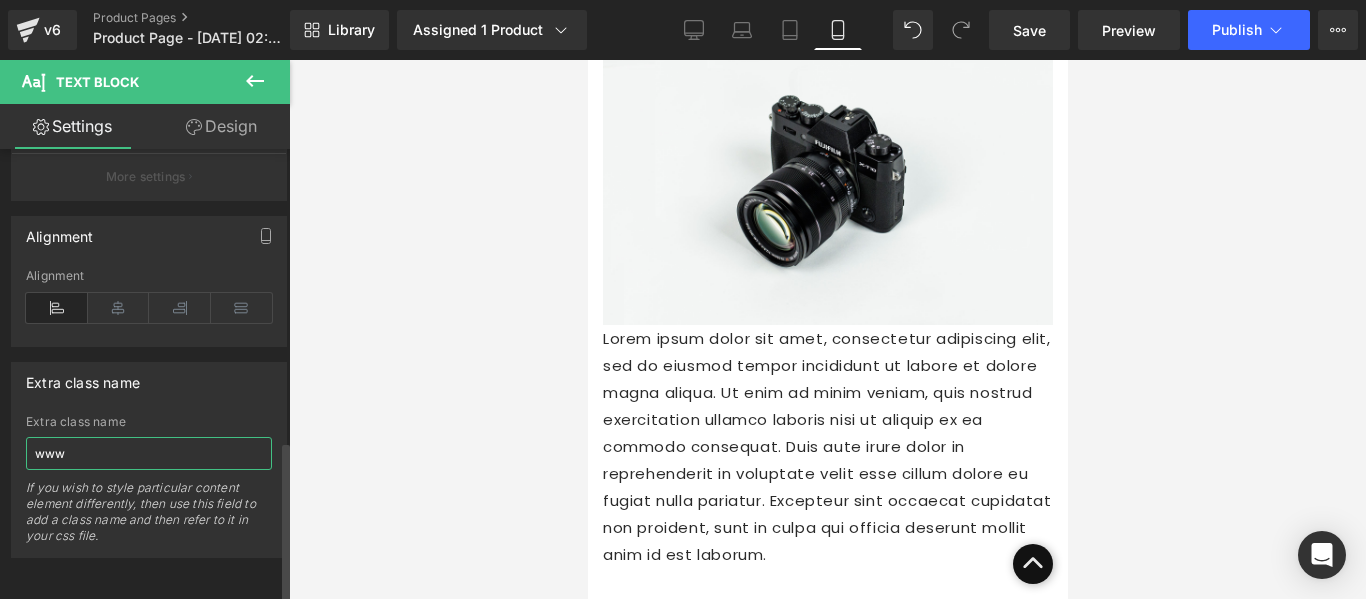 click on "www" at bounding box center (149, 453) 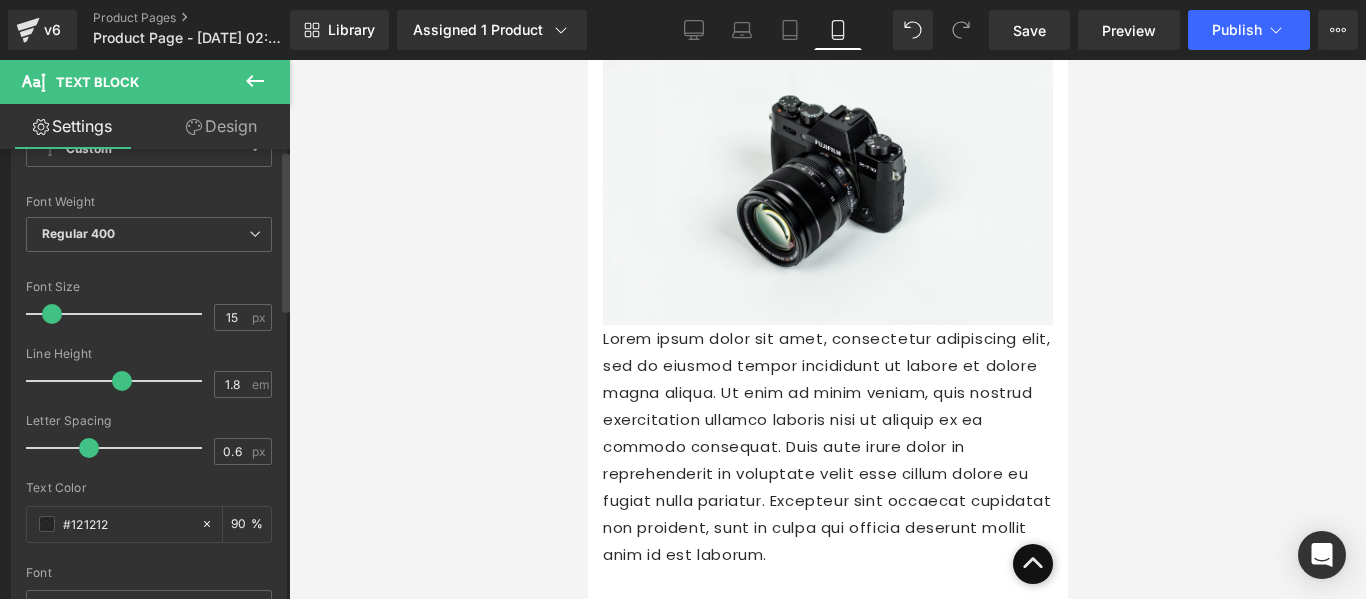scroll, scrollTop: 0, scrollLeft: 0, axis: both 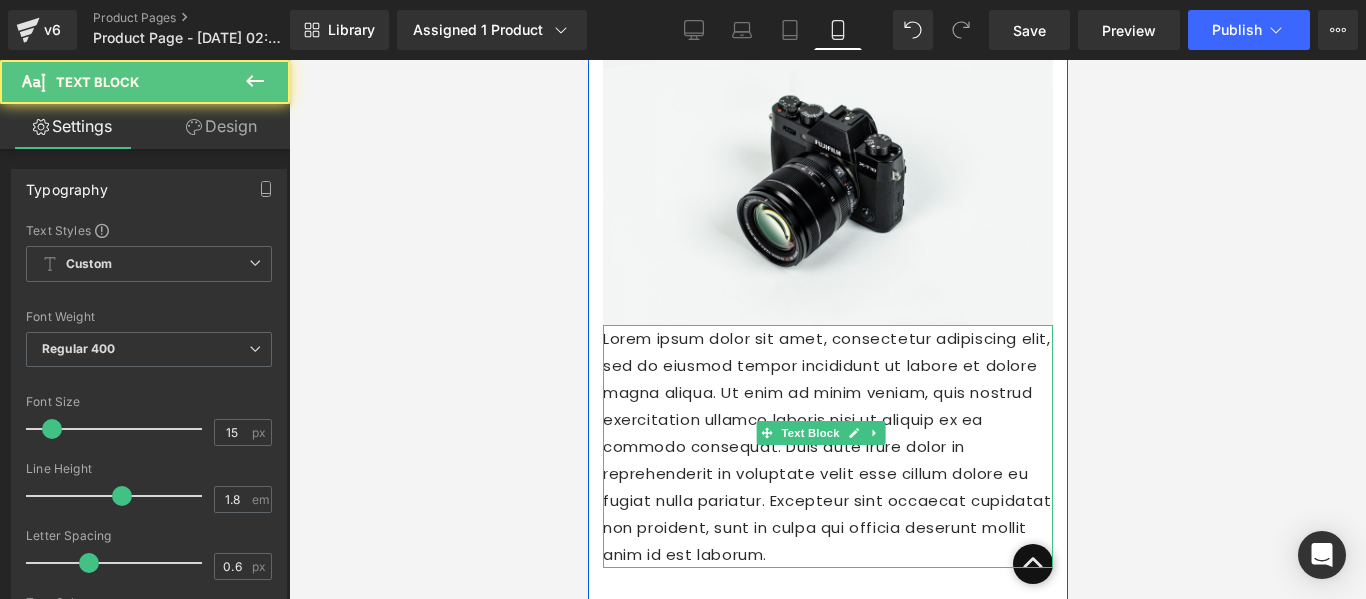 click on "Lorem ipsum dolor sit amet, consectetur adipiscing elit, sed do eiusmod tempor incididunt ut labore et dolore magna aliqua. Ut enim ad minim veniam, quis nostrud exercitation ullamco laboris nisi ut aliquip ex ea commodo consequat. Duis aute irure dolor in reprehenderit in voluptate velit esse cillum dolore eu fugiat nulla pariatur. Excepteur sint occaecat cupidatat non proident, sunt in culpa qui officia deserunt mollit anim id est laborum." at bounding box center [827, 446] 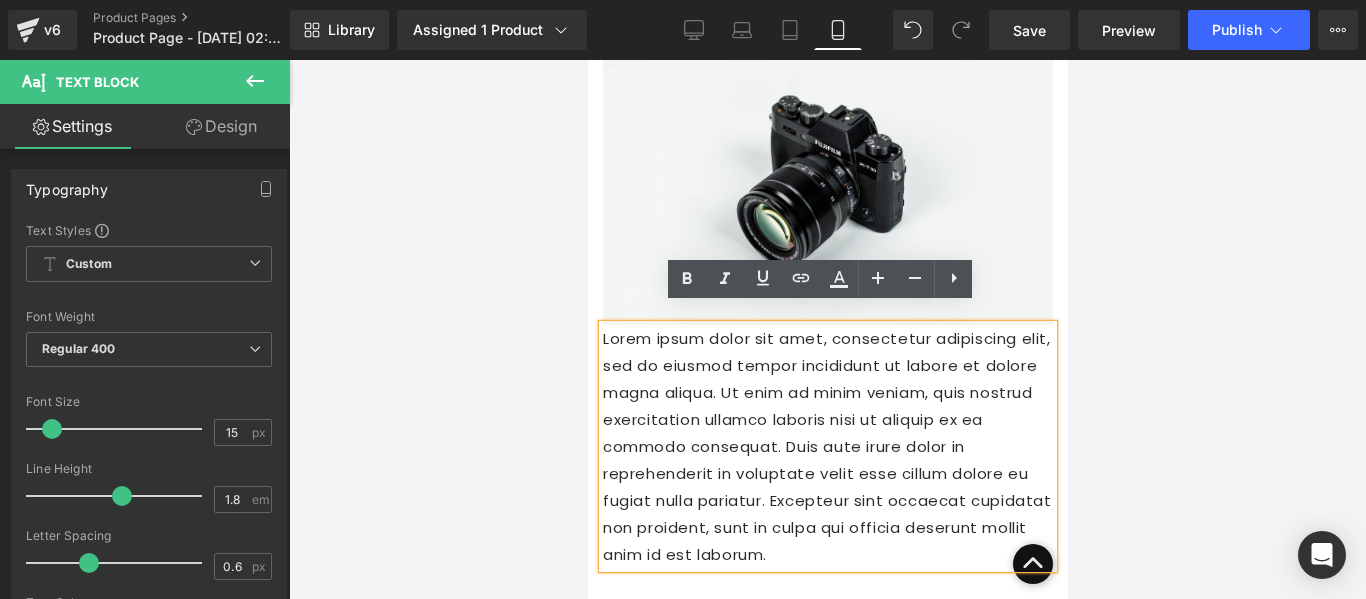 click at bounding box center [827, 329] 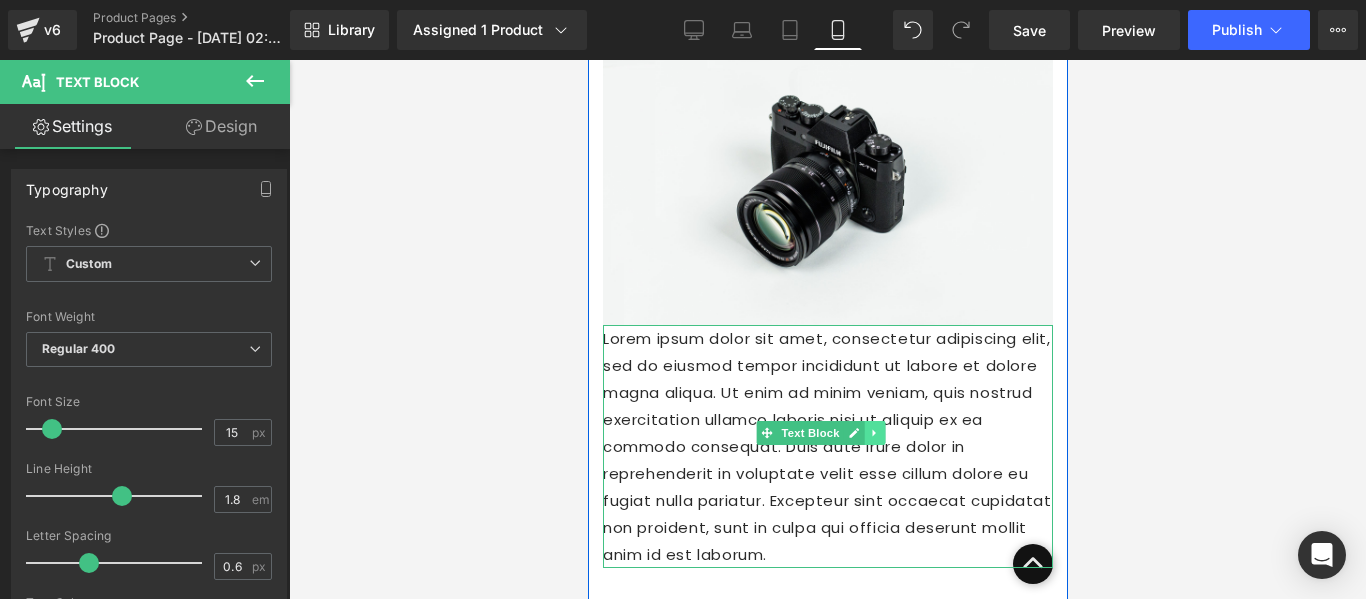 click 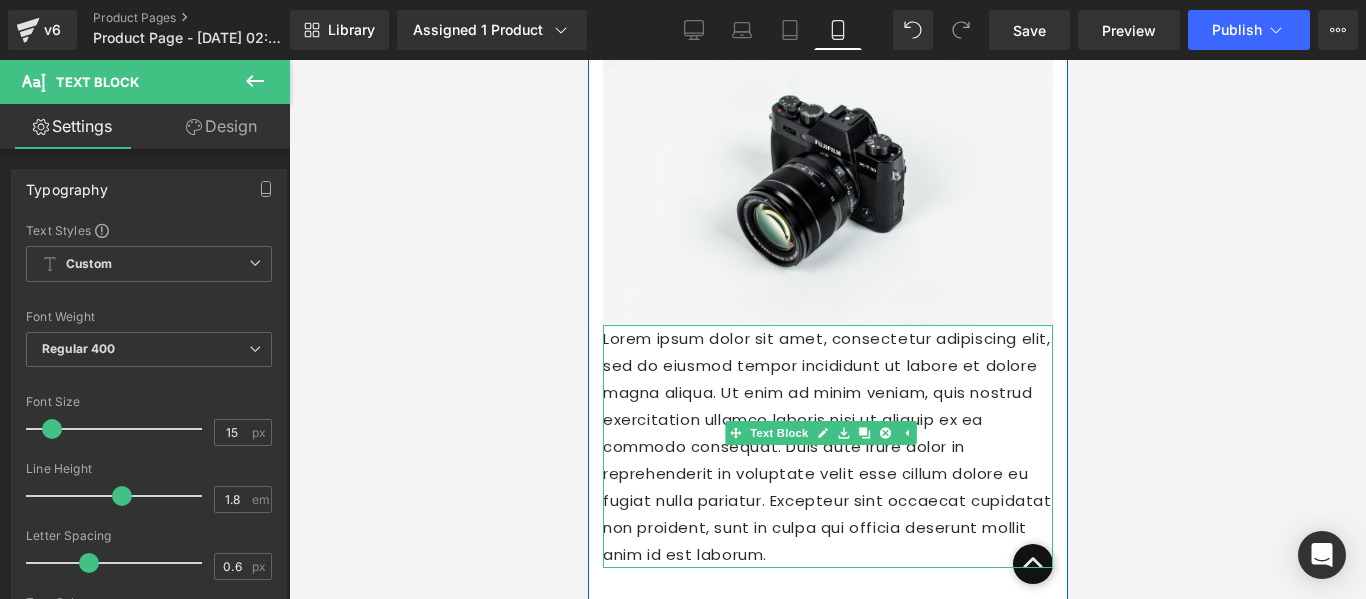 click on "Lorem ipsum dolor sit amet, consectetur adipiscing elit, sed do eiusmod tempor incididunt ut labore et dolore magna aliqua. Ut enim ad minim veniam, quis nostrud exercitation ullamco laboris nisi ut aliquip ex ea commodo consequat. Duis aute irure dolor in reprehenderit in voluptate velit esse cillum dolore eu fugiat nulla pariatur. Excepteur sint occaecat cupidatat non proident, sunt in culpa qui officia deserunt mollit anim id est laborum." at bounding box center [827, 446] 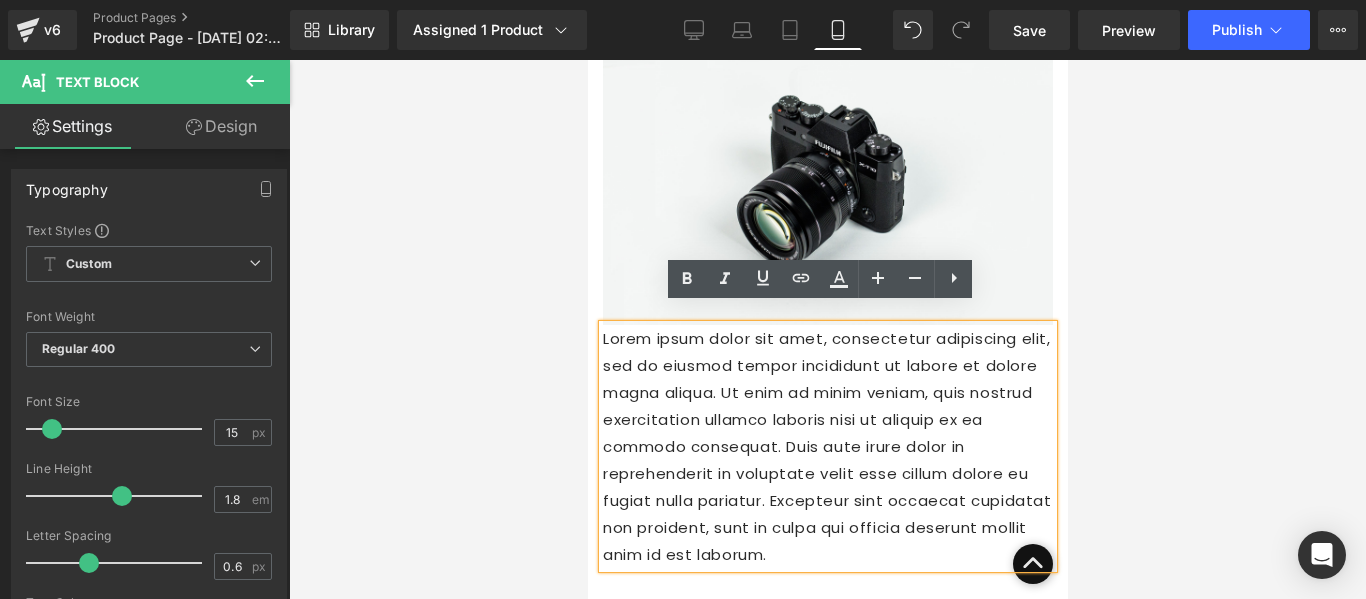 click on "Lorem ipsum dolor sit amet, consectetur adipiscing elit, sed do eiusmod tempor incididunt ut labore et dolore magna aliqua. Ut enim ad minim veniam, quis nostrud exercitation ullamco laboris nisi ut aliquip ex ea commodo consequat. Duis aute irure dolor in reprehenderit in voluptate velit esse cillum dolore eu fugiat nulla pariatur. Excepteur sint occaecat cupidatat non proident, sunt in culpa qui officia deserunt mollit anim id est laborum." at bounding box center [827, 446] 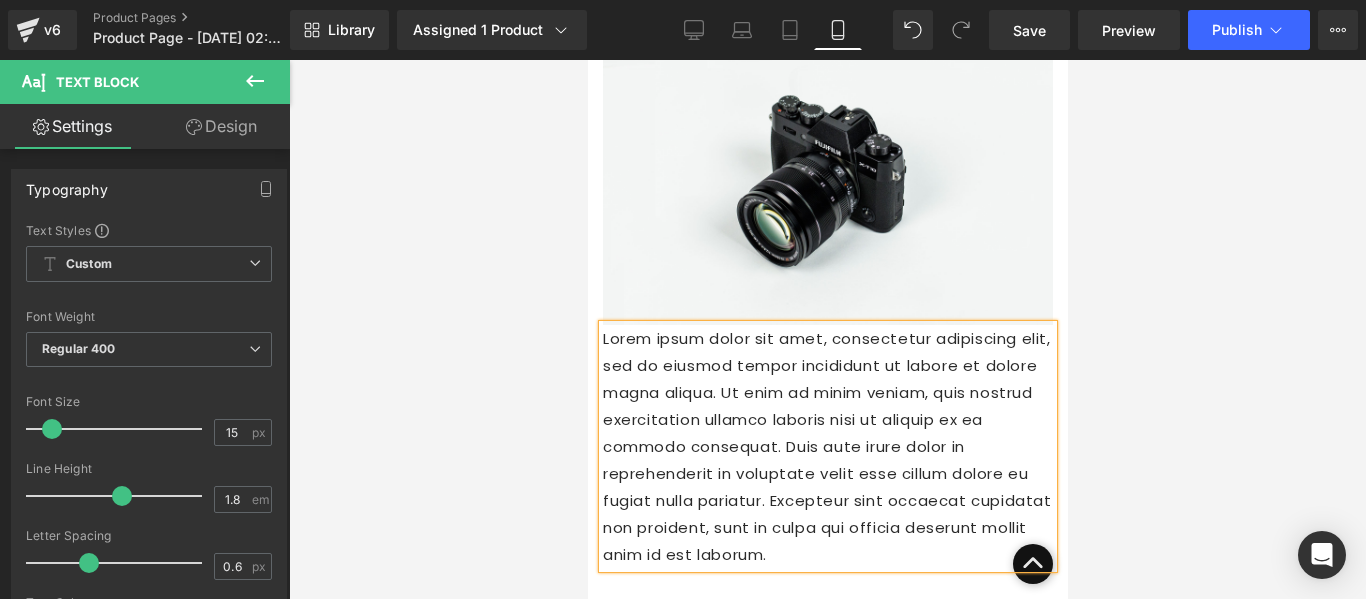 click on "seda" 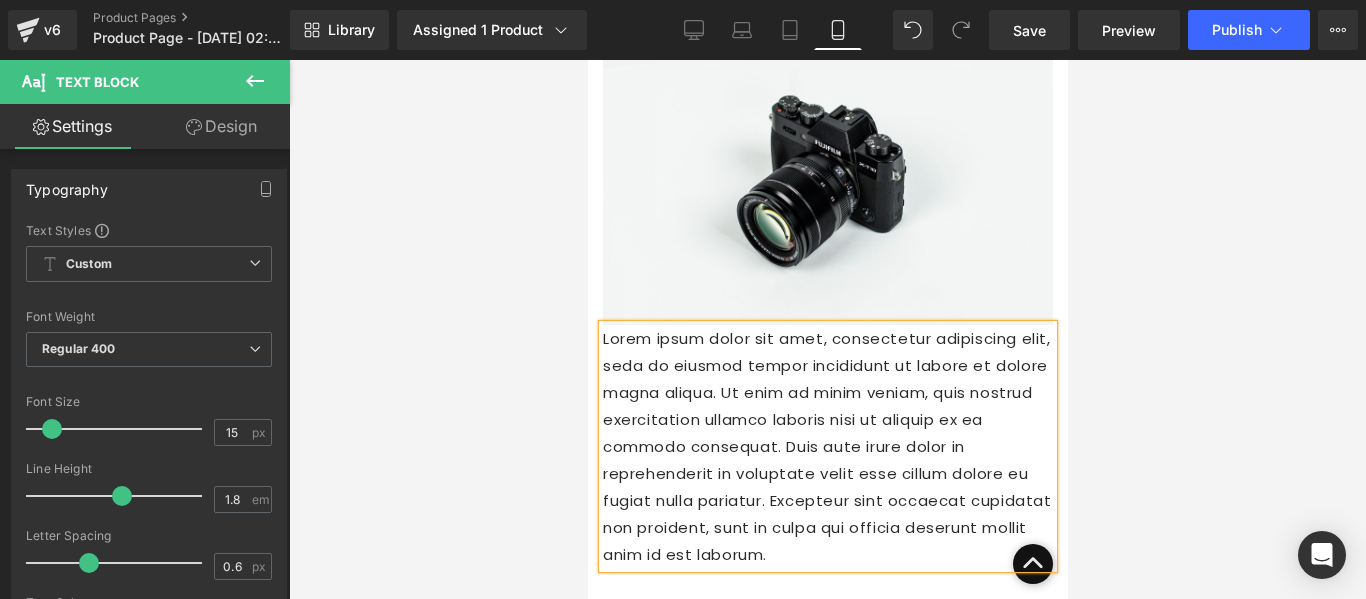 click on "Lorem ipsum dolor sit amet, consectetur adipiscing elit, seda do eiusmod tempor incididunt ut labore et dolore magna aliqua. Ut enim ad minim veniam, quis nostrud exercitation ullamco laboris nisi ut aliquip ex ea commodo consequat. Duis aute irure dolor in reprehenderit in voluptate velit esse cillum dolore eu fugiat nulla pariatur. Excepteur sint occaecat cupidatat non proident, sunt in culpa qui officia deserunt mollit anim id est laborum." at bounding box center [827, 446] 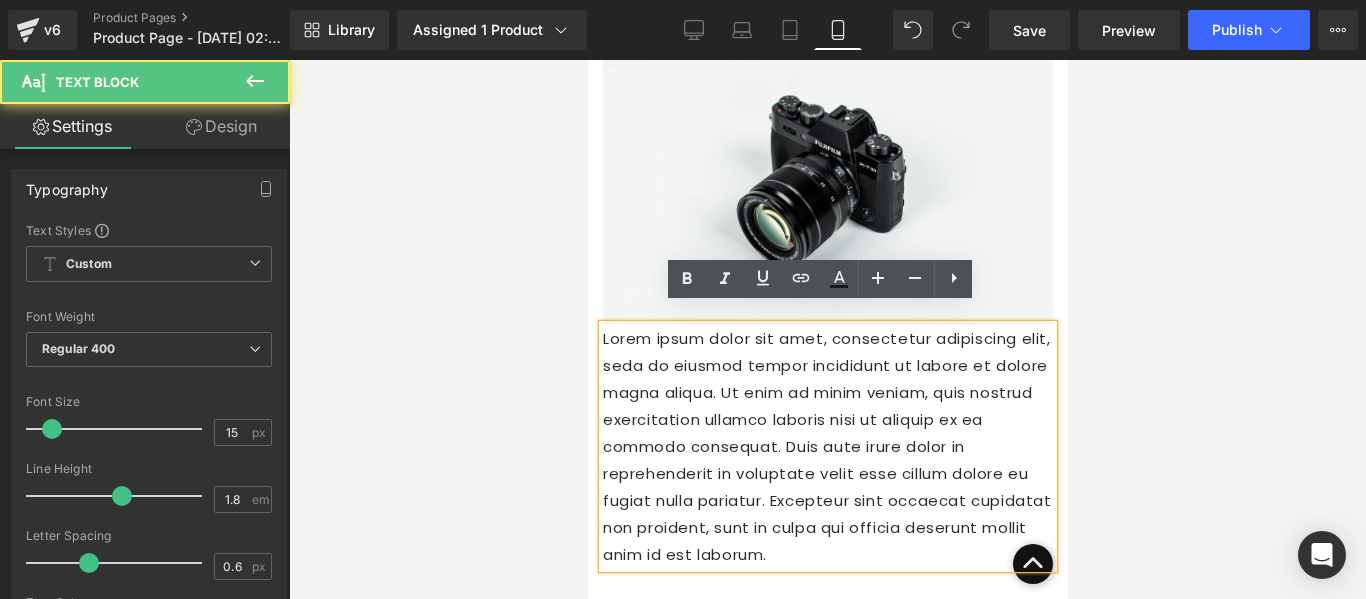click on "Lorem ipsum dolor sit amet, consectetur adipiscing elit, seda do eiusmod tempor incididunt ut labore et dolore magna aliqua. Ut enim ad minim veniam, quis nostrud exercitation ullamco laboris nisi ut aliquip ex ea commodo consequat. Duis aute irure dolor in reprehenderit in voluptate velit esse cillum dolore eu fugiat nulla pariatur. Excepteur sint occaecat cupidatat non proident, sunt in culpa qui officia deserunt mollit anim id est laborum." at bounding box center (827, 446) 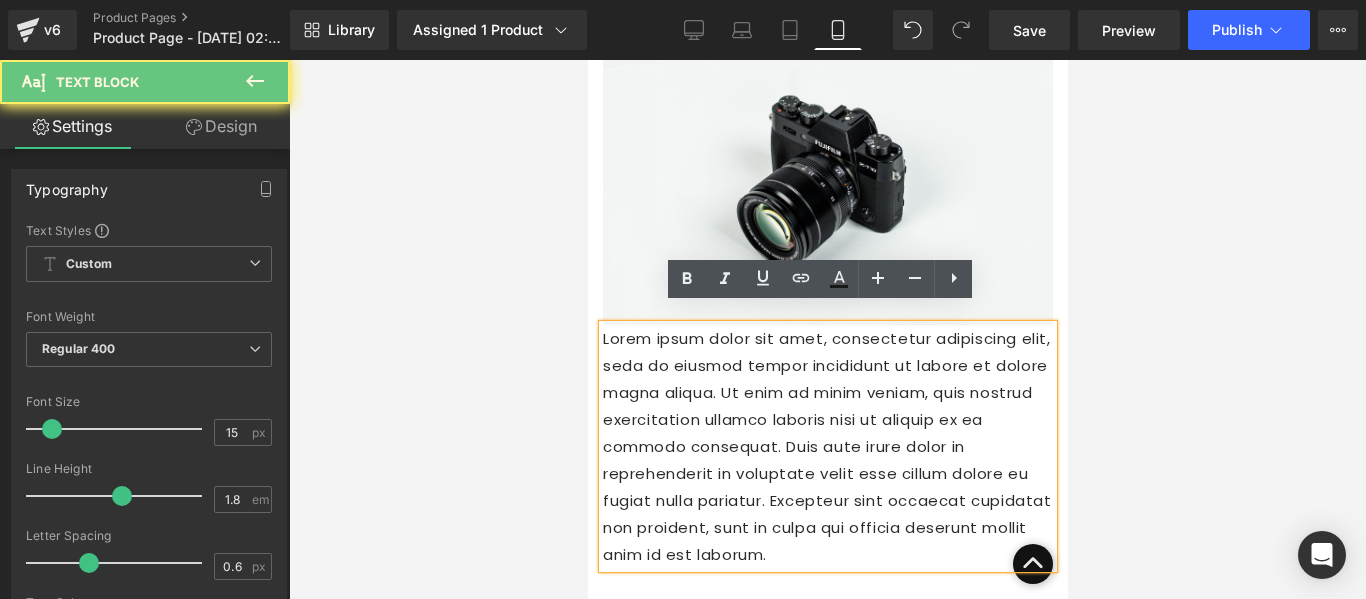 click on "Lorem ipsum dolor sit amet, consectetur adipiscing elit, seda do eiusmod tempor incididunt ut labore et dolore magna aliqua. Ut enim ad minim veniam, quis nostrud exercitation ullamco laboris nisi ut aliquip ex ea commodo consequat. Duis aute irure dolor in reprehenderit in voluptate velit esse cillum dolore eu fugiat nulla pariatur. Excepteur sint occaecat cupidatat non proident, sunt in culpa qui officia deserunt mollit anim id est laborum." at bounding box center [827, 446] 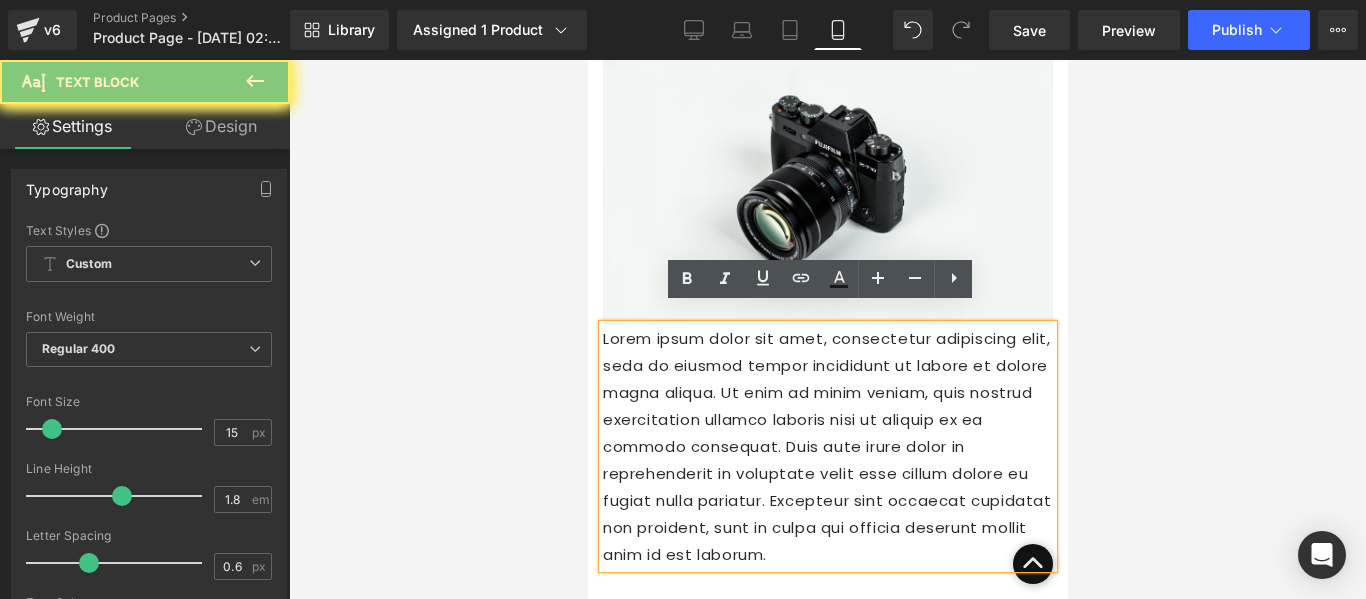 click on "Lorem ipsum dolor sit amet, consectetur adipiscing elit, seda do eiusmod tempor incididunt ut labore et dolore magna aliqua. Ut enim ad minim veniam, quis nostrud exercitation ullamco laboris nisi ut aliquip ex ea commodo consequat. Duis aute irure dolor in reprehenderit in voluptate velit esse cillum dolore eu fugiat nulla pariatur. Excepteur sint occaecat cupidatat non proident, sunt in culpa qui officia deserunt mollit anim id est laborum." at bounding box center [827, 446] 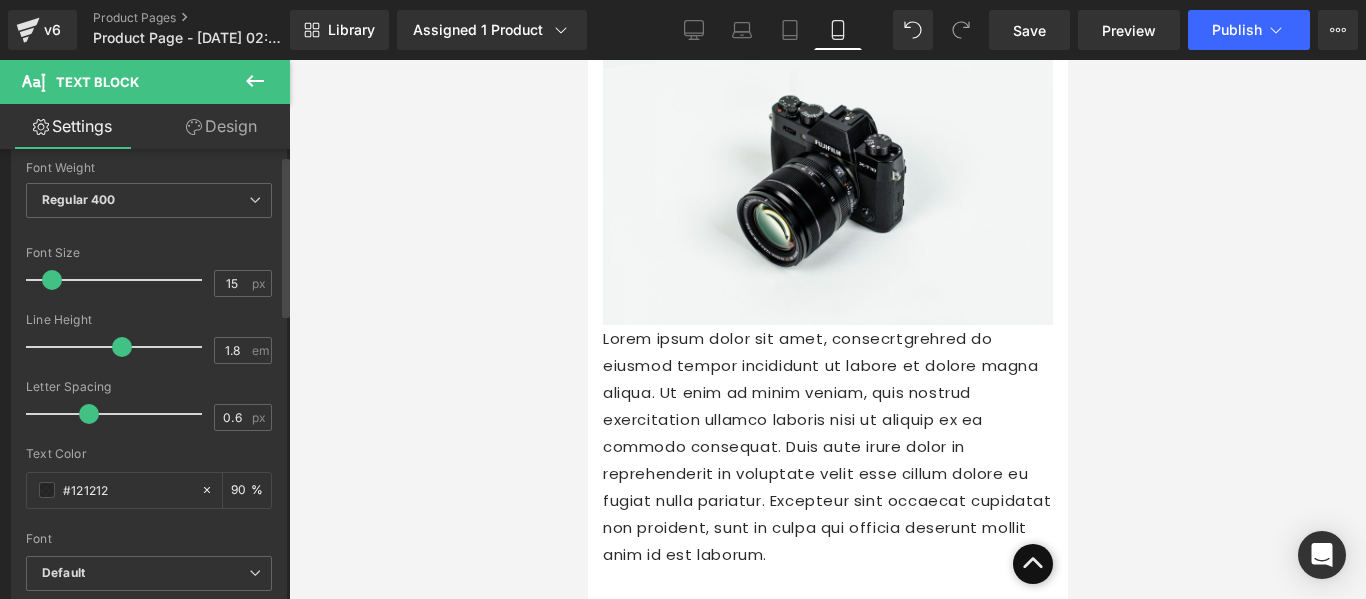 scroll, scrollTop: 400, scrollLeft: 0, axis: vertical 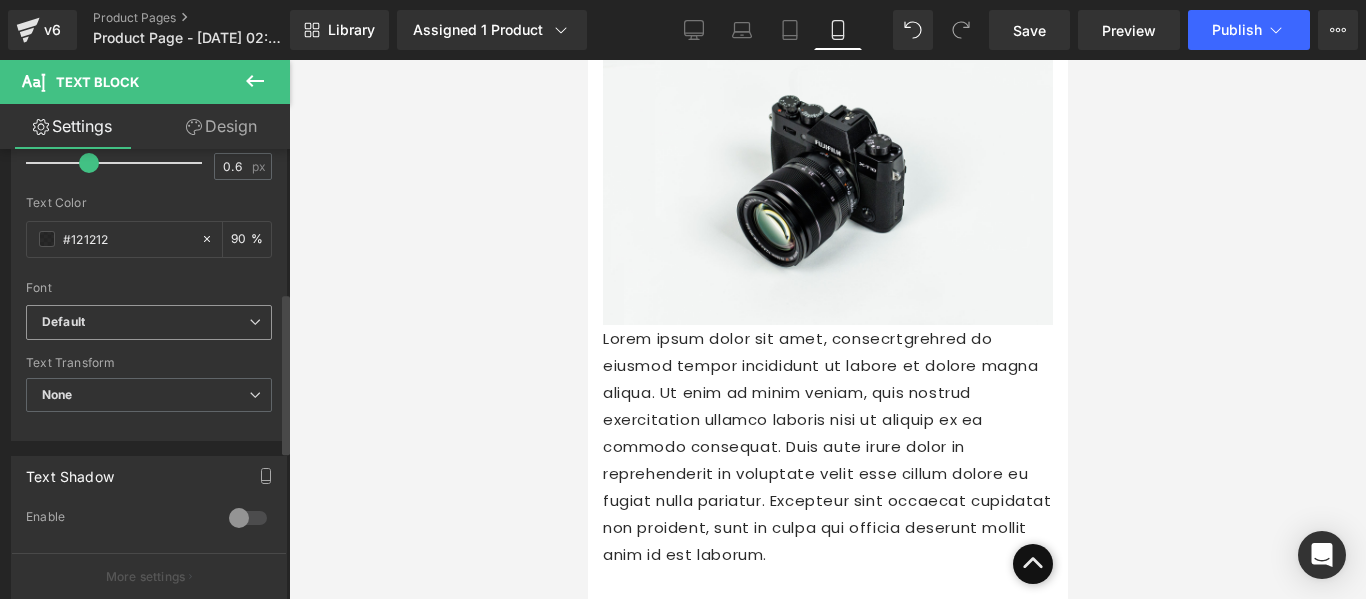 click on "Default" at bounding box center [149, 322] 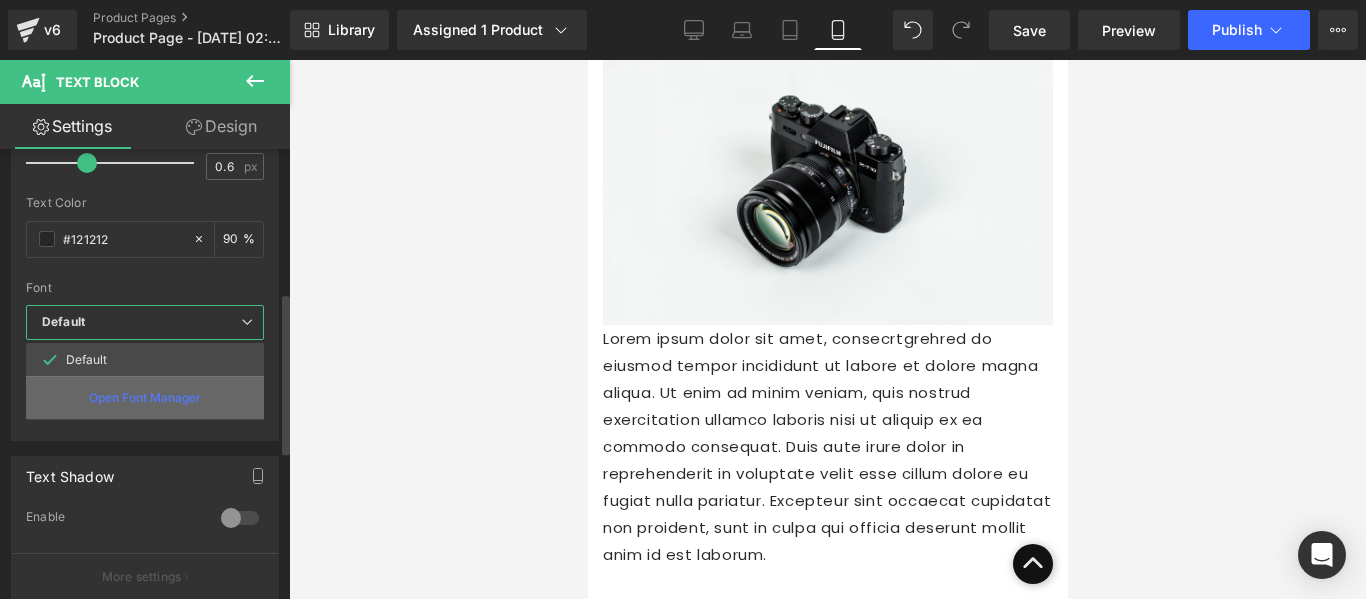 click on "Open Font Manager" at bounding box center [145, 397] 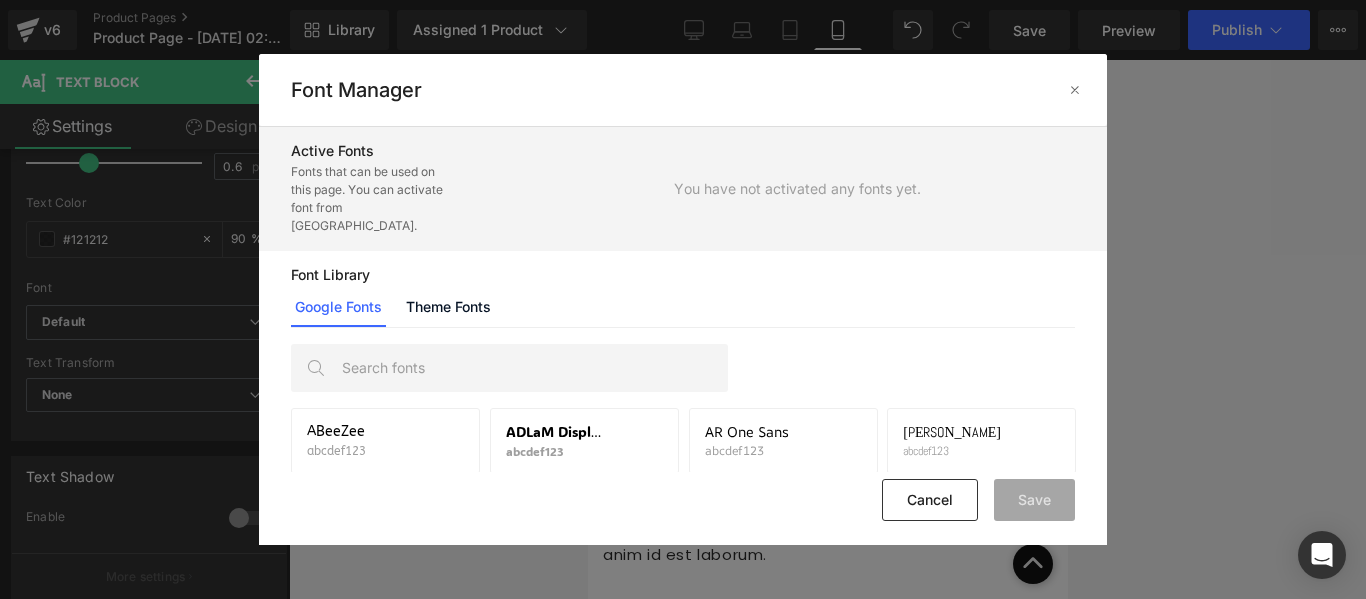 click on "You have not activated any fonts yet." at bounding box center (795, 189) 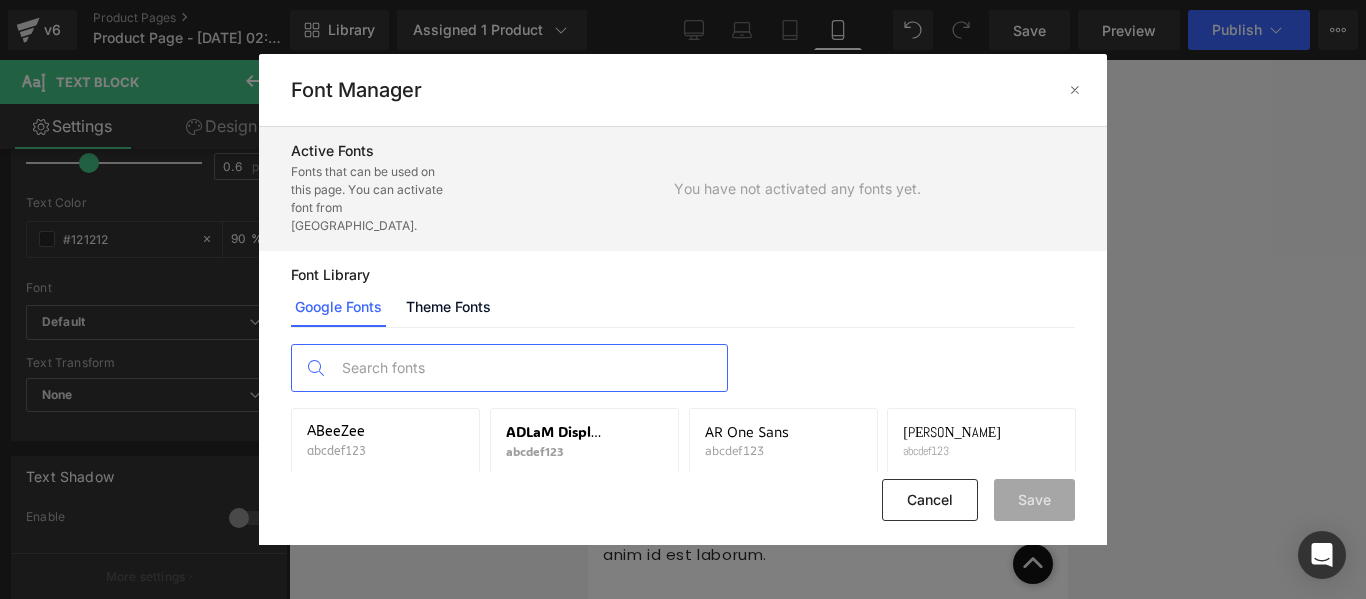 click at bounding box center (529, 368) 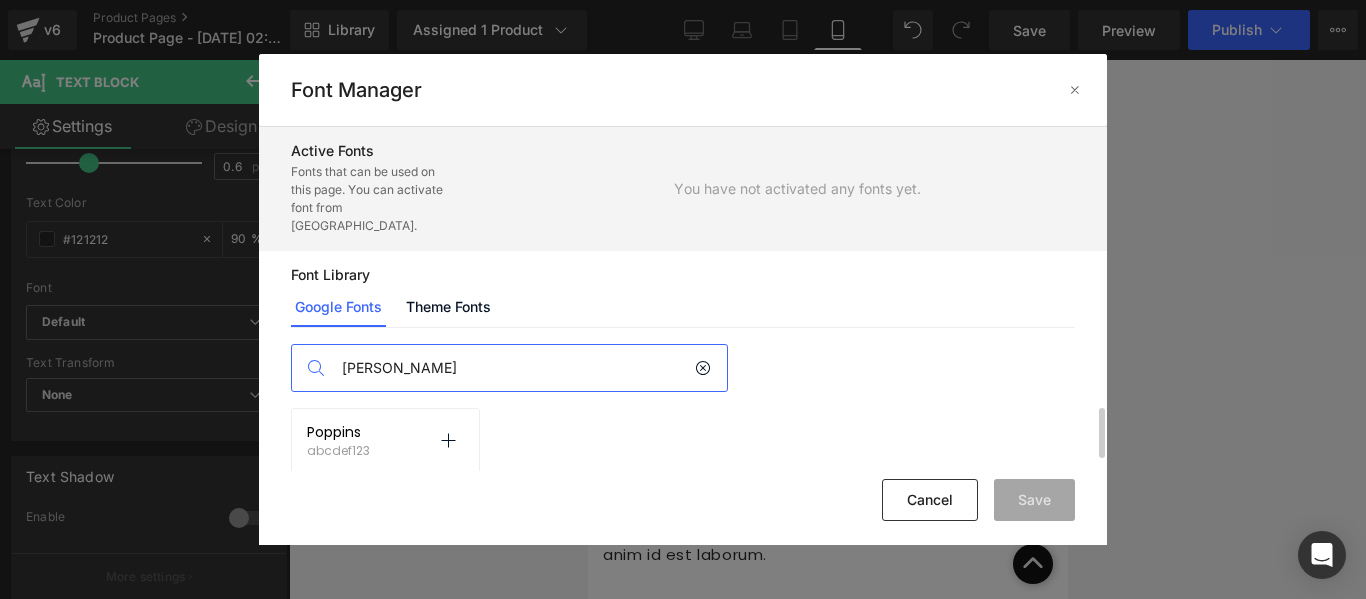 type on "popp" 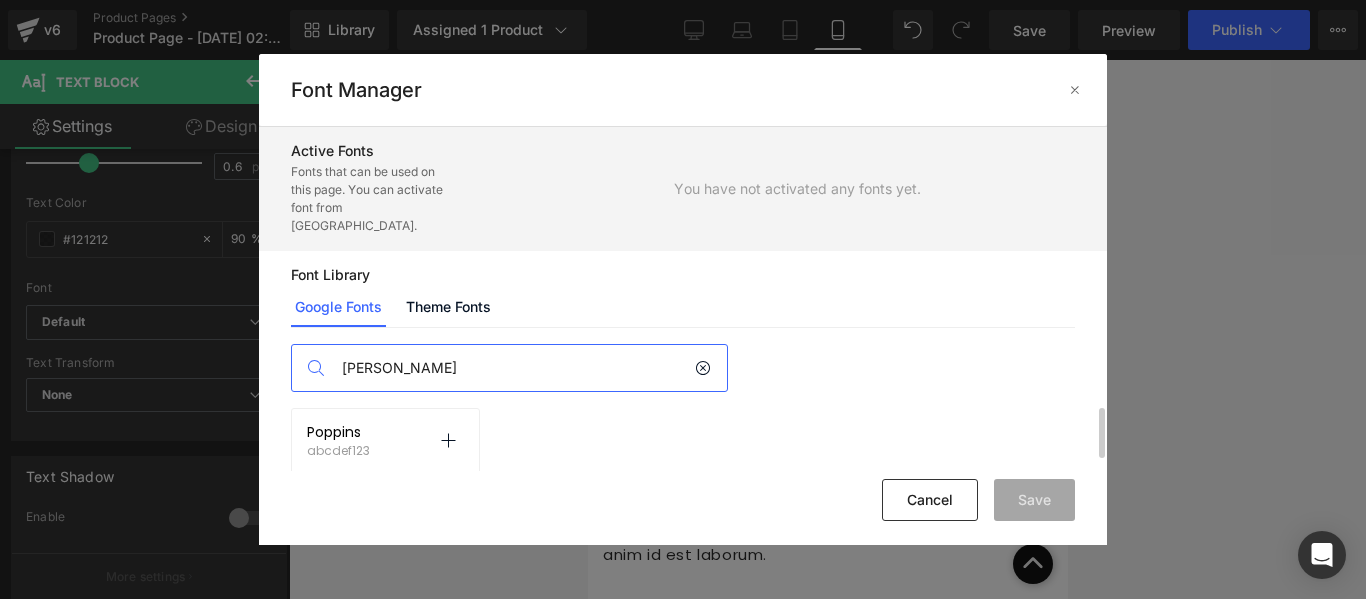 click on "Poppins abcdef123 Activate font" at bounding box center (385, 441) 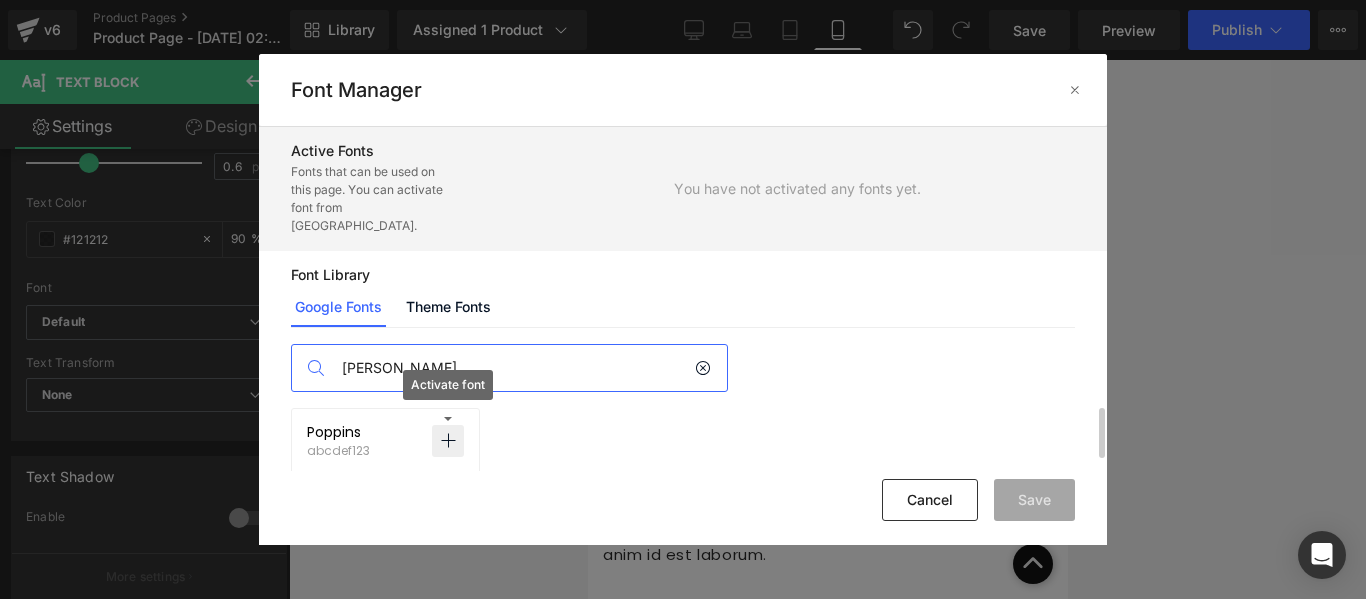click at bounding box center [448, 441] 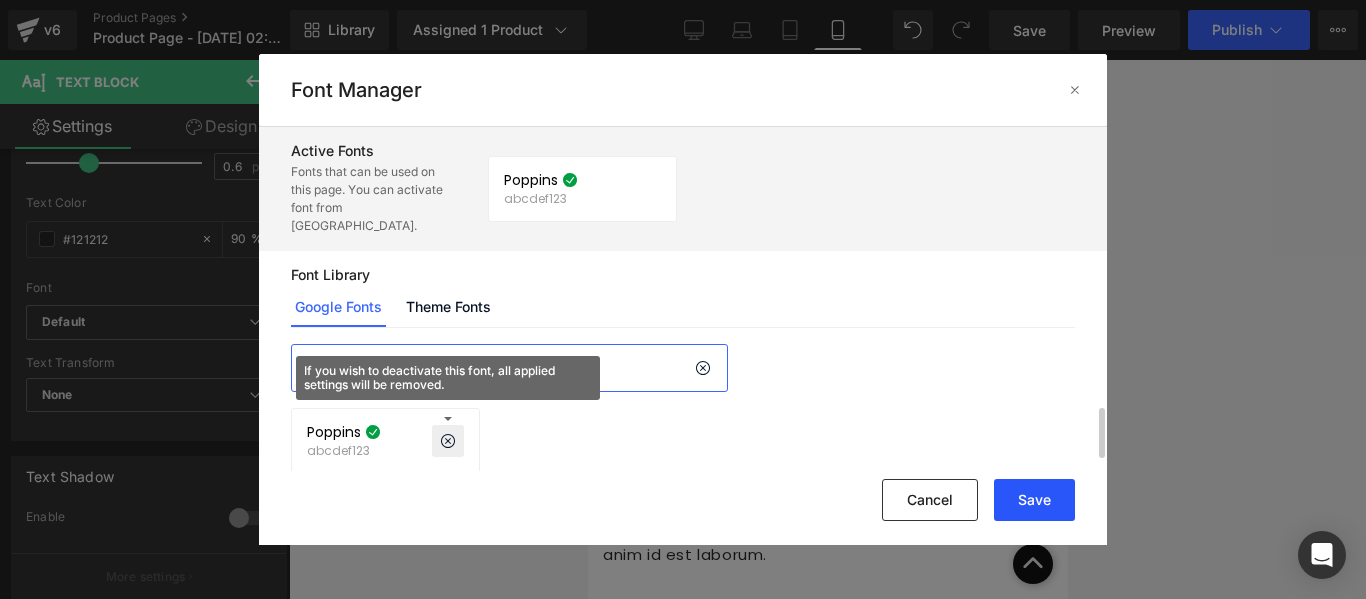click on "Save" at bounding box center [1034, 500] 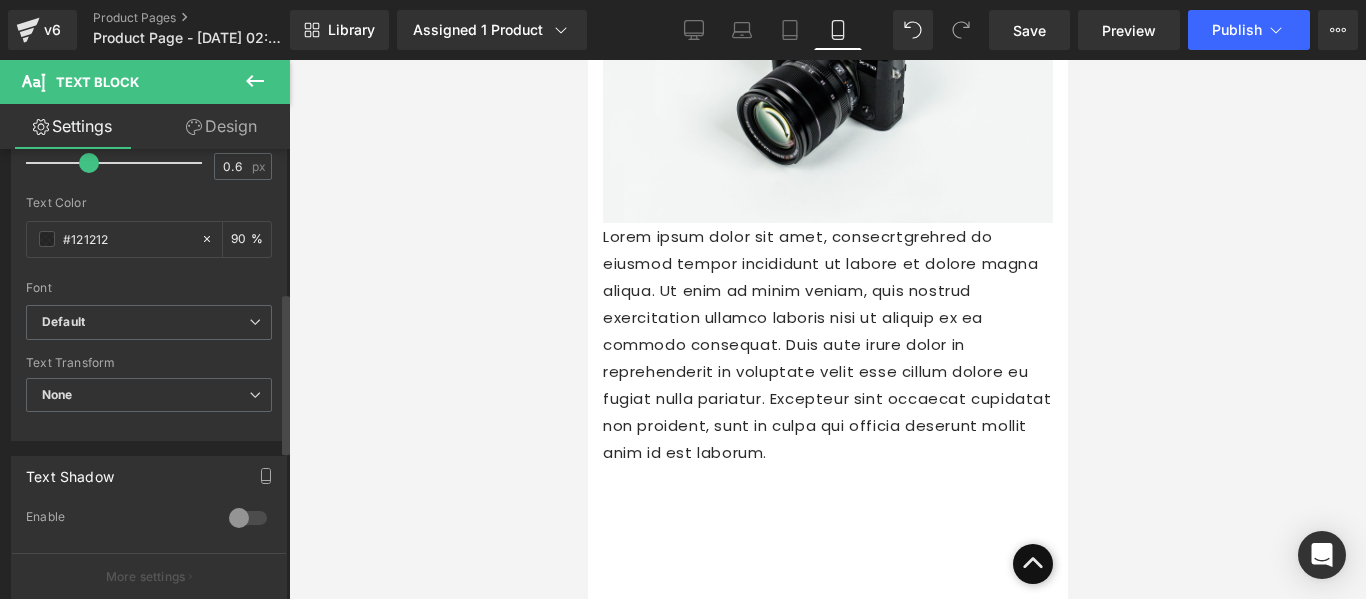 scroll, scrollTop: 800, scrollLeft: 0, axis: vertical 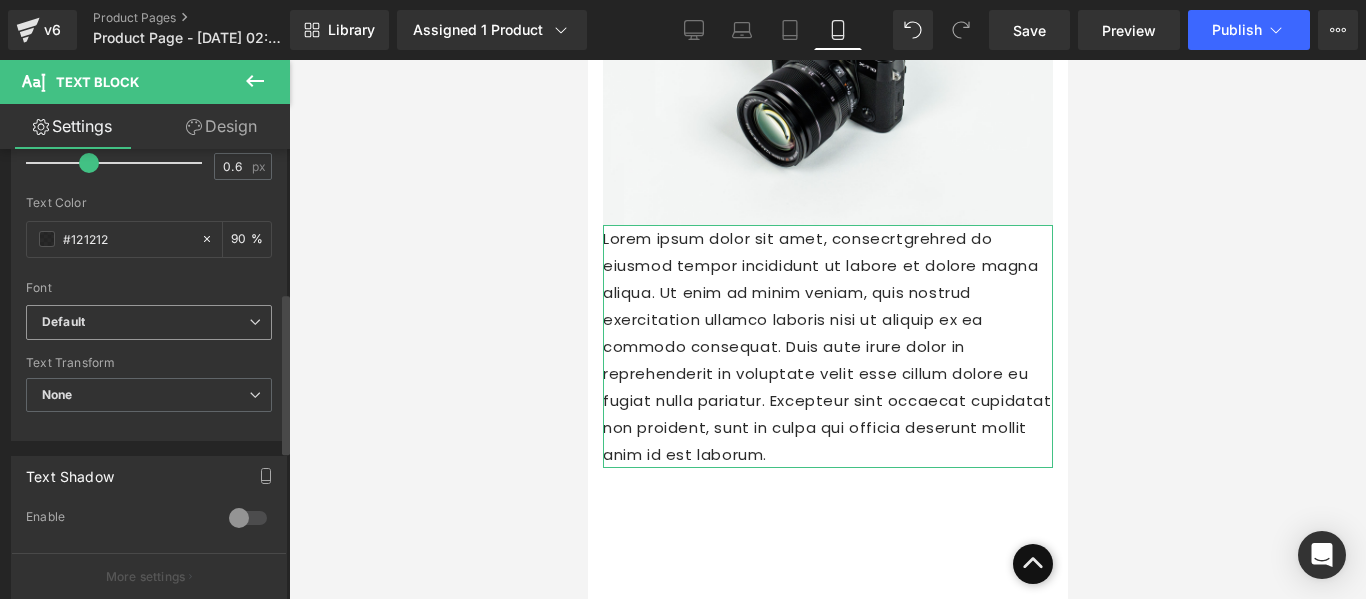 click on "Default" at bounding box center [63, 322] 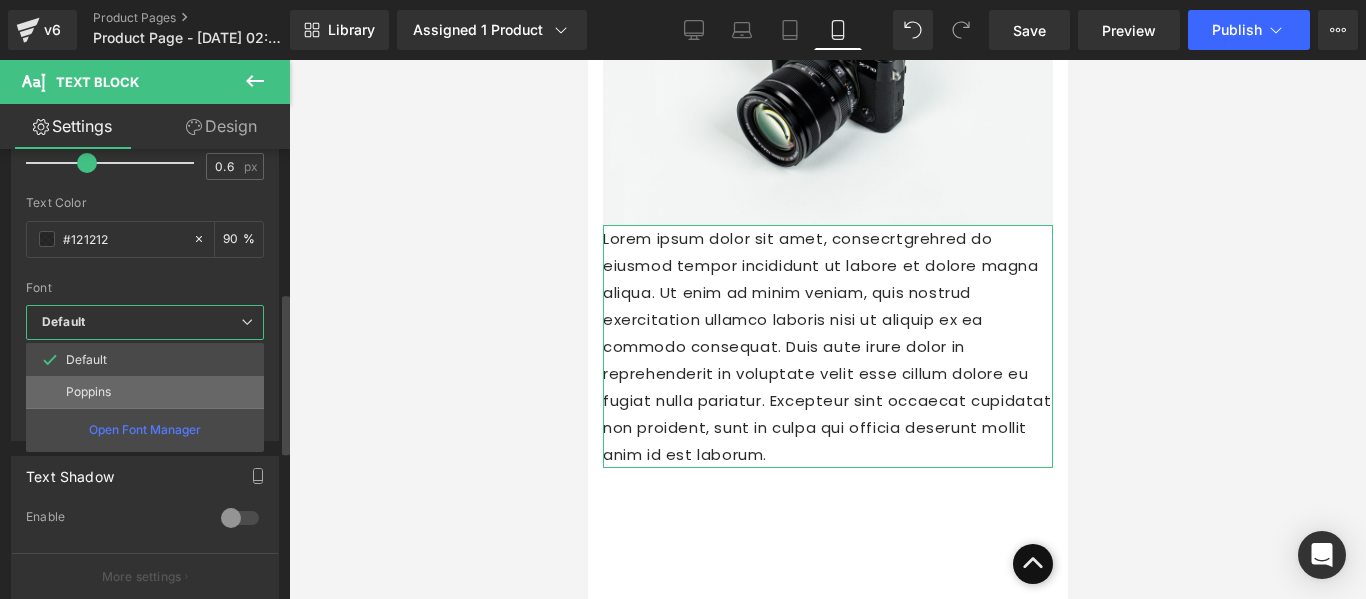 click on "Poppins" at bounding box center [88, 392] 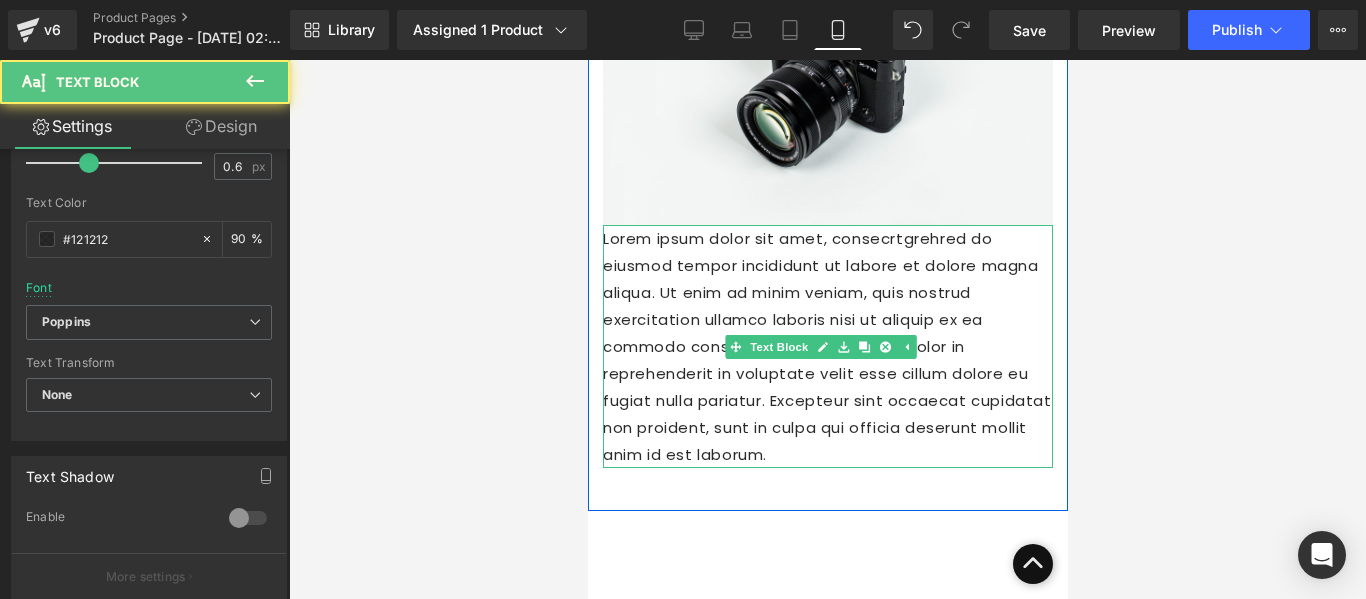 click on "Lorem ipsum dolor sit amet, consecrtgrehred do eiusmod tempor incididunt ut labore et dolore magna aliqua. Ut enim ad minim veniam, quis nostrud exercitation ullamco laboris nisi ut aliquip ex ea commodo consequat. Duis aute irure dolor in reprehenderit in voluptate velit esse cillum dolore eu fugiat nulla pariatur. Excepteur sint occaecat cupidatat non proident, sunt in culpa qui officia deserunt mollit anim id est laborum." at bounding box center (827, 346) 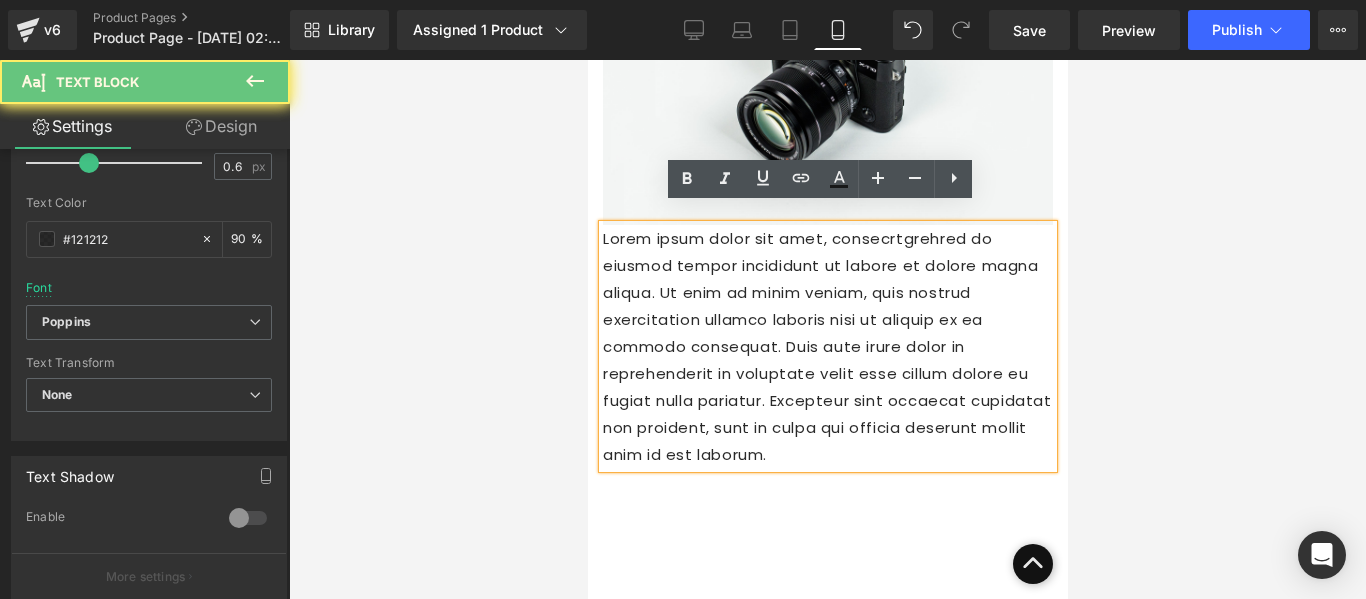 click on "Lorem ipsum dolor sit amet, consecrtgrehred do eiusmod tempor incididunt ut labore et dolore magna aliqua. Ut enim ad minim veniam, quis nostrud exercitation ullamco laboris nisi ut aliquip ex ea commodo consequat. Duis aute irure dolor in reprehenderit in voluptate velit esse cillum dolore eu fugiat nulla pariatur. Excepteur sint occaecat cupidatat non proident, sunt in culpa qui officia deserunt mollit anim id est laborum." at bounding box center [827, 346] 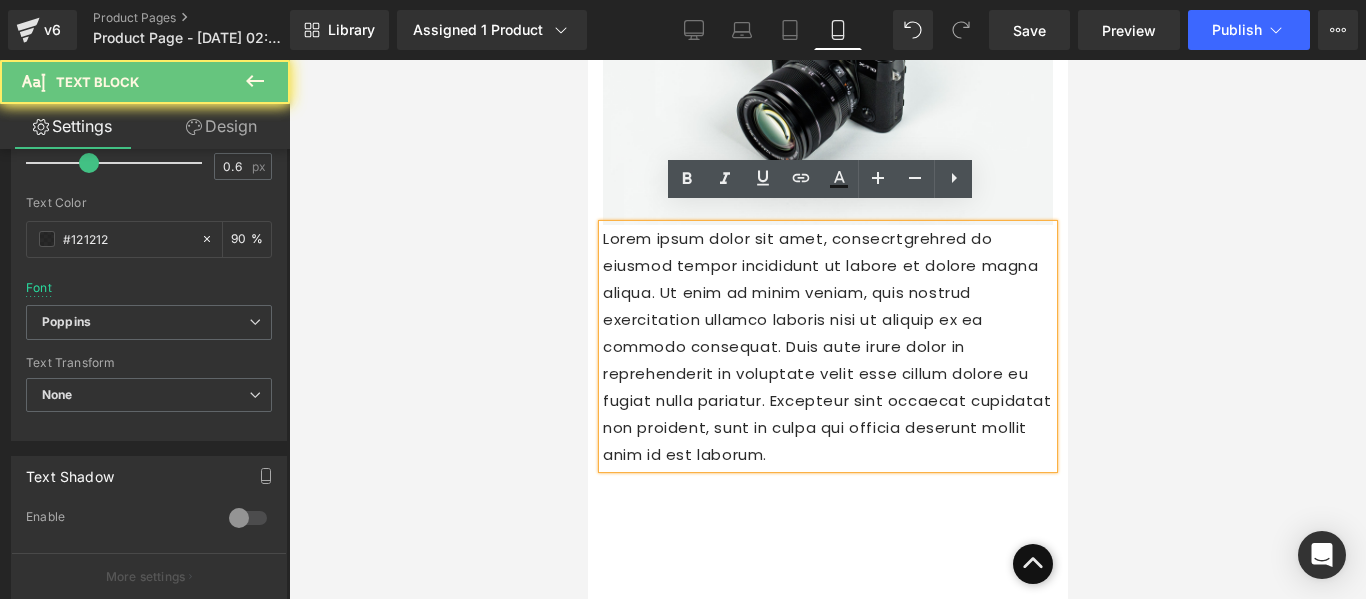click on "Lorem ipsum dolor sit amet, consecrtgrehred do eiusmod tempor incididunt ut labore et dolore magna aliqua. Ut enim ad minim veniam, quis nostrud exercitation ullamco laboris nisi ut aliquip ex ea commodo consequat. Duis aute irure dolor in reprehenderit in voluptate velit esse cillum dolore eu fugiat nulla pariatur. Excepteur sint occaecat cupidatat non proident, sunt in culpa qui officia deserunt mollit anim id est laborum." at bounding box center [827, 346] 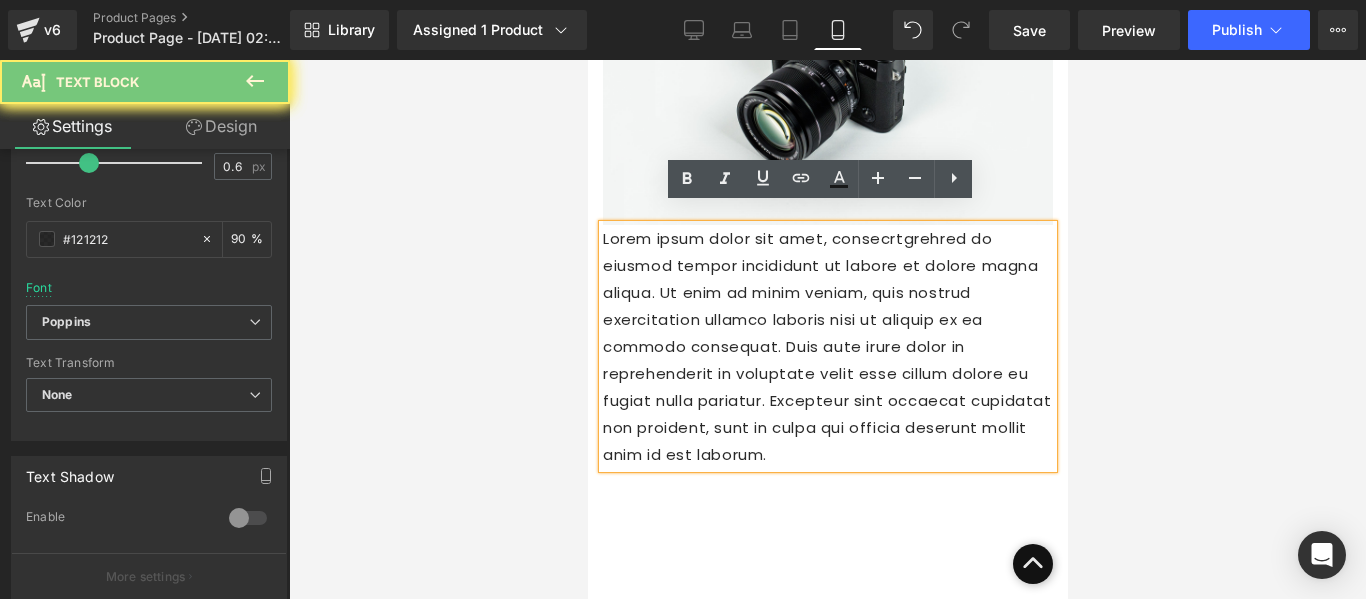 click on "Lorem ipsum dolor sit amet, consecrtgrehred do eiusmod tempor incididunt ut labore et dolore magna aliqua. Ut enim ad minim veniam, quis nostrud exercitation ullamco laboris nisi ut aliquip ex ea commodo consequat. Duis aute irure dolor in reprehenderit in voluptate velit esse cillum dolore eu fugiat nulla pariatur. Excepteur sint occaecat cupidatat non proident, sunt in culpa qui officia deserunt mollit anim id est laborum." at bounding box center [827, 346] 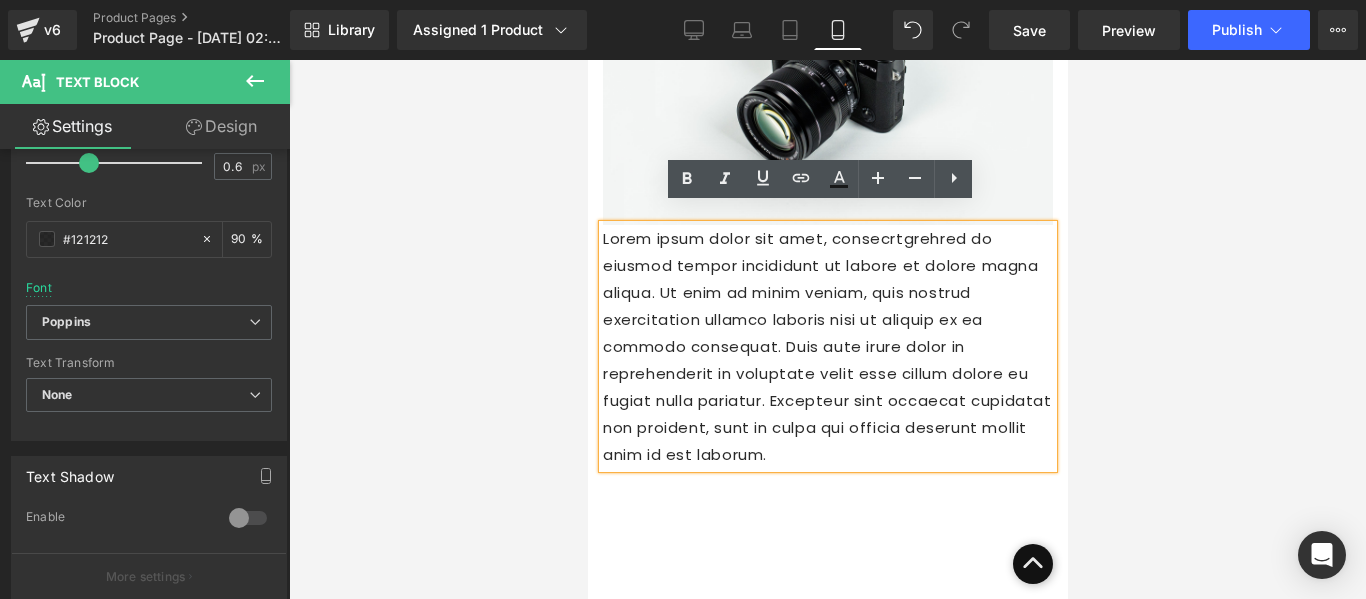 click on "Lorem ipsum dolor sit amet, consecrtgrehred do eiusmod tempor incididunt ut labore et dolore magna aliqua. Ut enim ad minim veniam, quis nostrud exercitation ullamco laboris nisi ut aliquip ex ea commodo consequat. Duis aute irure dolor in reprehenderit in voluptate velit esse cillum dolore eu fugiat nulla pariatur. Excepteur sint occaecat cupidatat non proident, sunt in culpa qui officia deserunt mollit anim id est laborum." at bounding box center [827, 346] 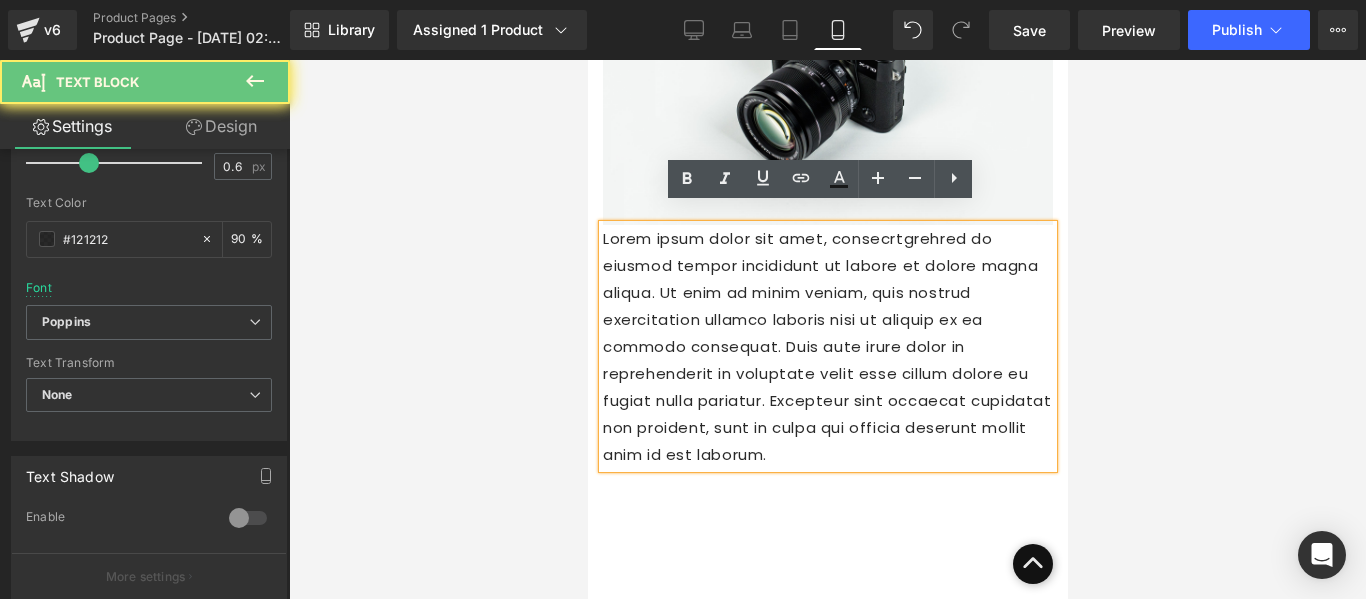 click on "Lorem ipsum dolor sit amet, consecrtgrehred do eiusmod tempor incididunt ut labore et dolore magna aliqua. Ut enim ad minim veniam, quis nostrud exercitation ullamco laboris nisi ut aliquip ex ea commodo consequat. Duis aute irure dolor in reprehenderit in voluptate velit esse cillum dolore eu fugiat nulla pariatur. Excepteur sint occaecat cupidatat non proident, sunt in culpa qui officia deserunt mollit anim id est laborum." at bounding box center [827, 346] 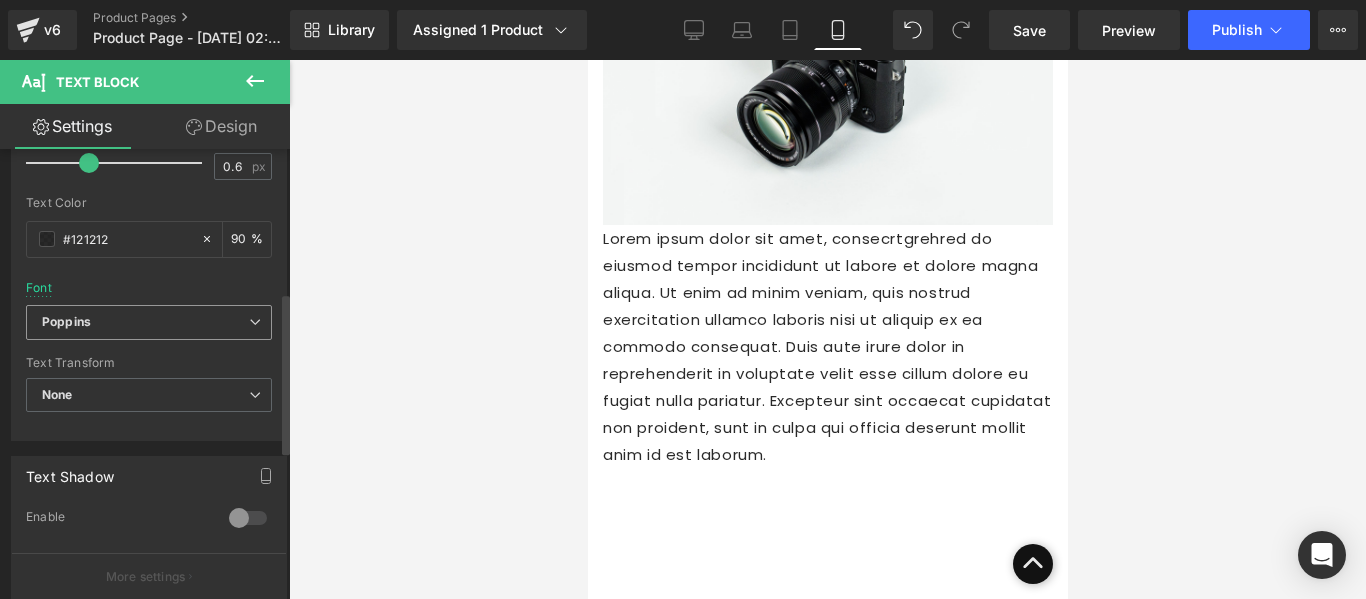 click on "Poppins" at bounding box center [145, 322] 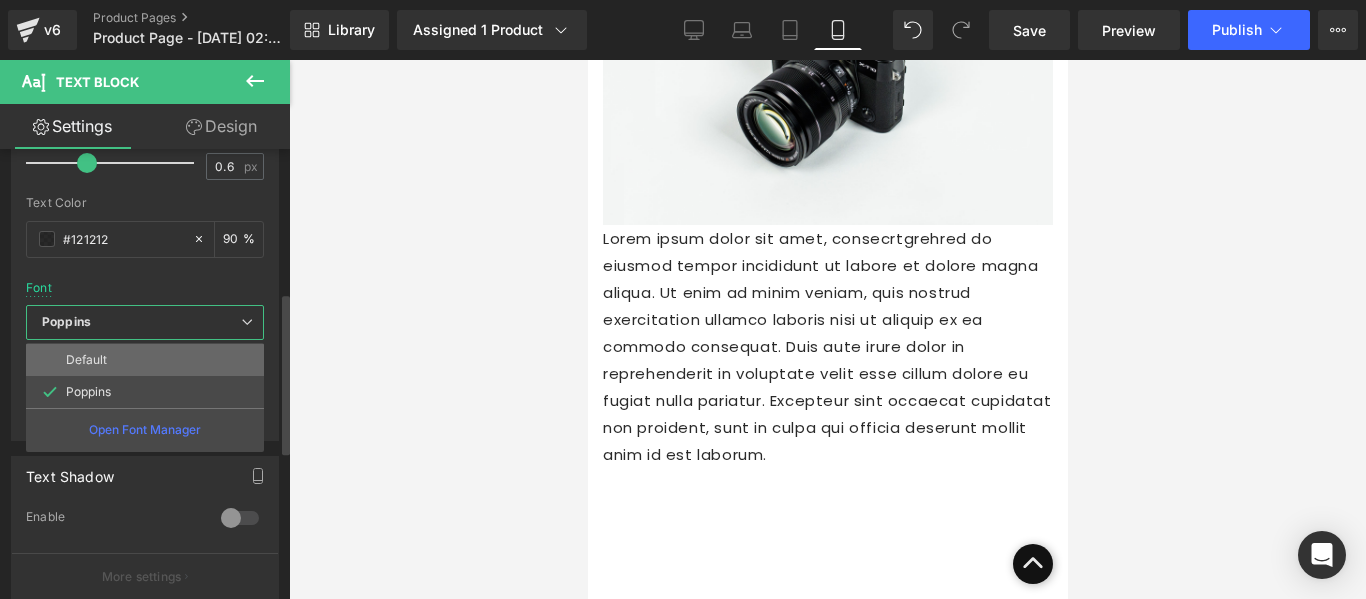 click on "Default" at bounding box center [145, 360] 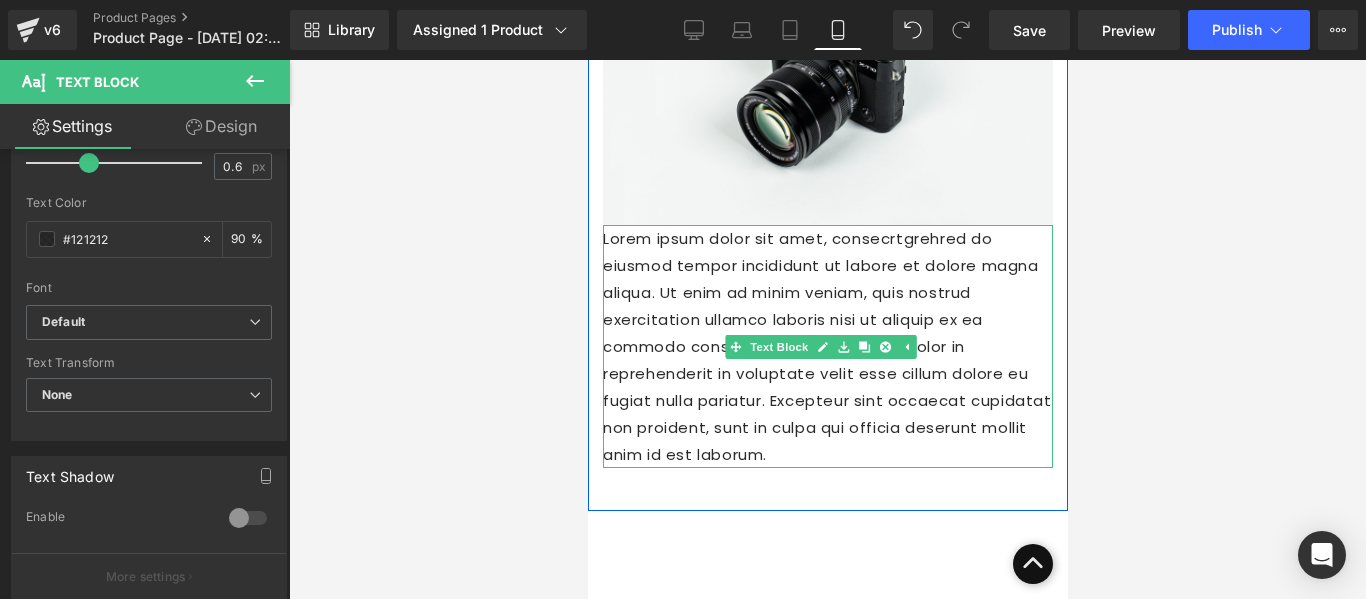 click on "Lorem ipsum dolor sit amet, consecrtgrehred do eiusmod tempor incididunt ut labore et dolore magna aliqua. Ut enim ad minim veniam, quis nostrud exercitation ullamco laboris nisi ut aliquip ex ea commodo consequat. Duis aute irure dolor in reprehenderit in voluptate velit esse cillum dolore eu fugiat nulla pariatur. Excepteur sint occaecat cupidatat non proident, sunt in culpa qui officia deserunt mollit anim id est laborum." at bounding box center (827, 346) 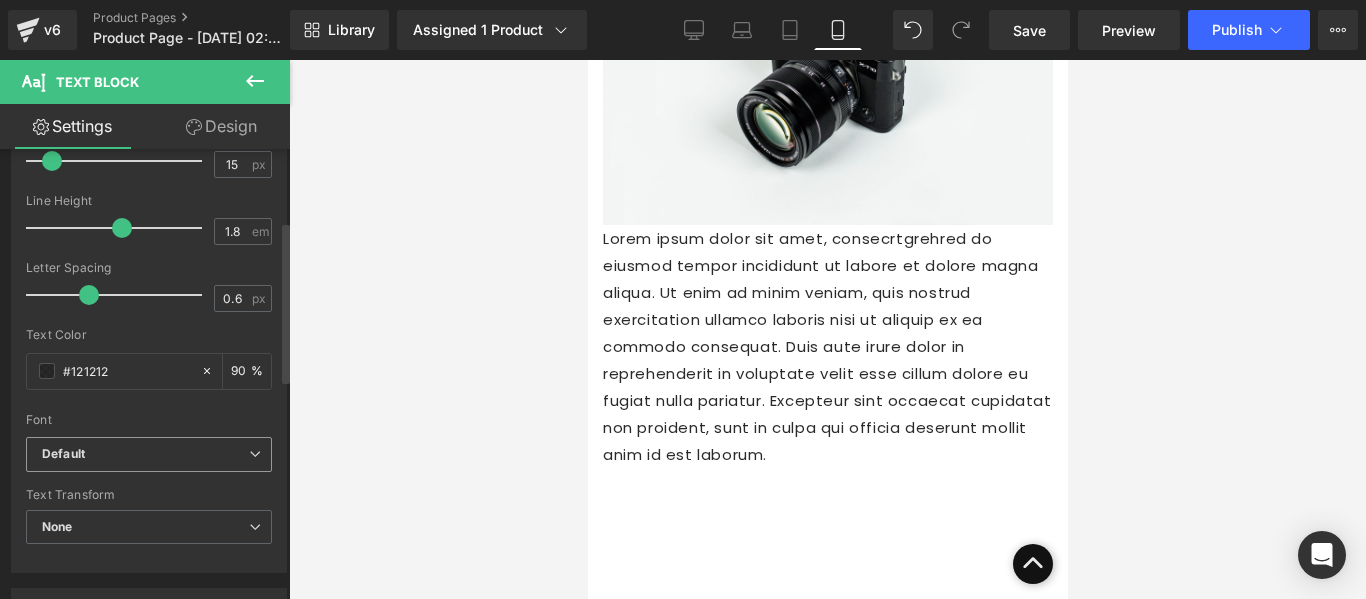 scroll, scrollTop: 400, scrollLeft: 0, axis: vertical 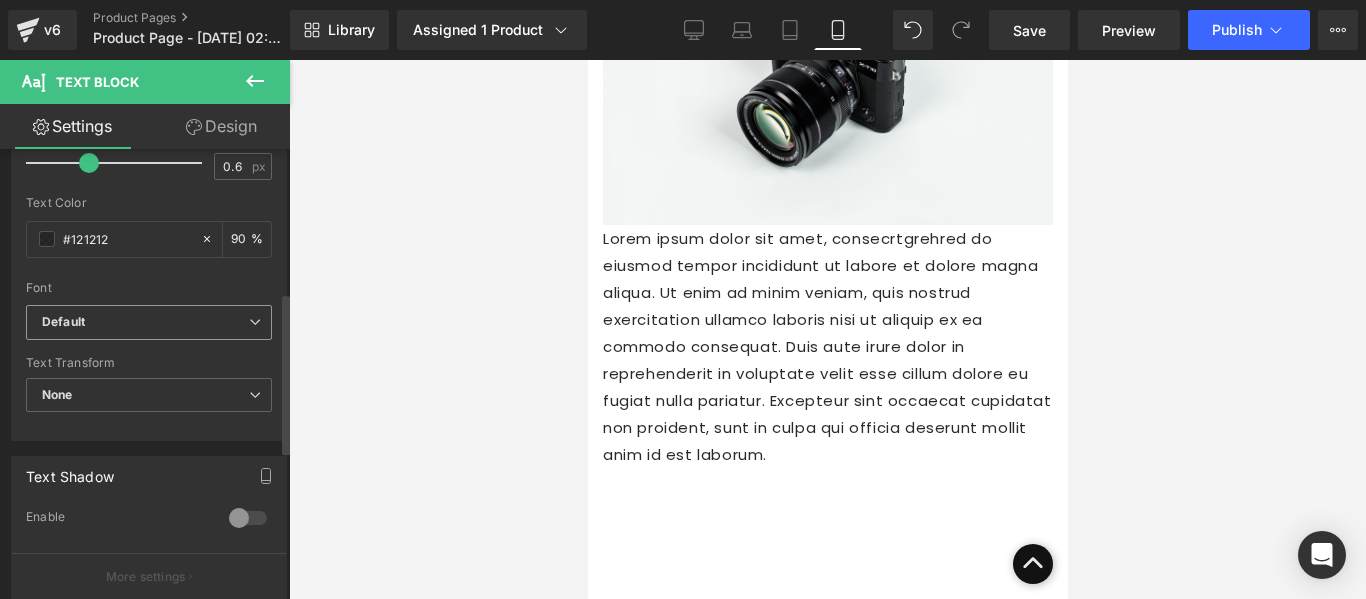 drag, startPoint x: 103, startPoint y: 317, endPoint x: 140, endPoint y: 370, distance: 64.63745 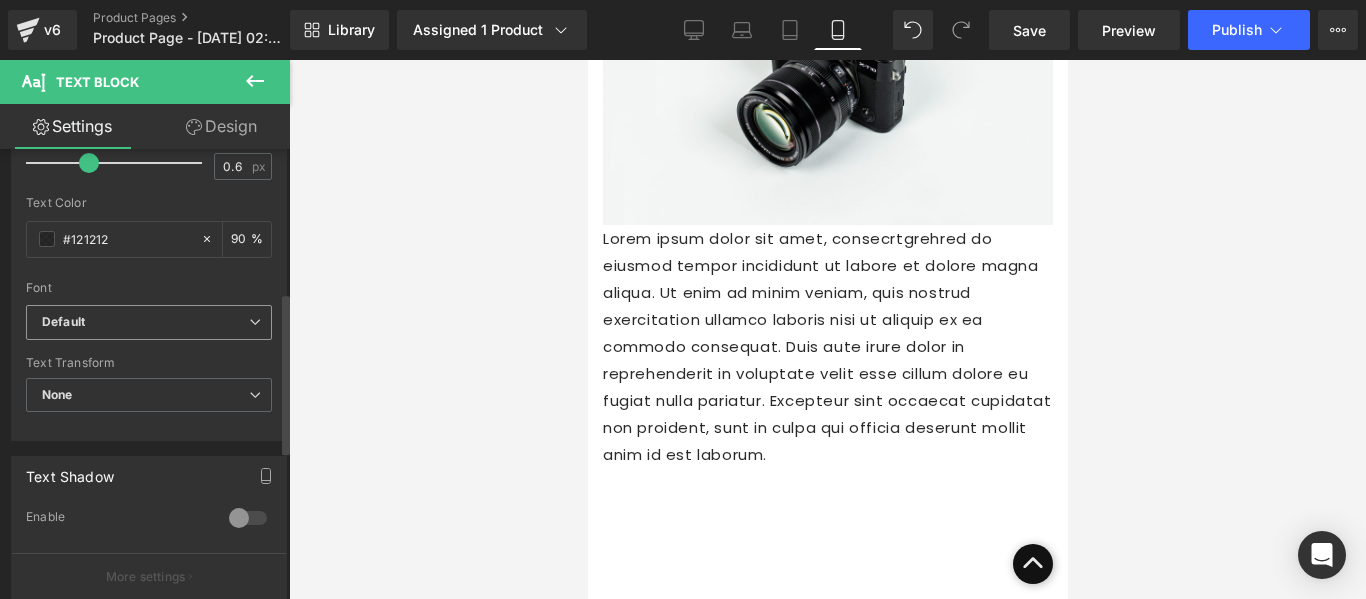 click on "Default" at bounding box center (145, 322) 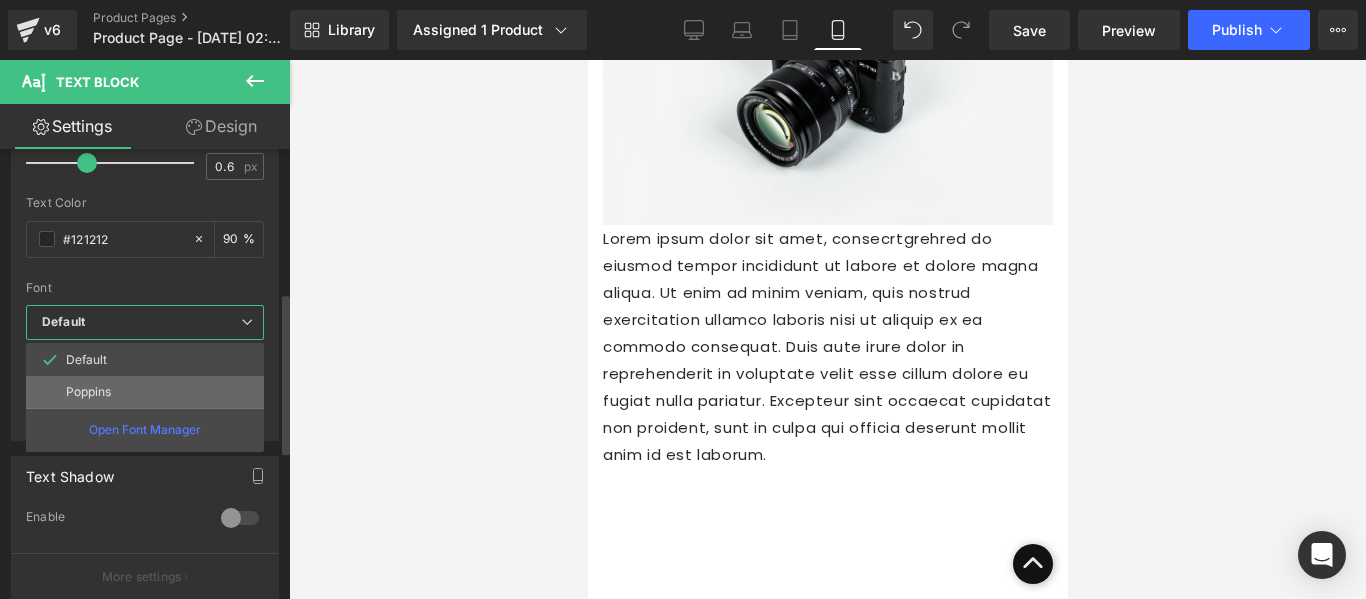 click on "Poppins" at bounding box center [145, 392] 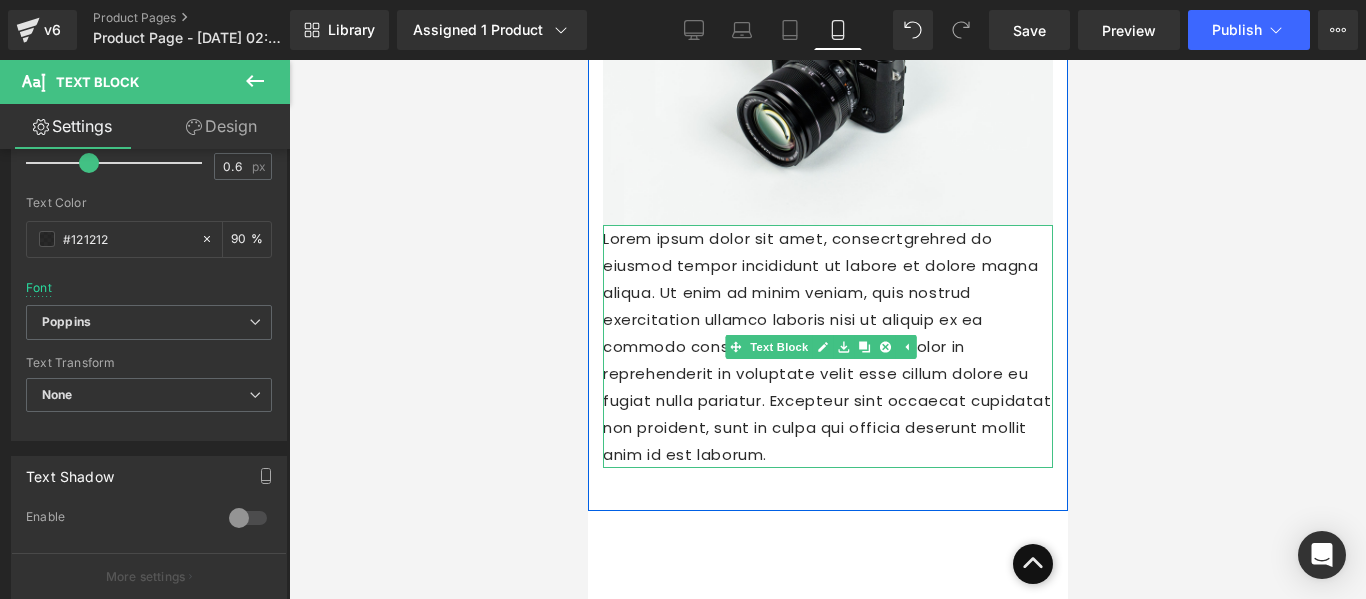 drag, startPoint x: 680, startPoint y: 388, endPoint x: 782, endPoint y: 350, distance: 108.84852 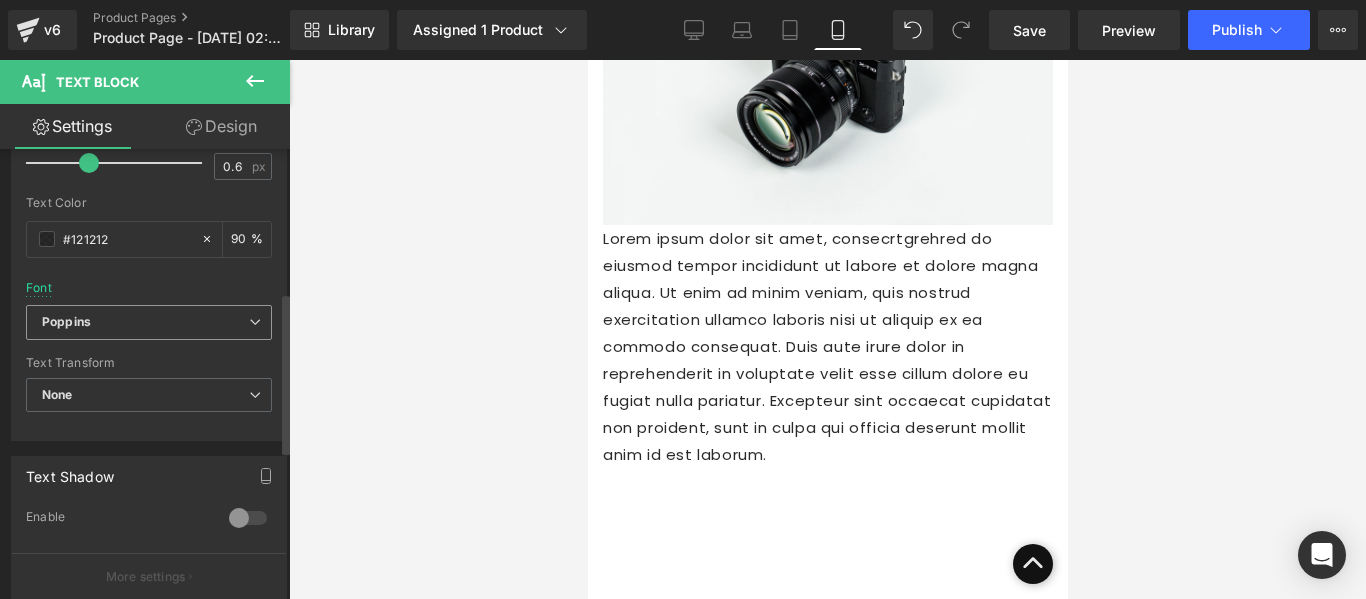 click on "Poppins" at bounding box center (66, 322) 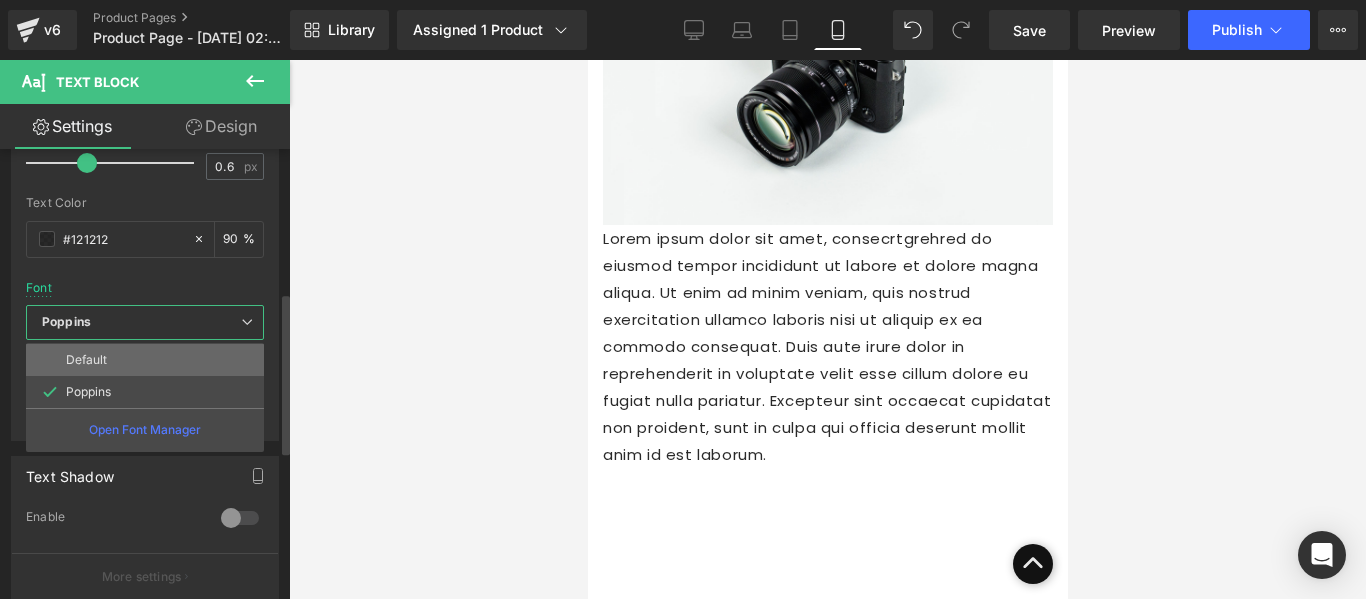 click on "Default" at bounding box center (86, 360) 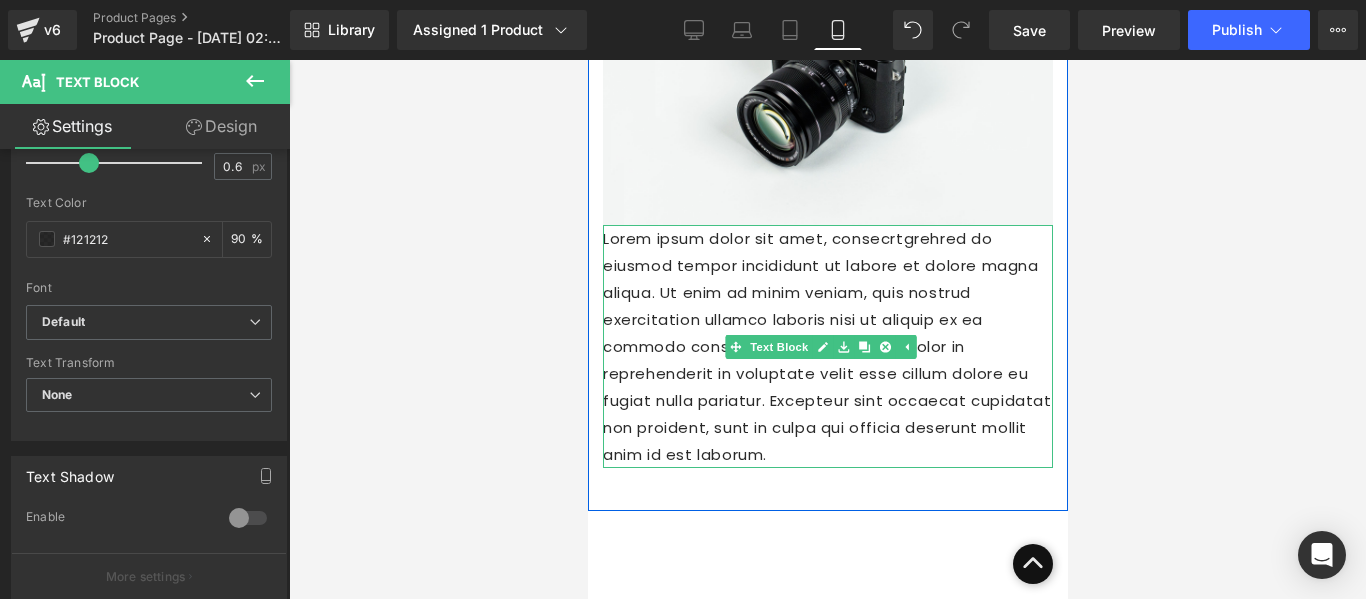 click on "Lorem ipsum dolor sit amet, consecrtgrehred do eiusmod tempor incididunt ut labore et dolore magna aliqua. Ut enim ad minim veniam, quis nostrud exercitation ullamco laboris nisi ut aliquip ex ea commodo consequat. Duis aute irure dolor in reprehenderit in voluptate velit esse cillum dolore eu fugiat nulla pariatur. Excepteur sint occaecat cupidatat non proident, sunt in culpa qui officia deserunt mollit anim id est laborum." at bounding box center (827, 346) 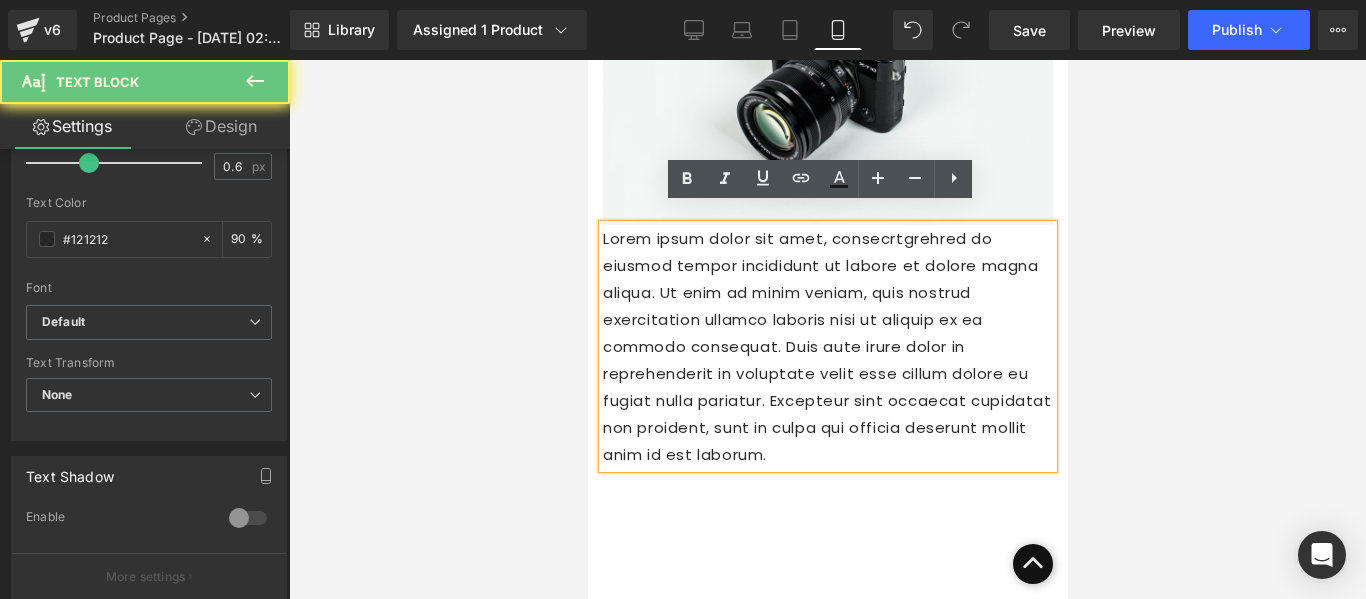 click on "Lorem ipsum dolor sit amet, consecrtgrehred do eiusmod tempor incididunt ut labore et dolore magna aliqua. Ut enim ad minim veniam, quis nostrud exercitation ullamco laboris nisi ut aliquip ex ea commodo consequat. Duis aute irure dolor in reprehenderit in voluptate velit esse cillum dolore eu fugiat nulla pariatur. Excepteur sint occaecat cupidatat non proident, sunt in culpa qui officia deserunt mollit anim id est laborum." at bounding box center [827, 346] 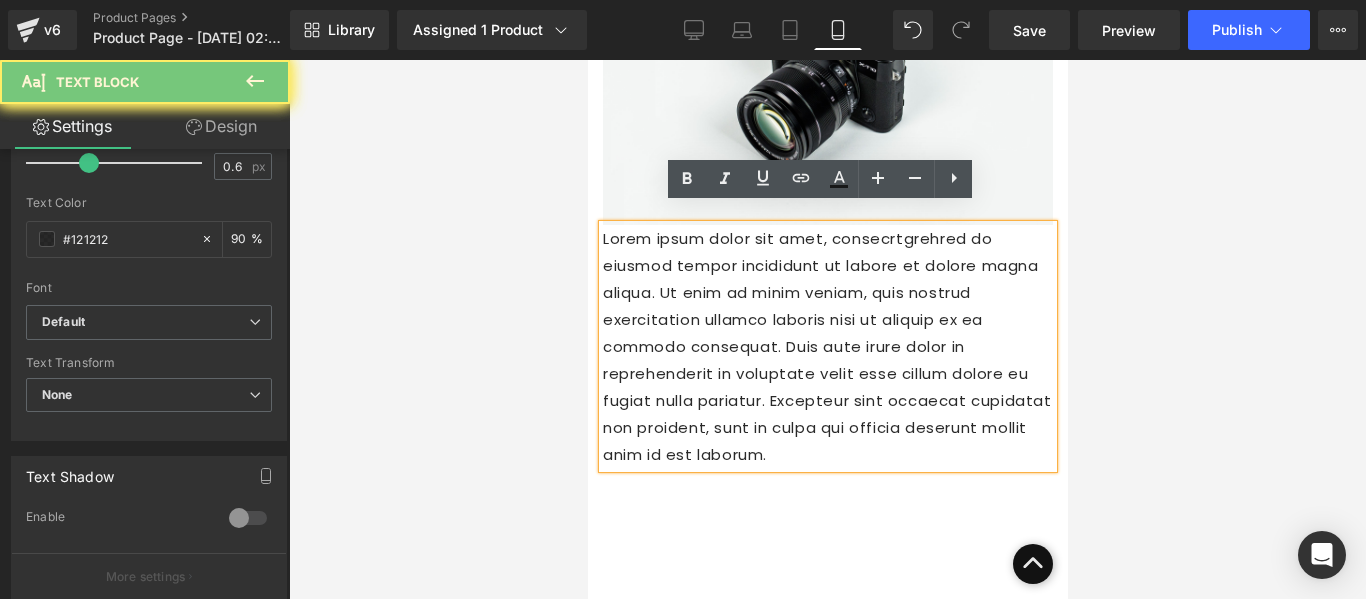 click on "Lorem ipsum dolor sit amet, consecrtgrehred do eiusmod tempor incididunt ut labore et dolore magna aliqua. Ut enim ad minim veniam, quis nostrud exercitation ullamco laboris nisi ut aliquip ex ea commodo consequat. Duis aute irure dolor in reprehenderit in voluptate velit esse cillum dolore eu fugiat nulla pariatur. Excepteur sint occaecat cupidatat non proident, sunt in culpa qui officia deserunt mollit anim id est laborum." at bounding box center [827, 346] 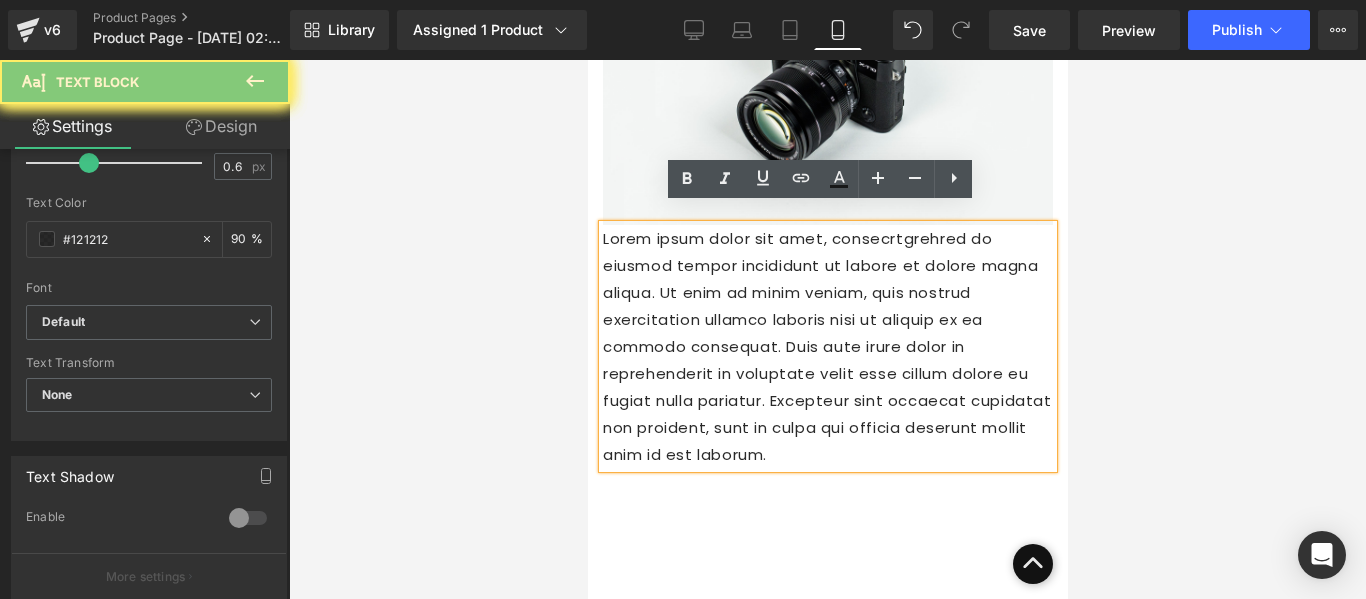 click on "Lorem ipsum dolor sit amet, consecrtgrehred do eiusmod tempor incididunt ut labore et dolore magna aliqua. Ut enim ad minim veniam, quis nostrud exercitation ullamco laboris nisi ut aliquip ex ea commodo consequat. Duis aute irure dolor in reprehenderit in voluptate velit esse cillum dolore eu fugiat nulla pariatur. Excepteur sint occaecat cupidatat non proident, sunt in culpa qui officia deserunt mollit anim id est laborum." at bounding box center [827, 346] 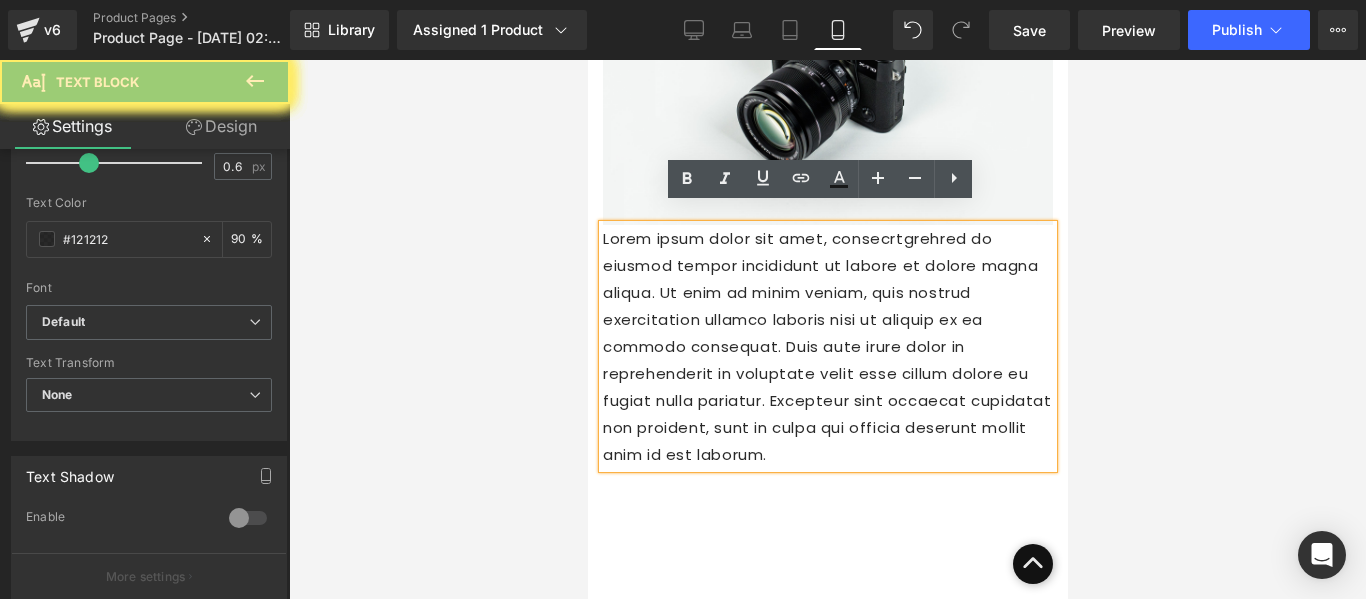 click on "Lorem ipsum dolor sit amet, consecrtgrehred do eiusmod tempor incididunt ut labore et dolore magna aliqua. Ut enim ad minim veniam, quis nostrud exercitation ullamco laboris nisi ut aliquip ex ea commodo consequat. Duis aute irure dolor in reprehenderit in voluptate velit esse cillum dolore eu fugiat nulla pariatur. Excepteur sint occaecat cupidatat non proident, sunt in culpa qui officia deserunt mollit anim id est laborum." at bounding box center [827, 346] 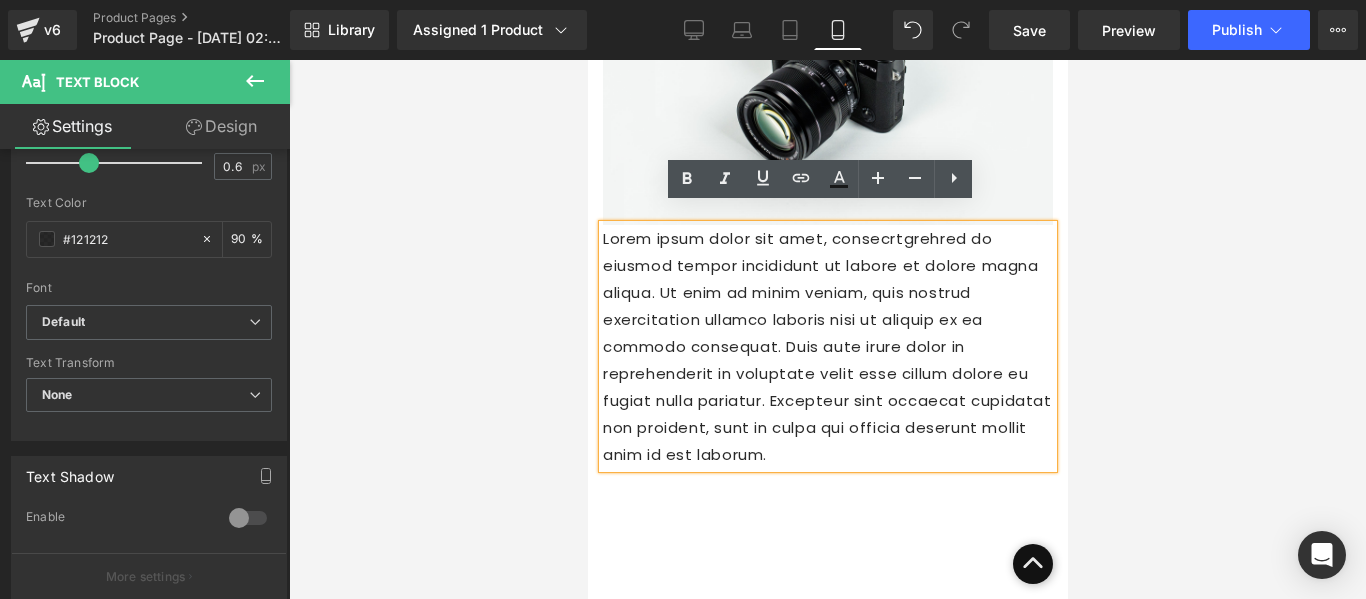 drag, startPoint x: 917, startPoint y: 440, endPoint x: 662, endPoint y: 359, distance: 267.5556 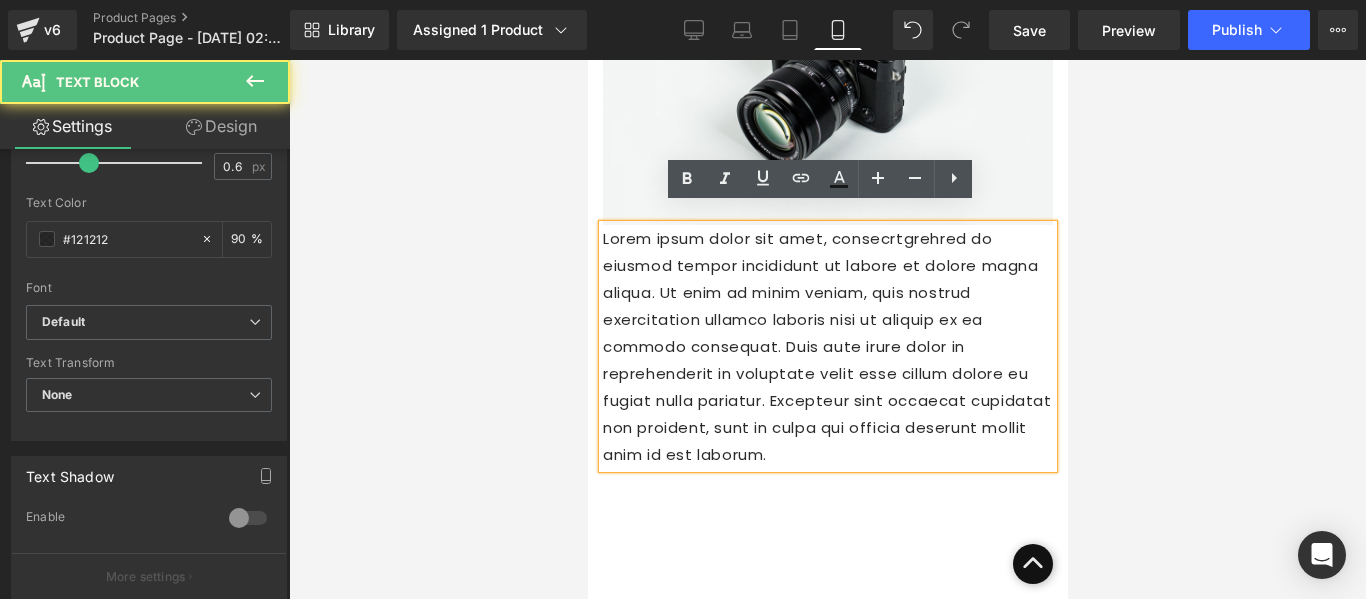 click on "Lorem ipsum dolor sit amet, consecrtgrehred do eiusmod tempor incididunt ut labore et dolore magna aliqua. Ut enim ad minim veniam, quis nostrud exercitation ullamco laboris nisi ut aliquip ex ea commodo consequat. Duis aute irure dolor in reprehenderit in voluptate velit esse cillum dolore eu fugiat nulla pariatur. Excepteur sint occaecat cupidatat non proident, sunt in culpa qui officia deserunt mollit anim id est laborum." at bounding box center (827, 346) 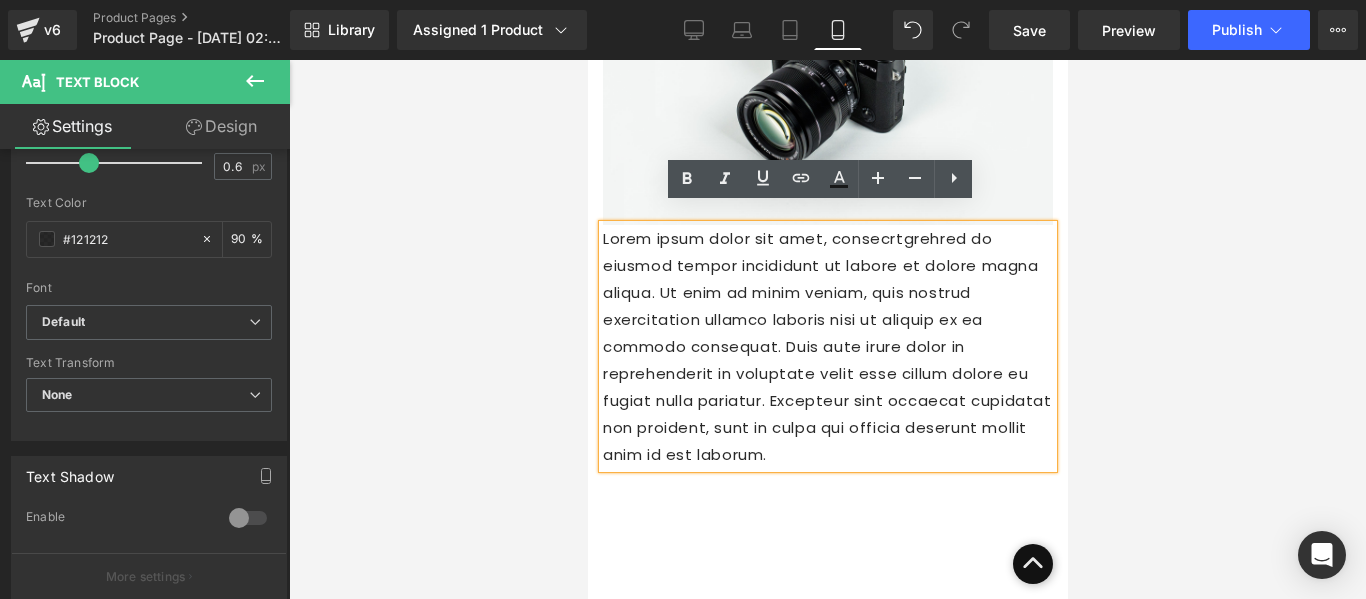 click on "Lorem ipsum dolor sit amet, consecrtgrehred do eiusmod tempor incididunt ut labore et dolore magna aliqua. Ut enim ad minim veniam, quis nostrud exercitation ullamco laboris nisi ut aliquip ex ea commodo consequat. Duis aute irure dolor in reprehenderit in voluptate velit esse cillum dolore eu fugiat nulla pariatur. Excepteur sint occaecat cupidatat non proident, sunt in culpa qui officia deserunt mollit anim id est laborum." at bounding box center [827, 346] 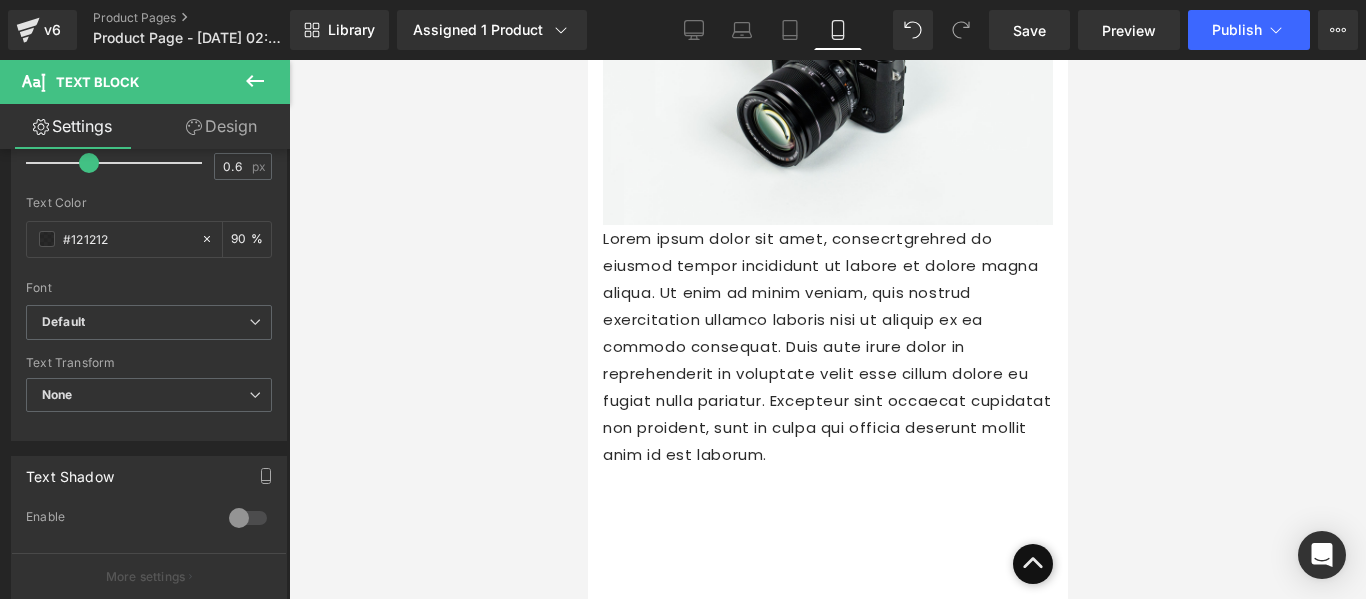 click at bounding box center (255, 82) 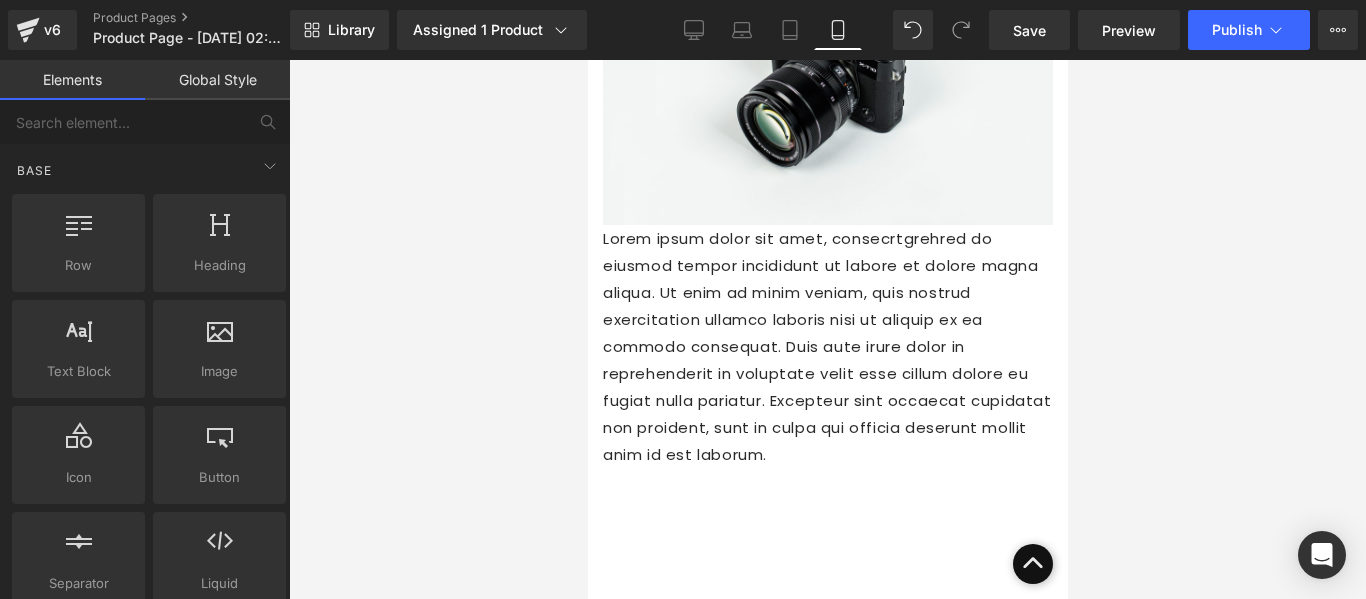 click on "43px" at bounding box center [587, 60] 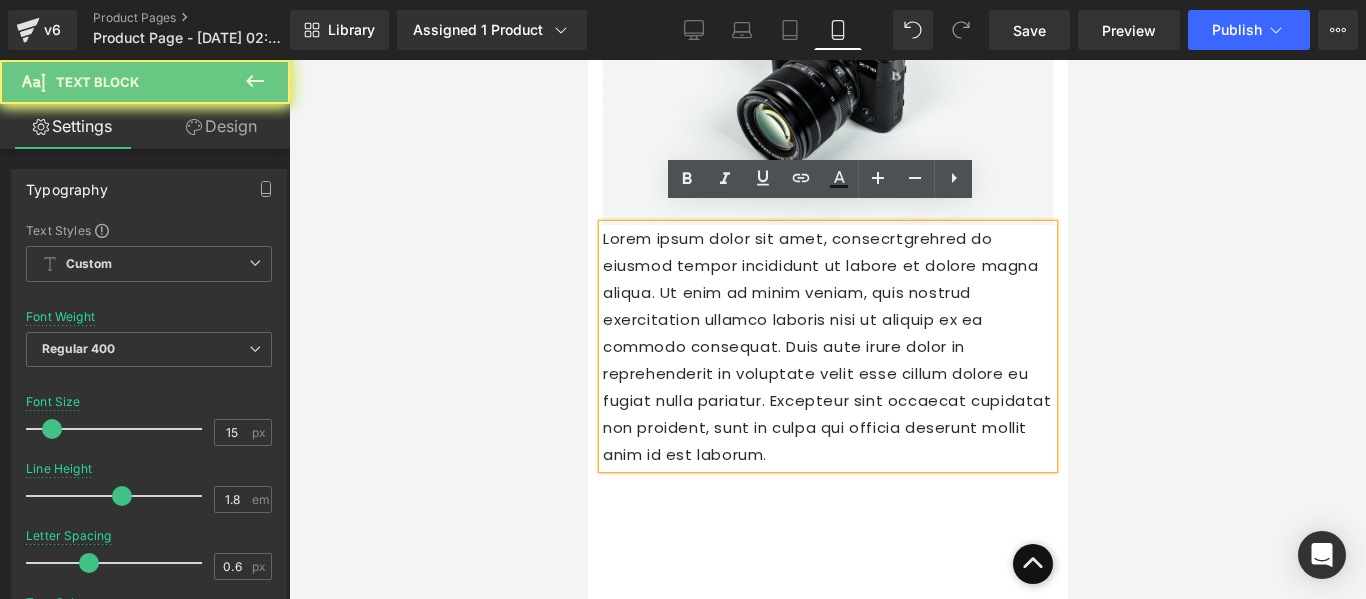 click on "Lorem ipsum dolor sit amet, consecrtgrehred do eiusmod tempor incididunt ut labore et dolore magna aliqua. Ut enim ad minim veniam, quis nostrud exercitation ullamco laboris nisi ut aliquip ex ea commodo consequat. Duis aute irure dolor in reprehenderit in voluptate velit esse cillum dolore eu fugiat nulla pariatur. Excepteur sint occaecat cupidatat non proident, sunt in culpa qui officia deserunt mollit anim id est laborum." at bounding box center (827, 346) 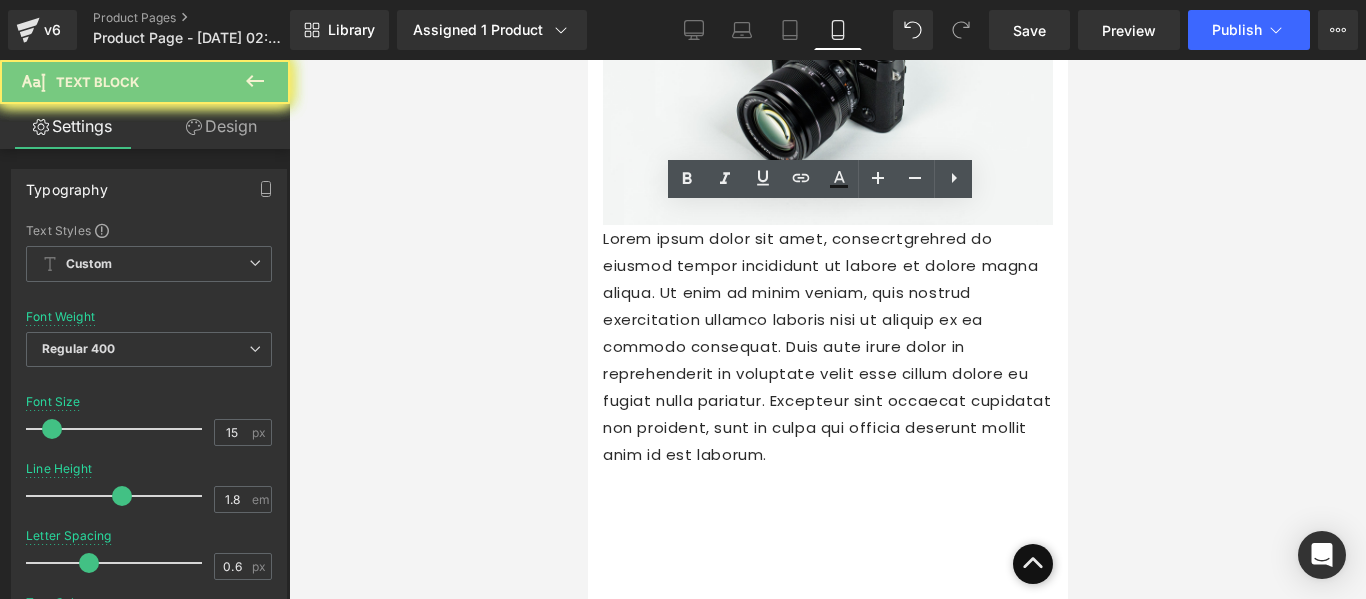 click on "Lorem ipsum dolor sit amet, consecrtgrehred do eiusmod tempor incididunt ut labore et dolore magna aliqua. Ut enim ad minim veniam, quis nostrud exercitation ullamco laboris nisi ut aliquip ex ea commodo consequat. Duis aute irure dolor in reprehenderit in voluptate velit esse cillum dolore eu fugiat nulla pariatur. Excepteur sint occaecat cupidatat non proident, sunt in culpa qui officia deserunt mollit anim id est laborum." at bounding box center [827, 346] 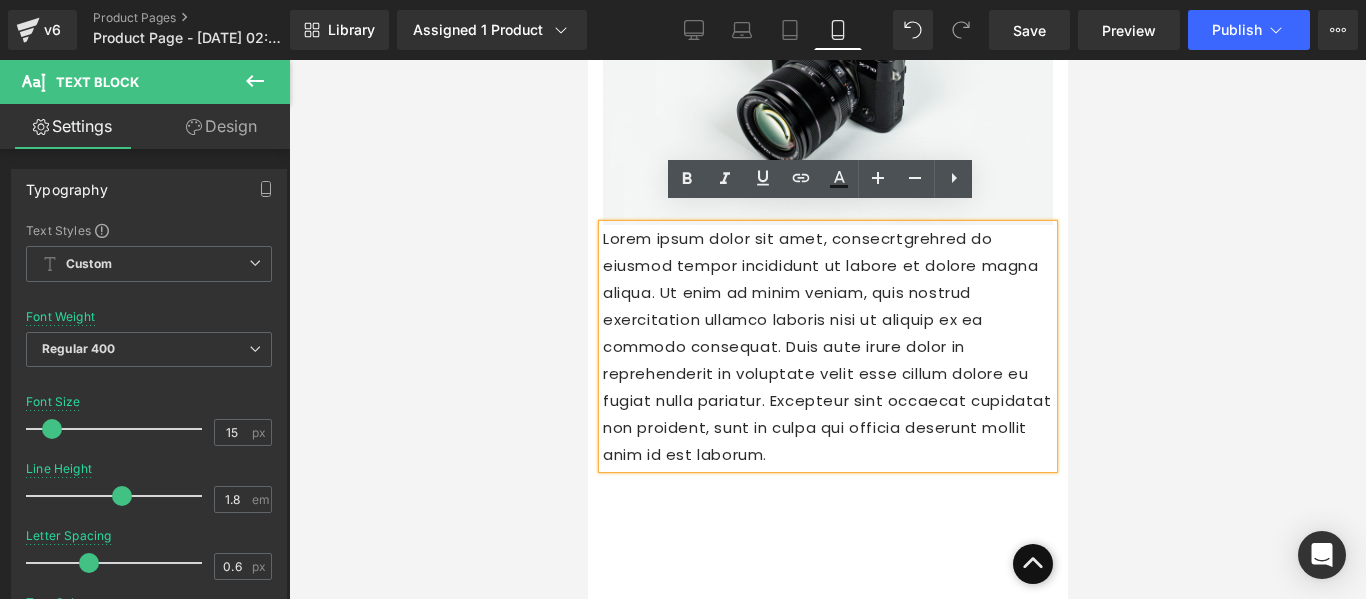 click on "Lorem ipsum dolor sit amet, consecrtgrehred do eiusmod tempor incididunt ut labore et dolore magna aliqua. Ut enim ad minim veniam, quis nostrud exercitation ullamco laboris nisi ut aliquip ex ea commodo consequat. Duis aute irure dolor in reprehenderit in voluptate velit esse cillum dolore eu fugiat nulla pariatur. Excepteur sint occaecat cupidatat non proident, sunt in culpa qui officia deserunt mollit anim id est laborum." at bounding box center [827, 346] 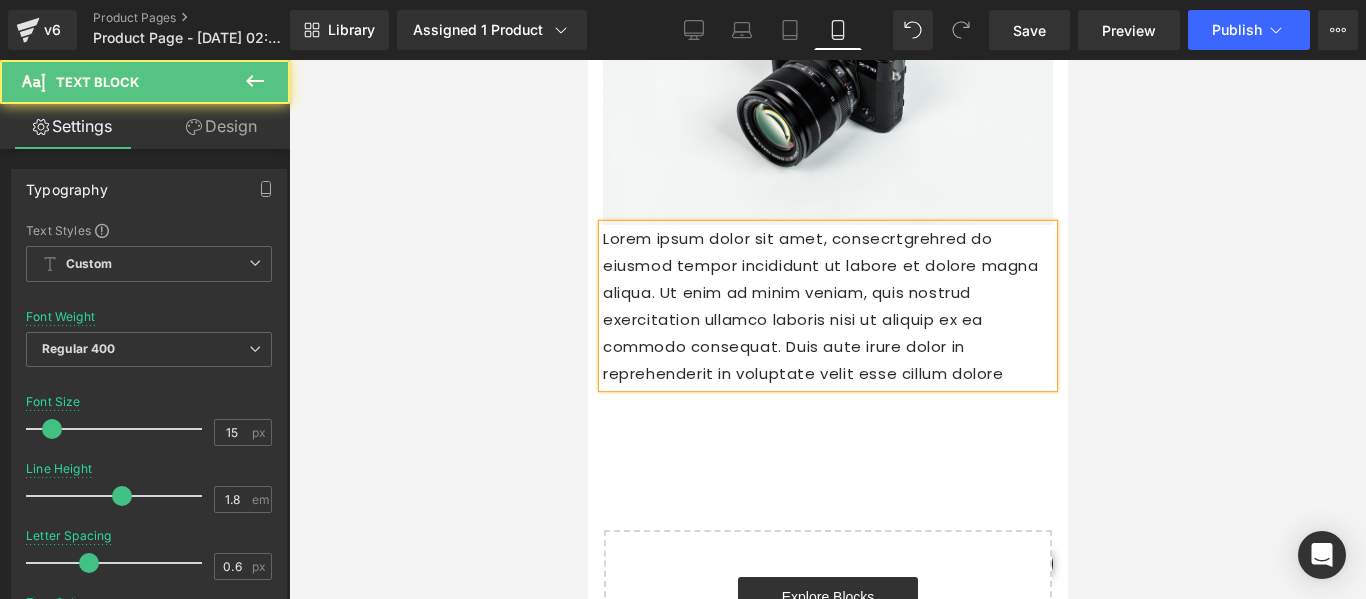 click on "Lorem ipsum dolor sit amet, consecrtgrehred do eiusmod tempor incididunt ut labore et dolore magna aliqua. Ut enim ad minim veniam, quis nostrud exercitation ullamco laboris nisi ut aliquip ex ea commodo consequat. Duis aute irure dolor in reprehenderit in voluptate velit esse cillum dolore" at bounding box center (827, 306) 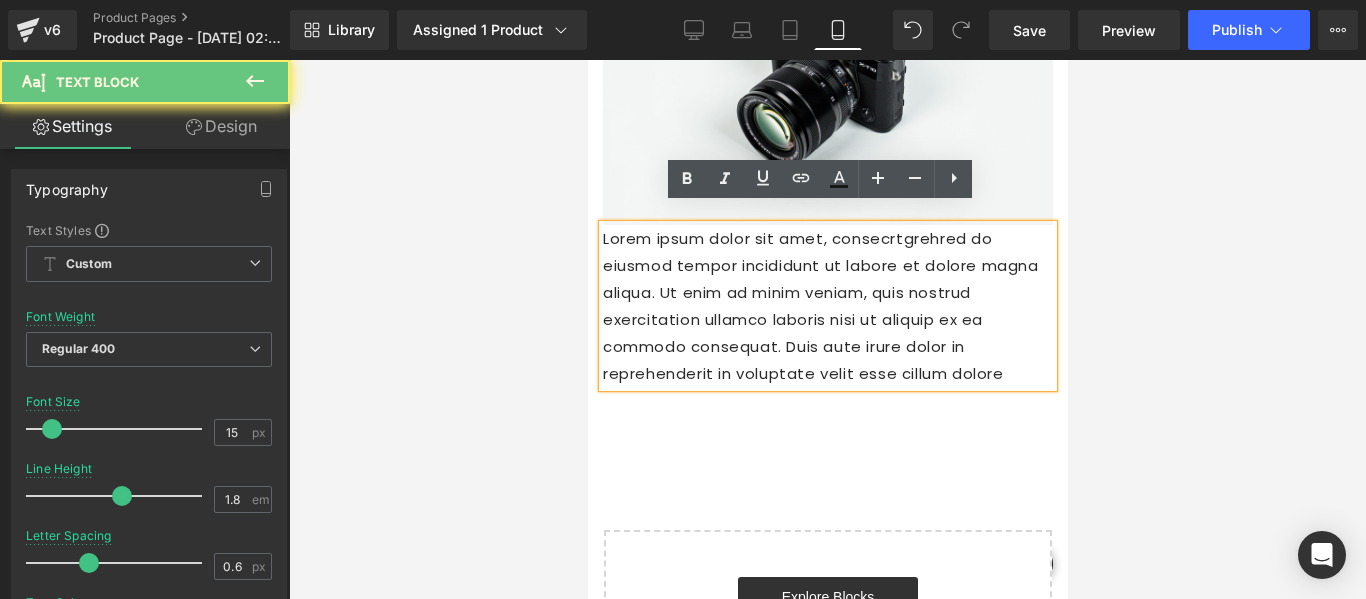 click on "Lorem ipsum dolor sit amet, consecrtgrehred do eiusmod tempor incididunt ut labore et dolore magna aliqua. Ut enim ad minim veniam, quis nostrud exercitation ullamco laboris nisi ut aliquip ex ea commodo consequat. Duis aute irure dolor in reprehenderit in voluptate velit esse cillum dolore" at bounding box center (827, 306) 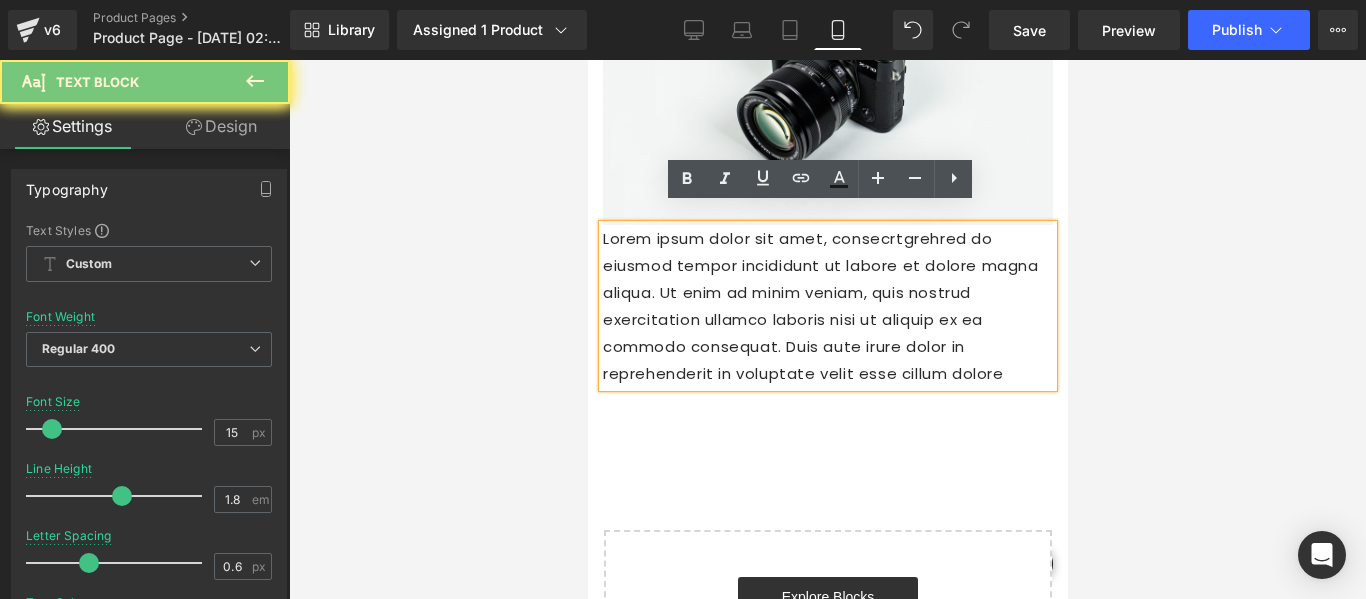 click on "Lorem ipsum dolor sit amet, consecrtgrehred do eiusmod tempor incididunt ut labore et dolore magna aliqua. Ut enim ad minim veniam, quis nostrud exercitation ullamco laboris nisi ut aliquip ex ea commodo consequat. Duis aute irure dolor in reprehenderit in voluptate velit esse cillum dolore" at bounding box center [827, 306] 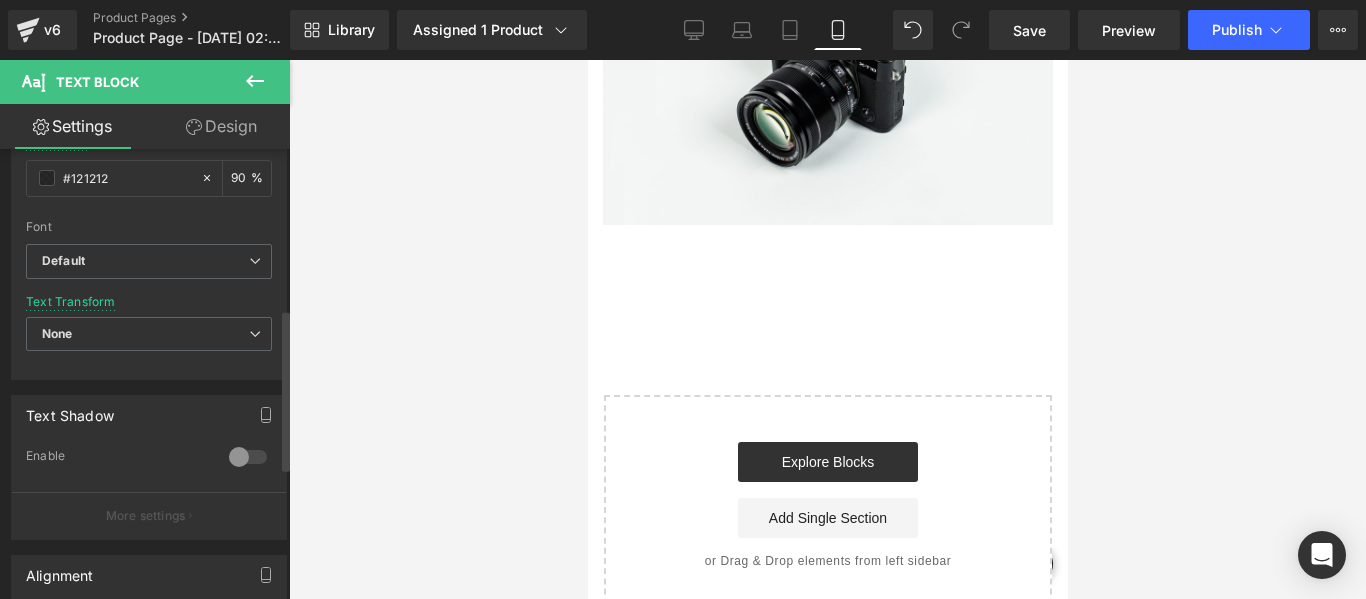 scroll, scrollTop: 415, scrollLeft: 0, axis: vertical 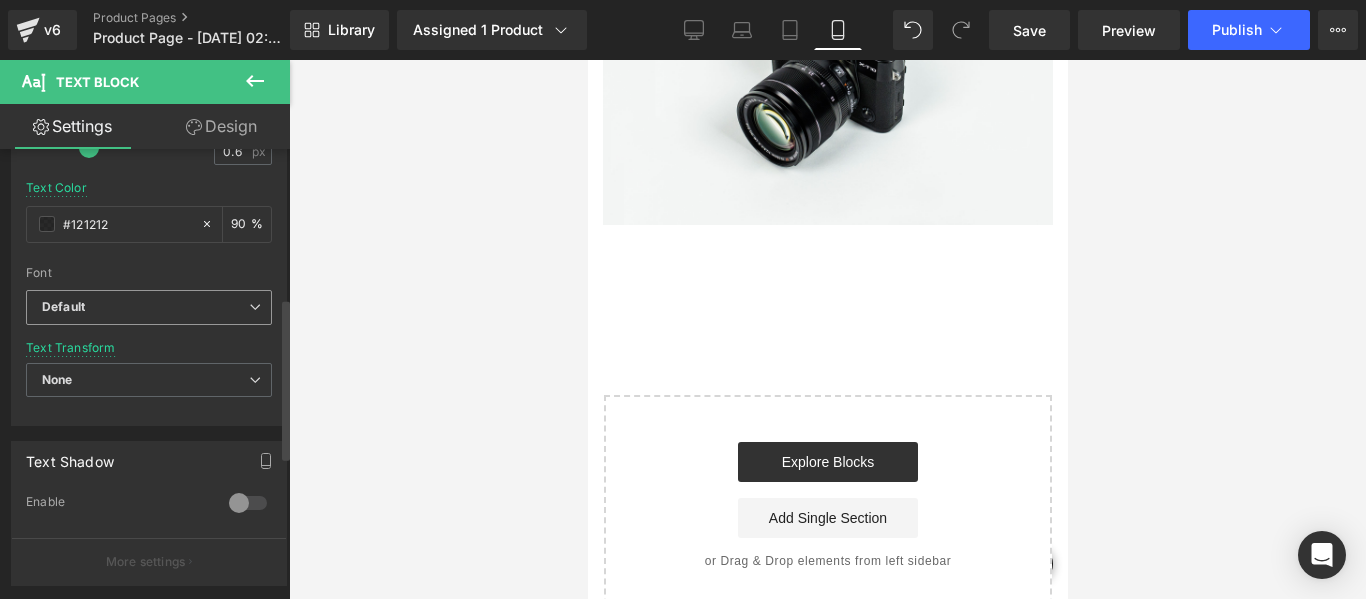 click on "Default" at bounding box center [149, 307] 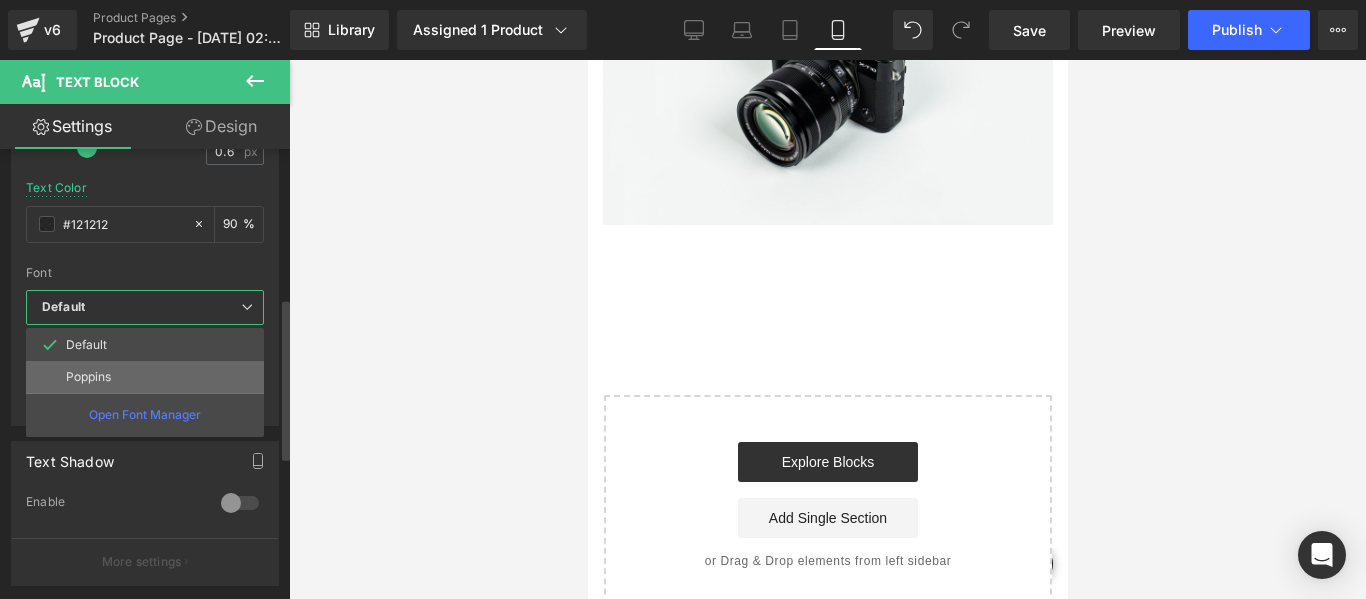 click on "Poppins" at bounding box center [145, 377] 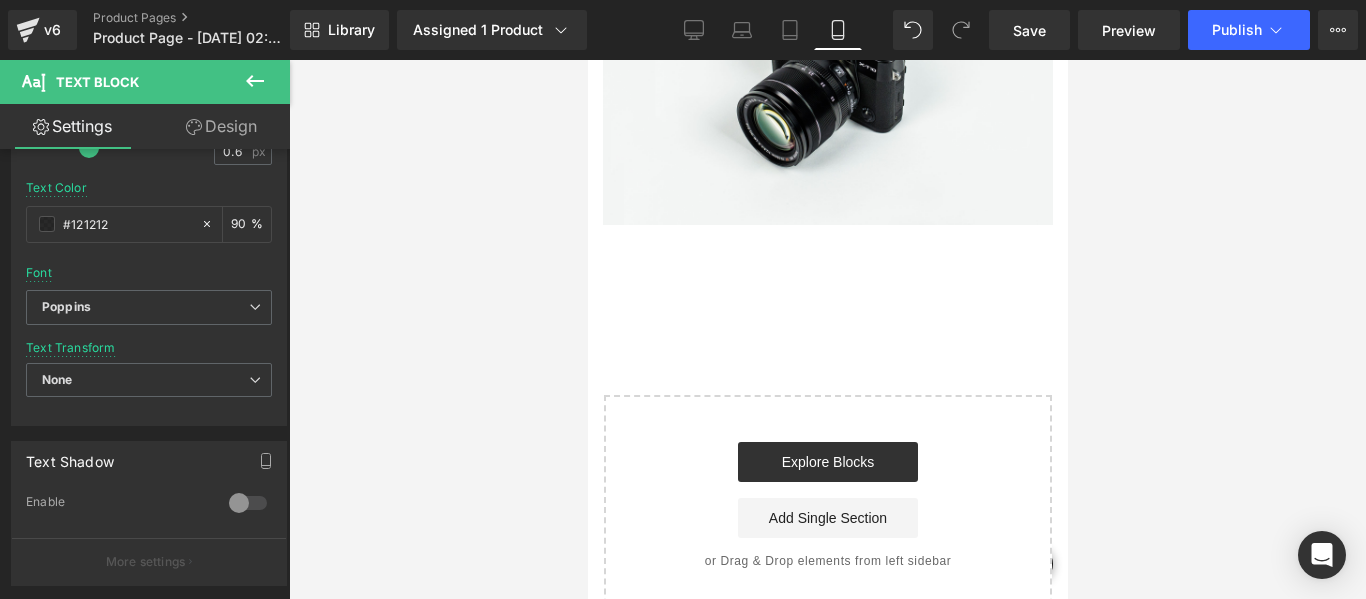 click on "43px" at bounding box center [587, 60] 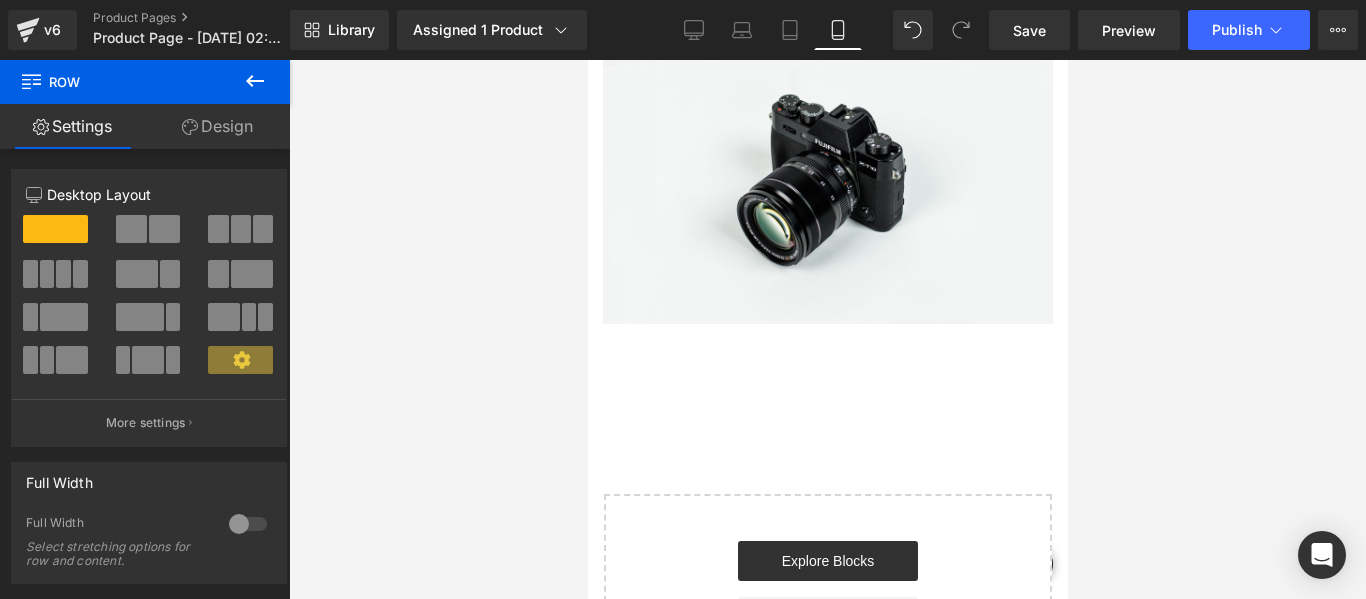 scroll, scrollTop: 700, scrollLeft: 0, axis: vertical 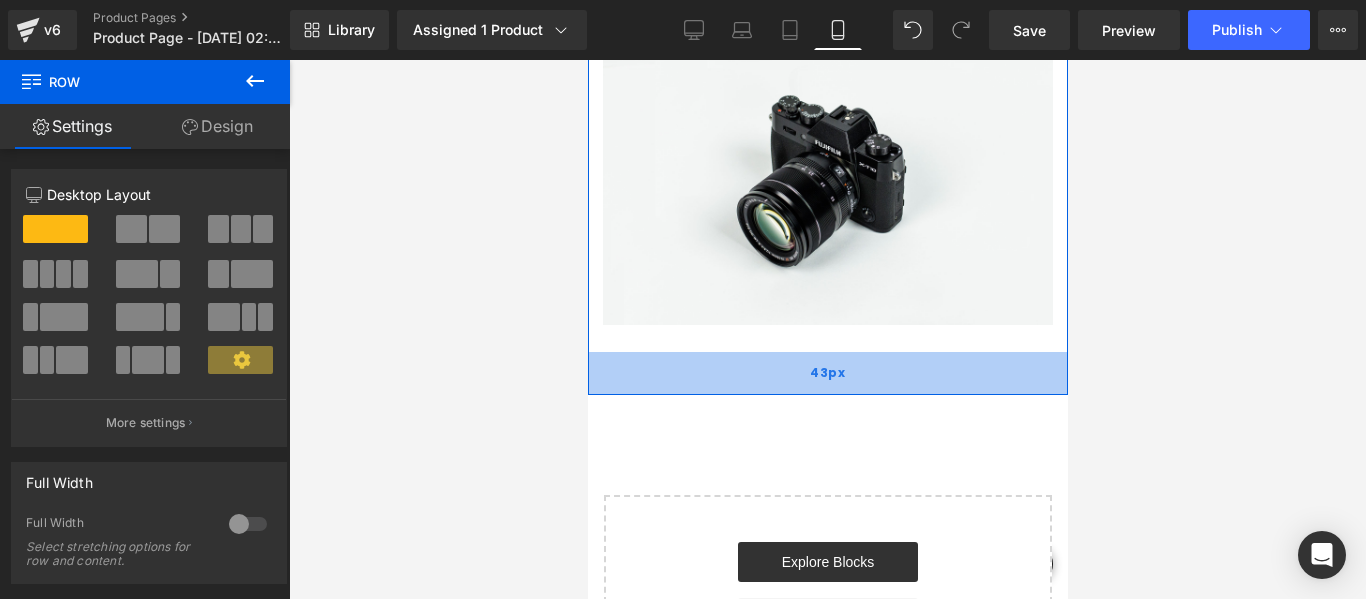 click on "43px" at bounding box center [827, 373] 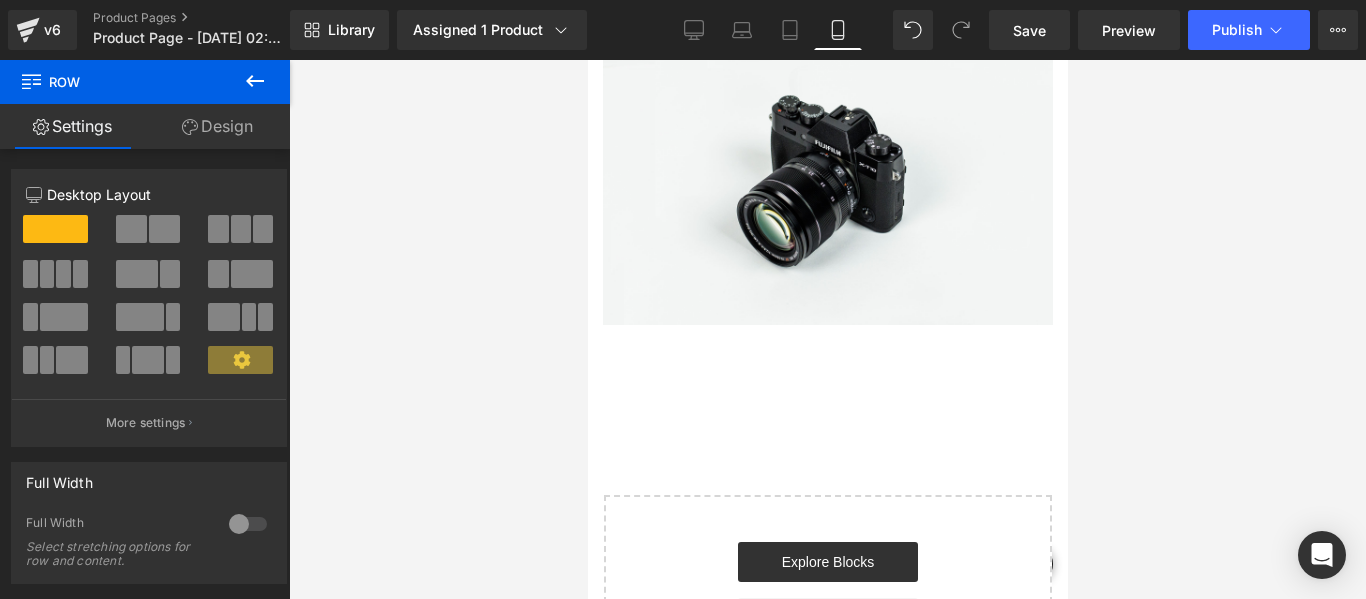 click 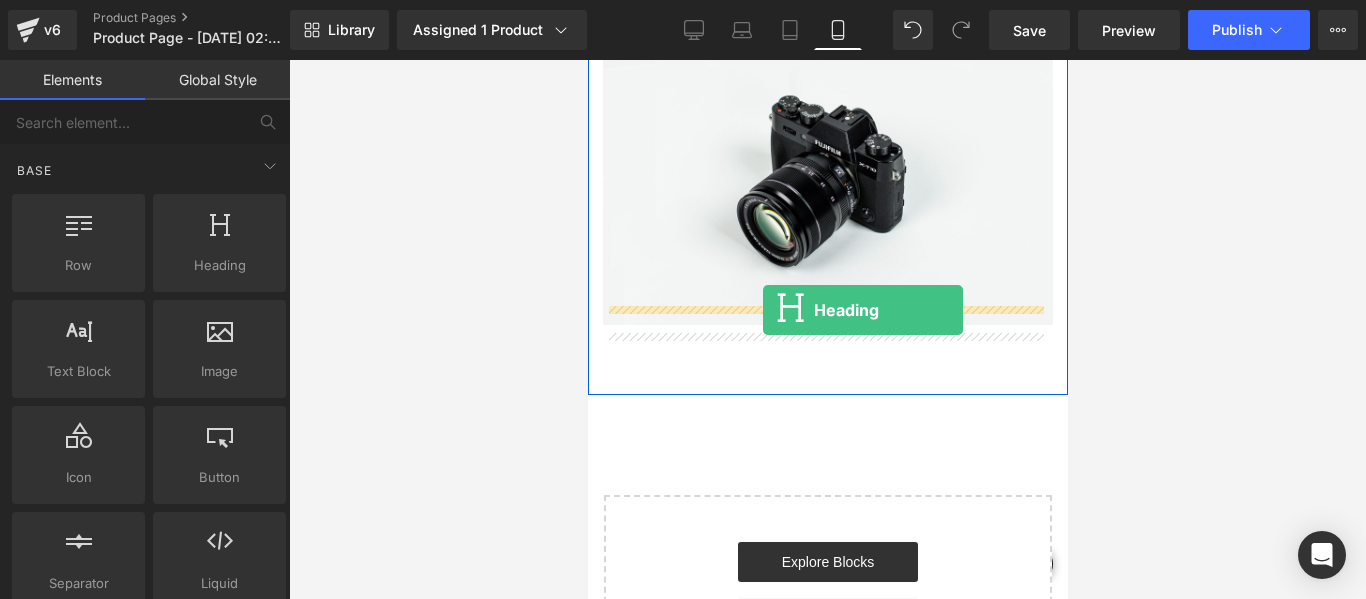 drag, startPoint x: 813, startPoint y: 343, endPoint x: 762, endPoint y: 310, distance: 60.74537 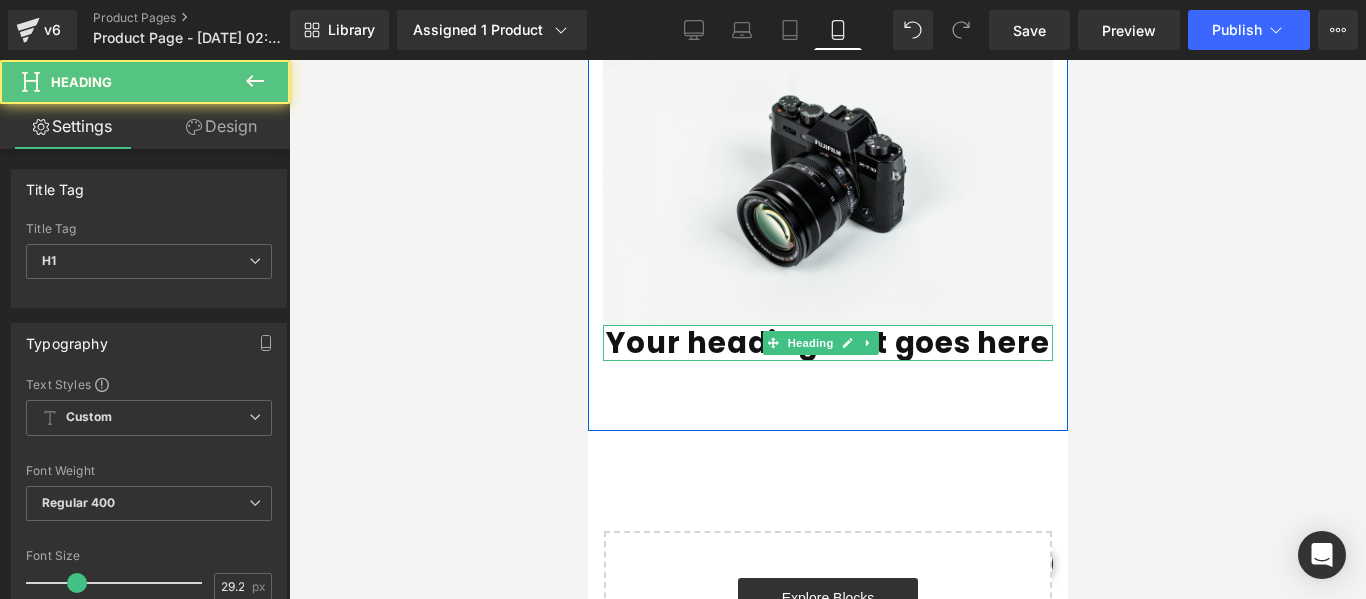click 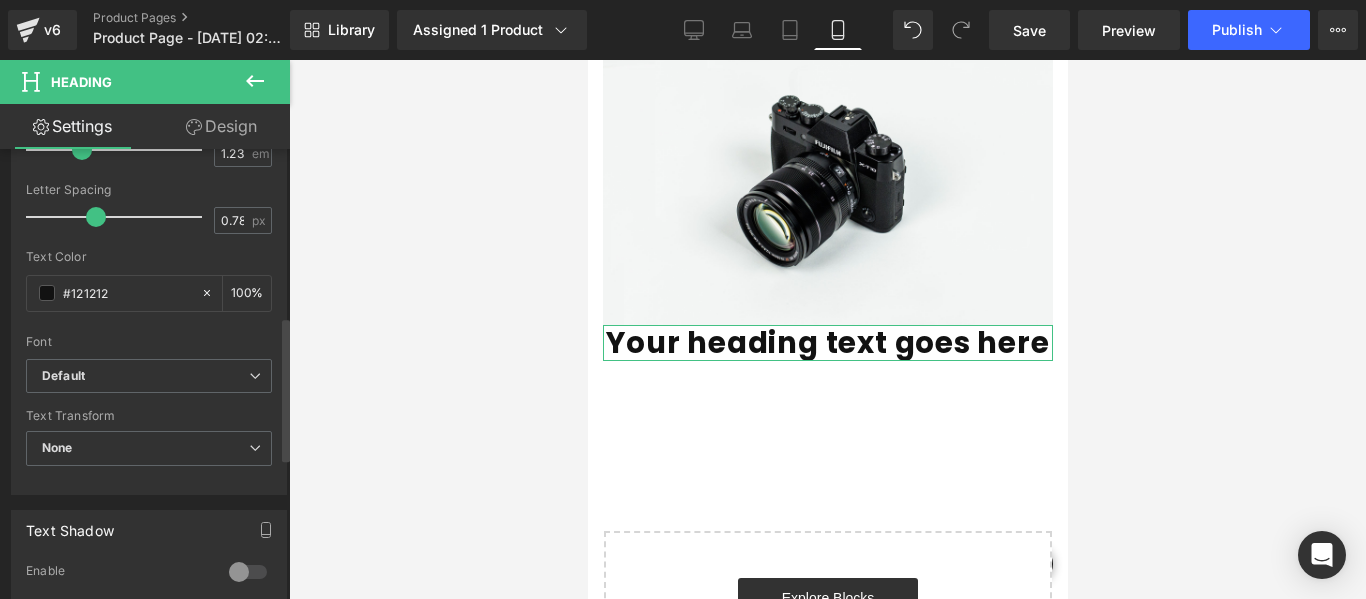 scroll, scrollTop: 600, scrollLeft: 0, axis: vertical 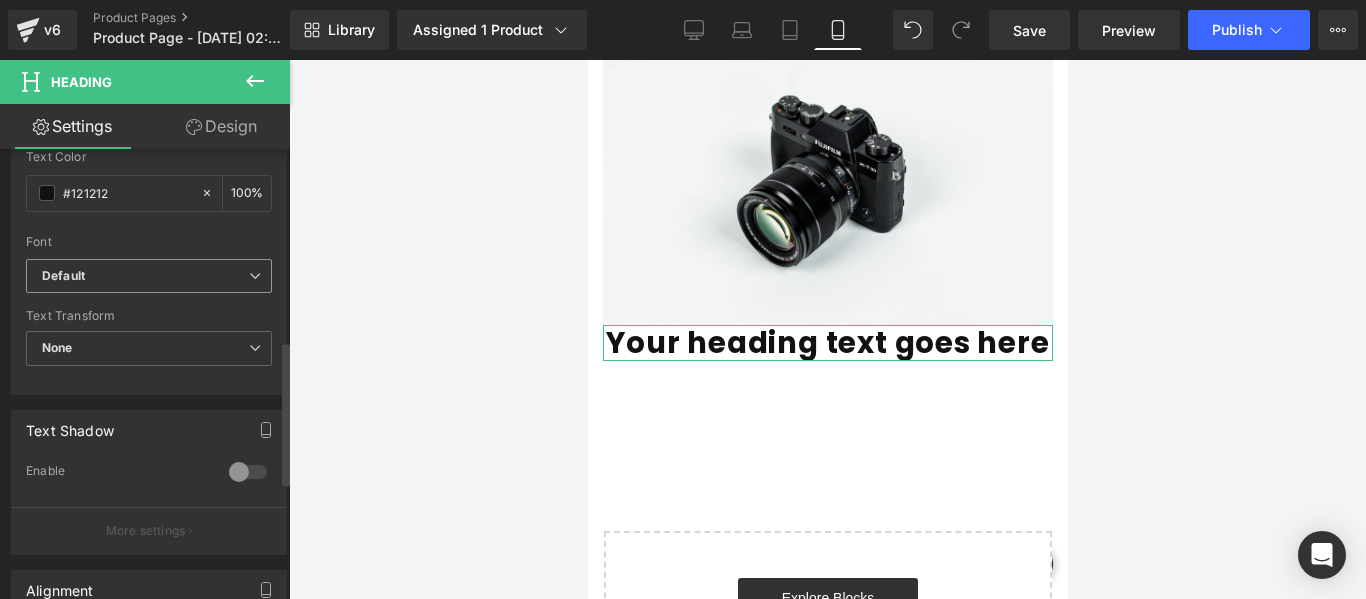 click on "Default" at bounding box center (145, 276) 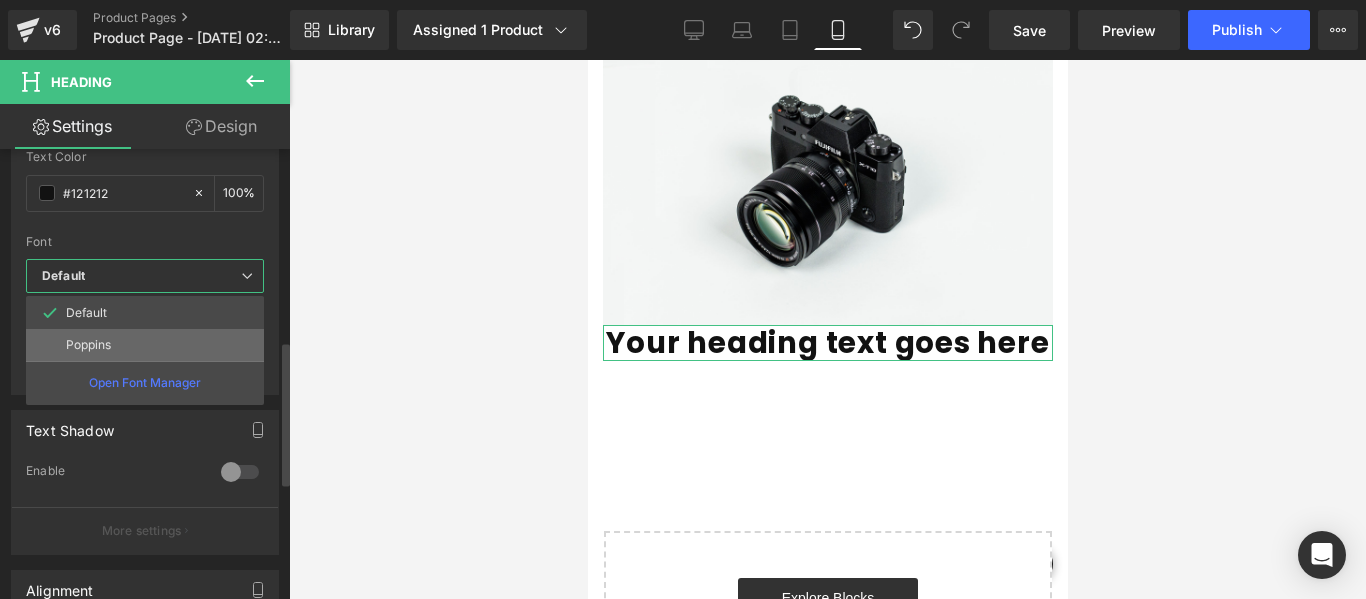 click on "Poppins" at bounding box center [145, 345] 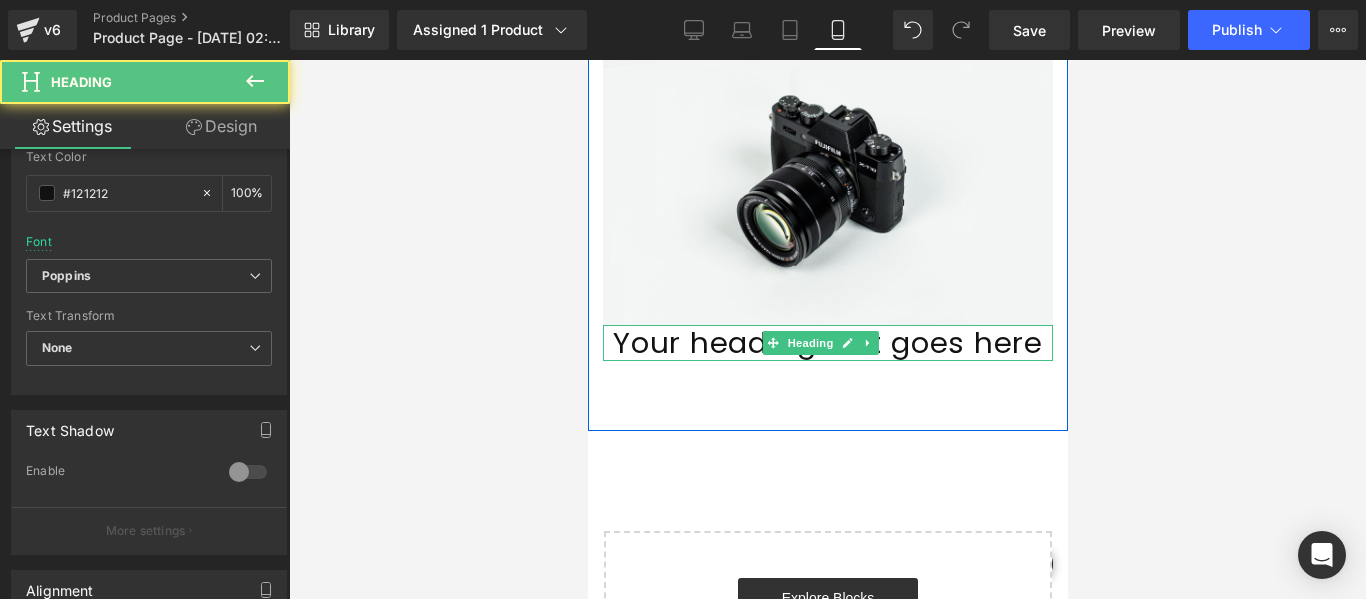 click on "Your heading text goes here" at bounding box center [827, 343] 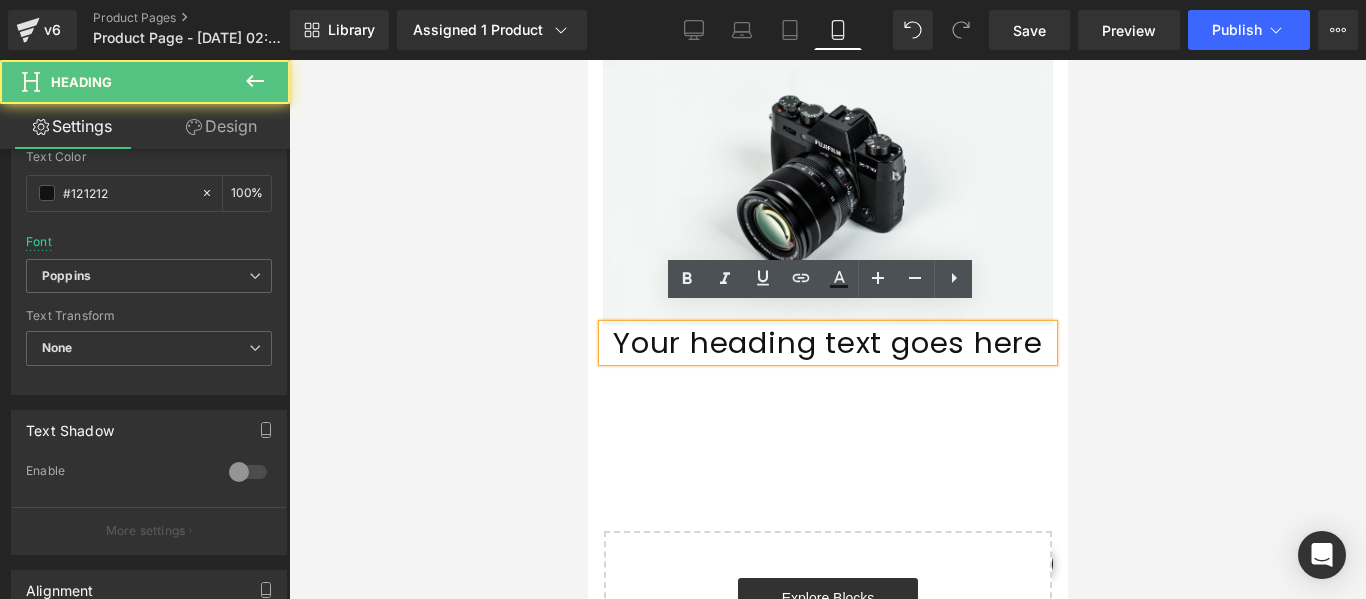 click on "Your heading text goes here" at bounding box center [827, 343] 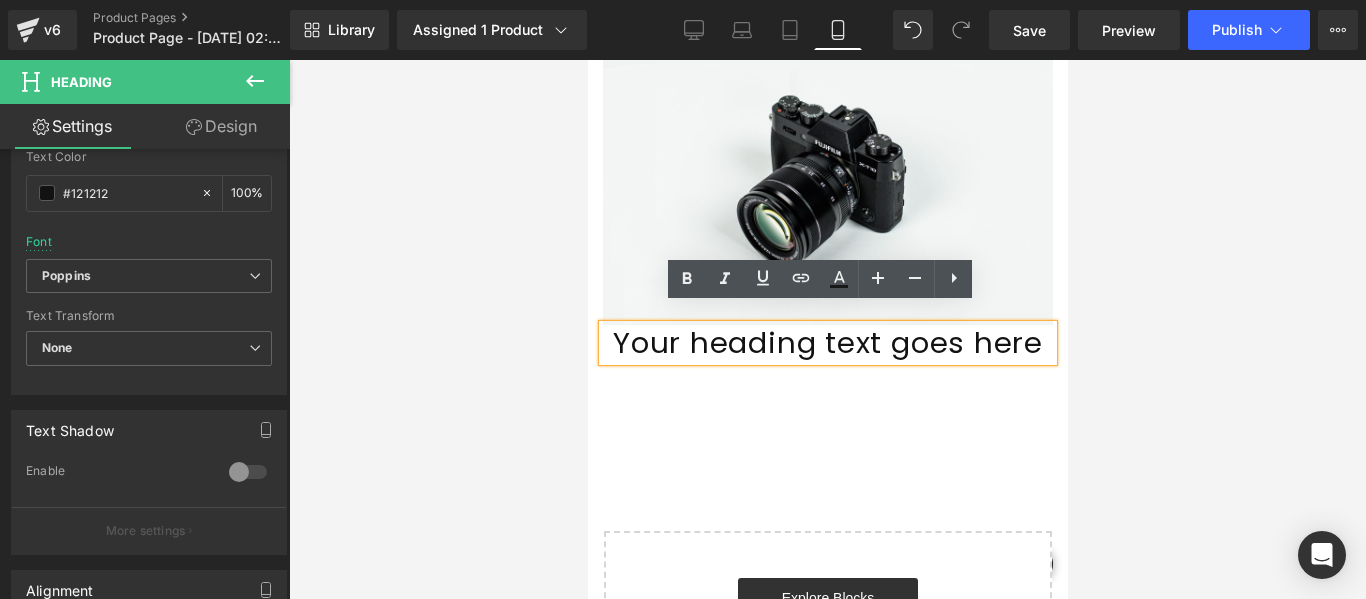 click at bounding box center [587, 60] 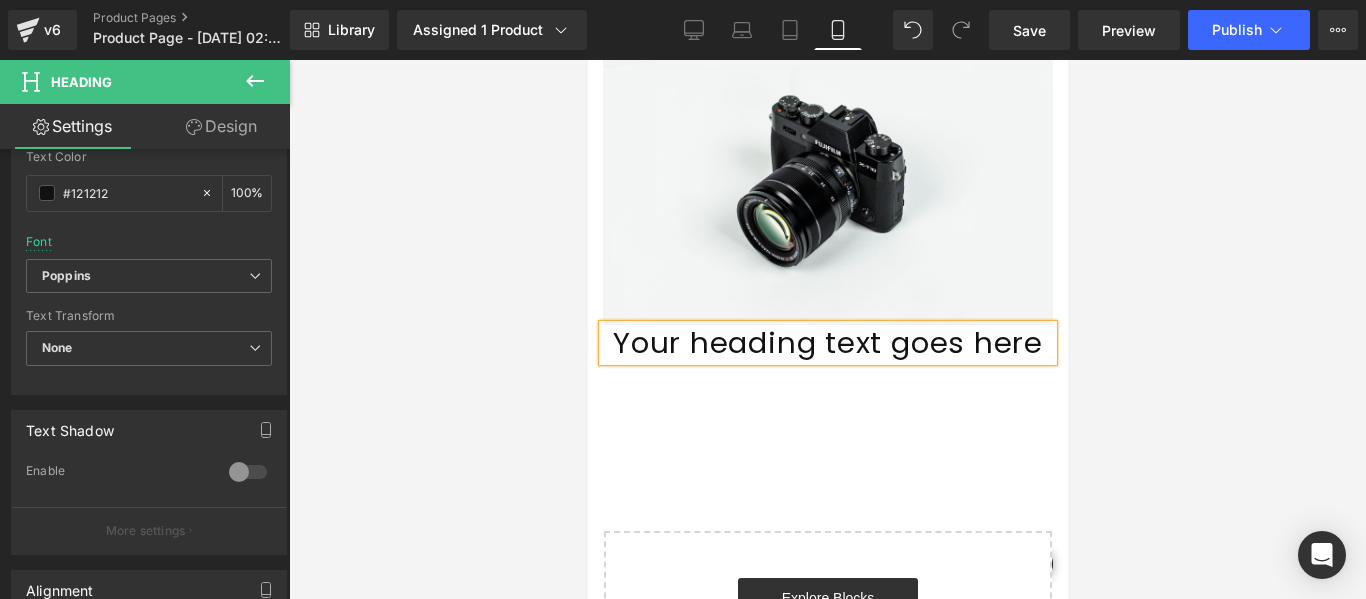 click at bounding box center (587, 60) 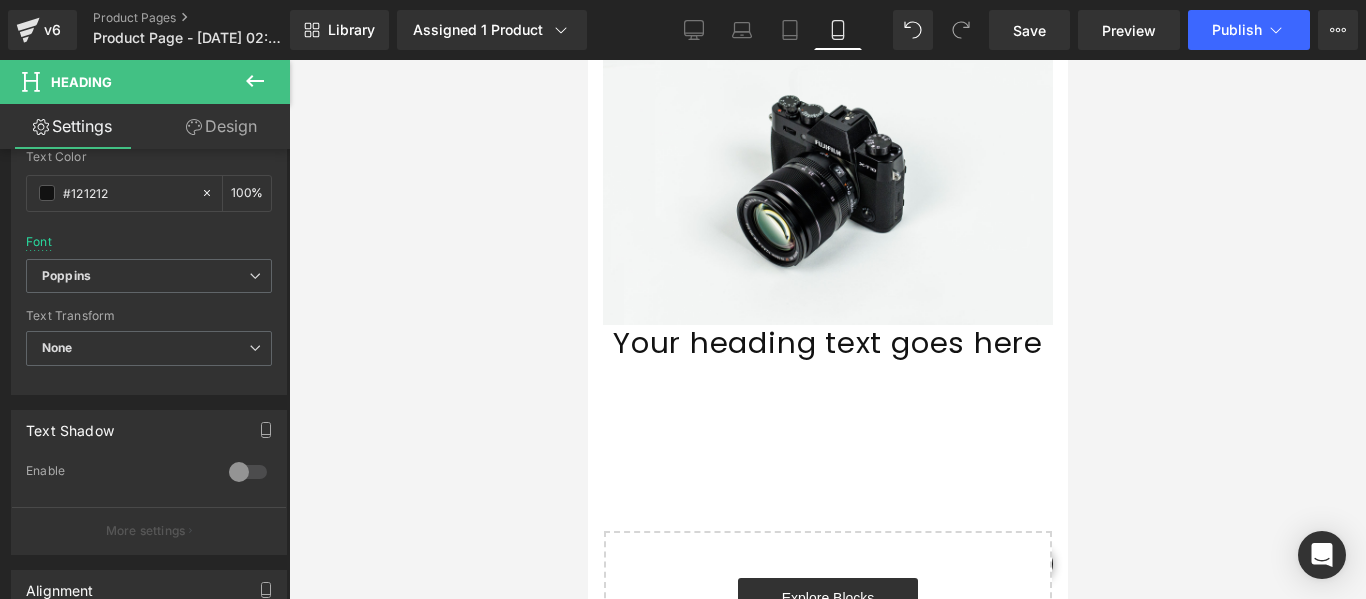 click at bounding box center (587, 60) 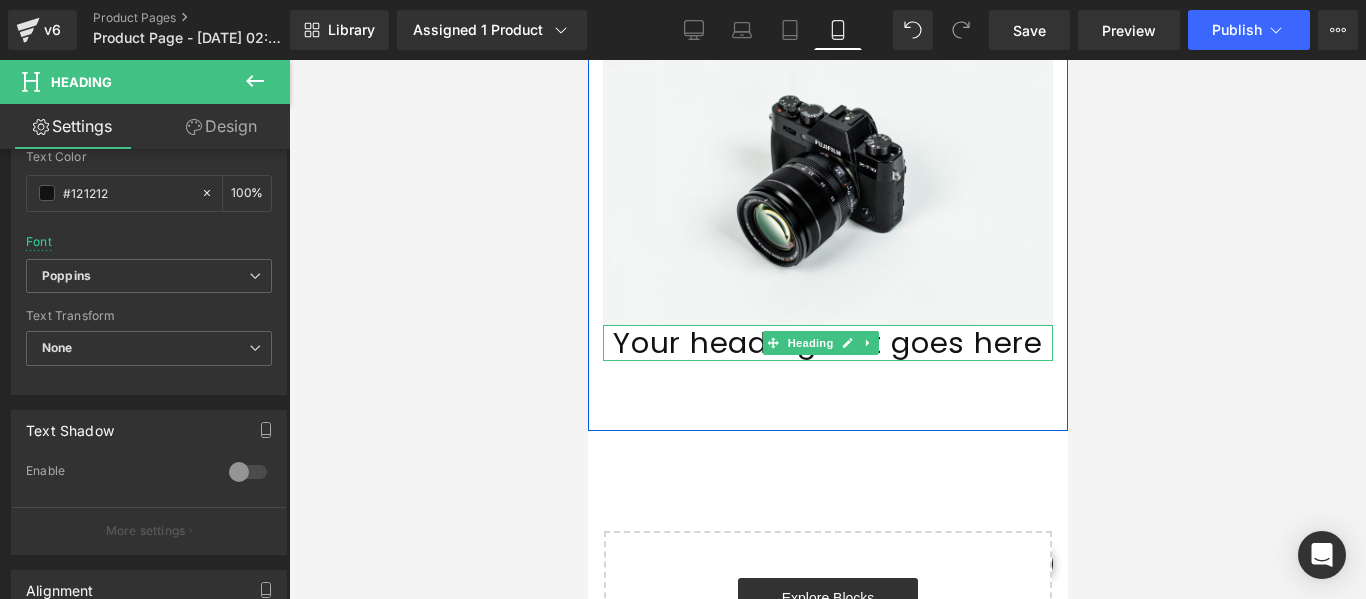 click on "Your heading text goes here" at bounding box center [827, 343] 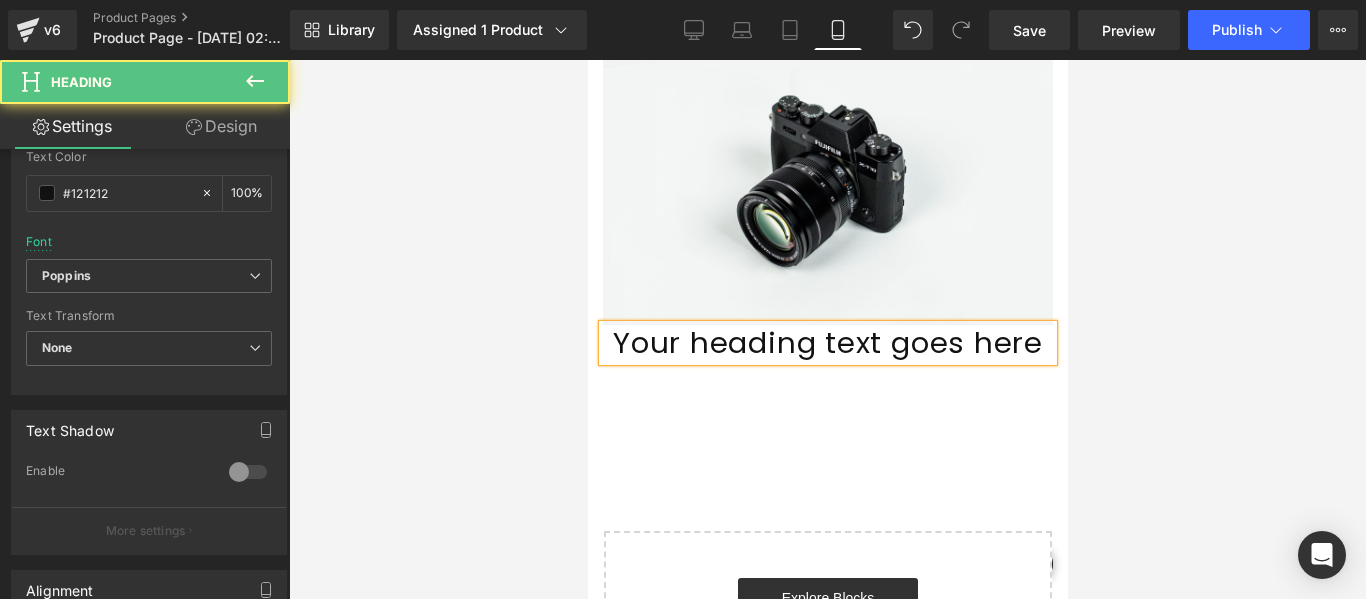 click on "Your heading text goes here" at bounding box center (827, 343) 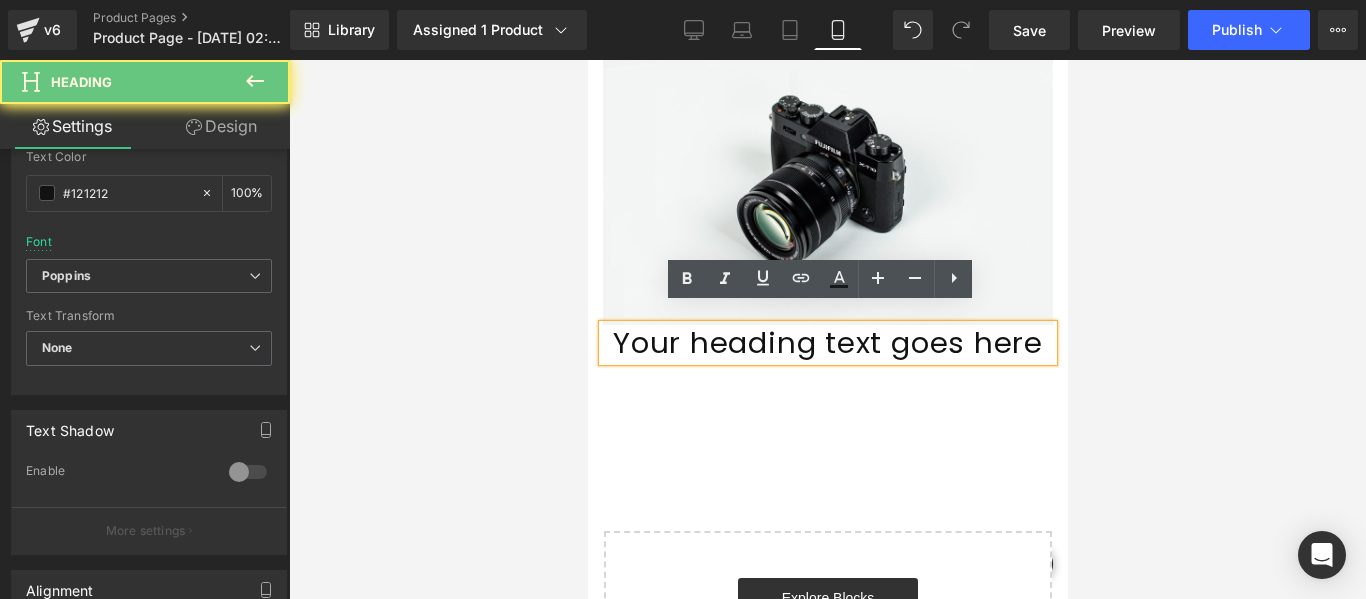 click on "Your heading text goes here" at bounding box center (827, 343) 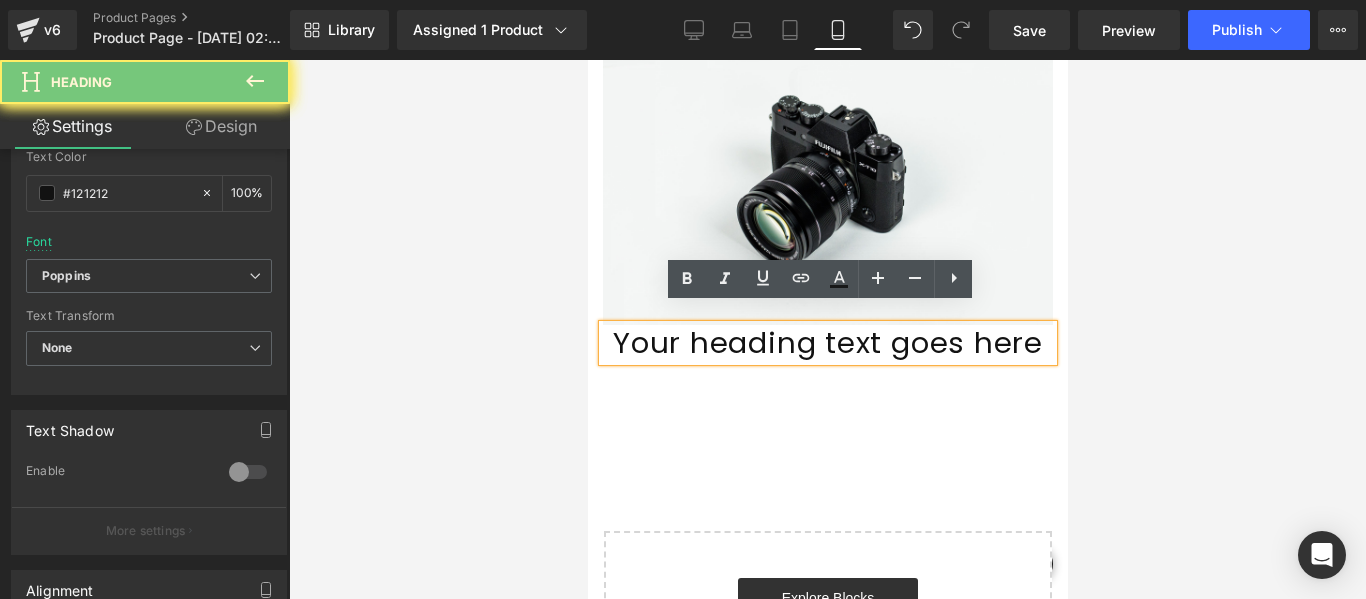 click on "Your heading text goes here" at bounding box center [827, 343] 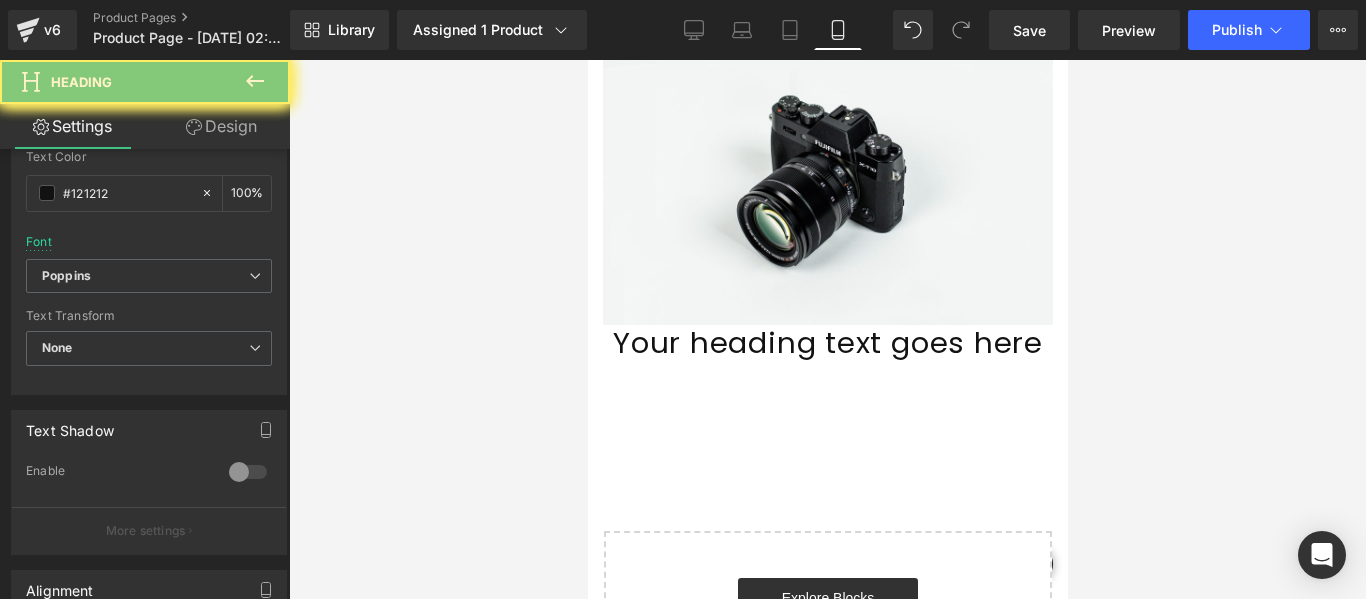 click at bounding box center (255, 82) 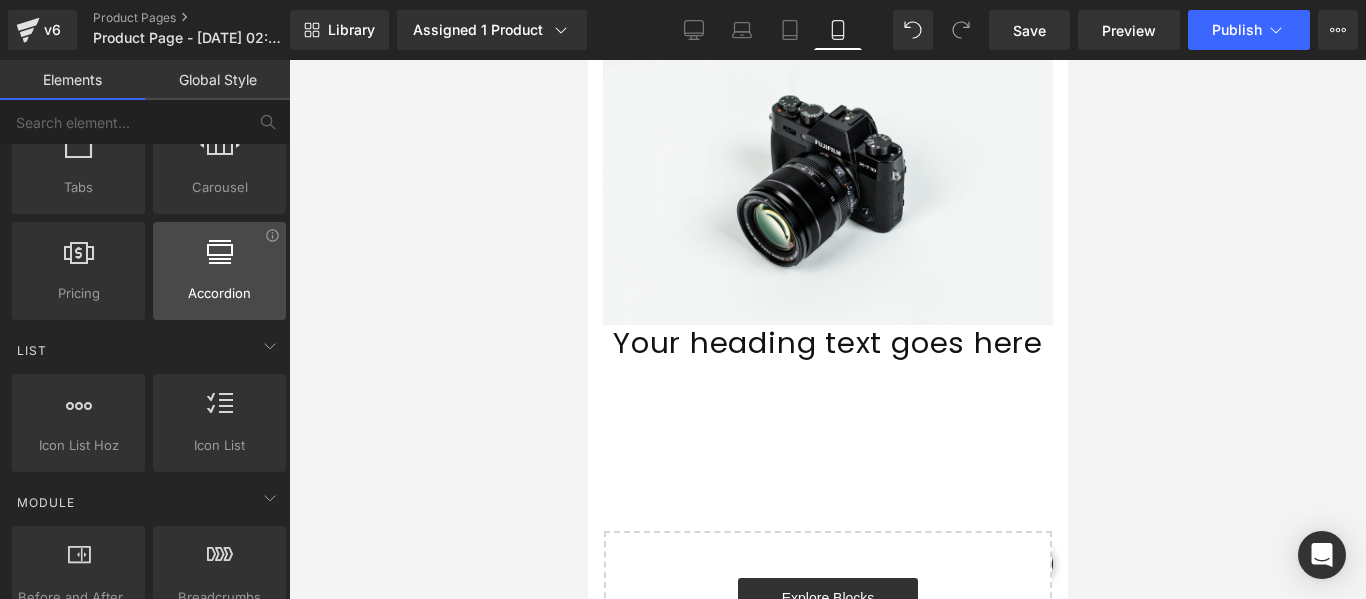 scroll, scrollTop: 900, scrollLeft: 0, axis: vertical 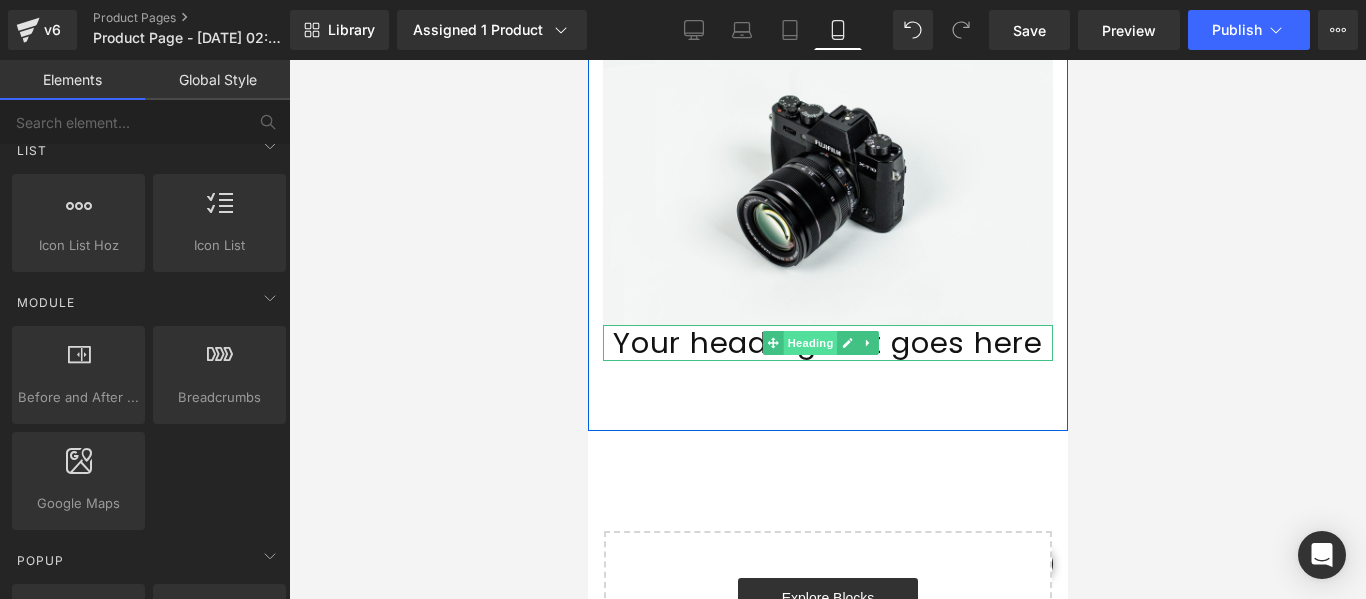 click on "Heading" at bounding box center [809, 343] 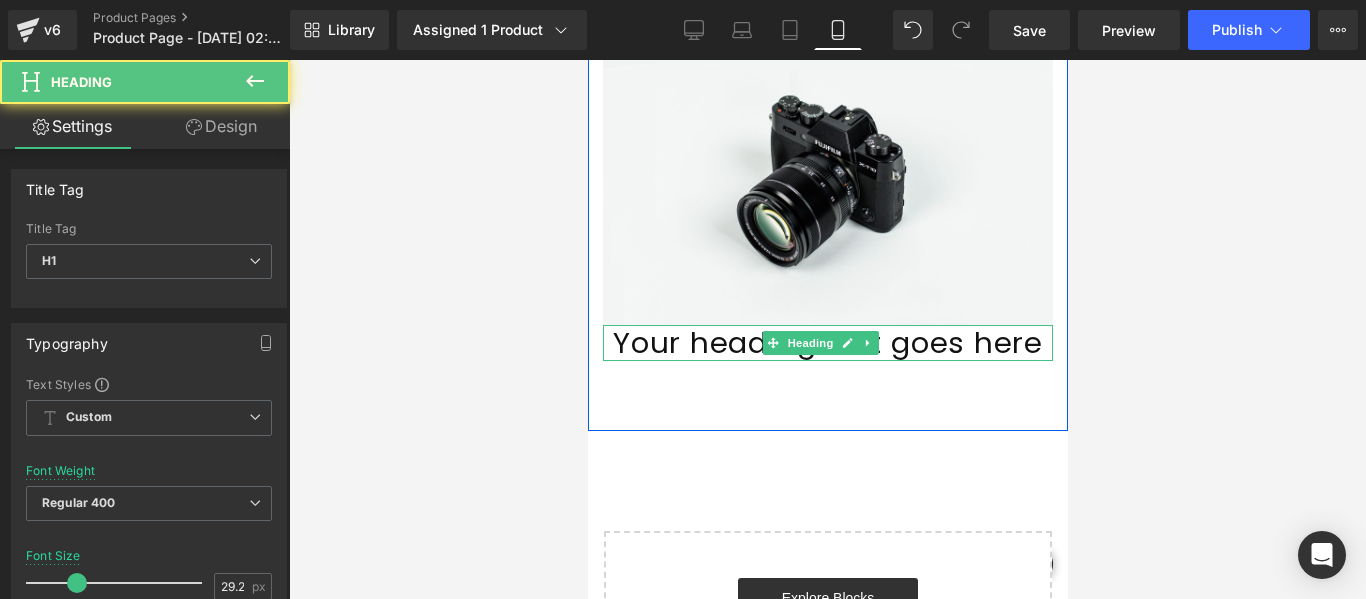 click on "Your heading text goes here" at bounding box center [827, 343] 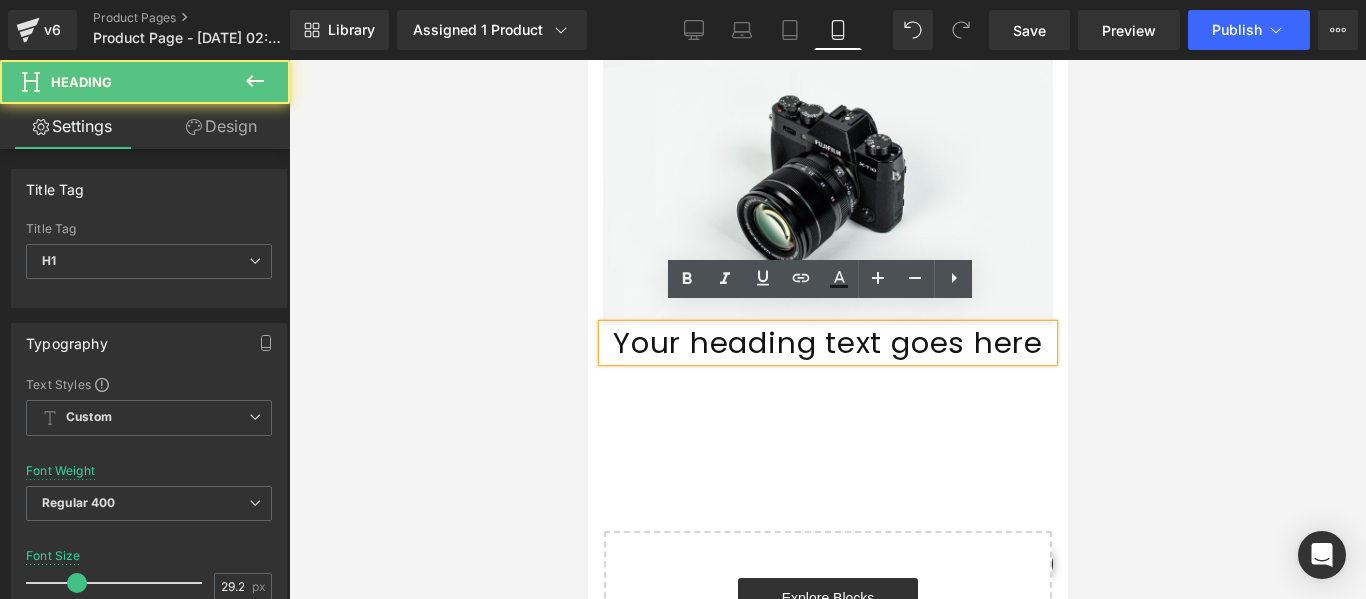 click on "Your heading text goes here" at bounding box center [827, 343] 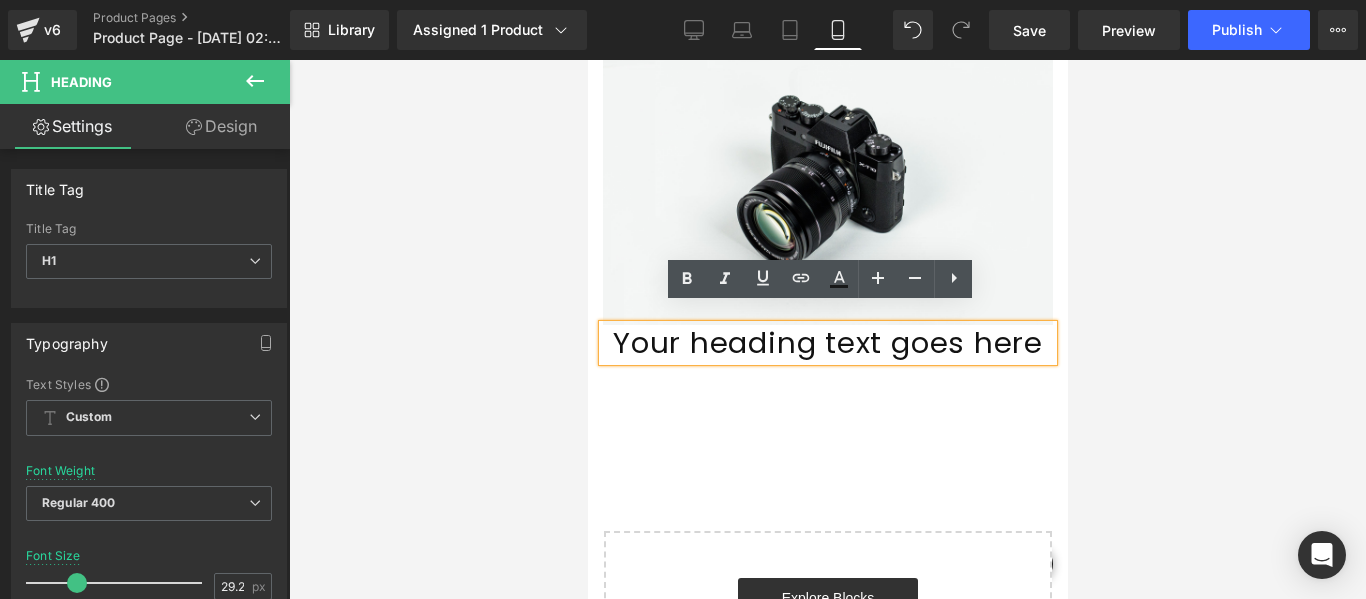click at bounding box center [863, 375] 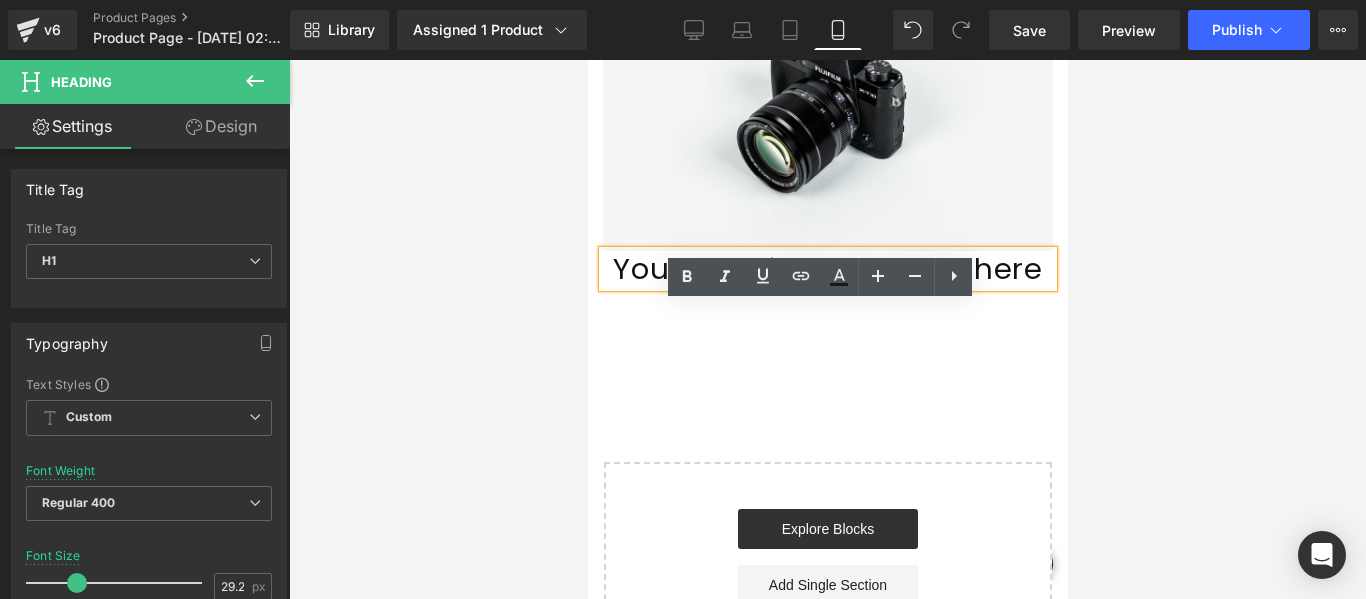 click on "Explore Blocks
Add Single Section" at bounding box center [827, 557] 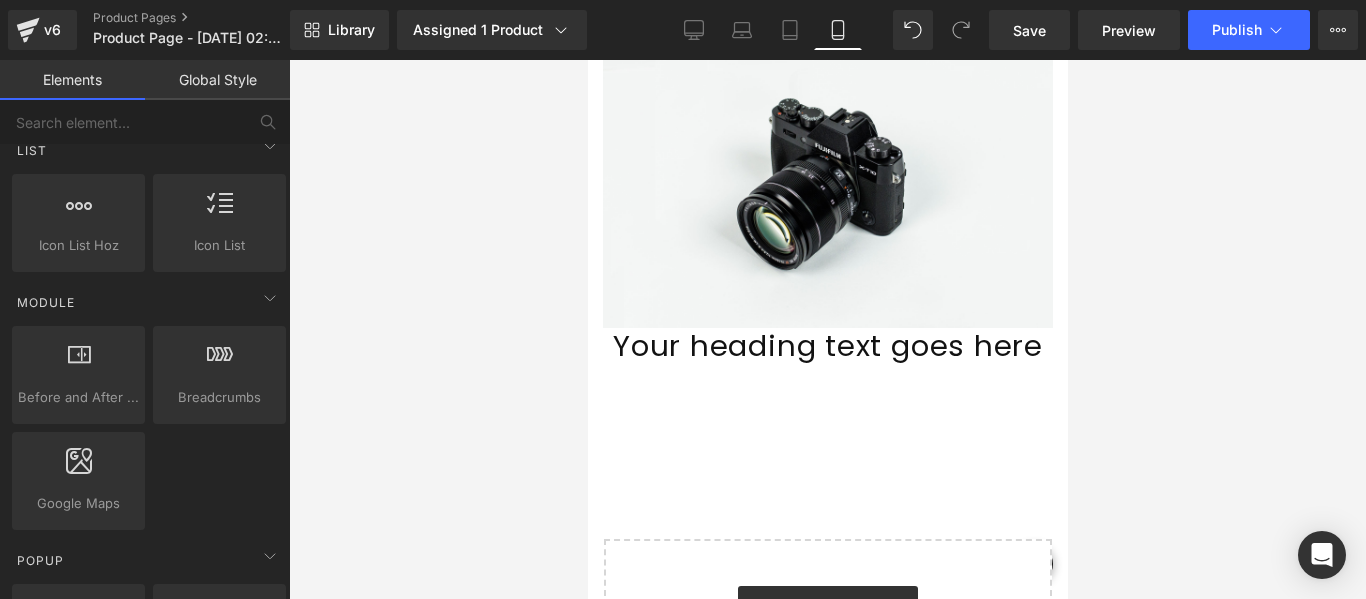 scroll, scrollTop: 629, scrollLeft: 0, axis: vertical 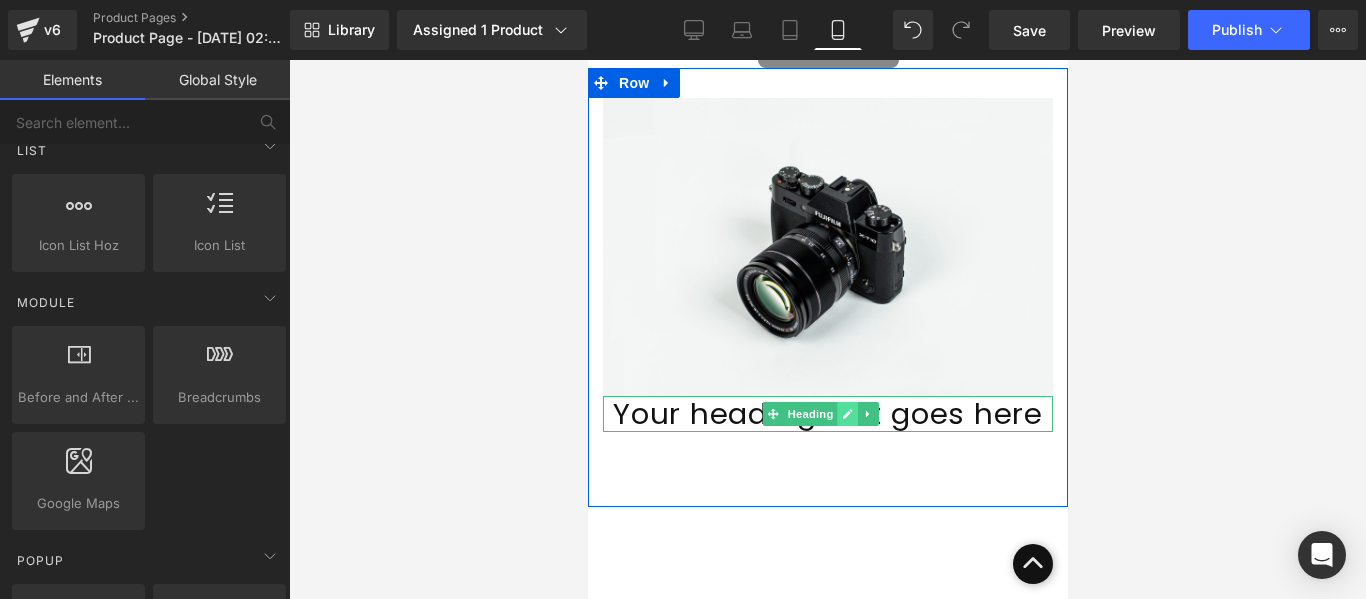click 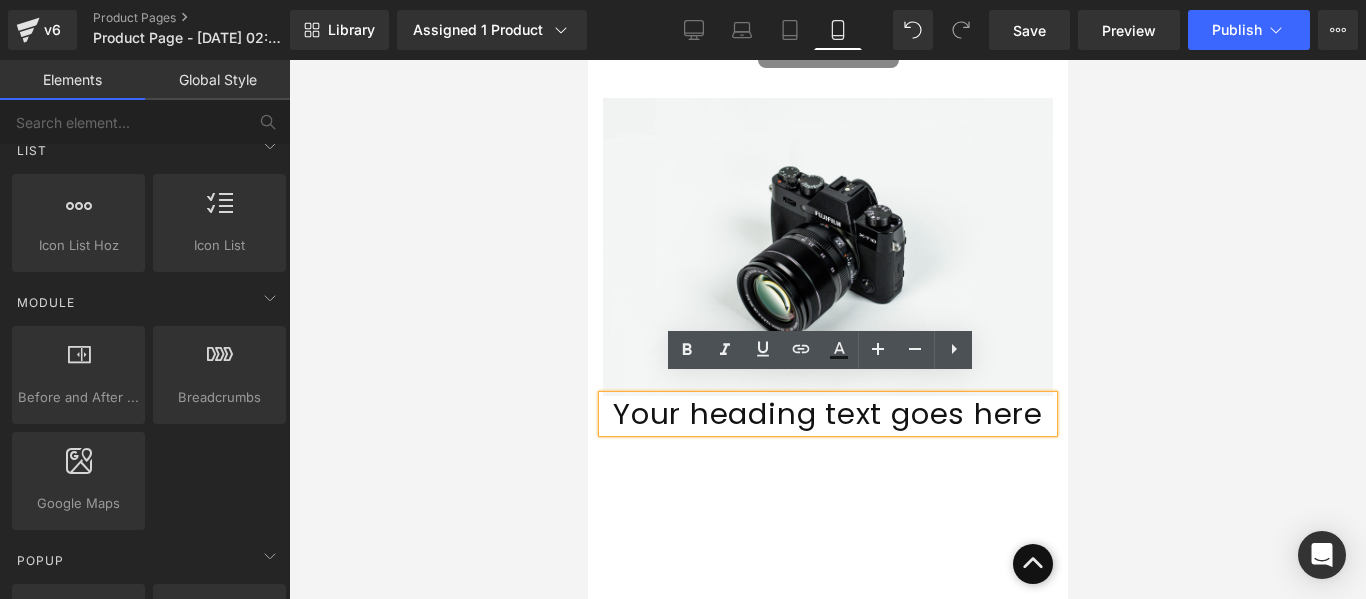 click on "Your heading text goes here" at bounding box center [827, 414] 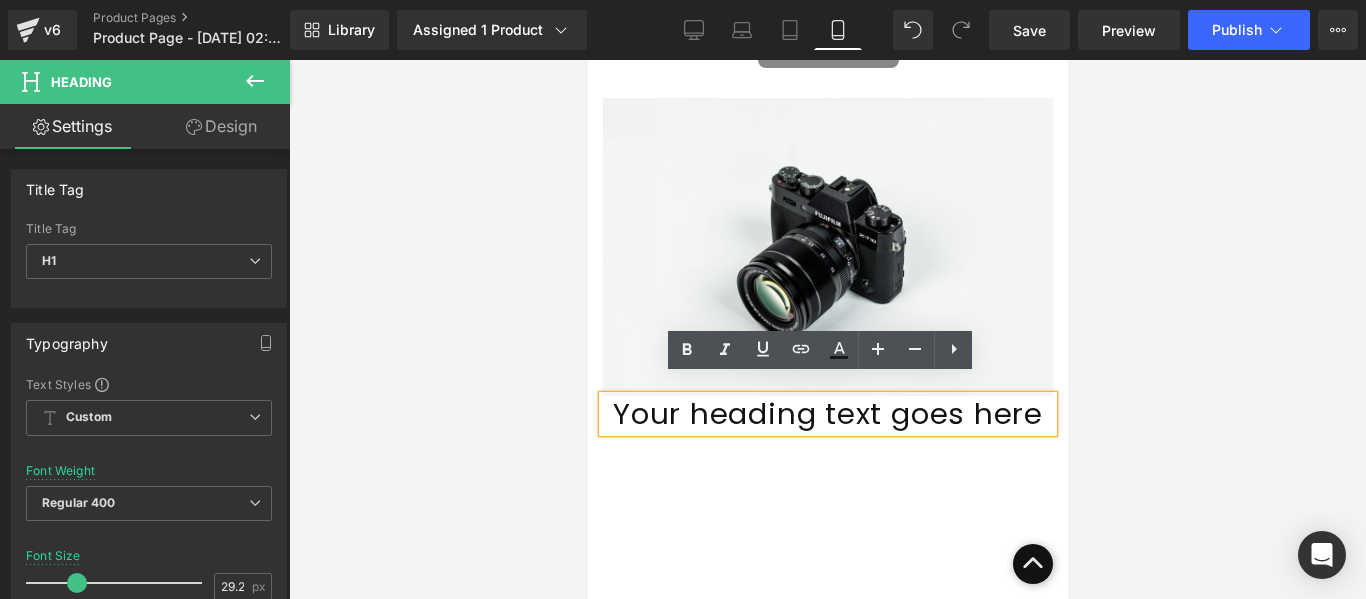 click on "Your heading text goes here" at bounding box center [827, 414] 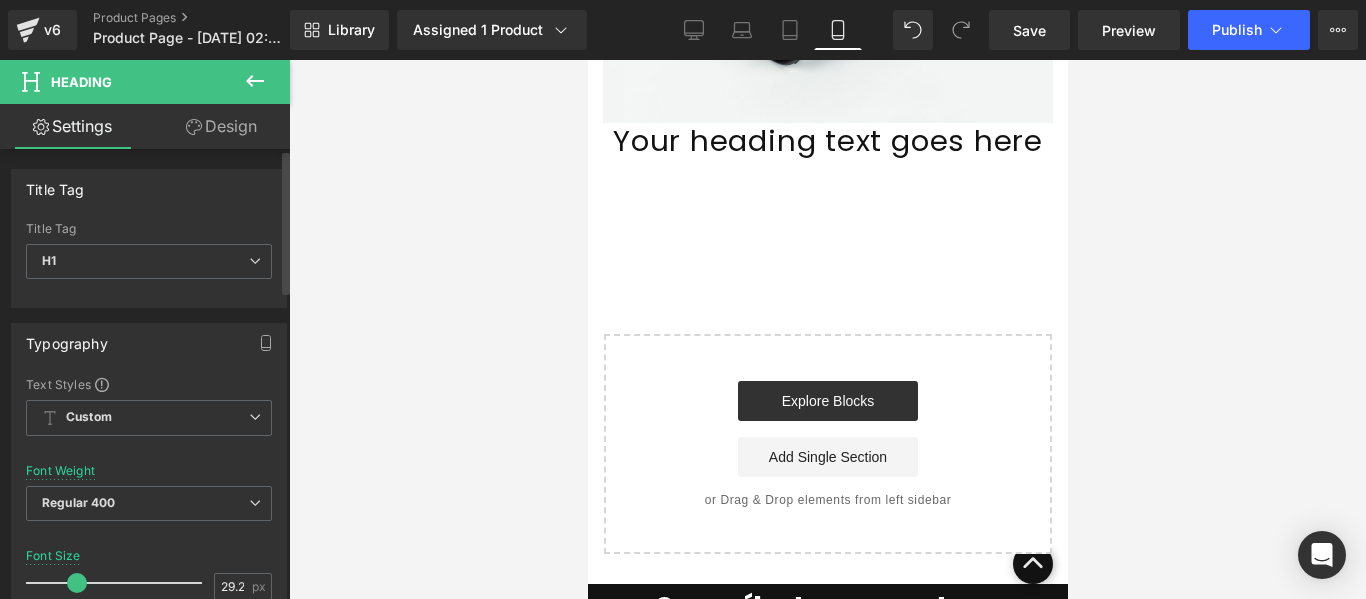scroll, scrollTop: 929, scrollLeft: 0, axis: vertical 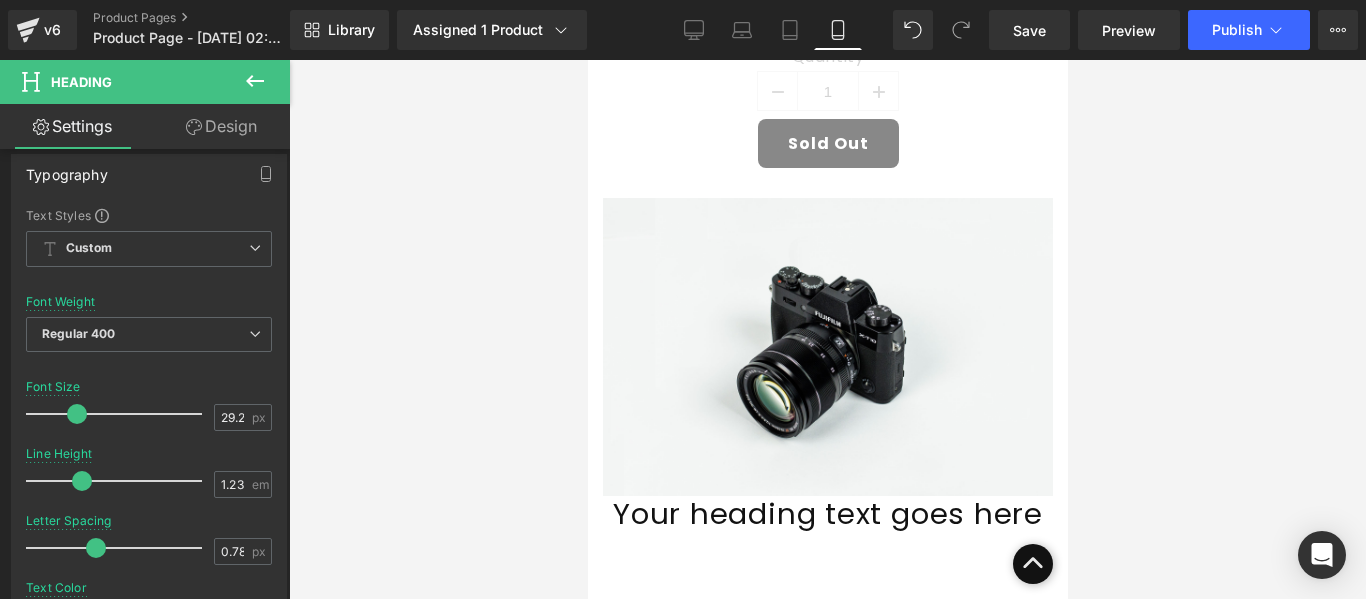 click on "Loading Product" at bounding box center (683, 520) 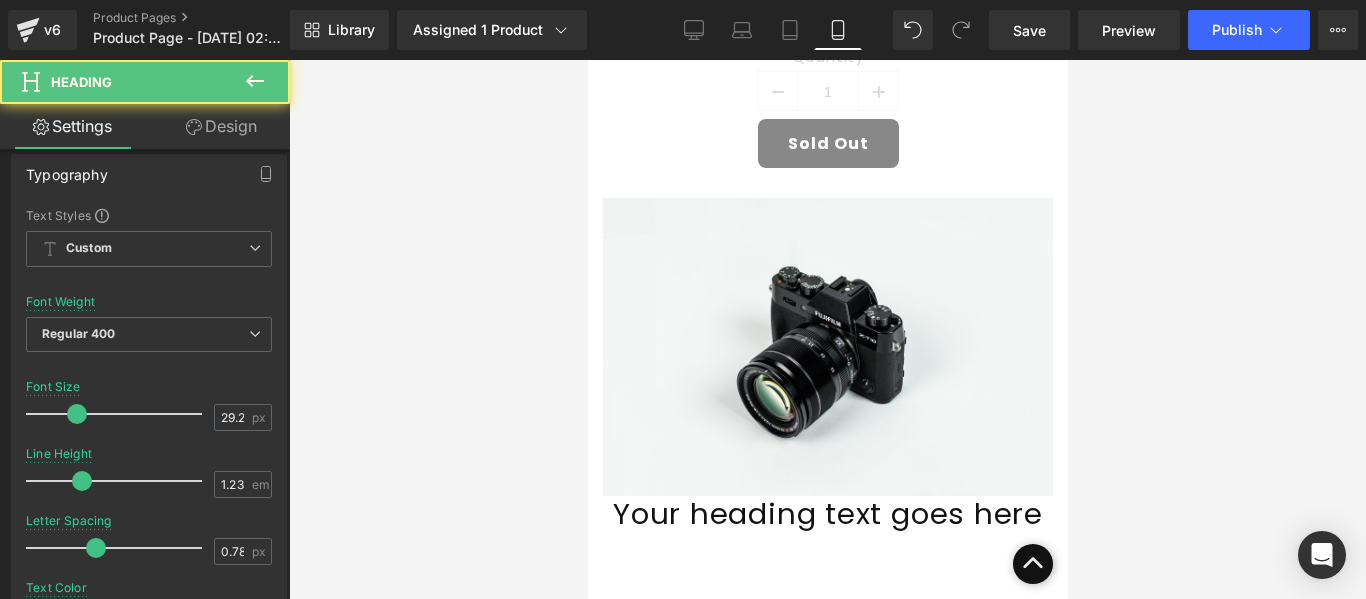 click on "Your heading text goes here" at bounding box center [827, 514] 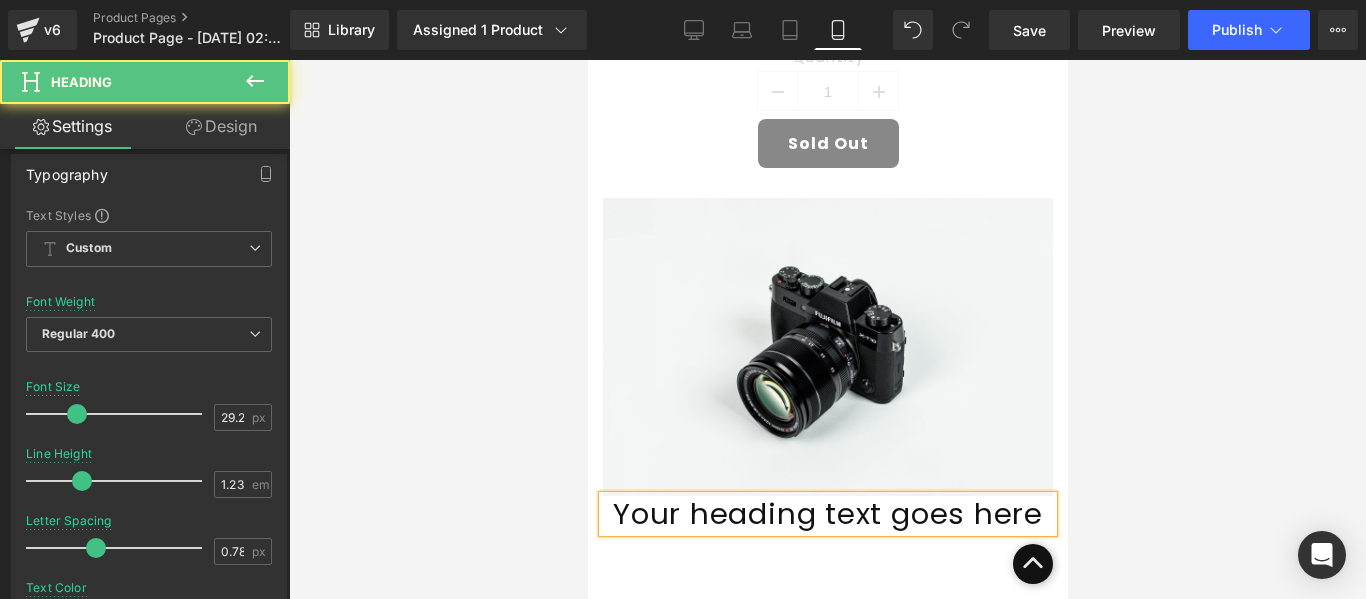 click on "Your heading text goes here" at bounding box center [827, 514] 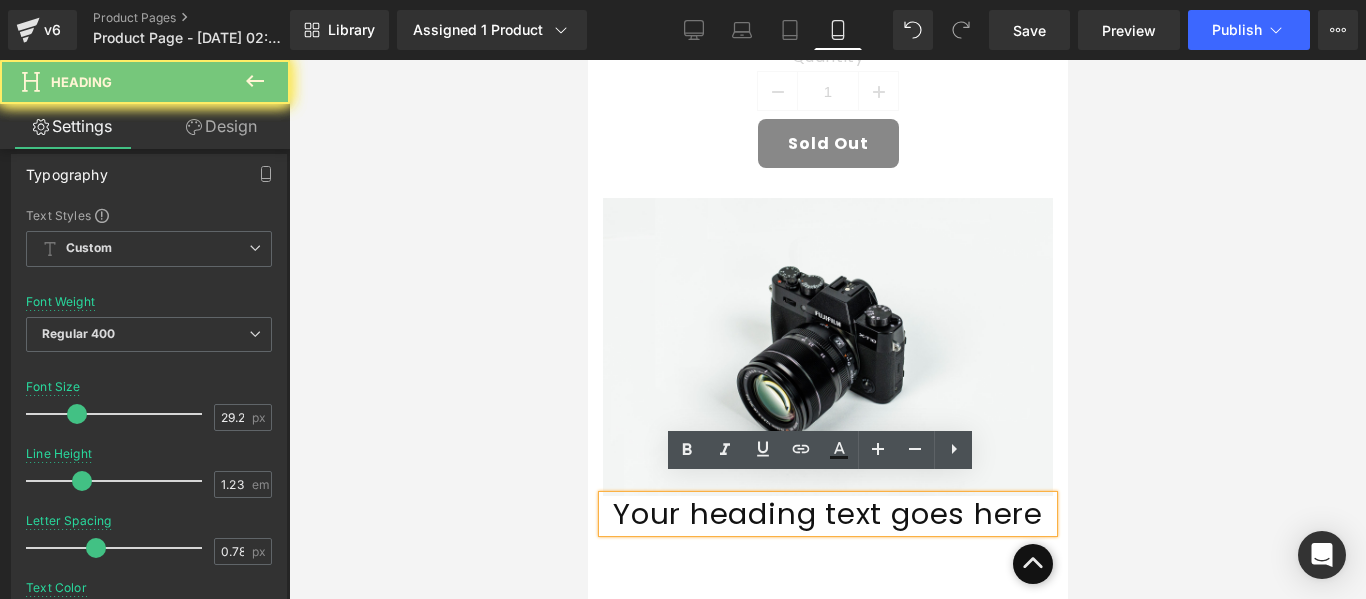 click on "Your heading text goes here" at bounding box center (827, 514) 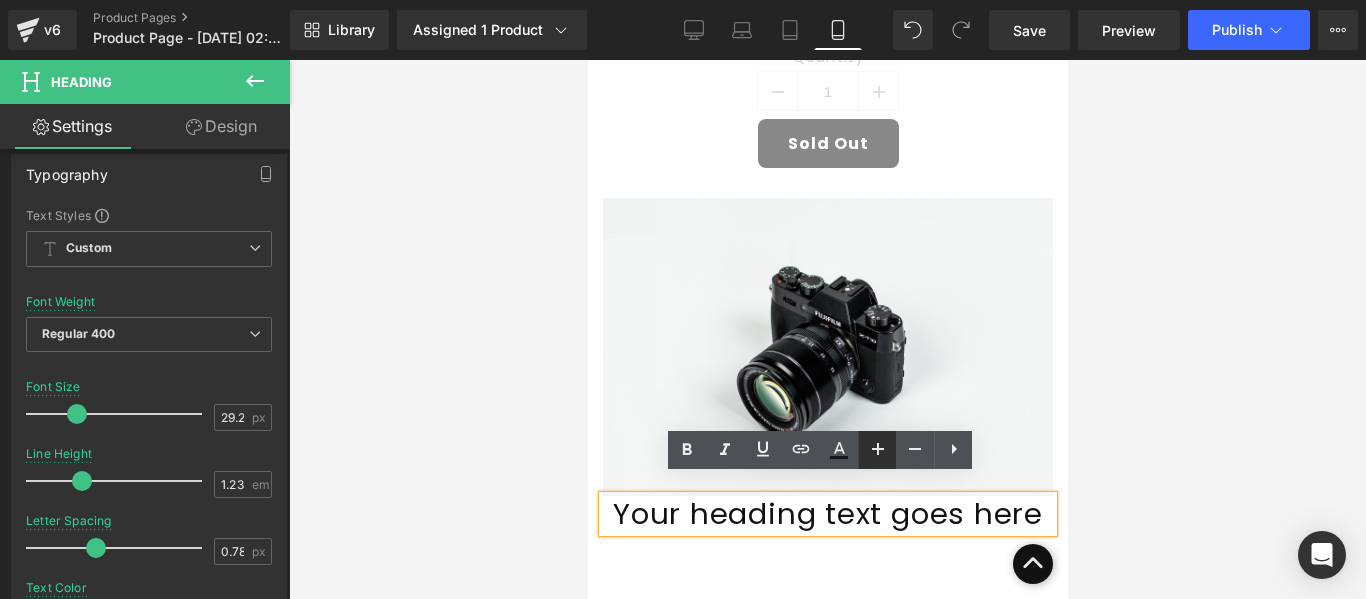 click 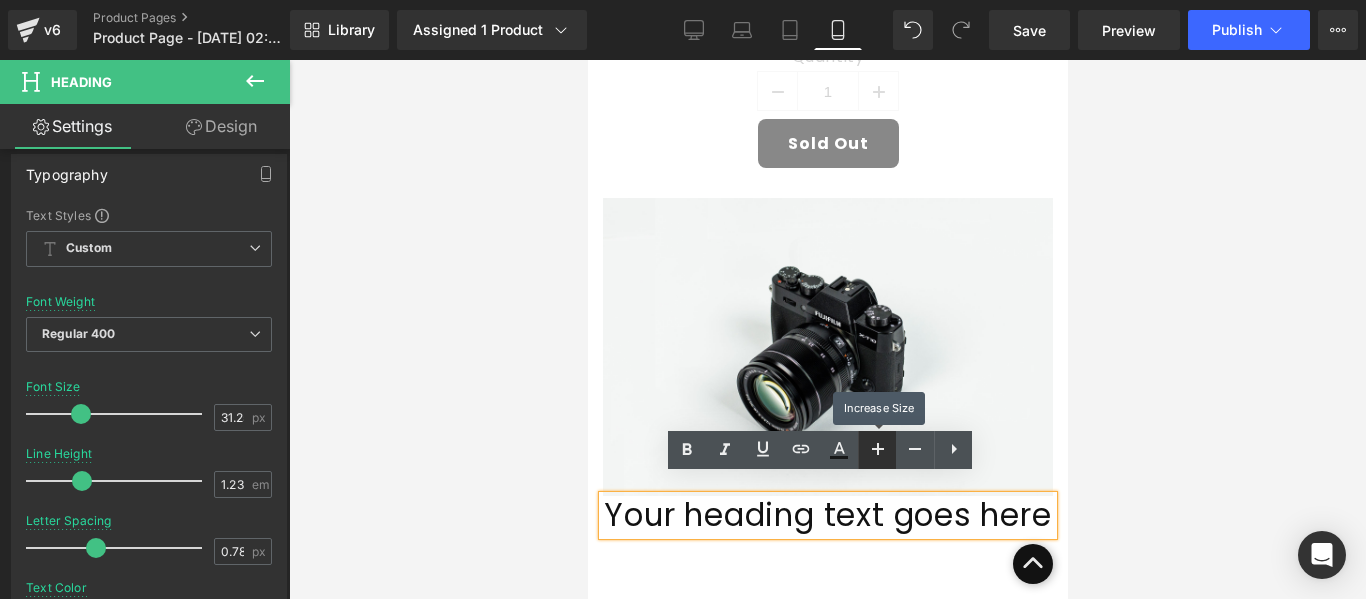 click 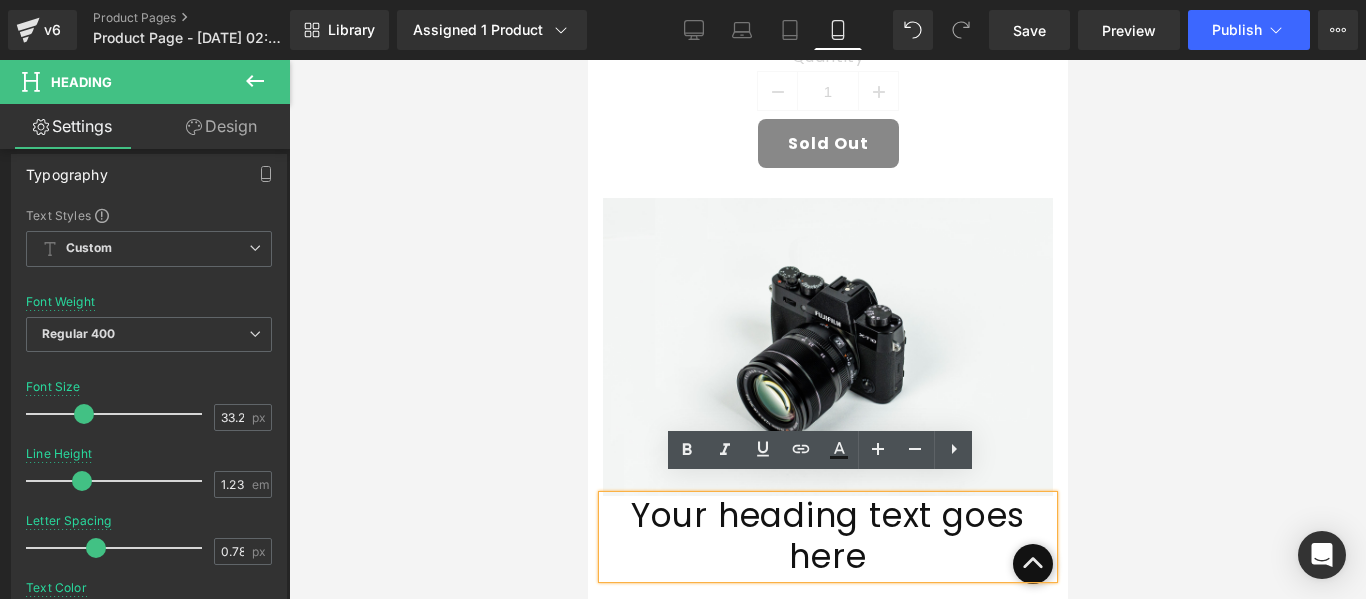 click on "Your heading text goes here" at bounding box center (827, 537) 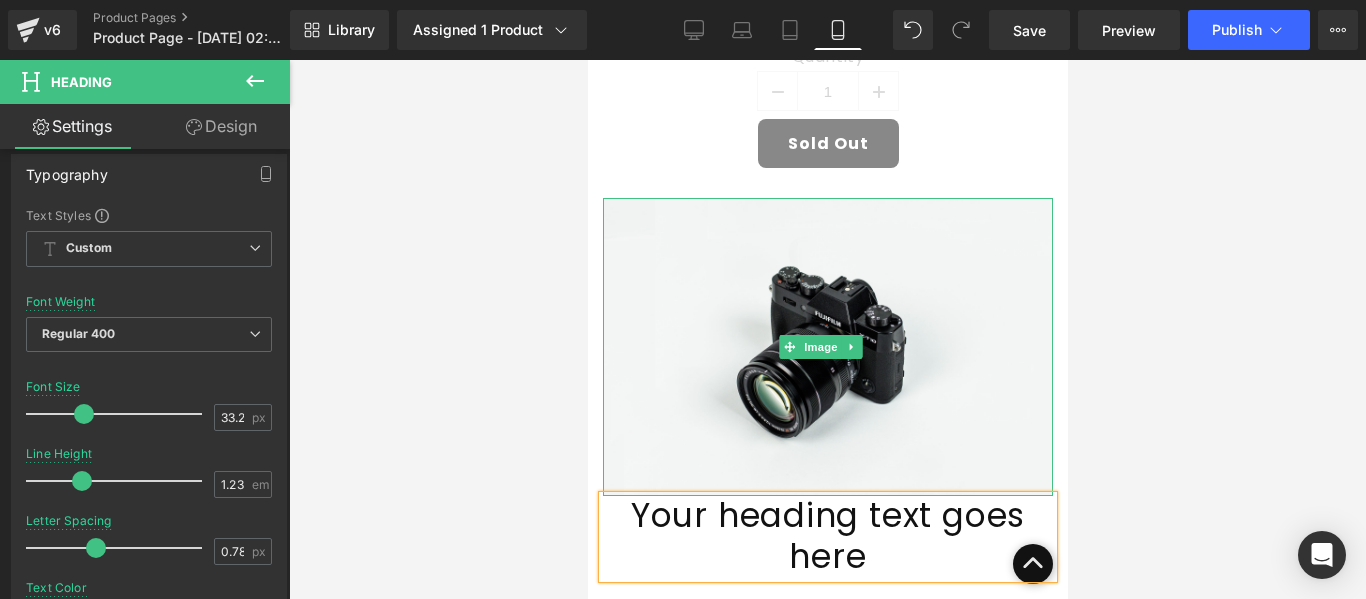 type 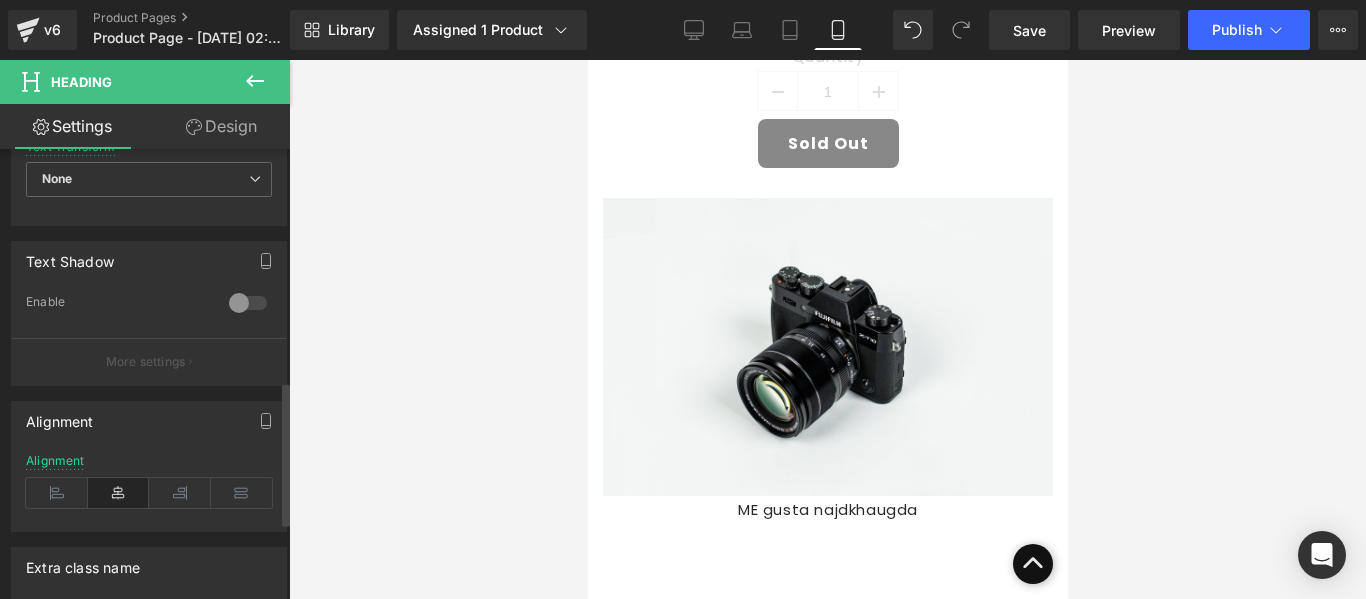 scroll, scrollTop: 669, scrollLeft: 0, axis: vertical 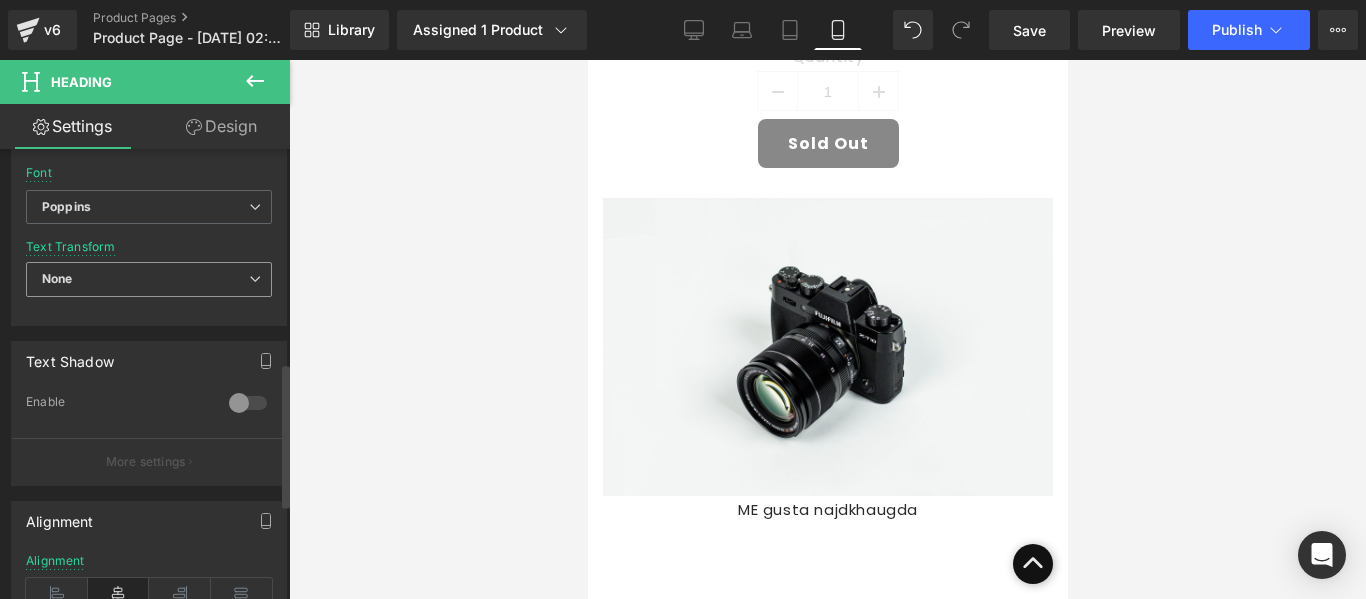 click on "None" at bounding box center (149, 279) 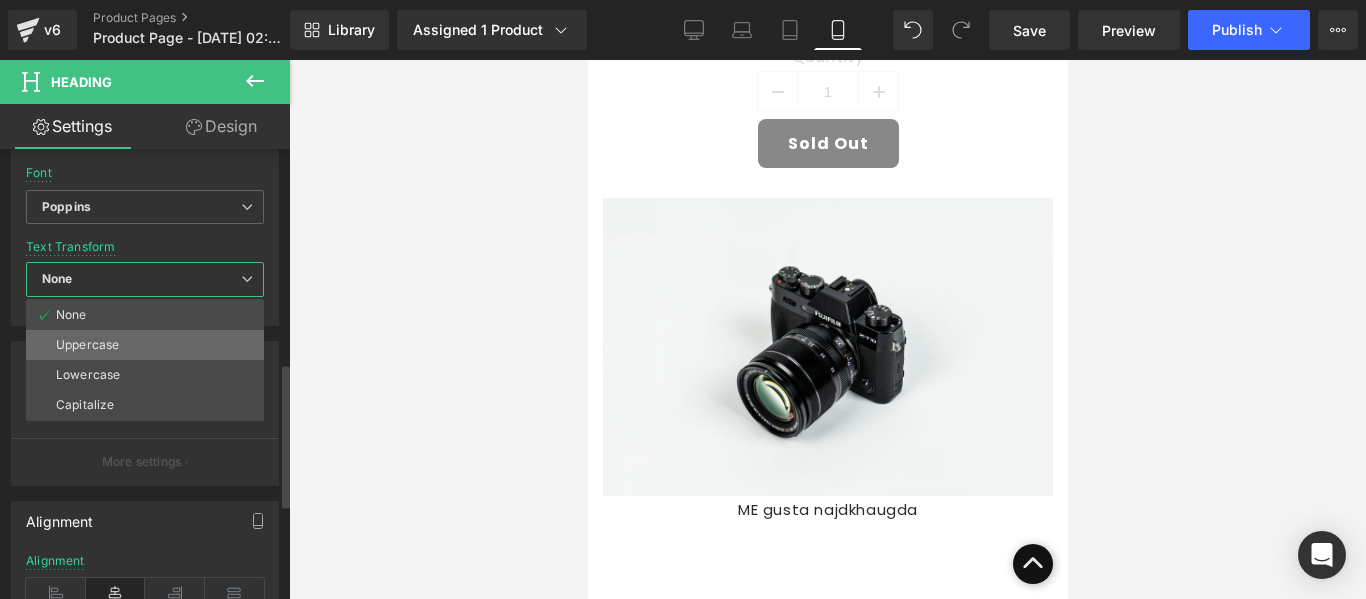 click on "Uppercase" at bounding box center (145, 345) 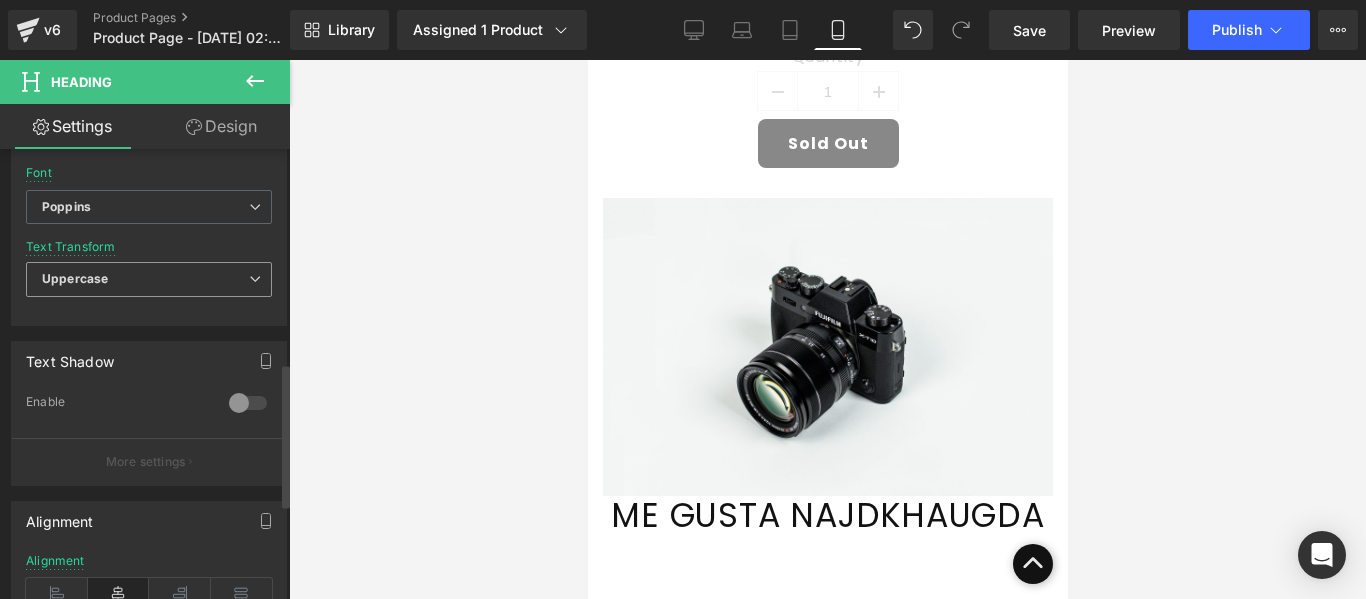 drag, startPoint x: 146, startPoint y: 265, endPoint x: 147, endPoint y: 300, distance: 35.014282 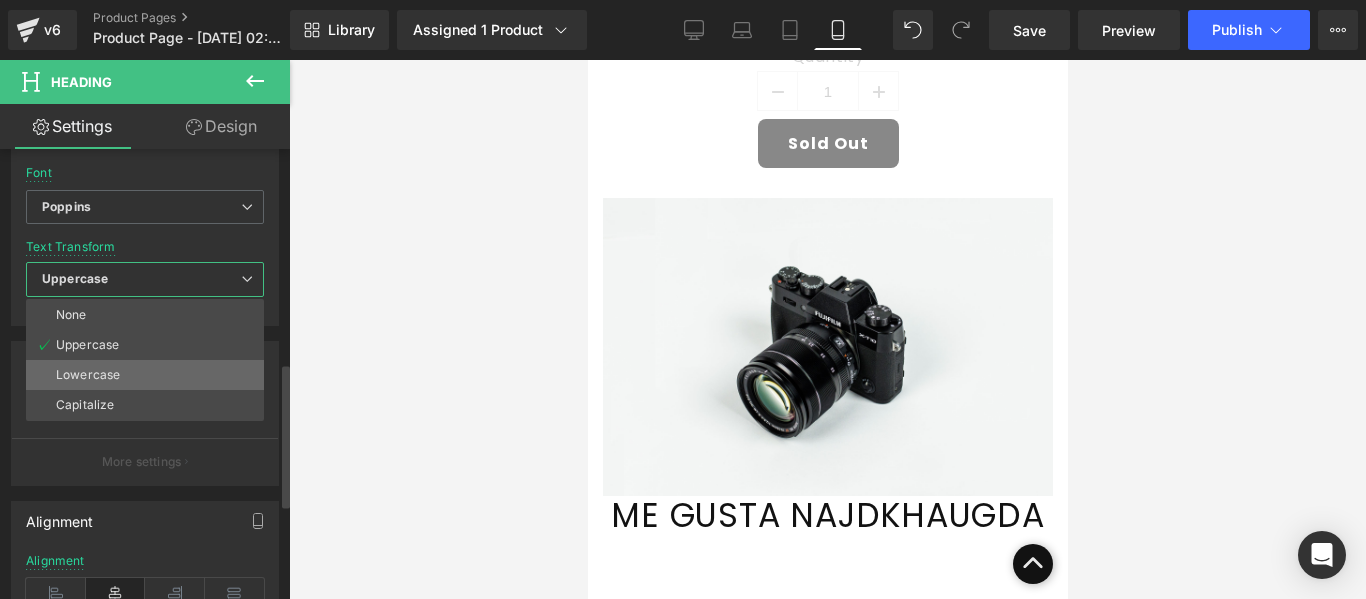click on "Lowercase" at bounding box center [145, 375] 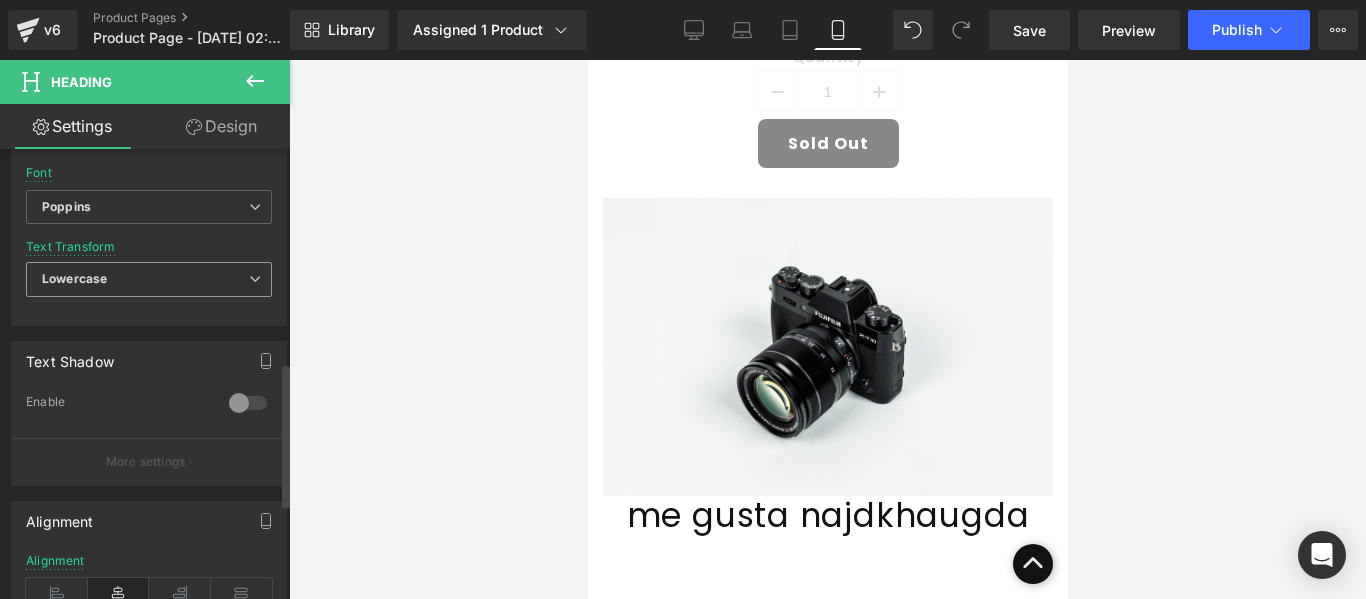 click on "Lowercase" at bounding box center (149, 279) 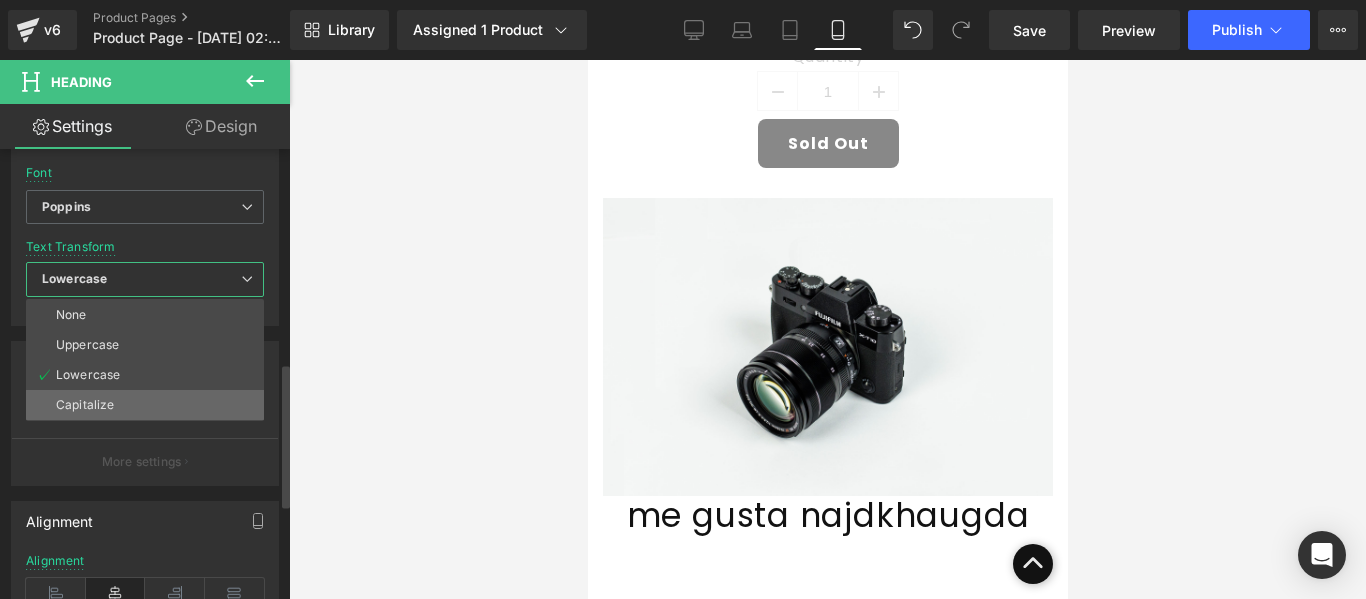 click on "Capitalize" at bounding box center (145, 405) 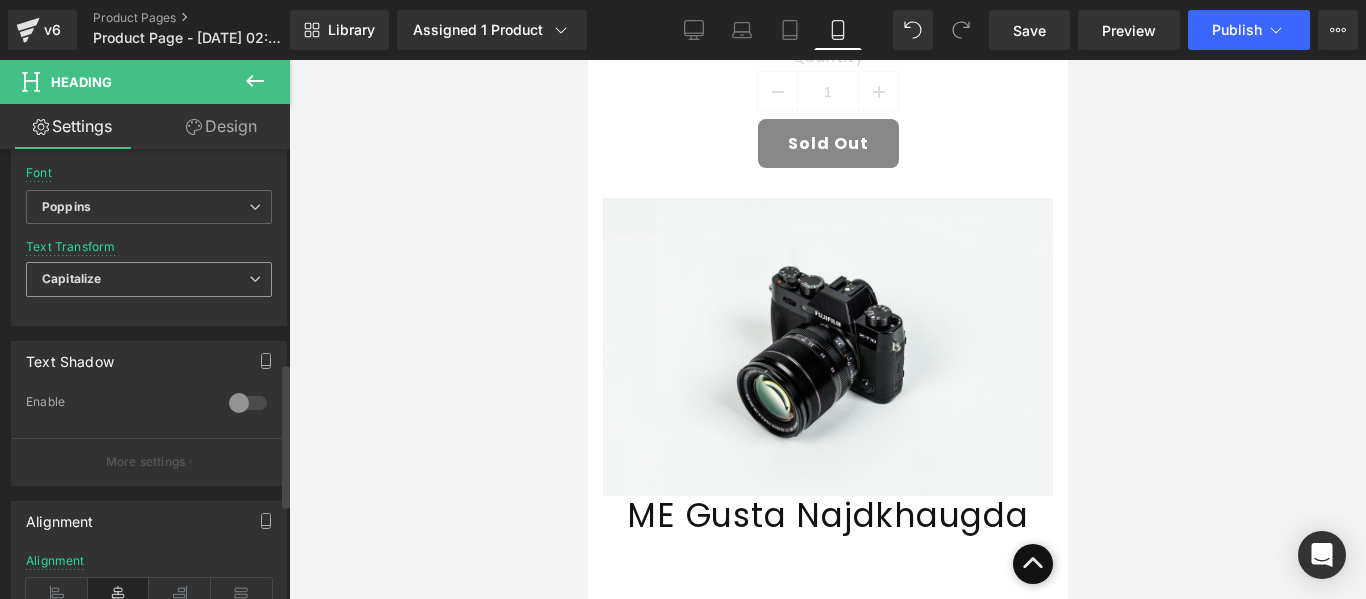 click on "Capitalize" at bounding box center (149, 279) 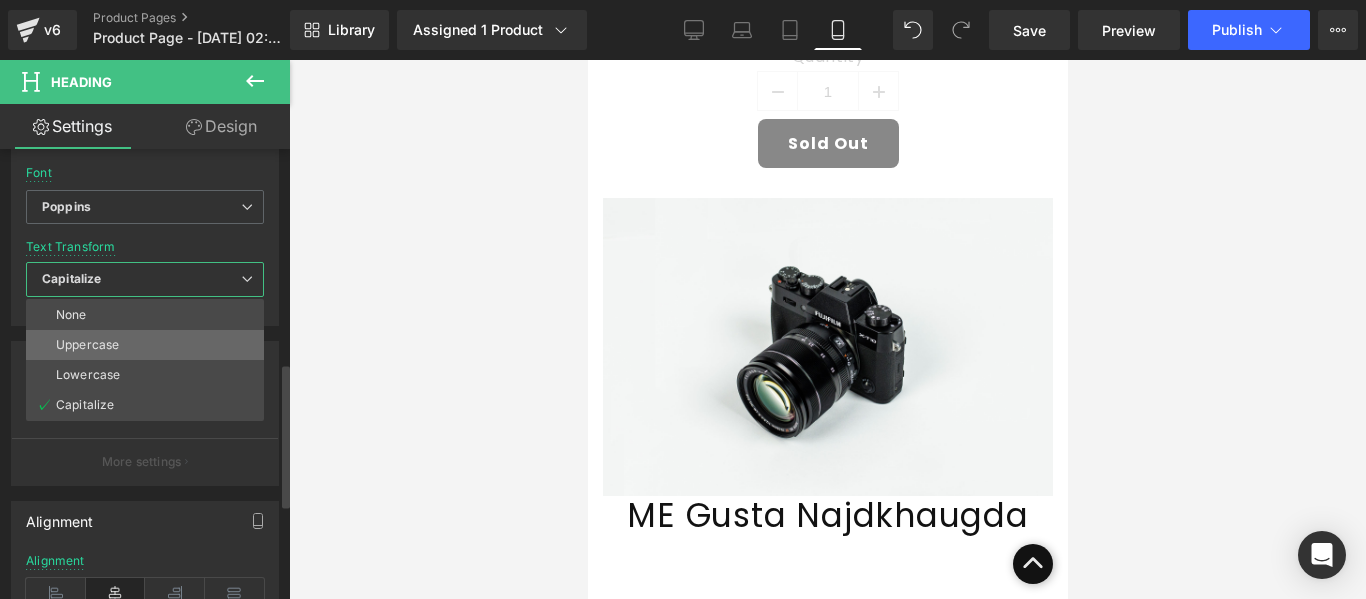 click on "Uppercase" at bounding box center (145, 345) 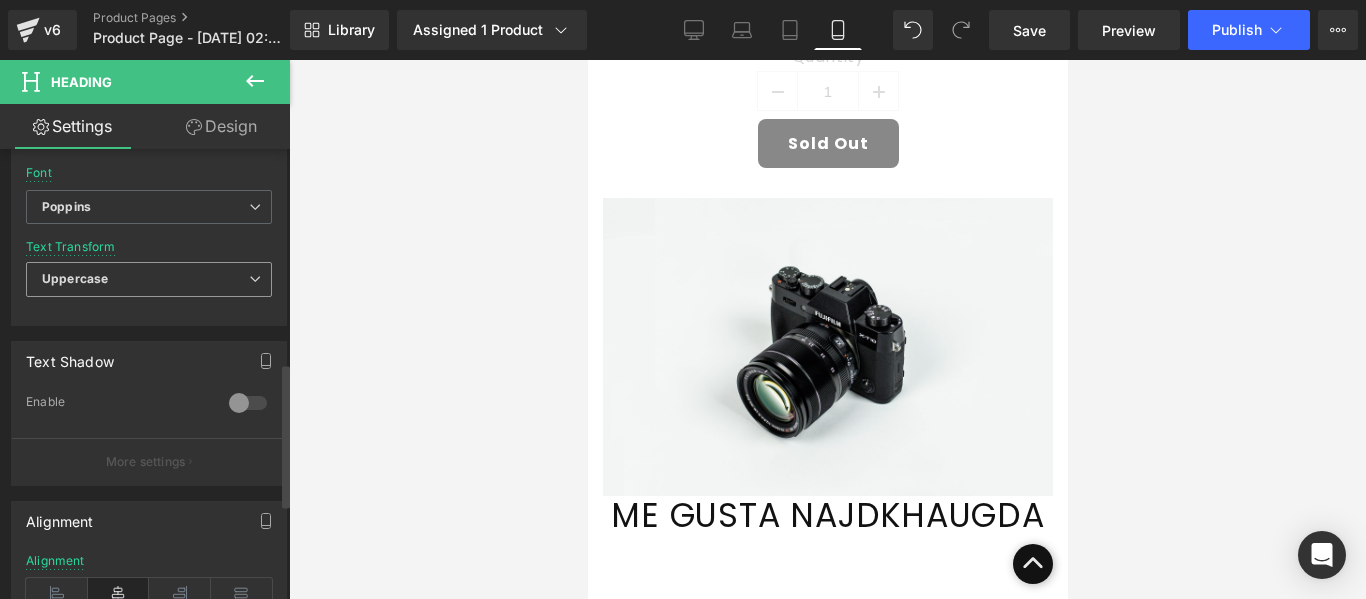 click on "Uppercase" at bounding box center [149, 279] 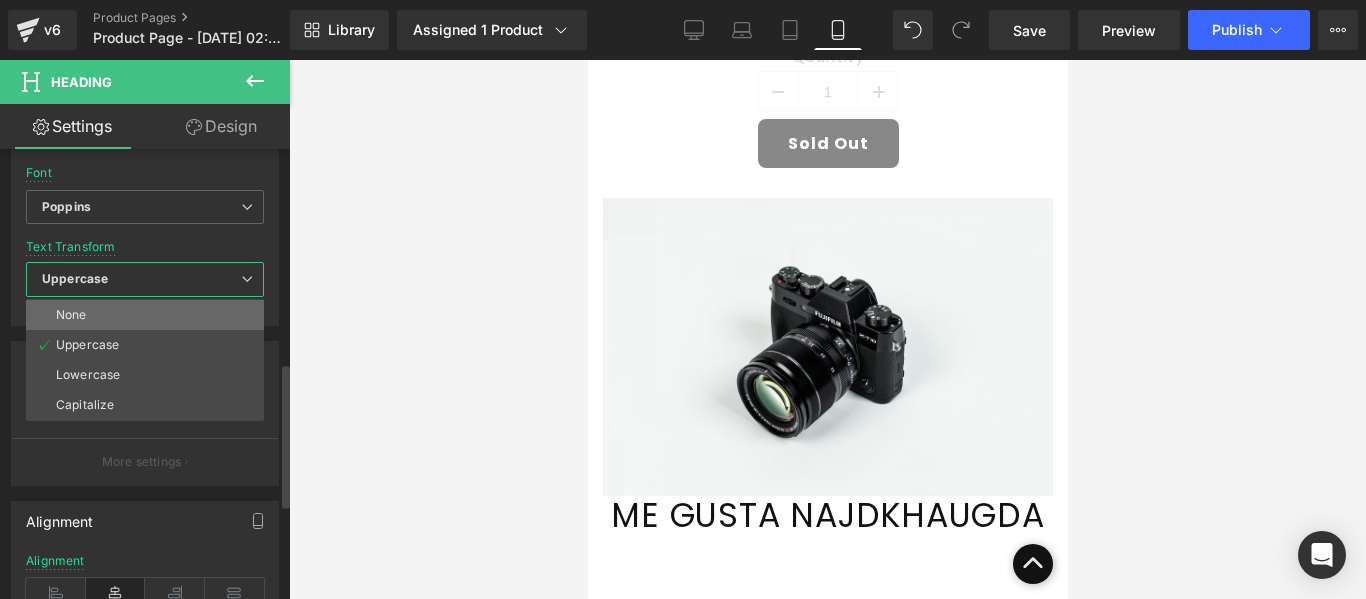 click on "None" at bounding box center (145, 315) 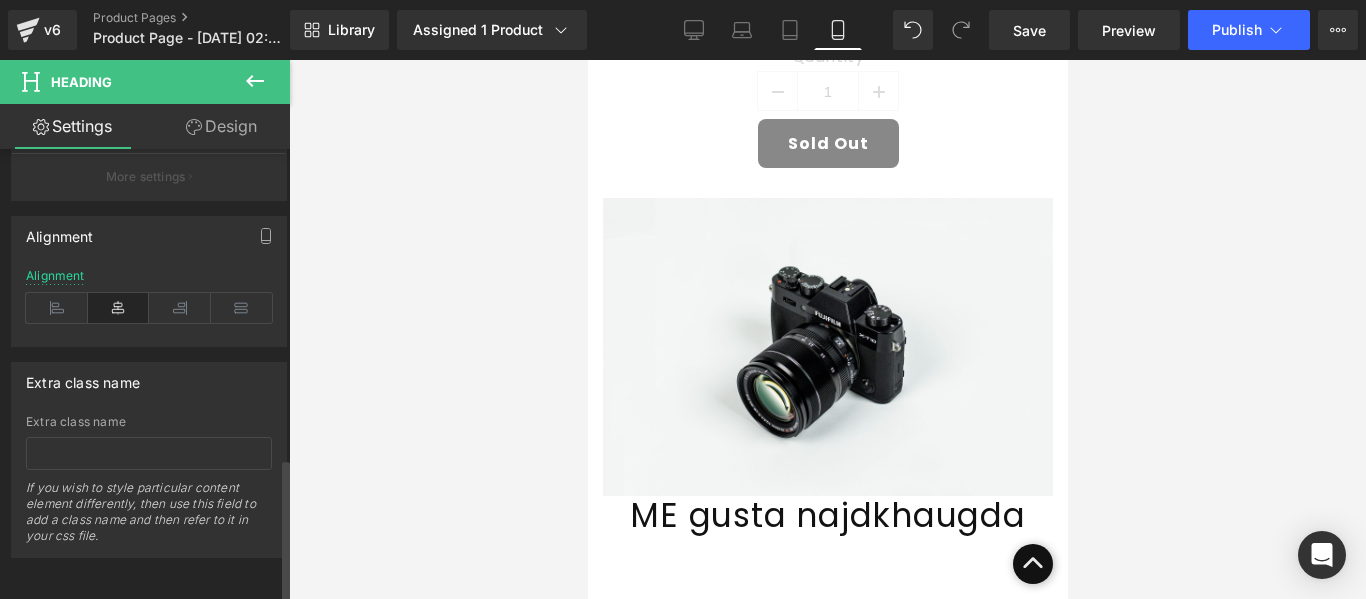 scroll, scrollTop: 769, scrollLeft: 0, axis: vertical 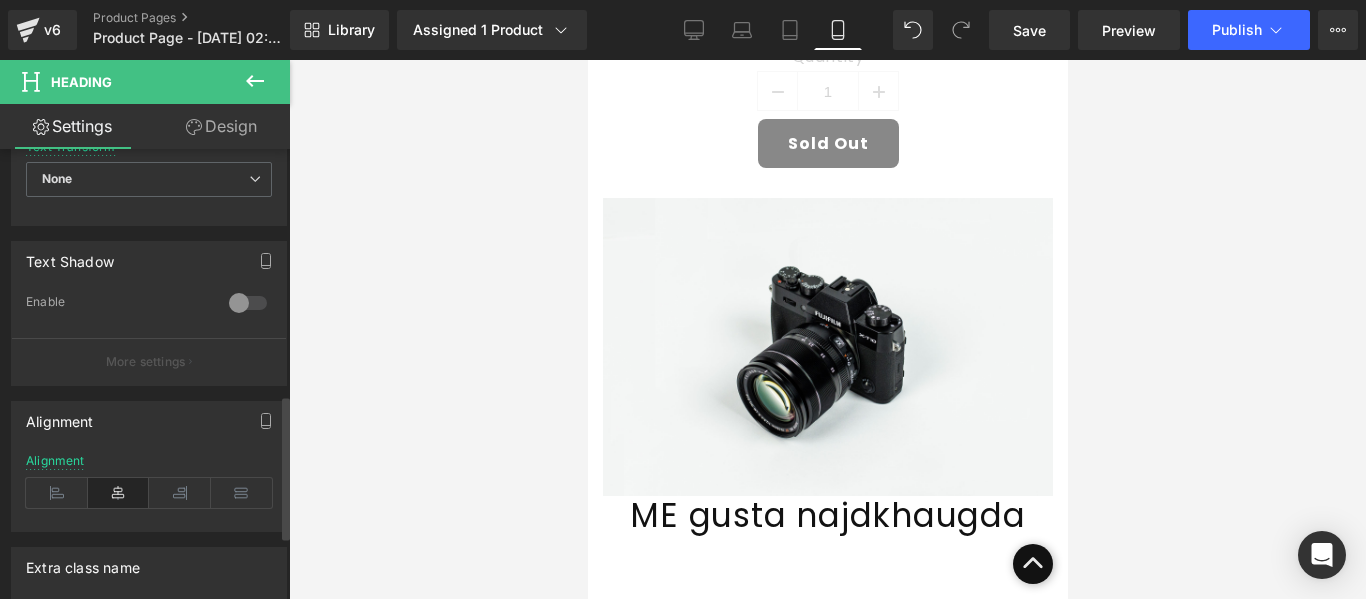 click at bounding box center [248, 303] 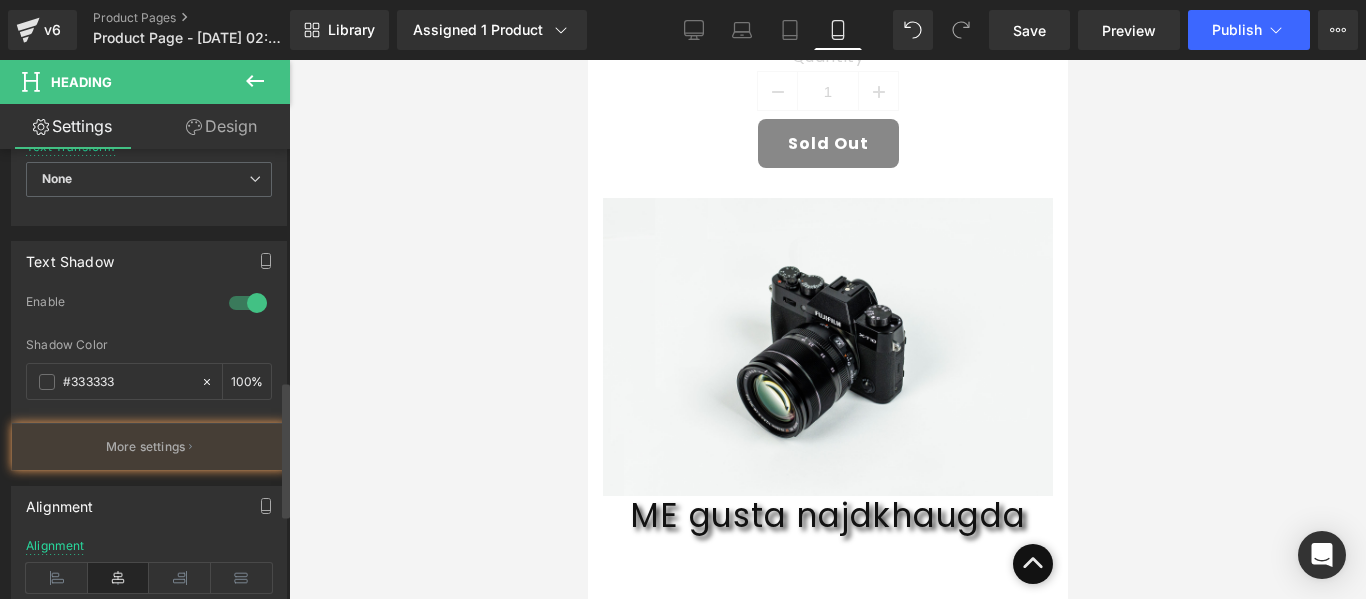 click at bounding box center (248, 303) 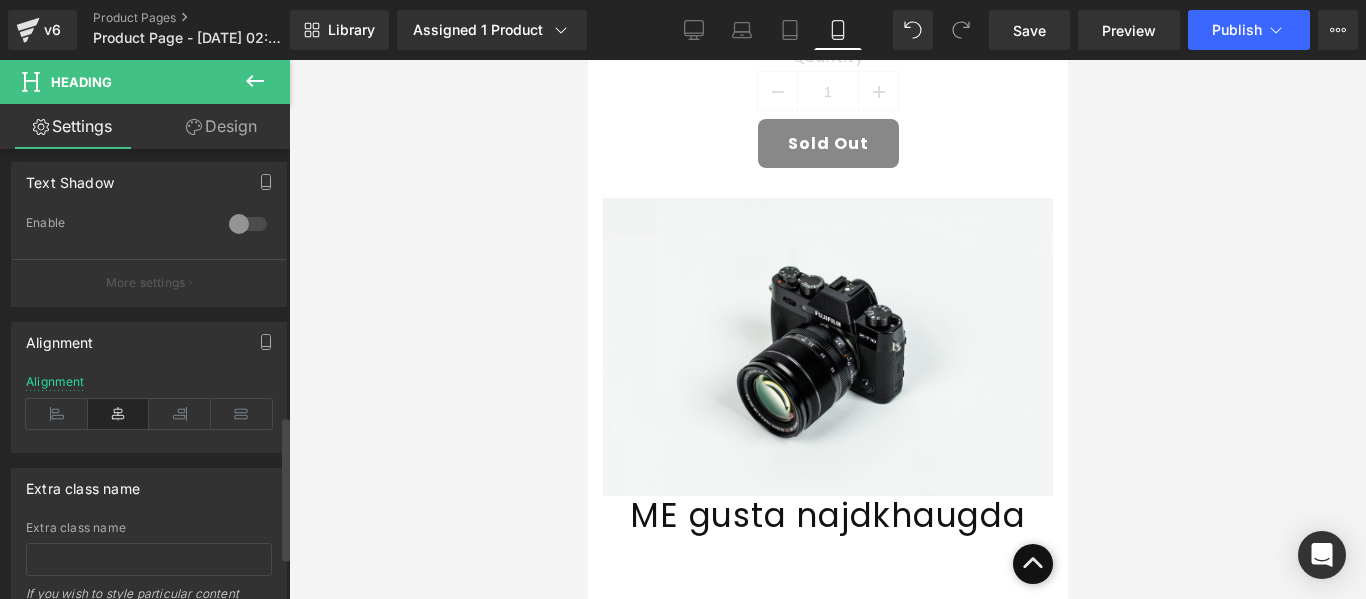 scroll, scrollTop: 869, scrollLeft: 0, axis: vertical 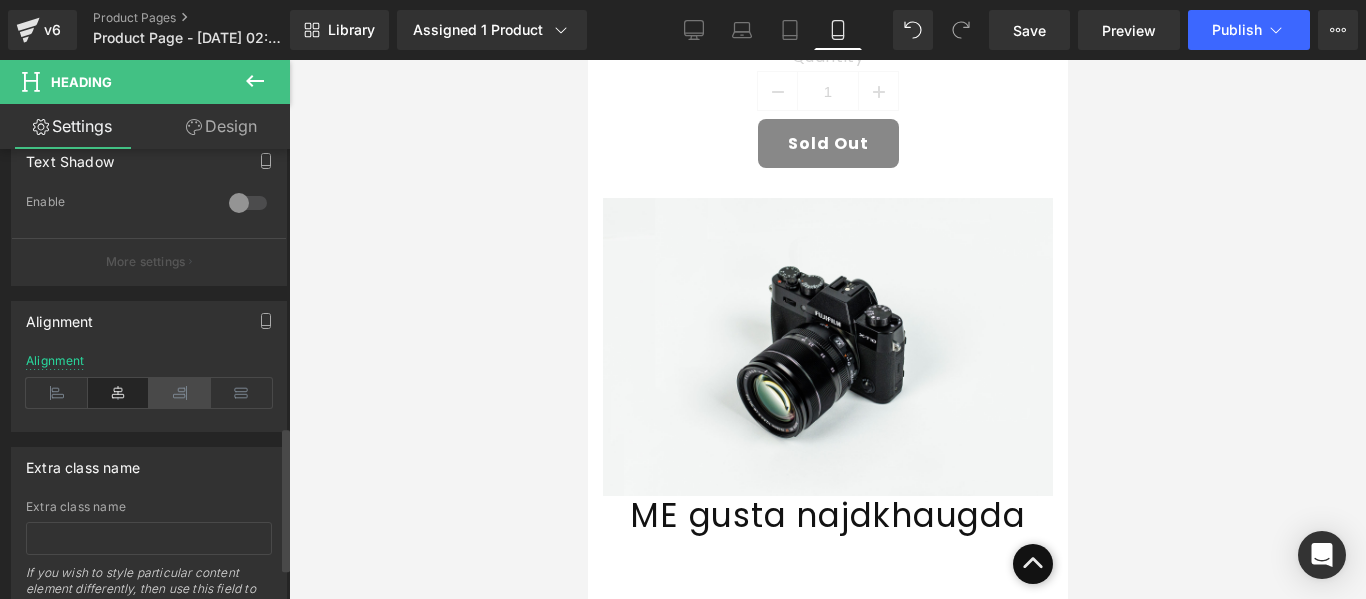 click at bounding box center (180, 393) 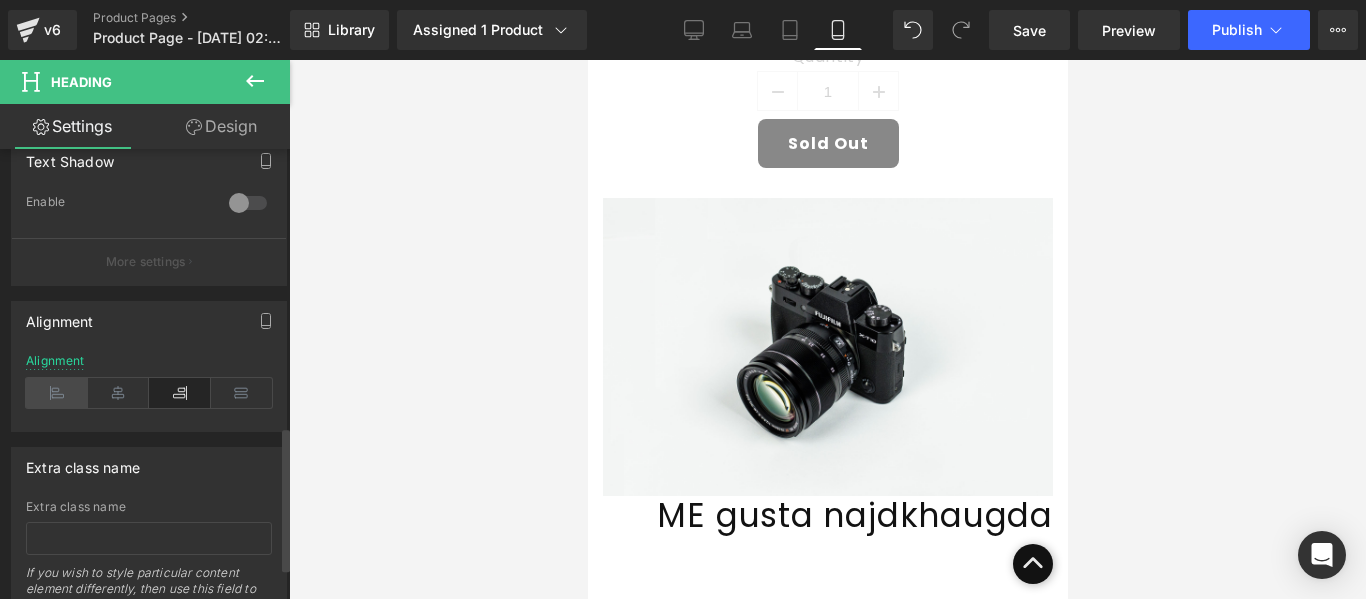click at bounding box center [57, 393] 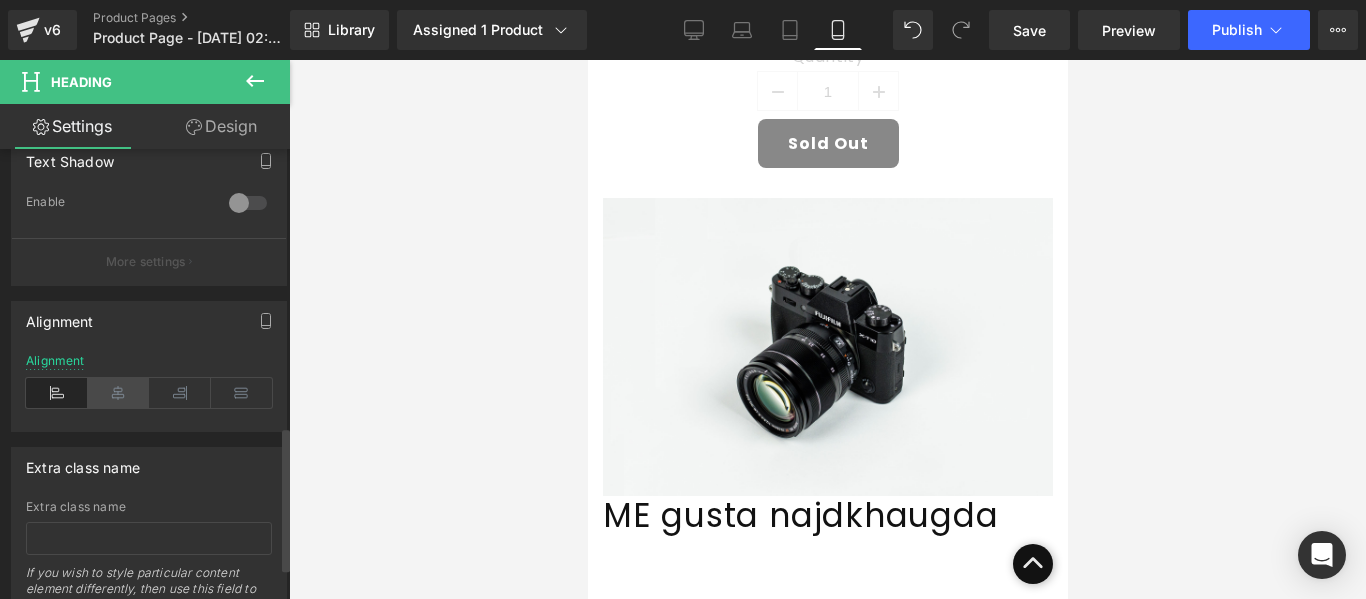 click at bounding box center [119, 393] 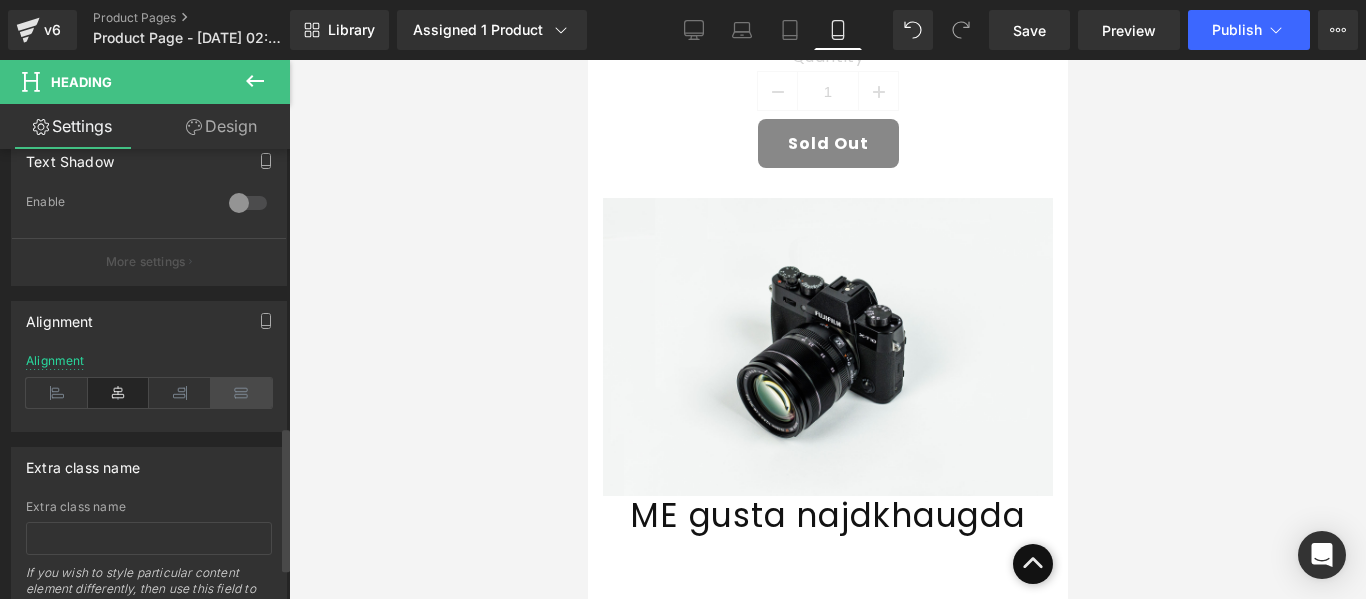 click at bounding box center (242, 393) 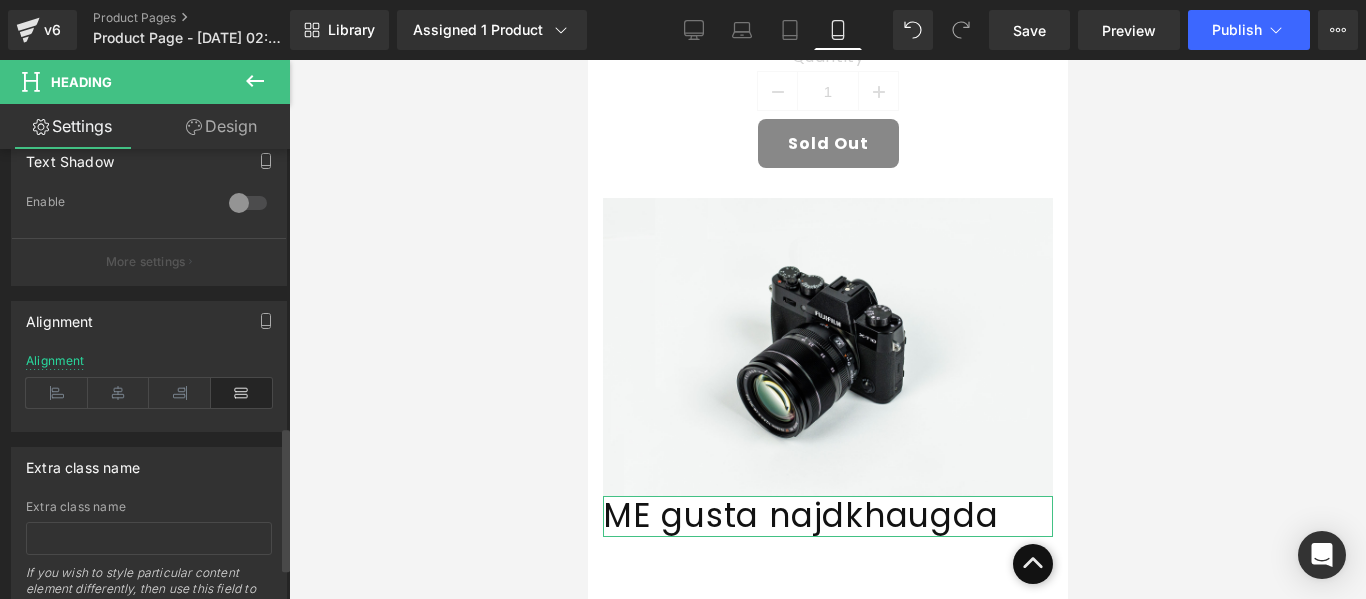 click at bounding box center (242, 393) 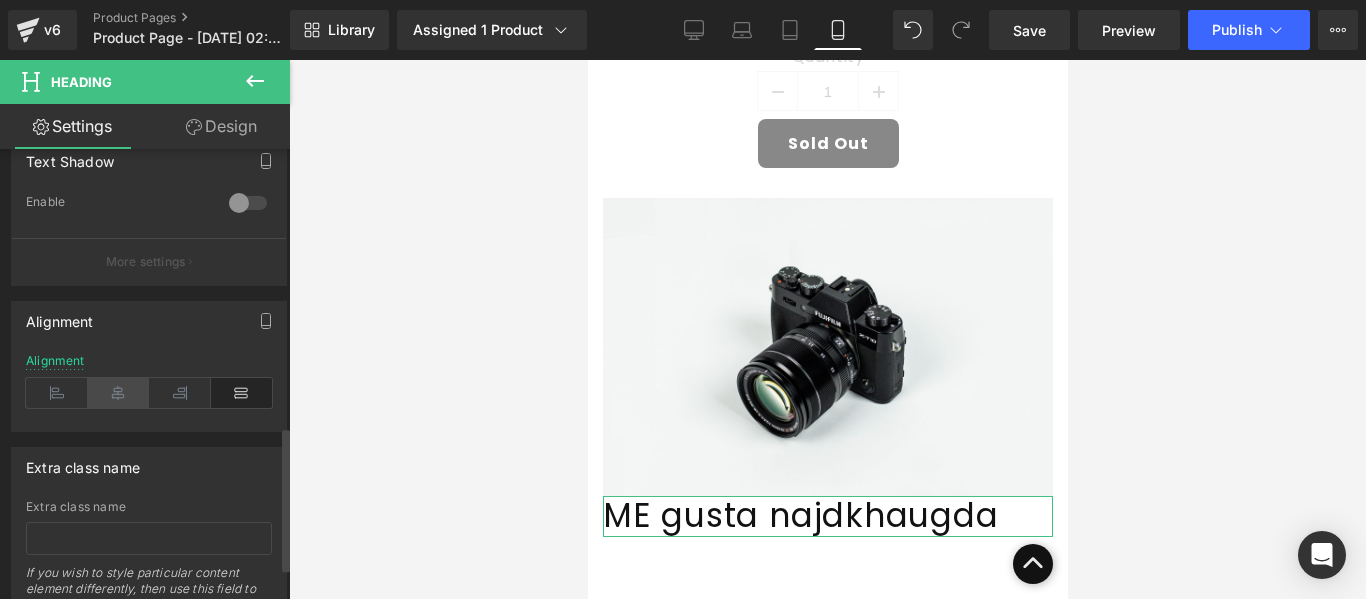 click at bounding box center (119, 393) 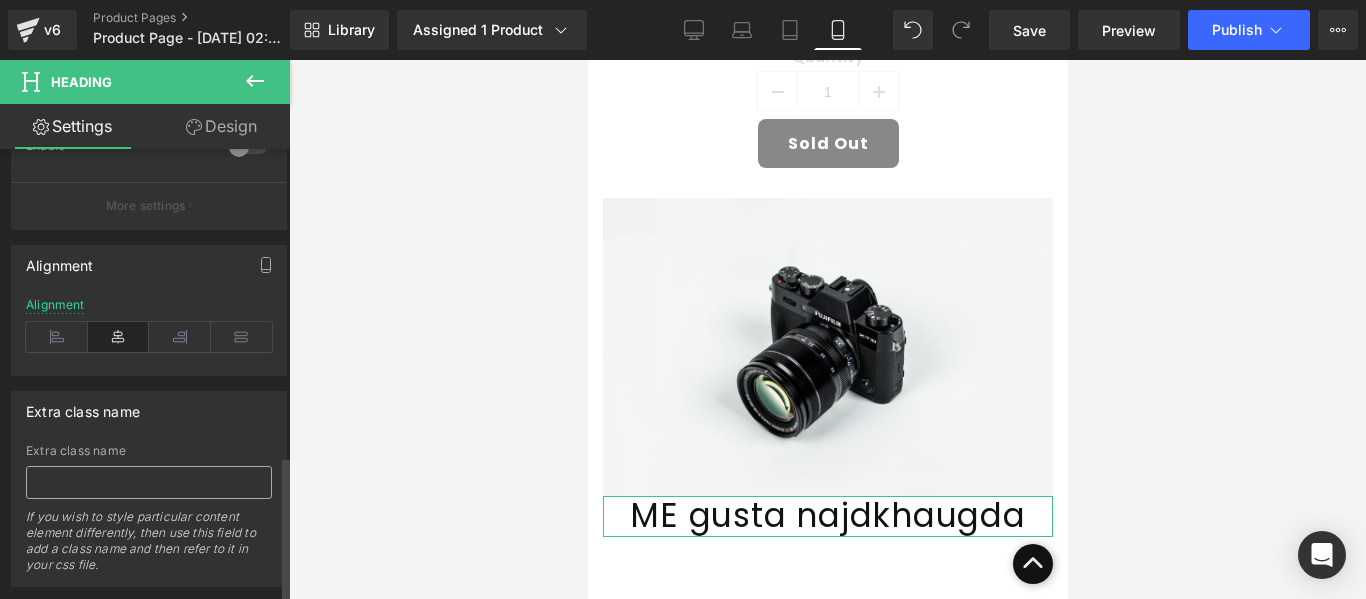 scroll, scrollTop: 969, scrollLeft: 0, axis: vertical 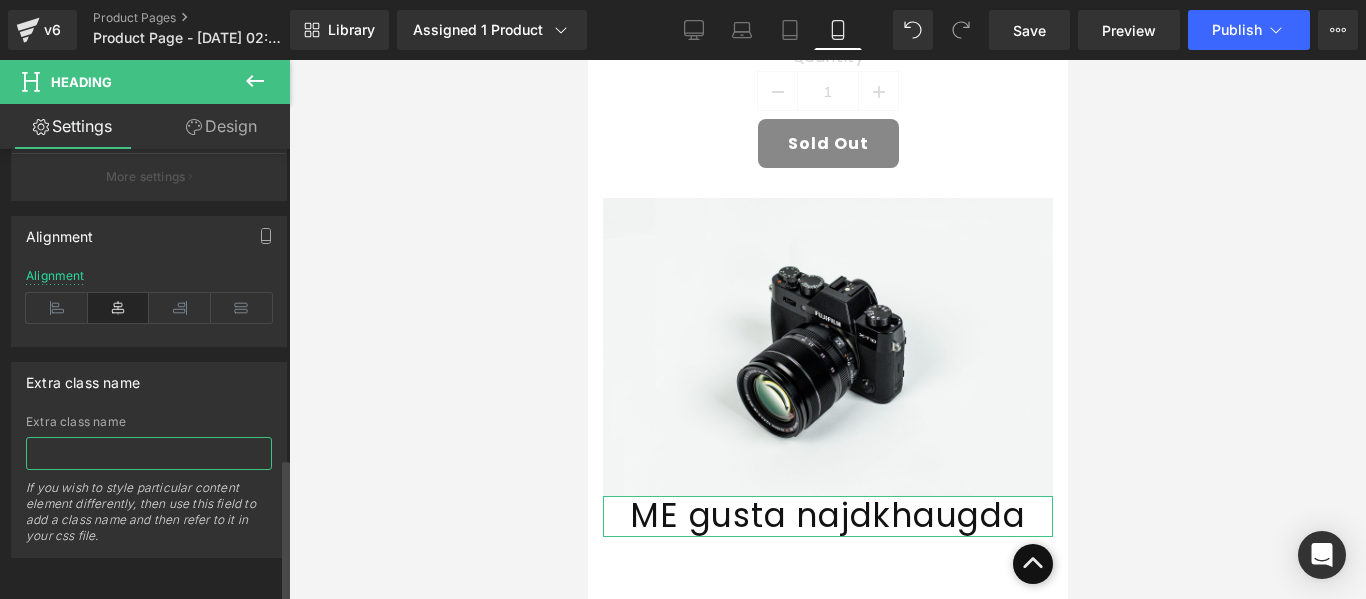 click at bounding box center [149, 453] 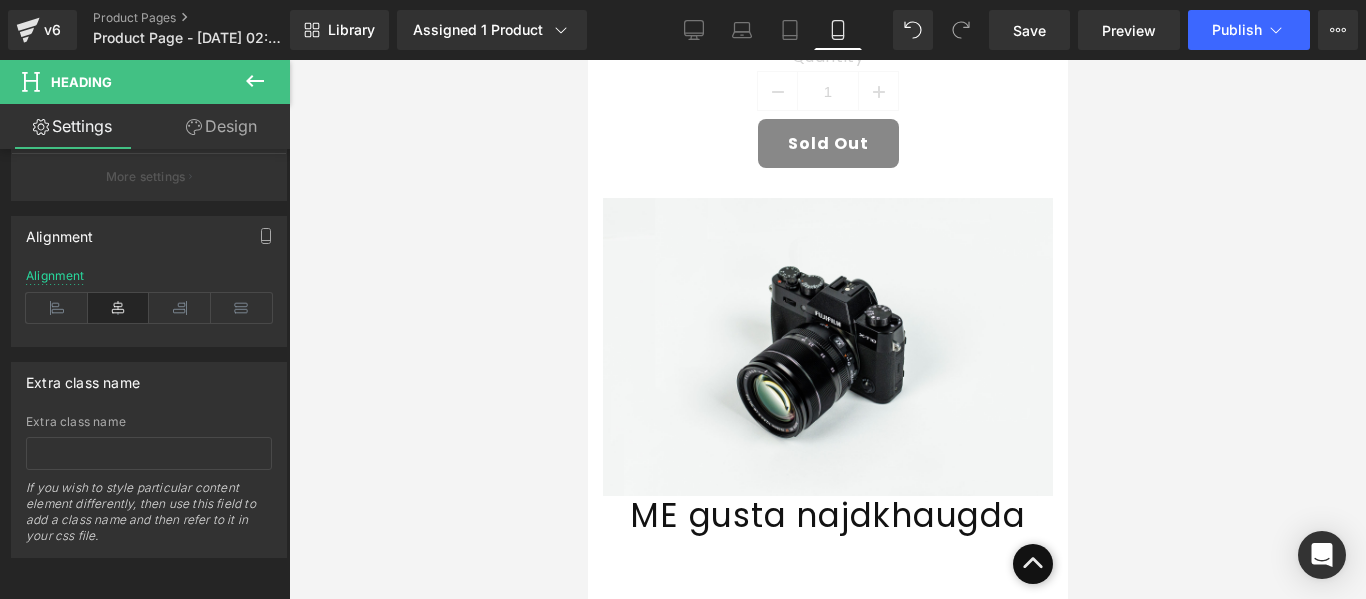 click at bounding box center [827, 329] 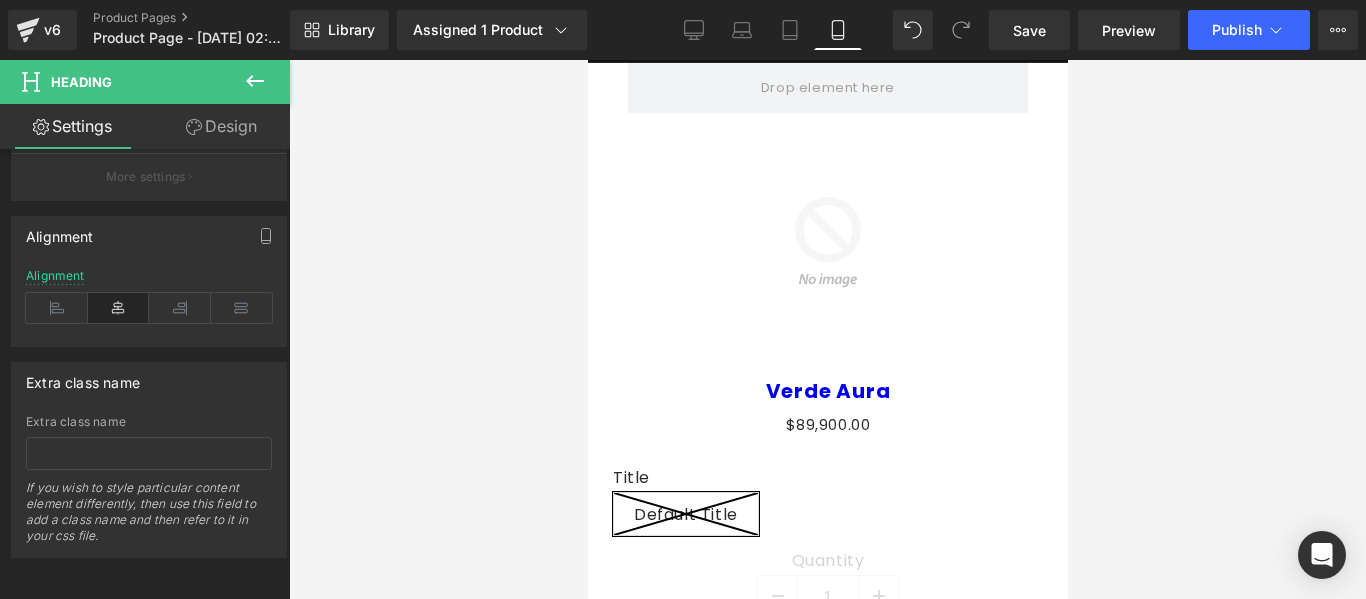 scroll, scrollTop: 0, scrollLeft: 0, axis: both 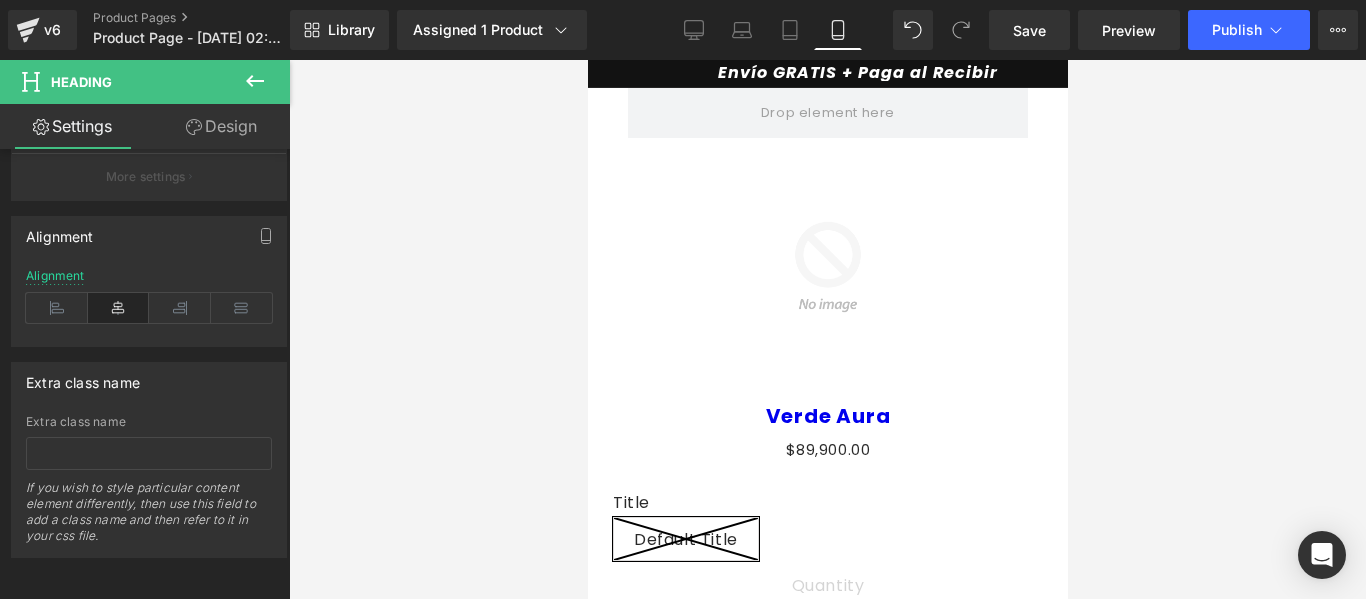 click on "(P) Price" at bounding box center (827, 449) 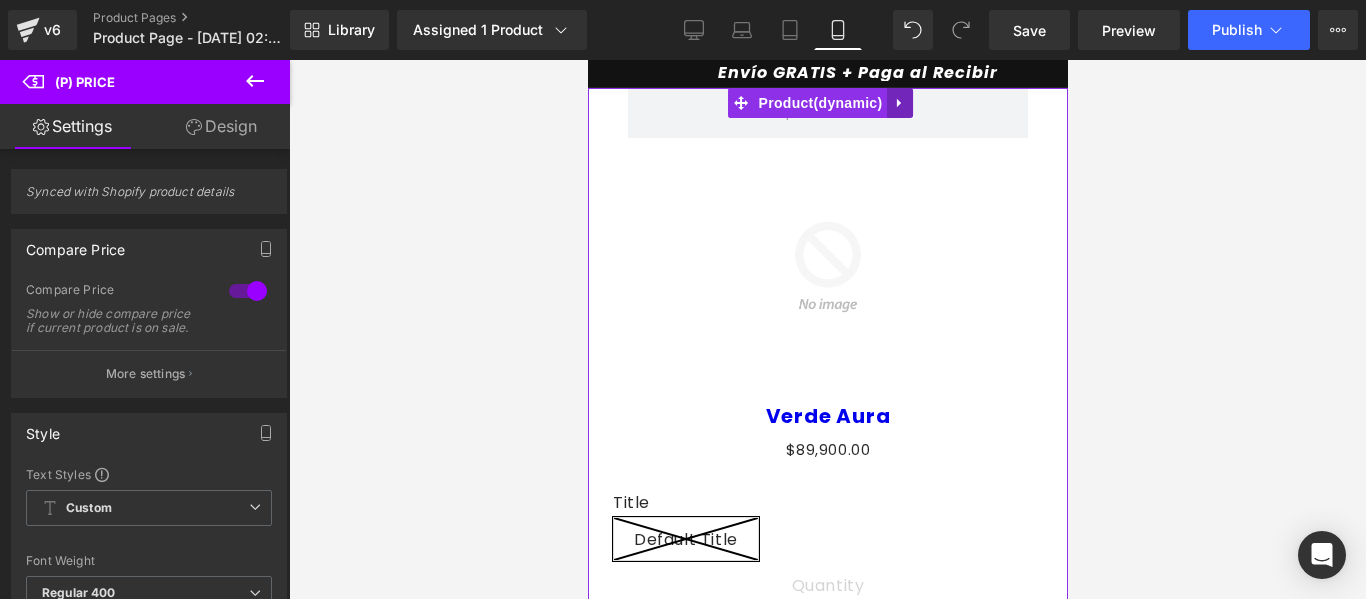 click 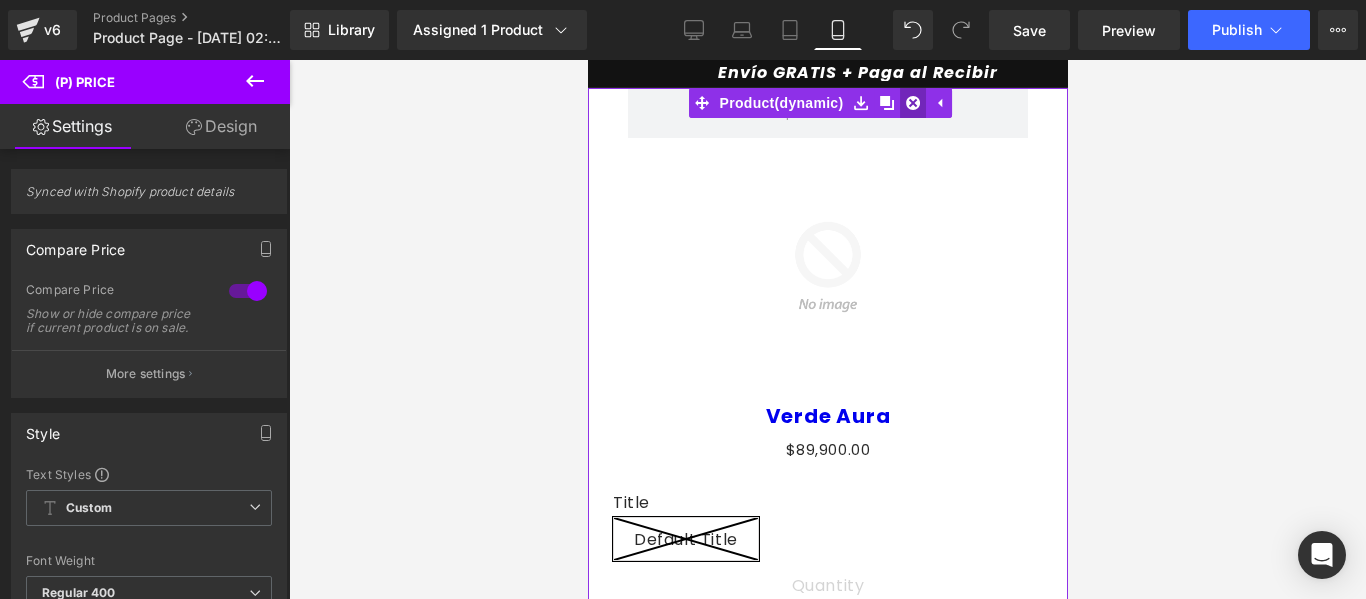 click 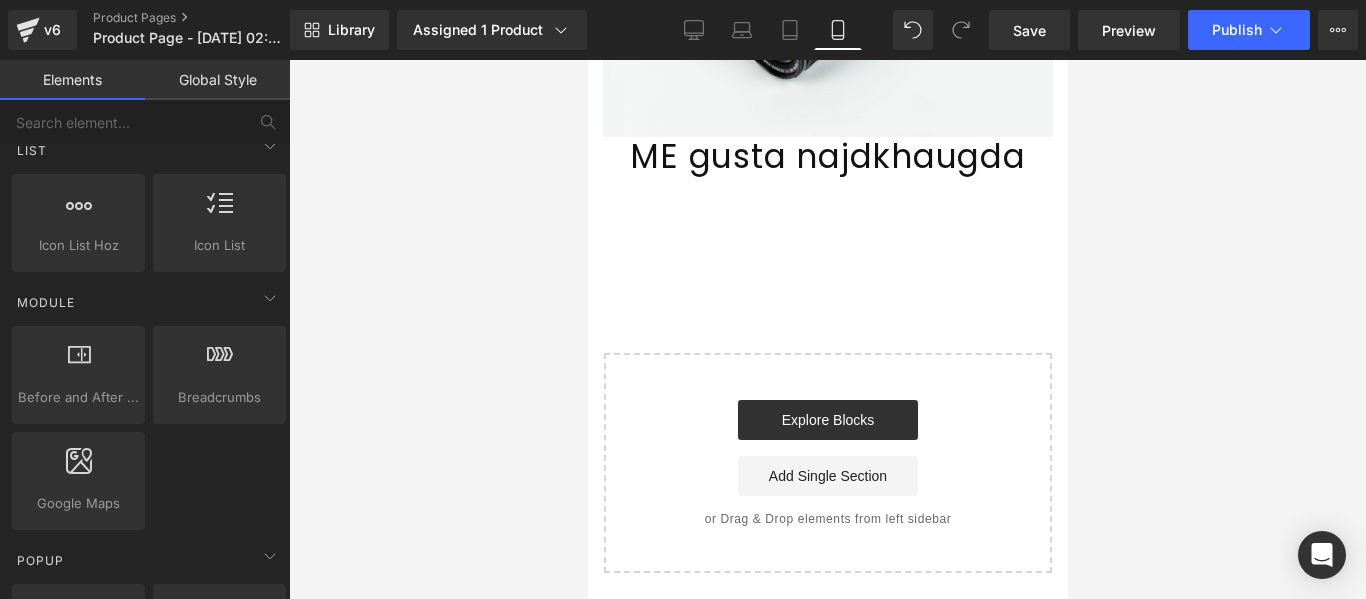 scroll, scrollTop: 300, scrollLeft: 0, axis: vertical 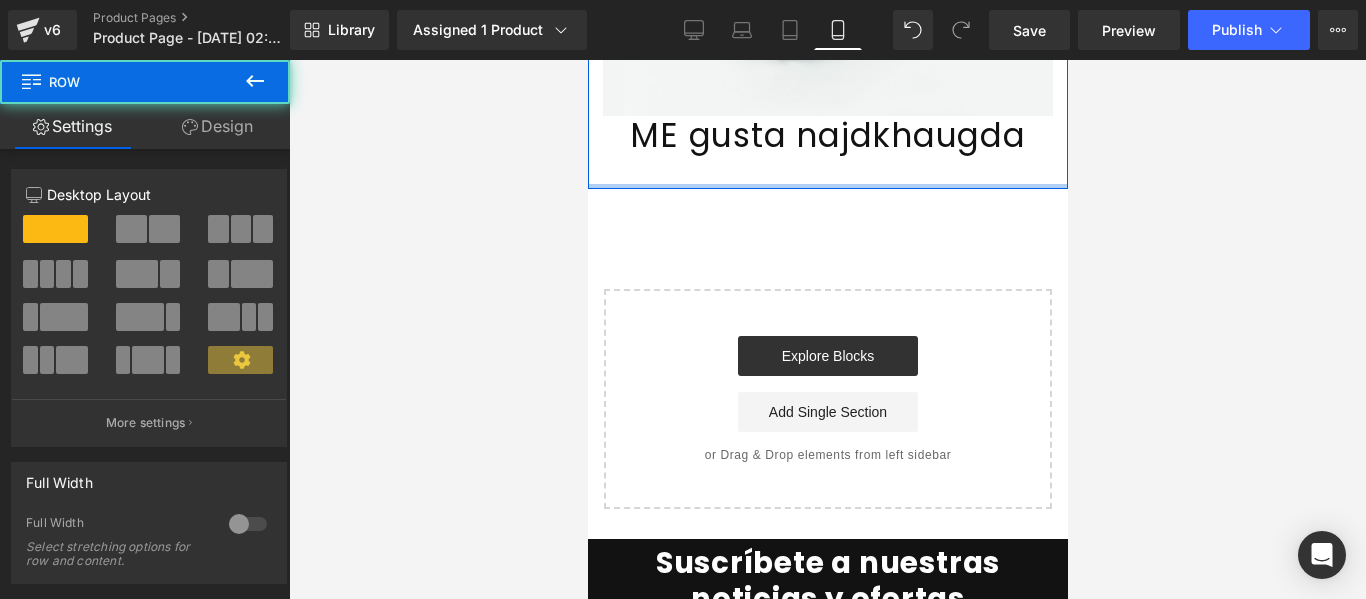 drag, startPoint x: 823, startPoint y: 160, endPoint x: 827, endPoint y: 177, distance: 17.464249 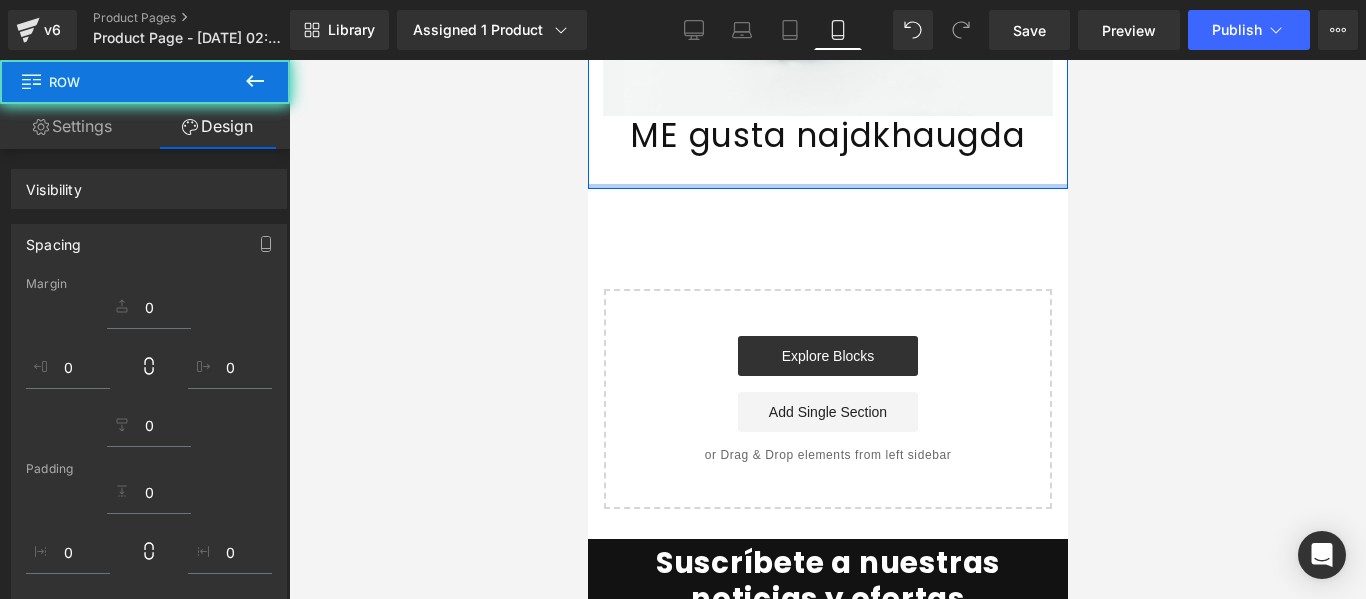 drag, startPoint x: 828, startPoint y: 178, endPoint x: 829, endPoint y: 144, distance: 34.0147 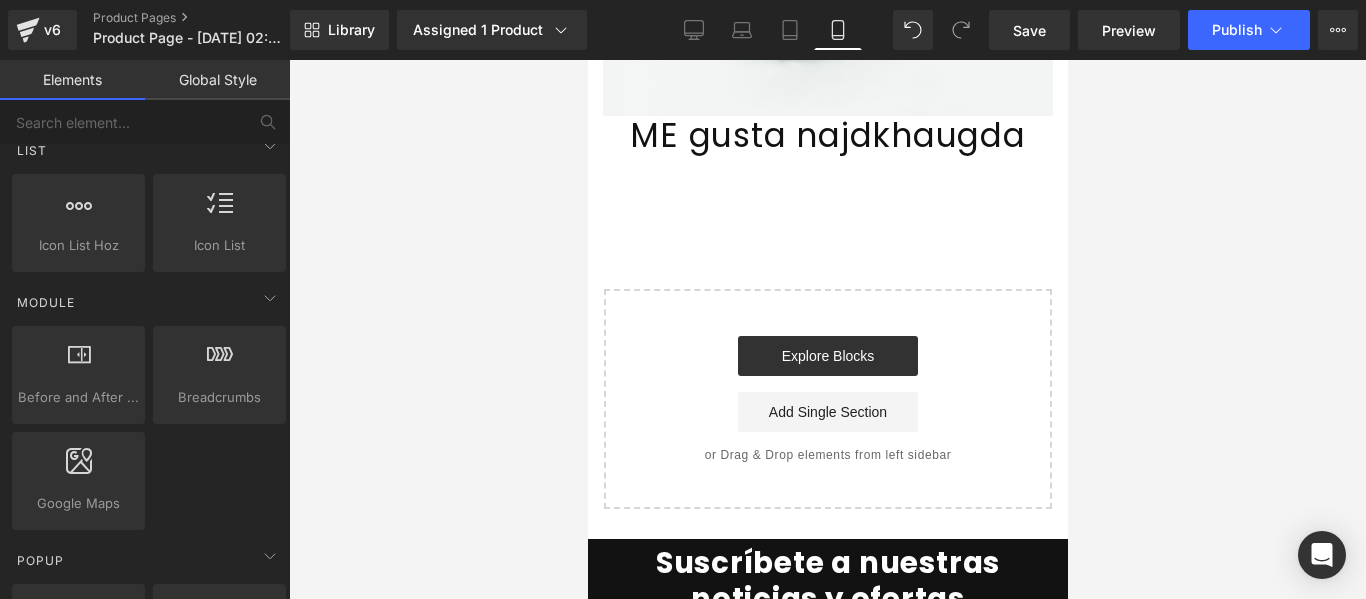 drag, startPoint x: 835, startPoint y: 180, endPoint x: 836, endPoint y: 170, distance: 10.049875 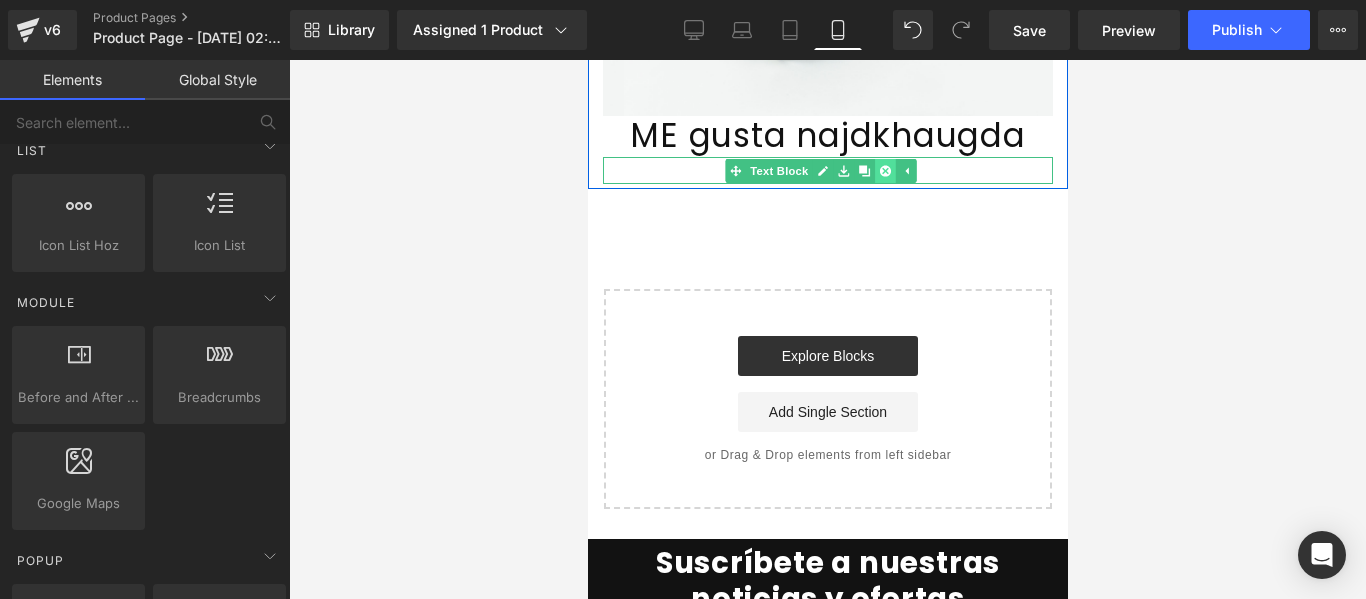 click at bounding box center (883, 171) 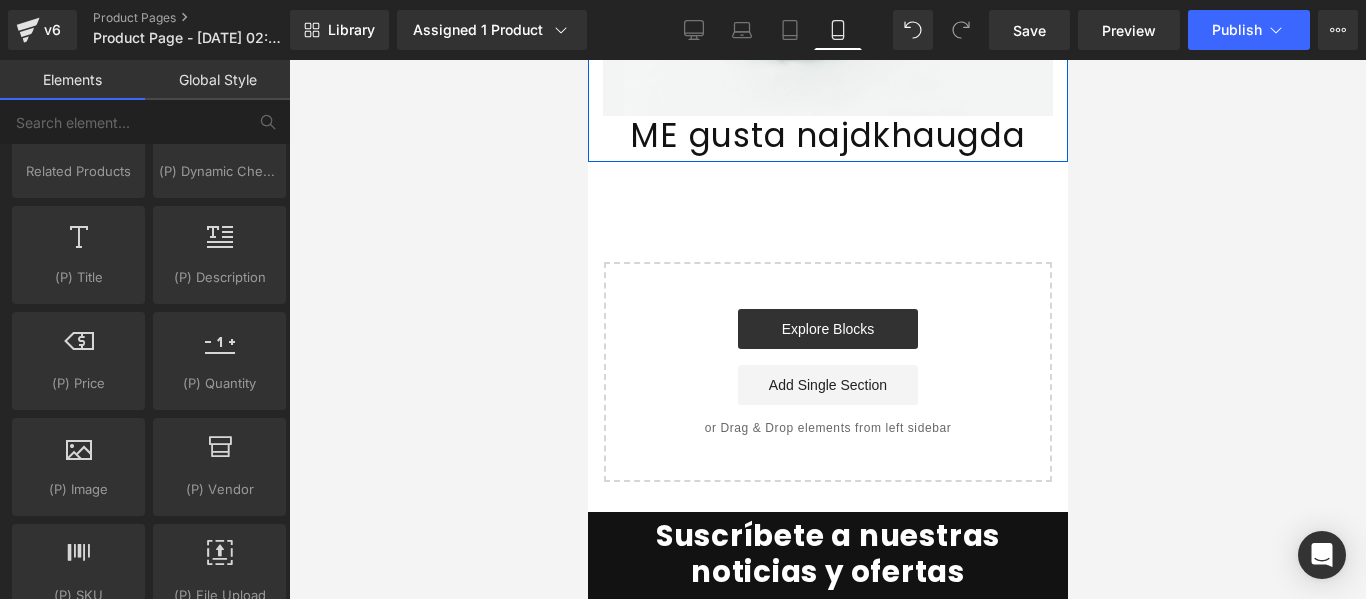 scroll, scrollTop: 1700, scrollLeft: 0, axis: vertical 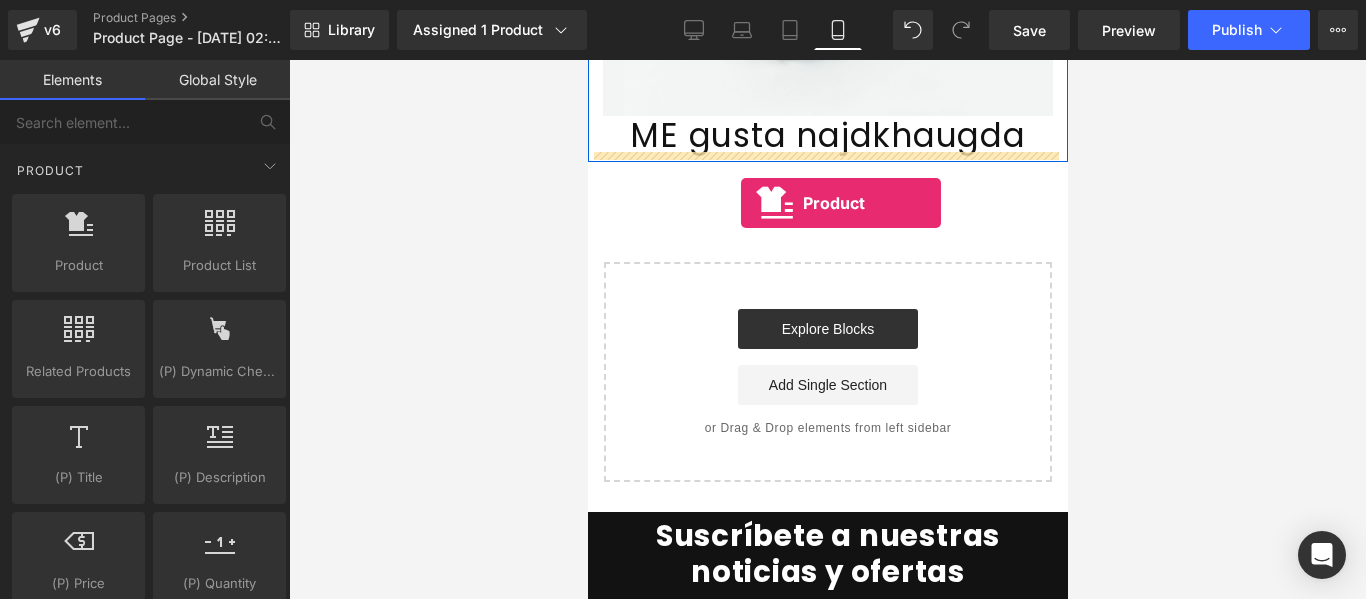 drag, startPoint x: 689, startPoint y: 311, endPoint x: 740, endPoint y: 203, distance: 119.43617 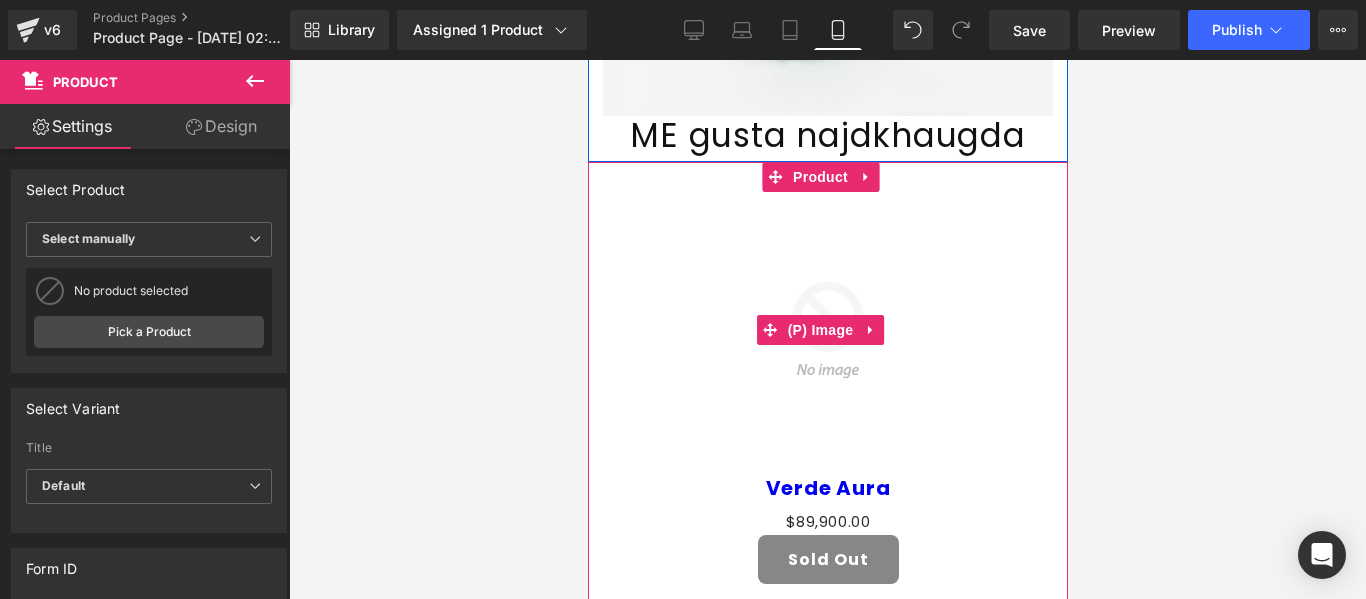 click at bounding box center [827, 330] 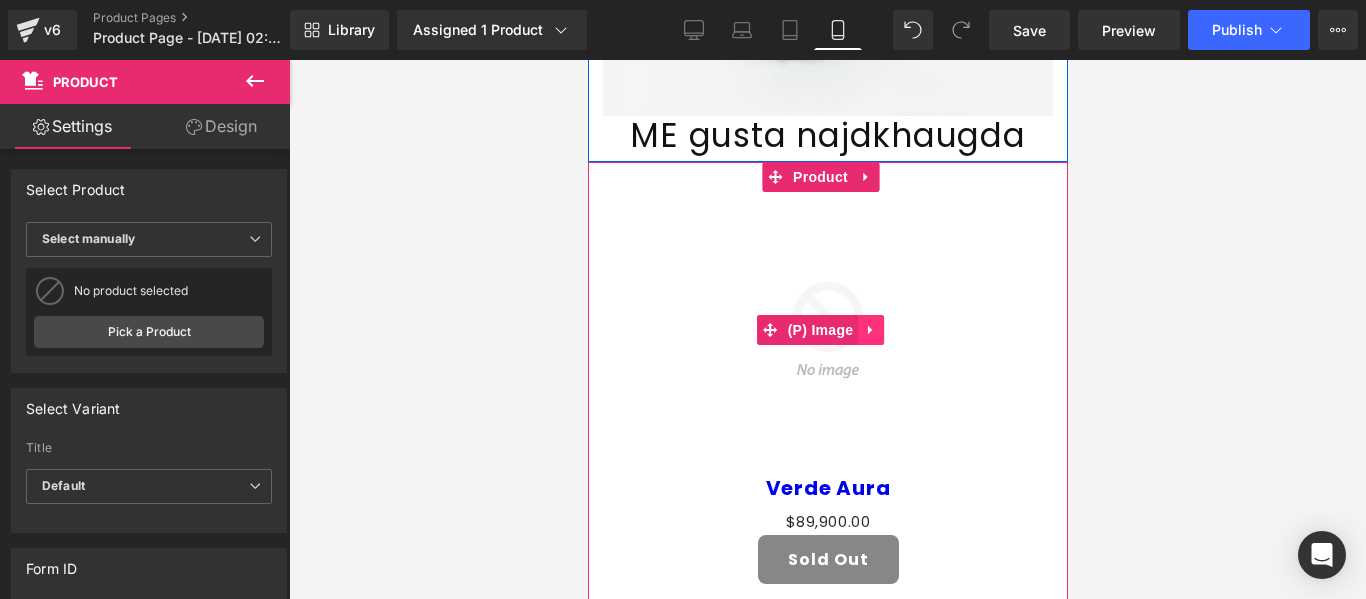 click 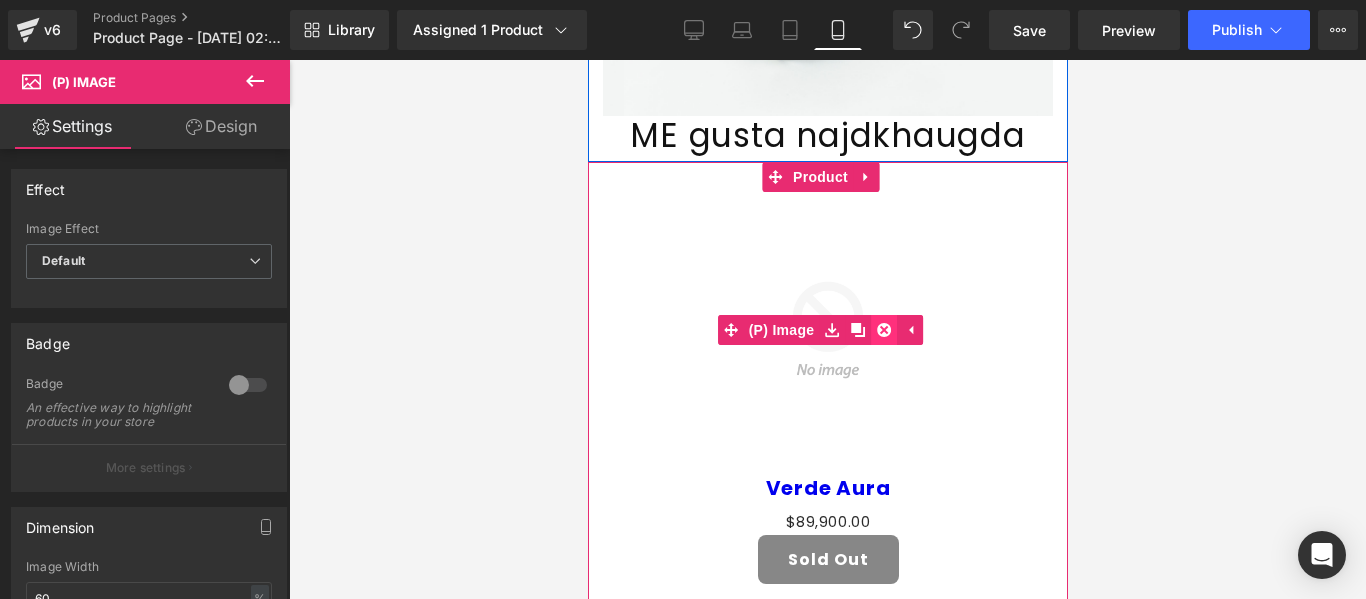 click 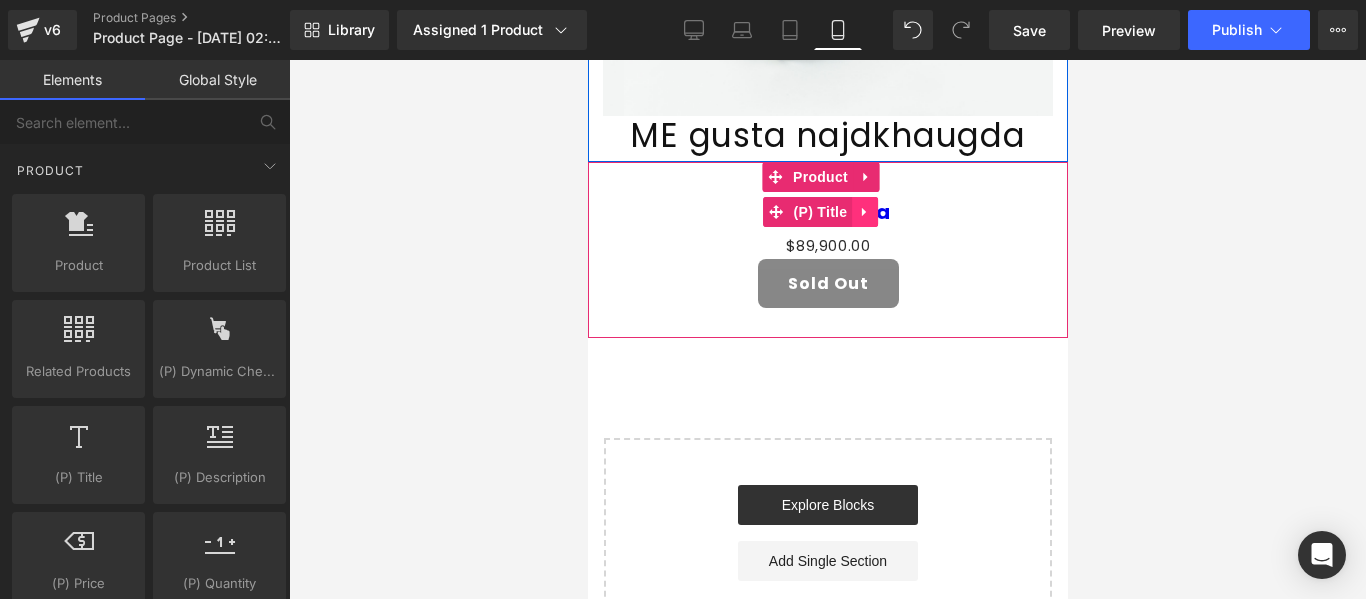 click at bounding box center [864, 212] 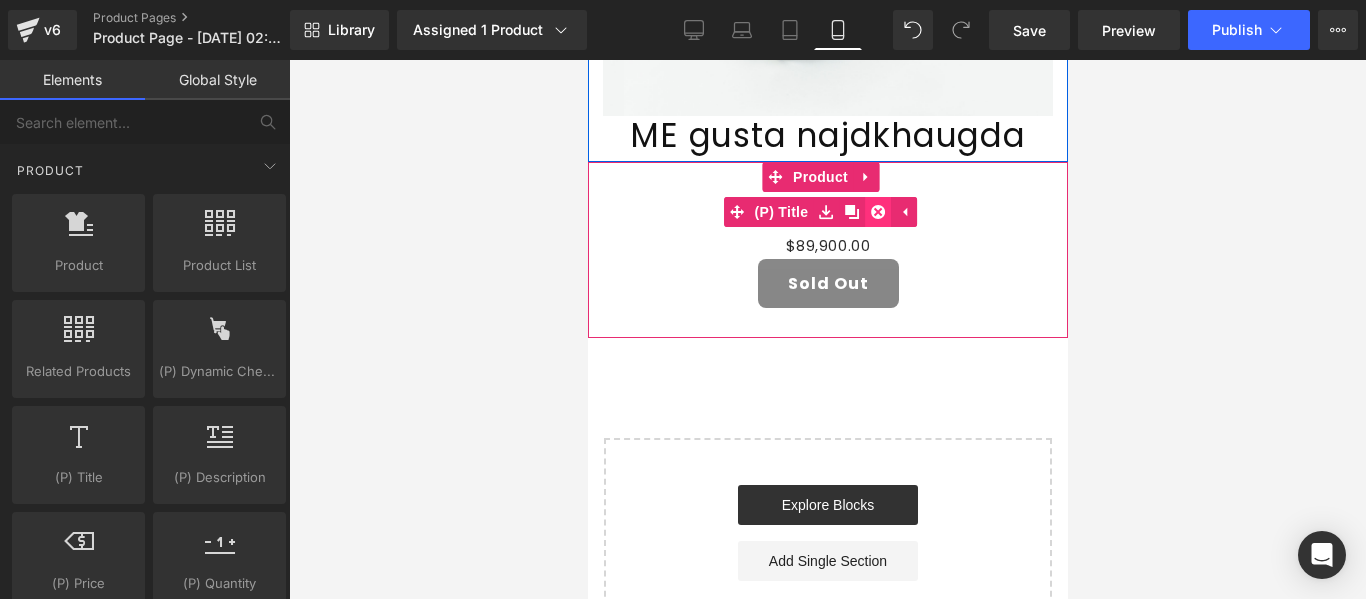 click 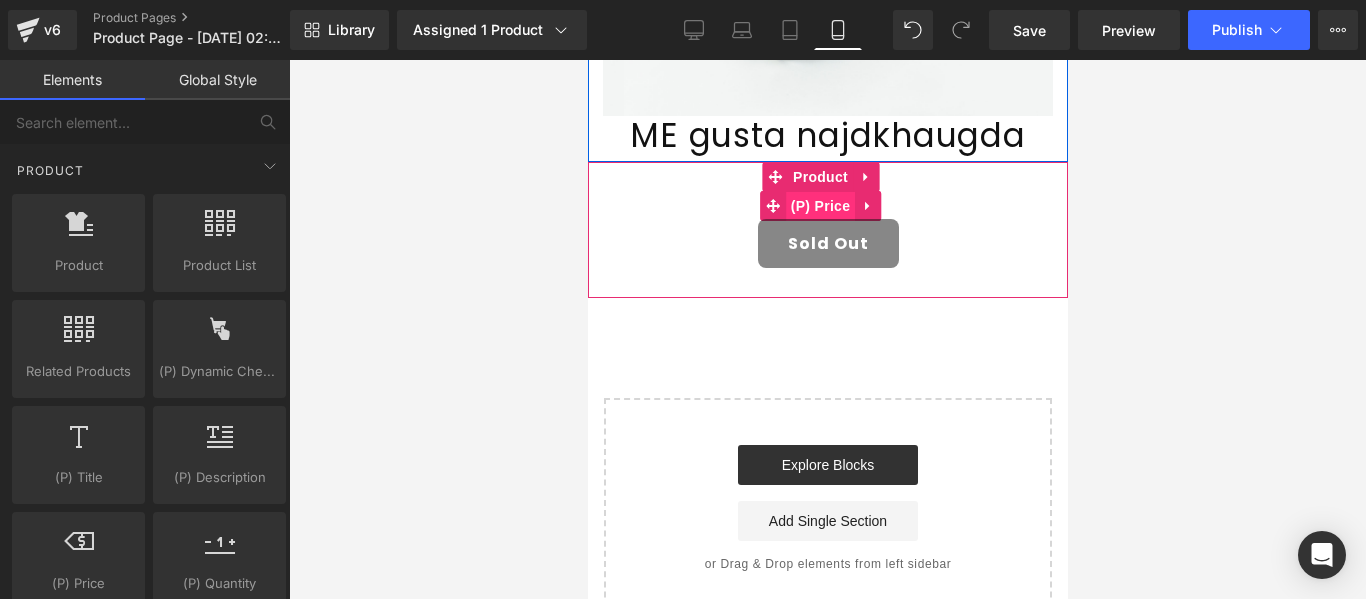 click on "(P) Price" at bounding box center [820, 206] 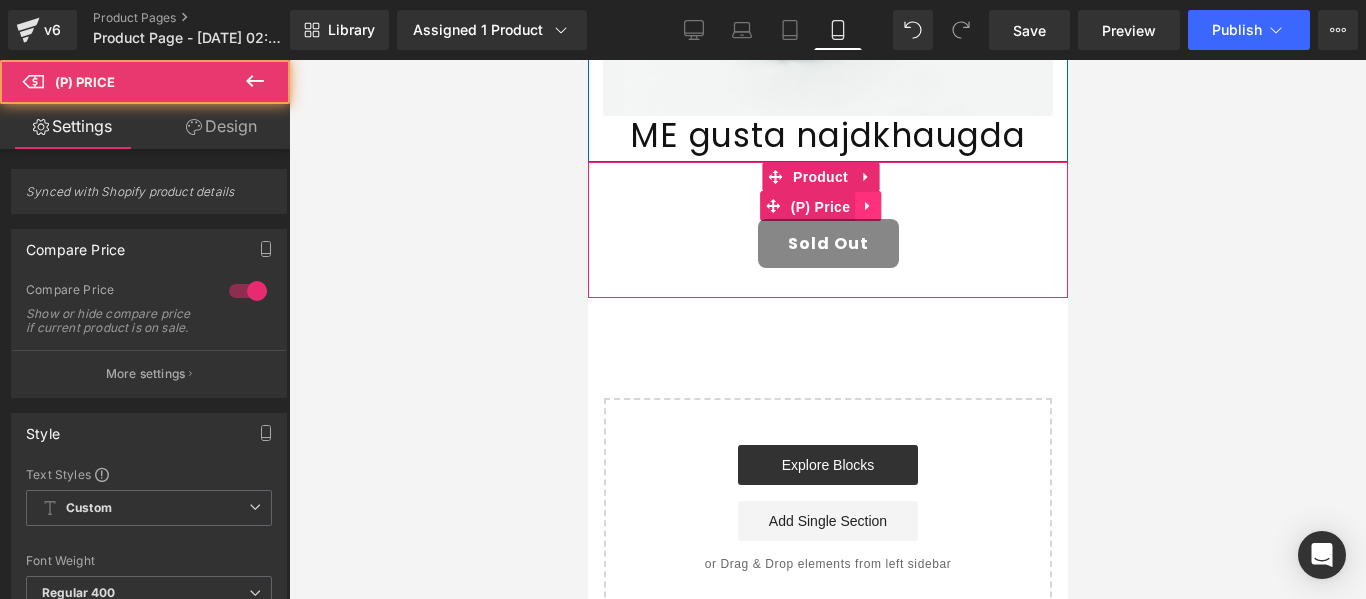 click at bounding box center (867, 206) 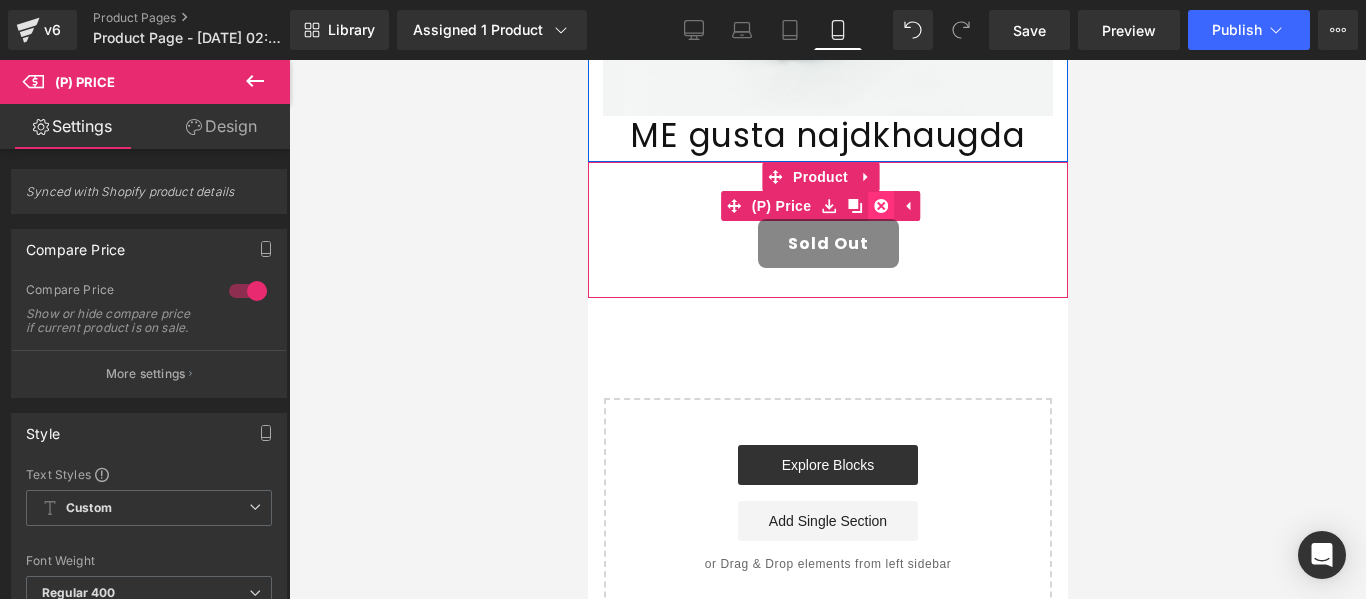 click 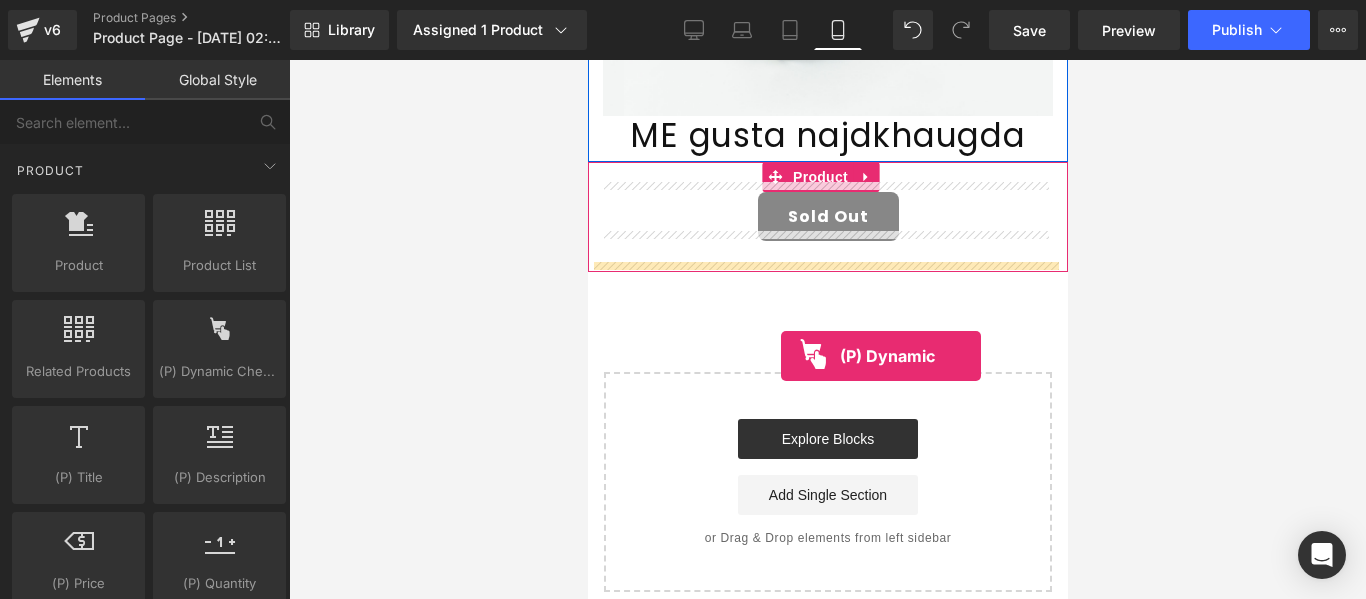 drag, startPoint x: 796, startPoint y: 434, endPoint x: 780, endPoint y: 356, distance: 79.624115 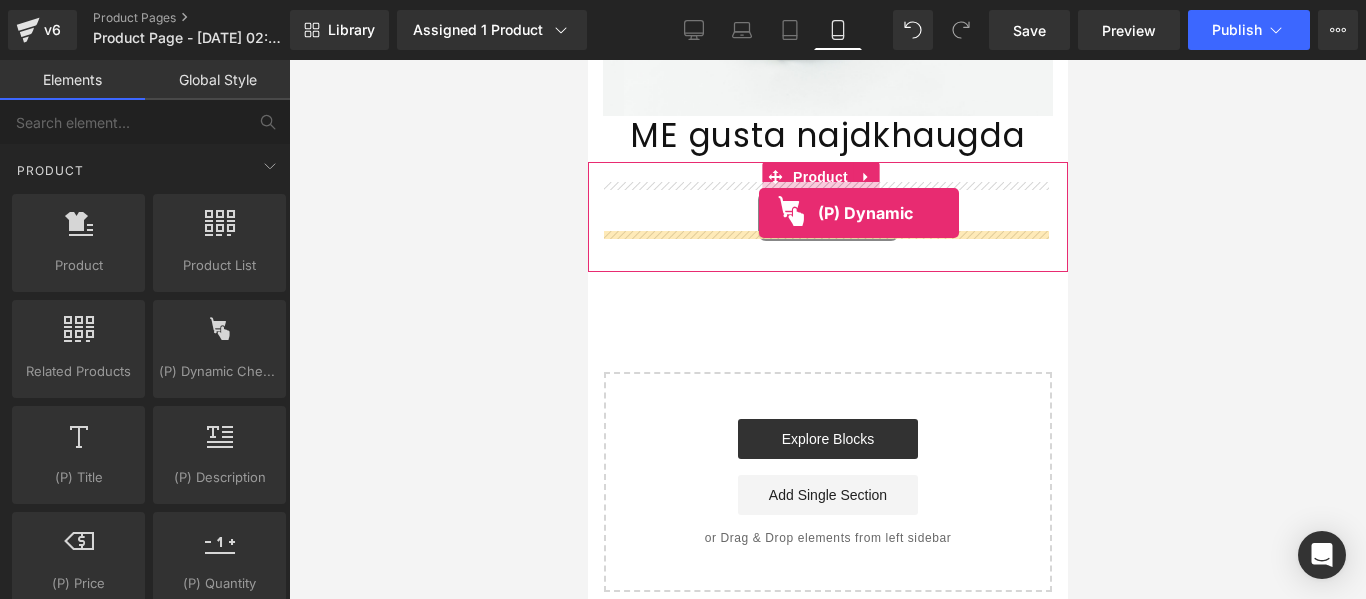 drag, startPoint x: 811, startPoint y: 413, endPoint x: 757, endPoint y: 213, distance: 207.16177 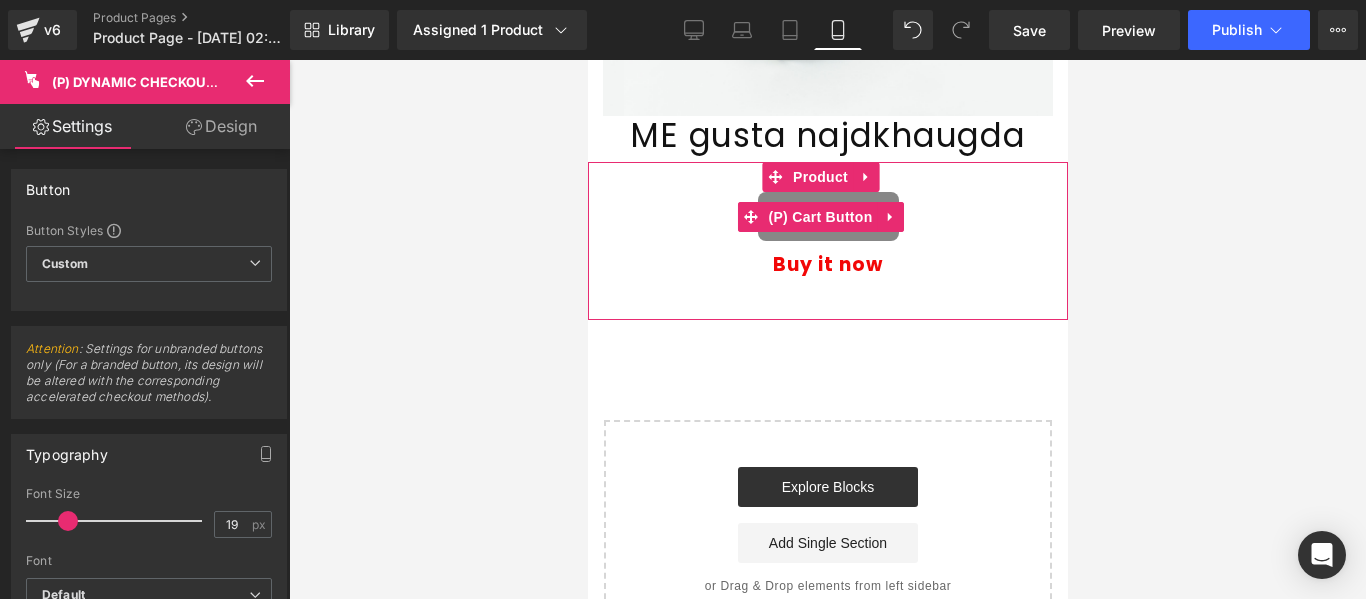 click on "Sold Out" at bounding box center (827, 216) 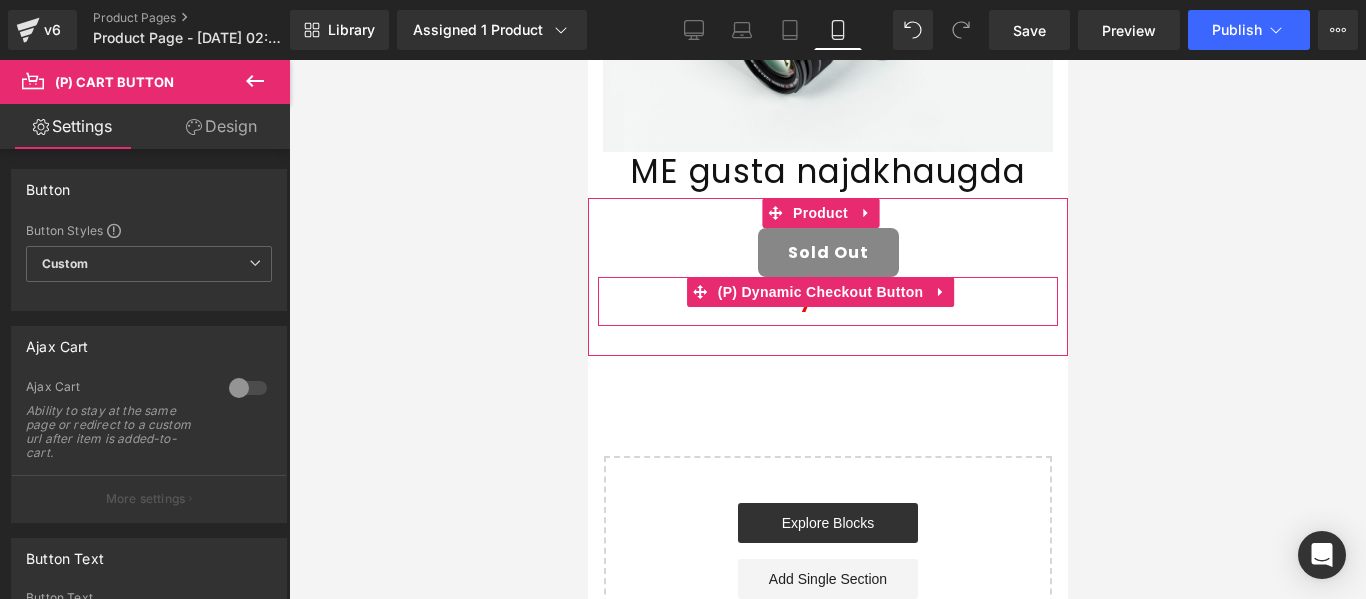 scroll, scrollTop: 200, scrollLeft: 0, axis: vertical 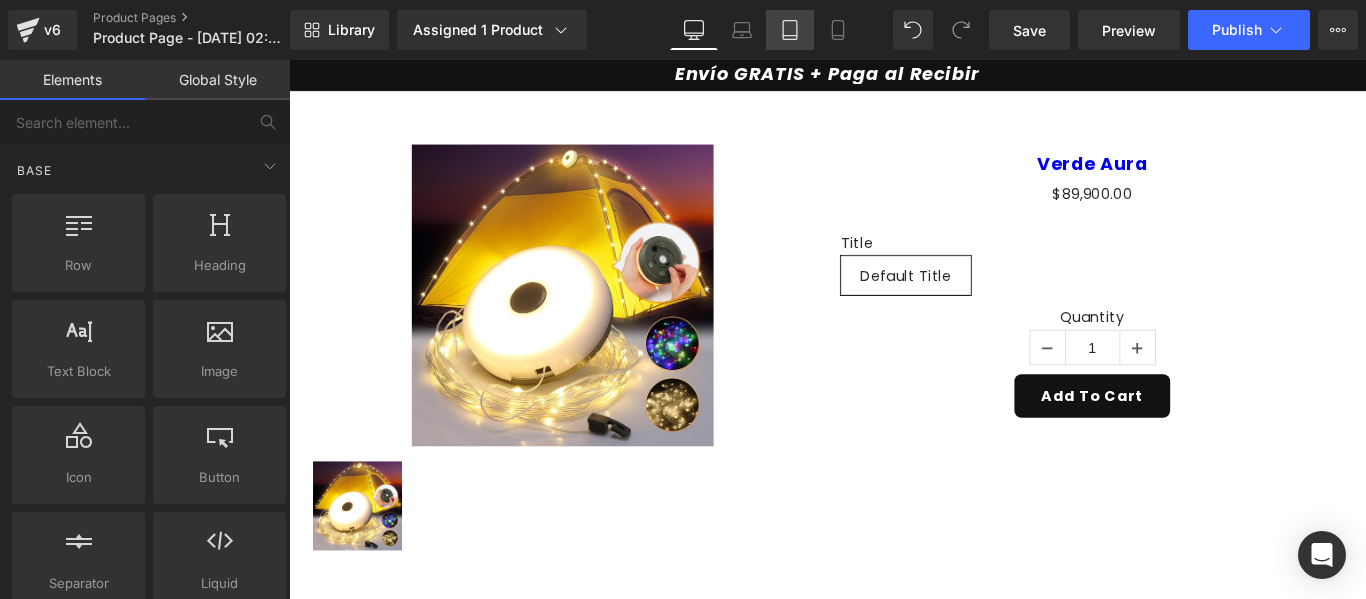 click 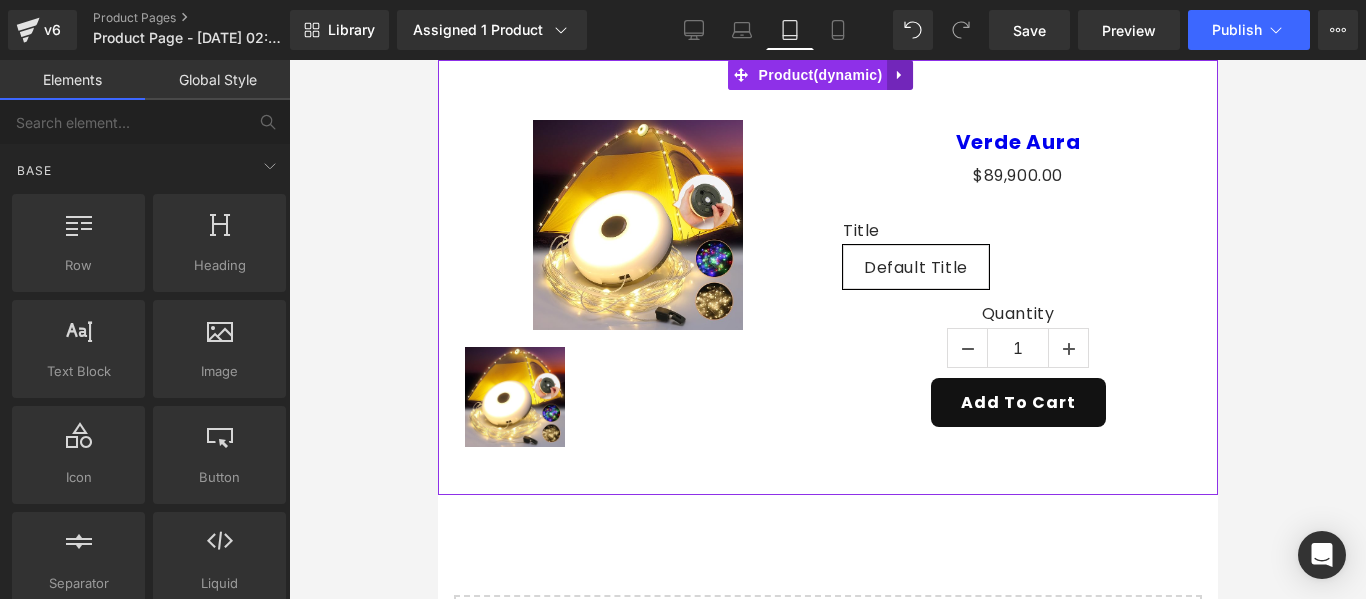 click 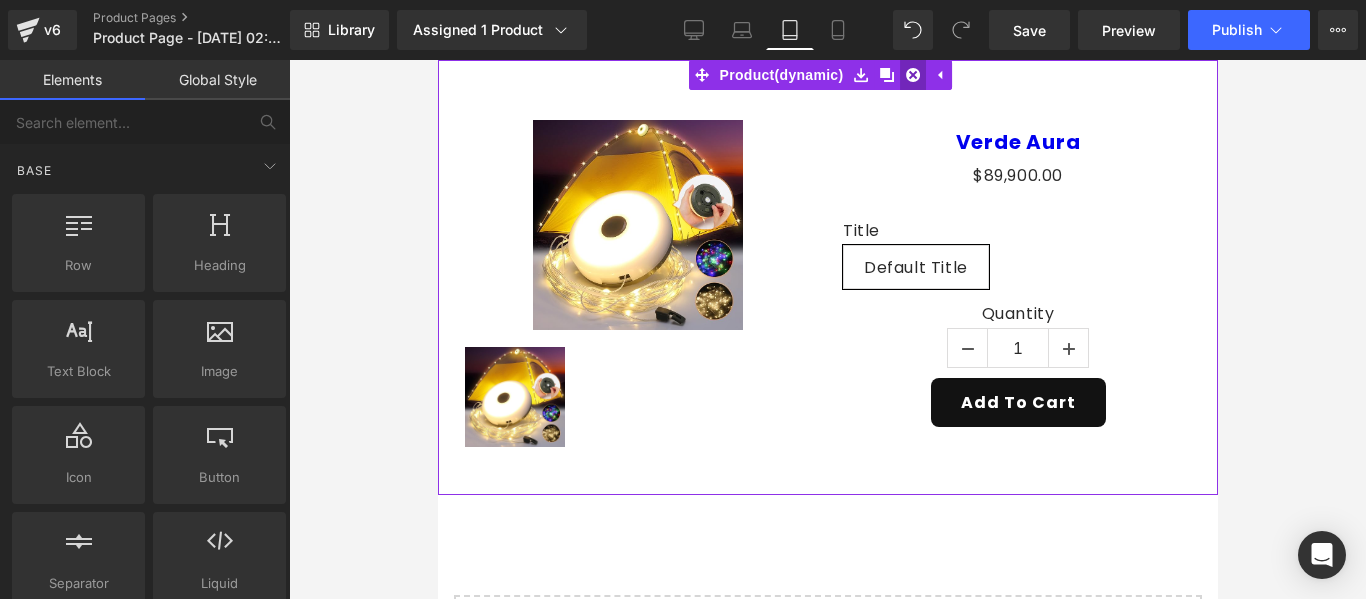 click 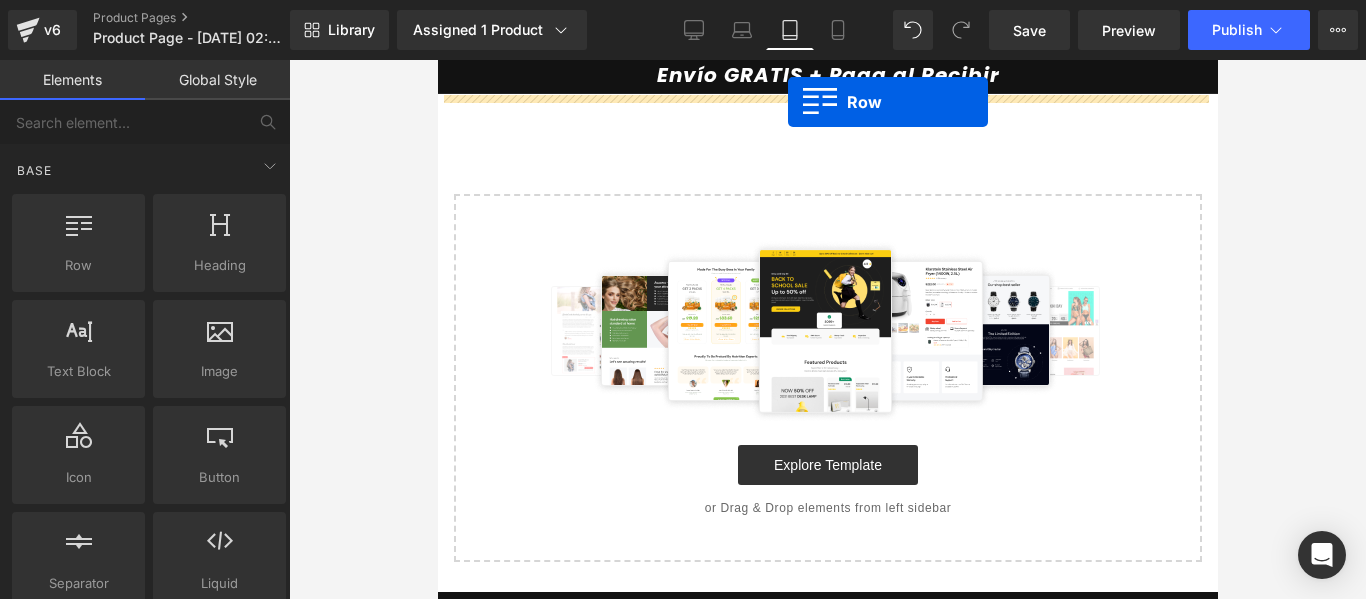 scroll, scrollTop: 0, scrollLeft: 0, axis: both 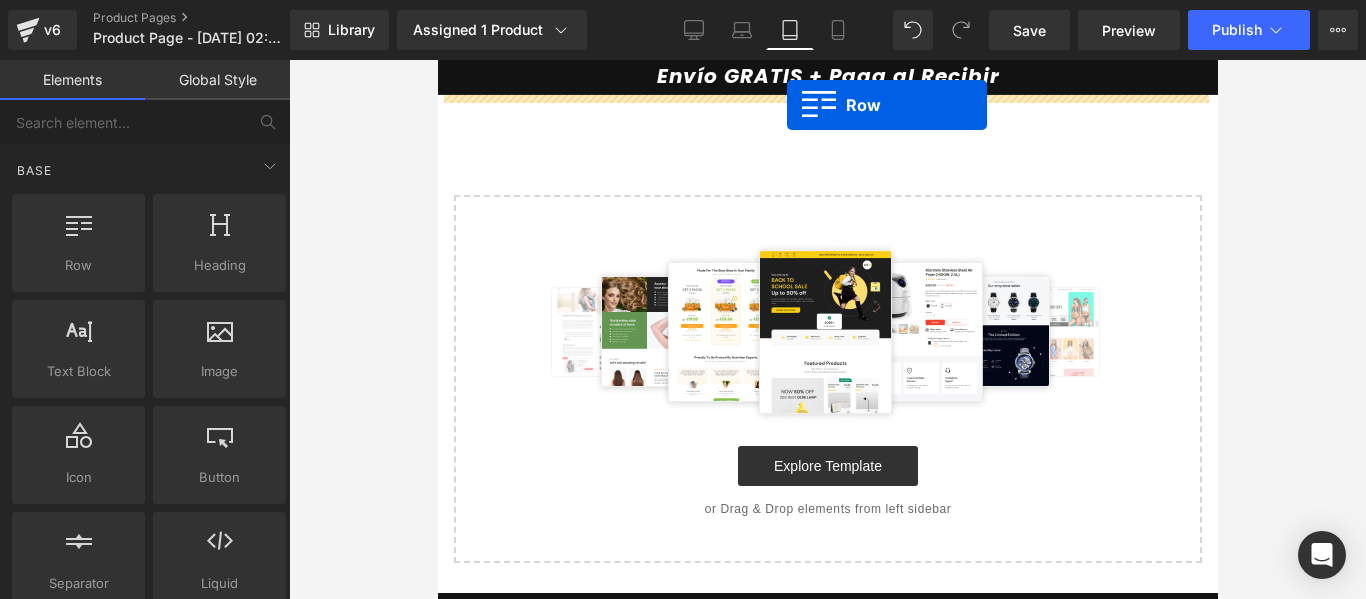 drag, startPoint x: 504, startPoint y: 319, endPoint x: 786, endPoint y: 105, distance: 354.00565 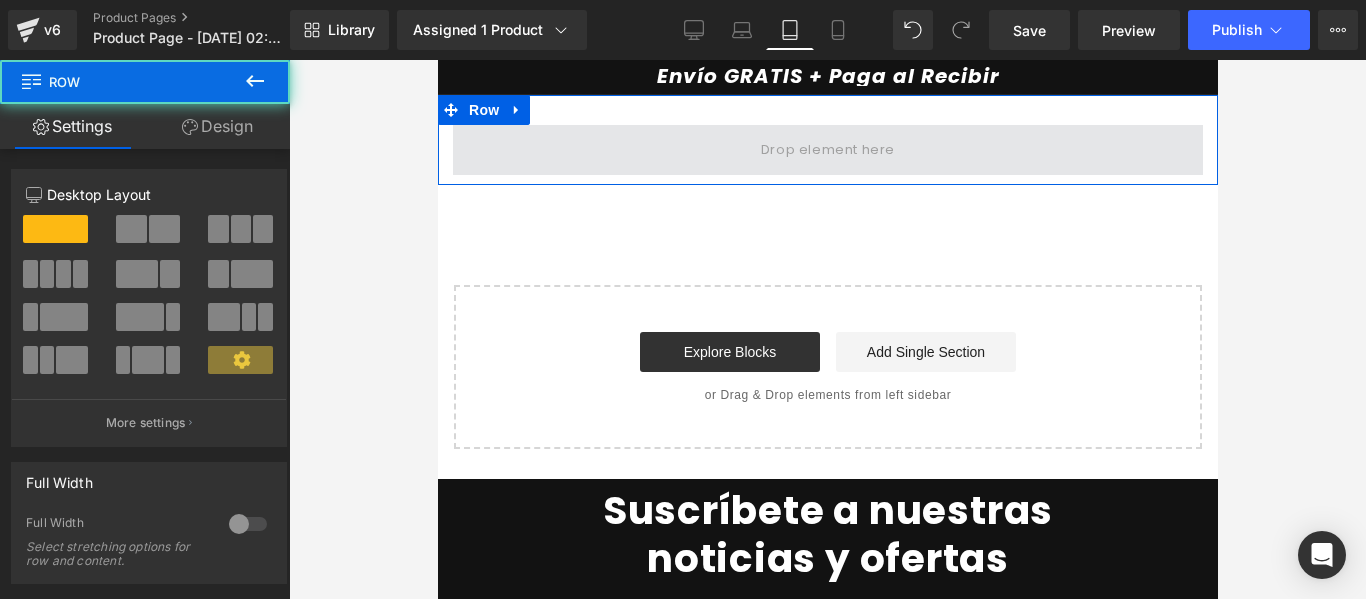 click at bounding box center (827, 149) 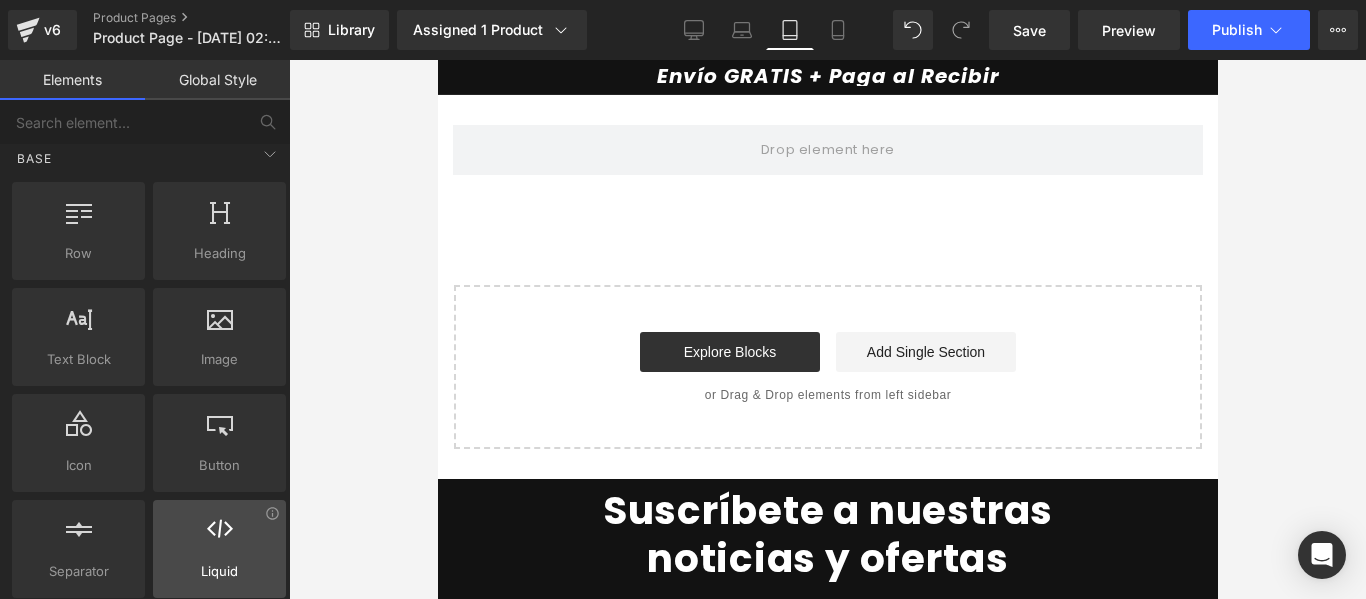 scroll, scrollTop: 0, scrollLeft: 0, axis: both 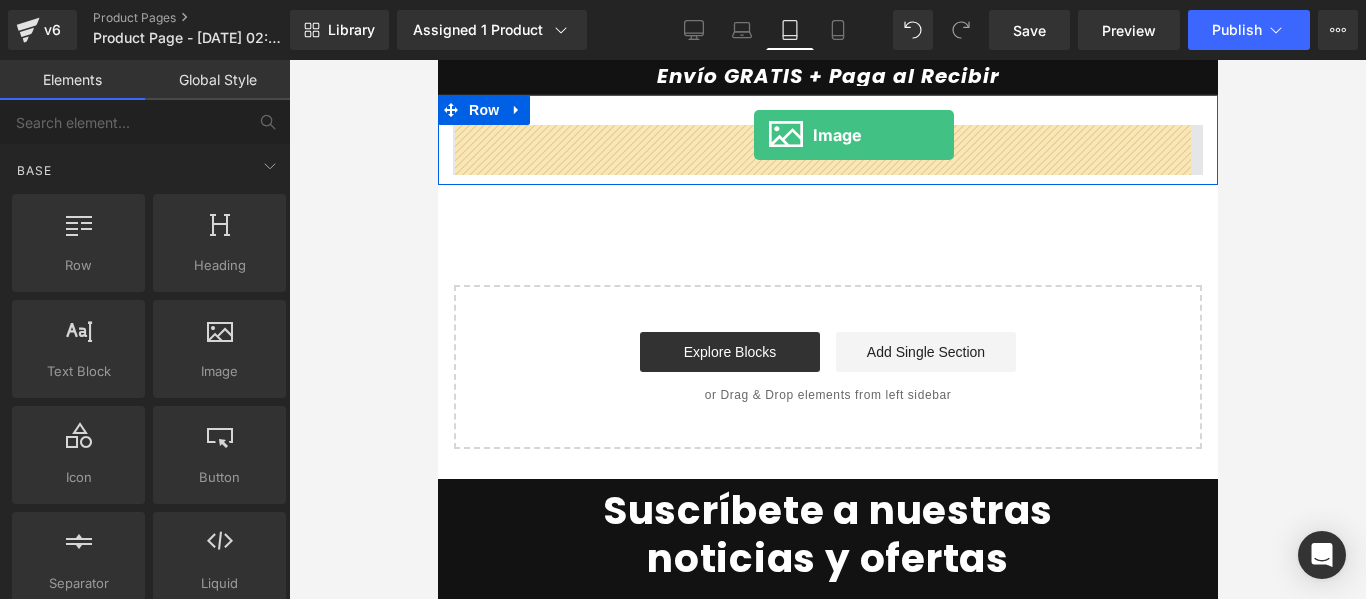 drag, startPoint x: 638, startPoint y: 417, endPoint x: 753, endPoint y: 135, distance: 304.5472 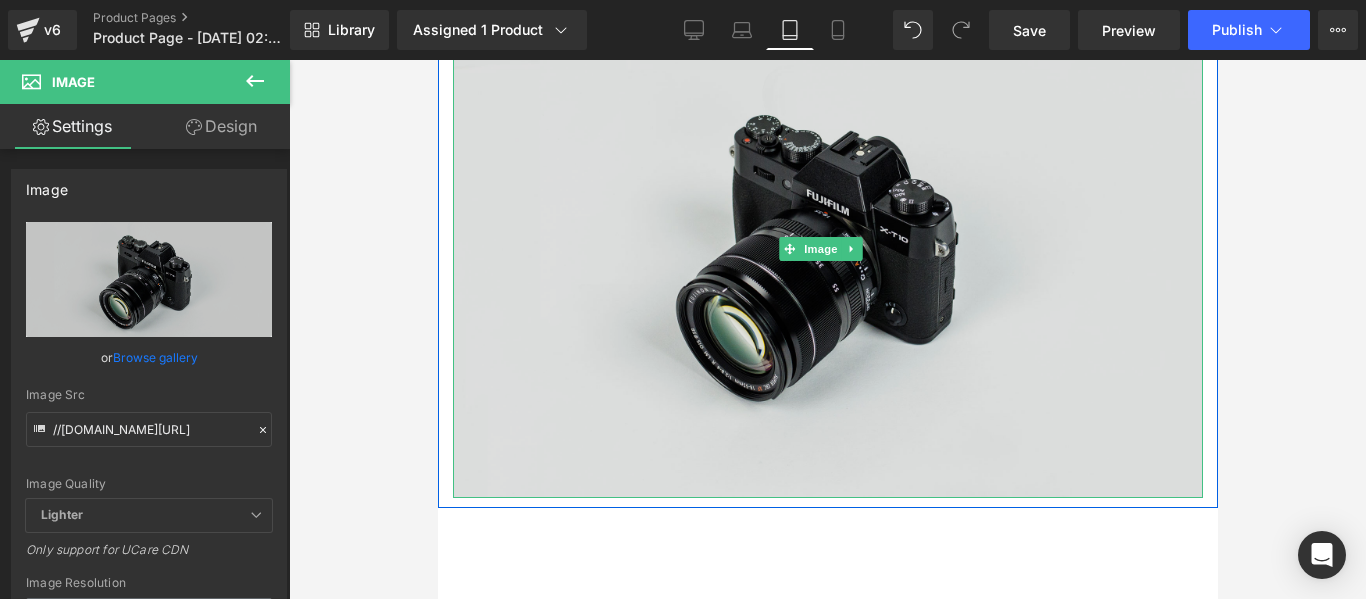 scroll, scrollTop: 300, scrollLeft: 0, axis: vertical 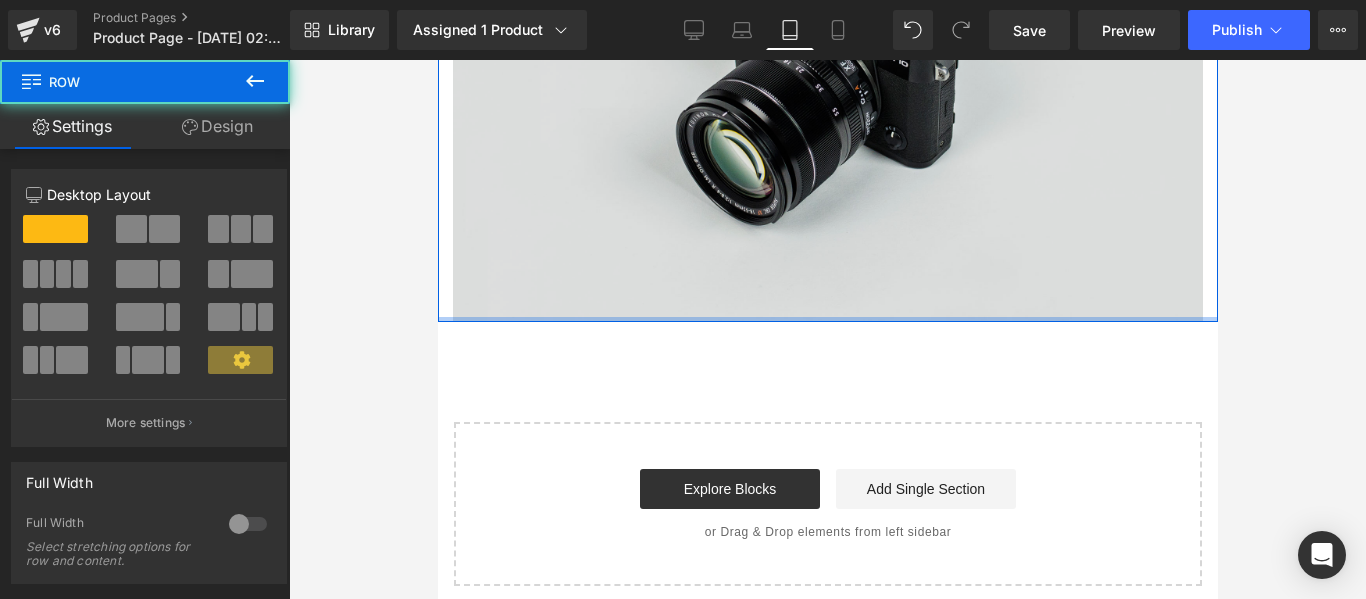 drag, startPoint x: 882, startPoint y: 321, endPoint x: 900, endPoint y: 108, distance: 213.75922 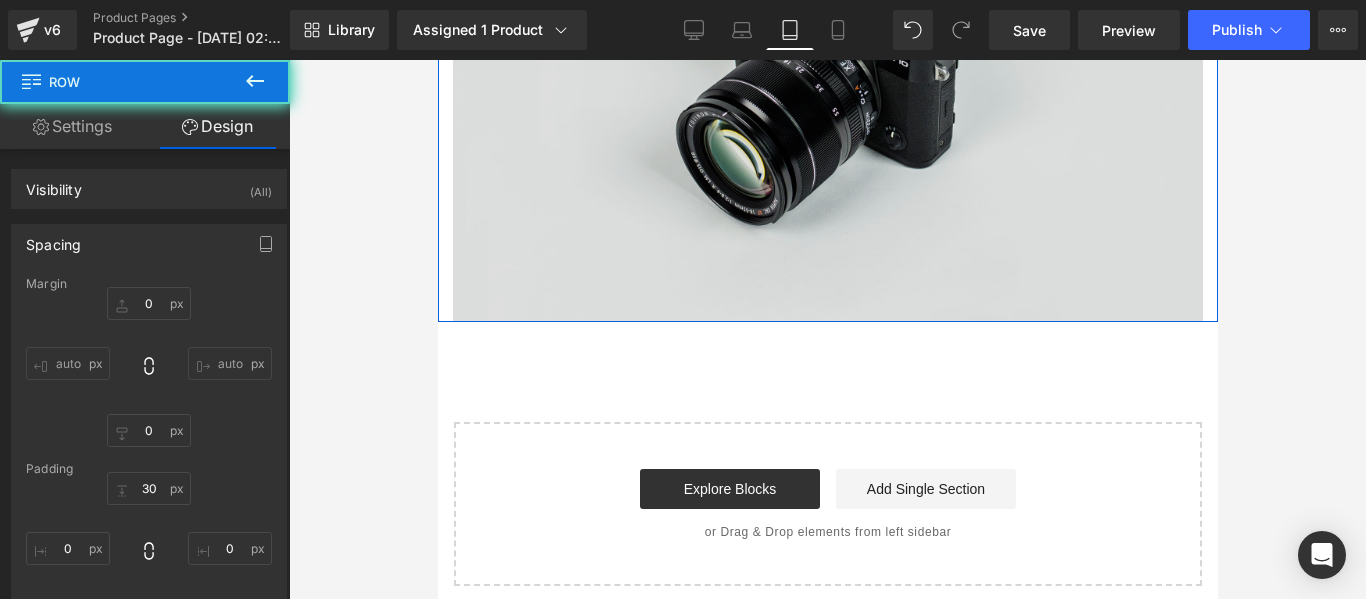 click at bounding box center [827, 73] 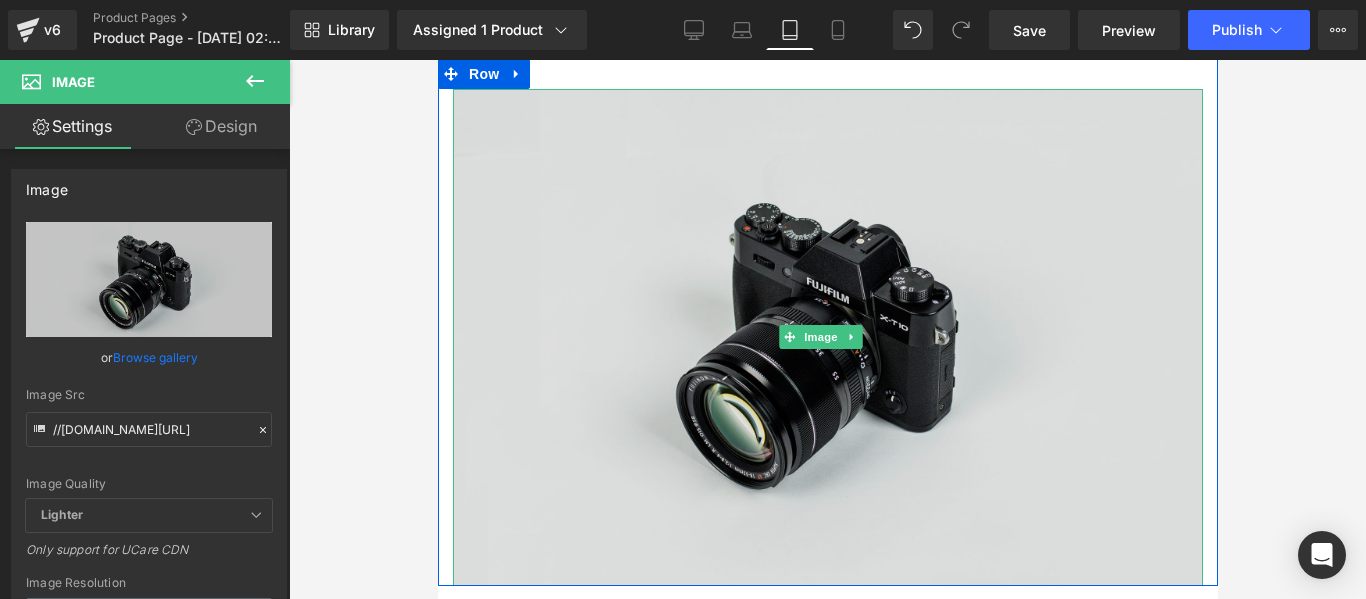 scroll, scrollTop: 0, scrollLeft: 0, axis: both 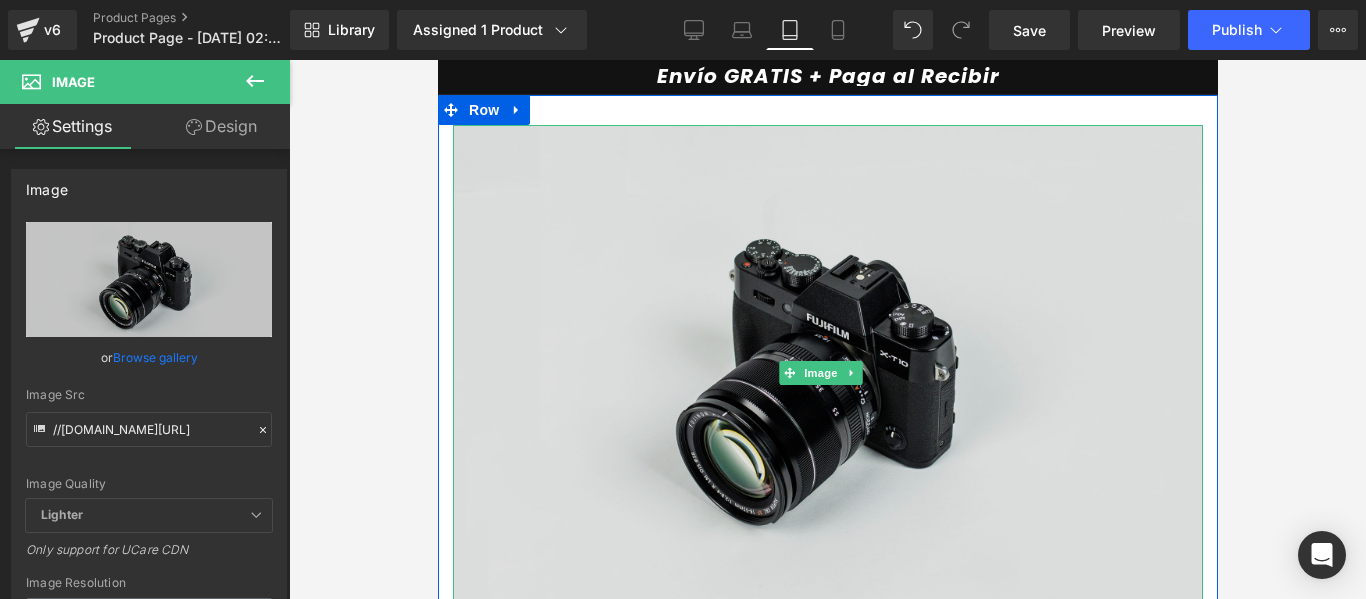 click at bounding box center (827, 373) 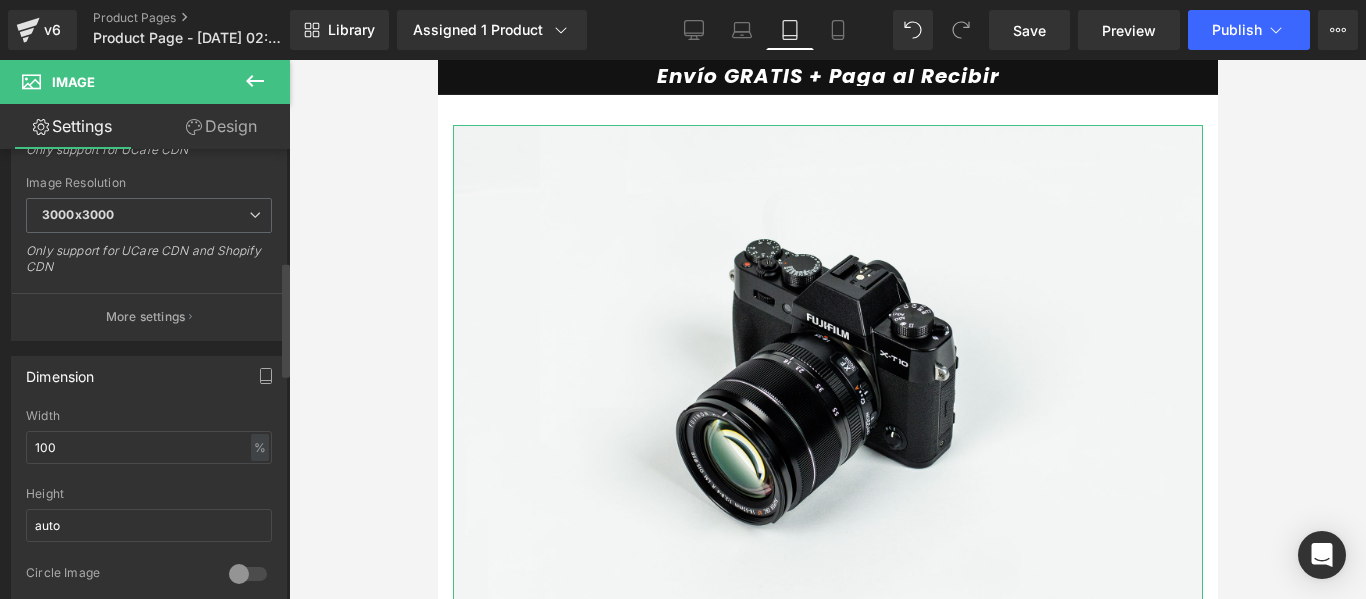 scroll, scrollTop: 600, scrollLeft: 0, axis: vertical 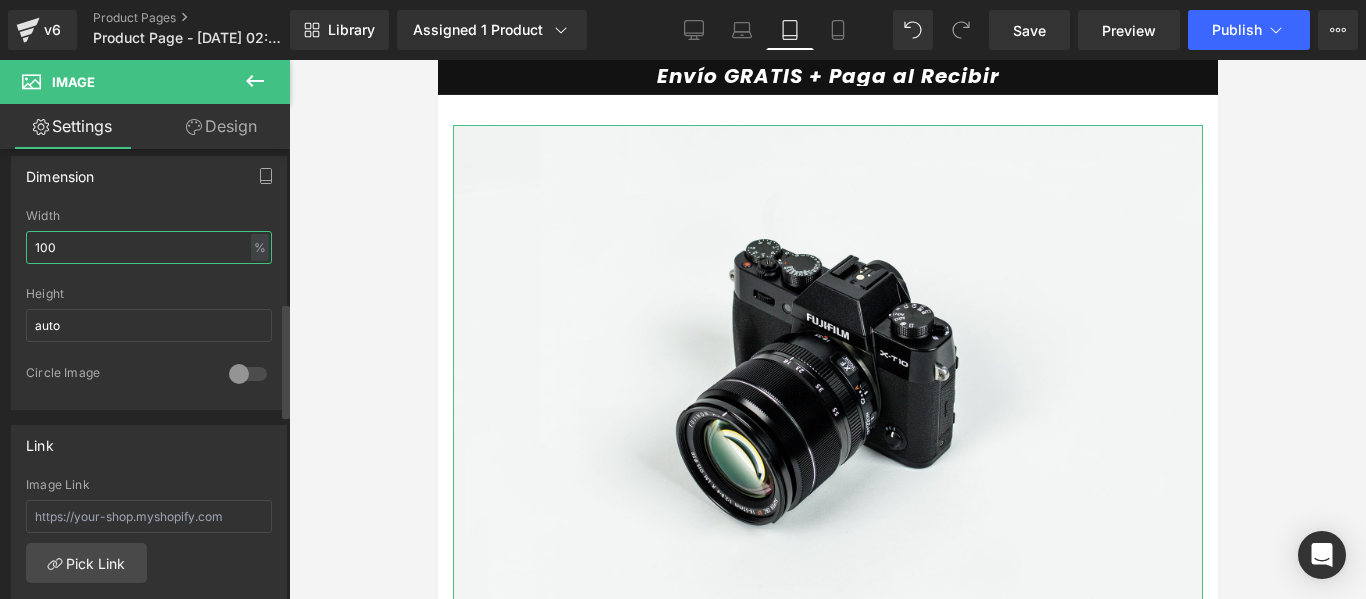 click on "100" at bounding box center (149, 247) 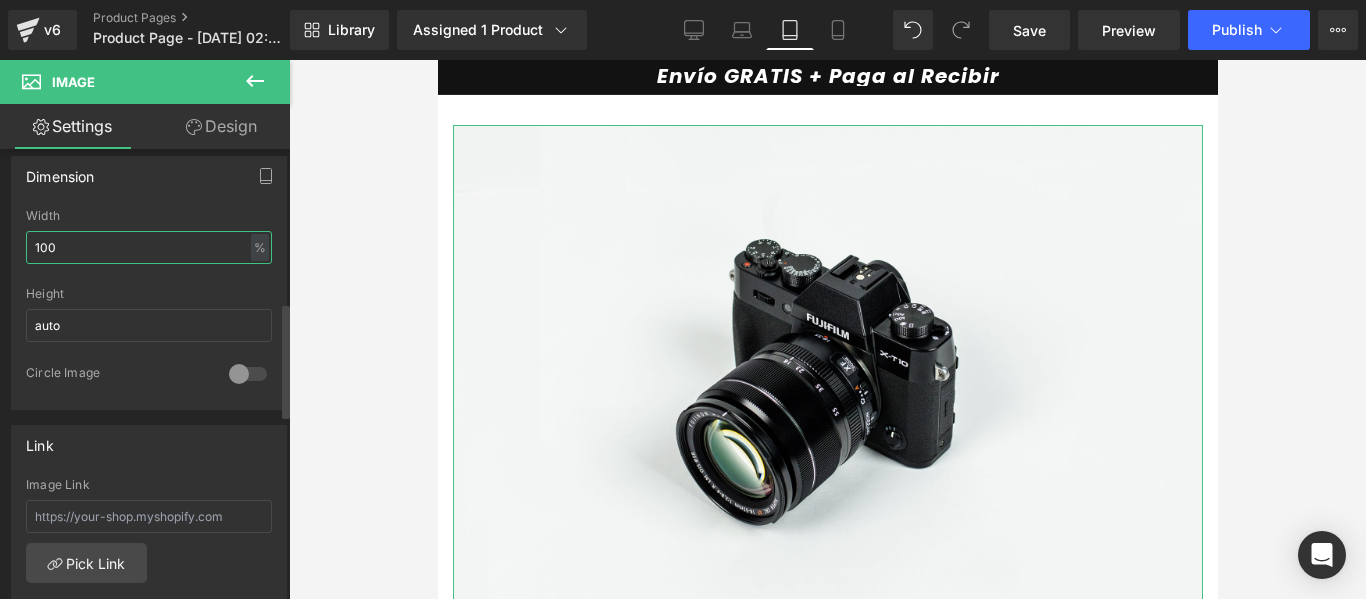 click on "100" at bounding box center [149, 247] 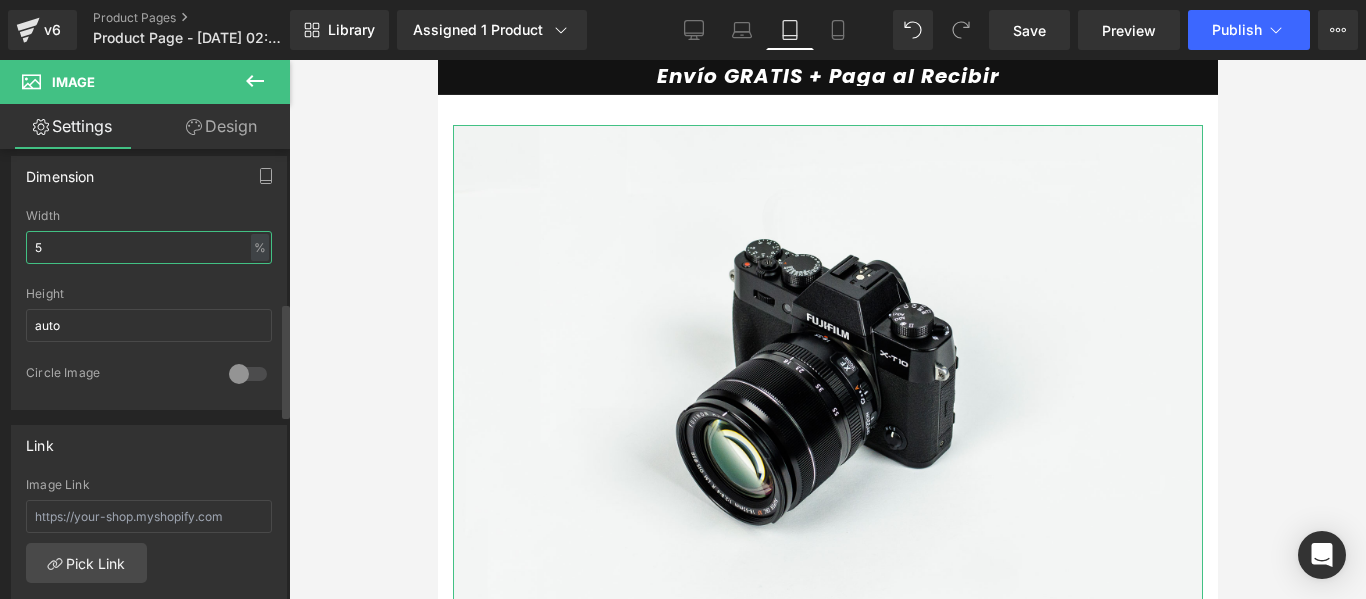 type on "50" 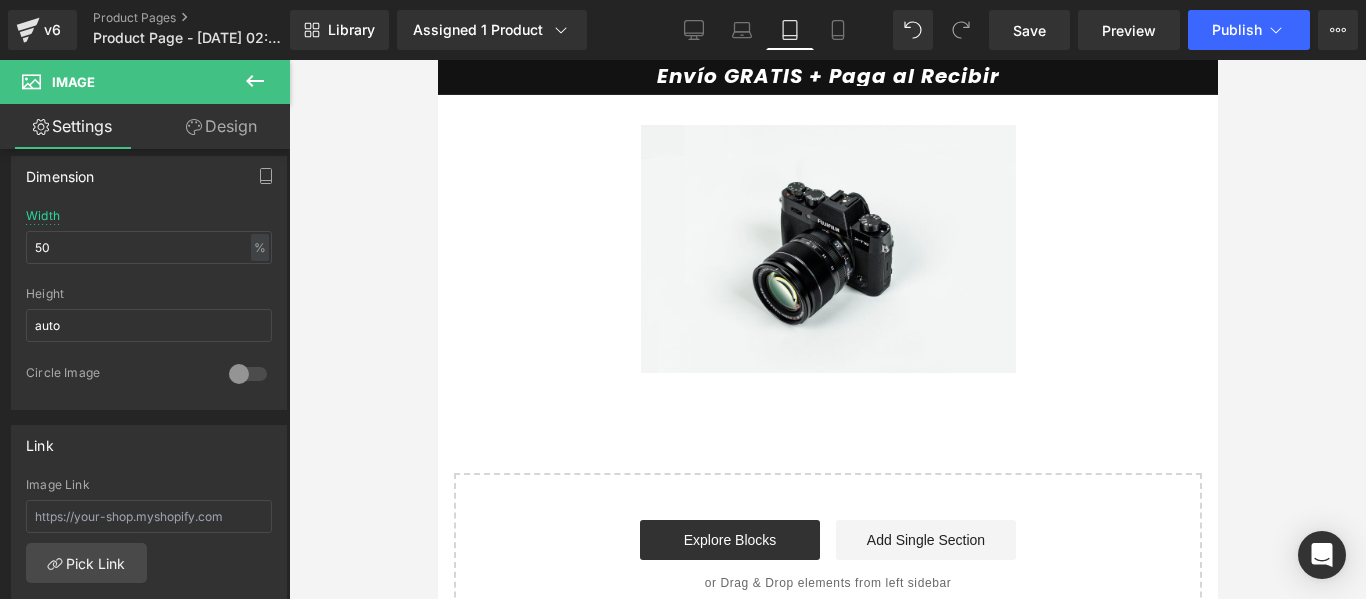 click on "Image
Row
Select your layout" at bounding box center [827, 366] 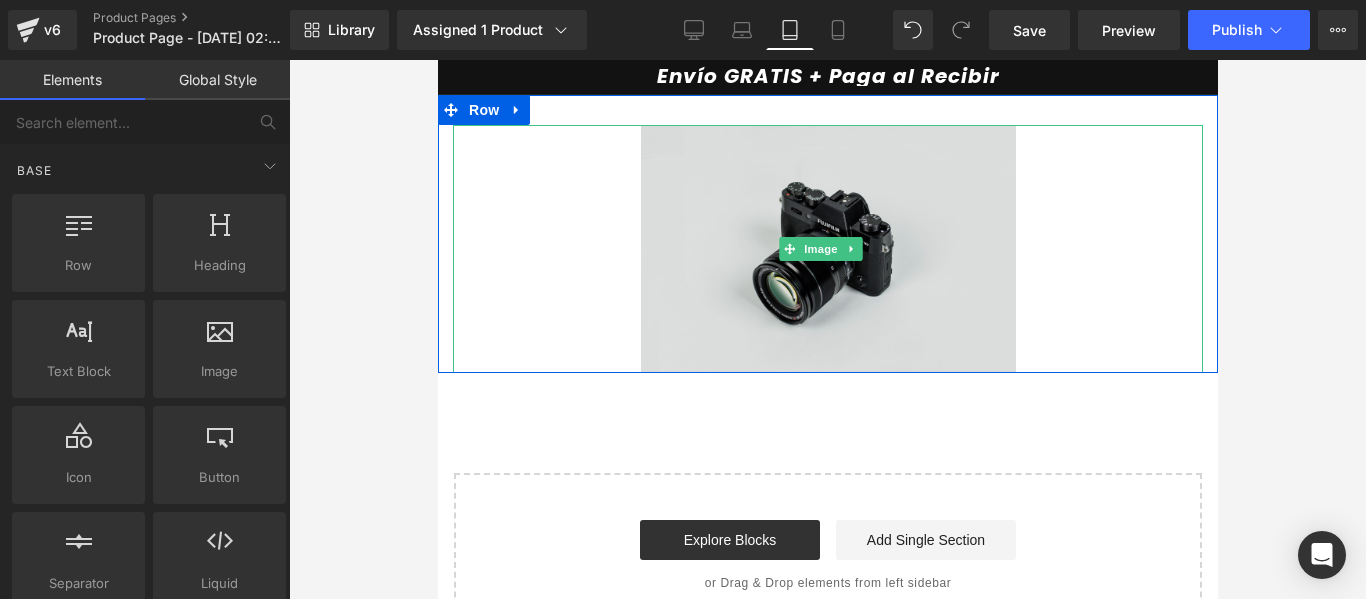 click at bounding box center (827, 249) 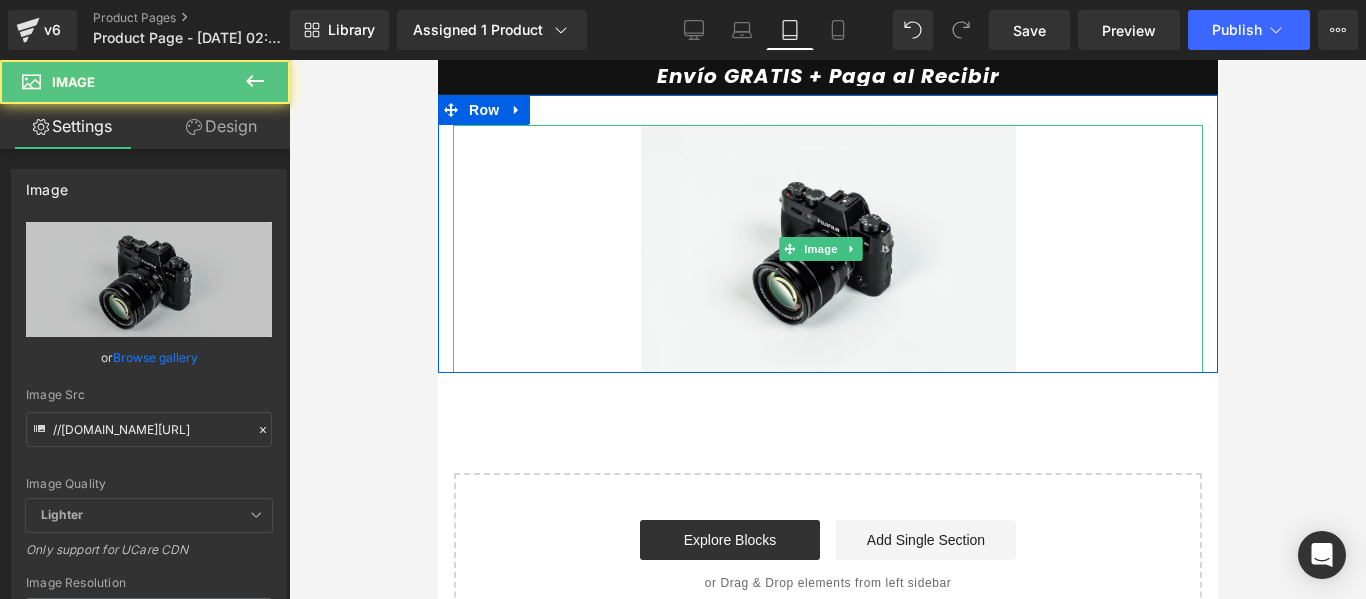 click at bounding box center [827, 249] 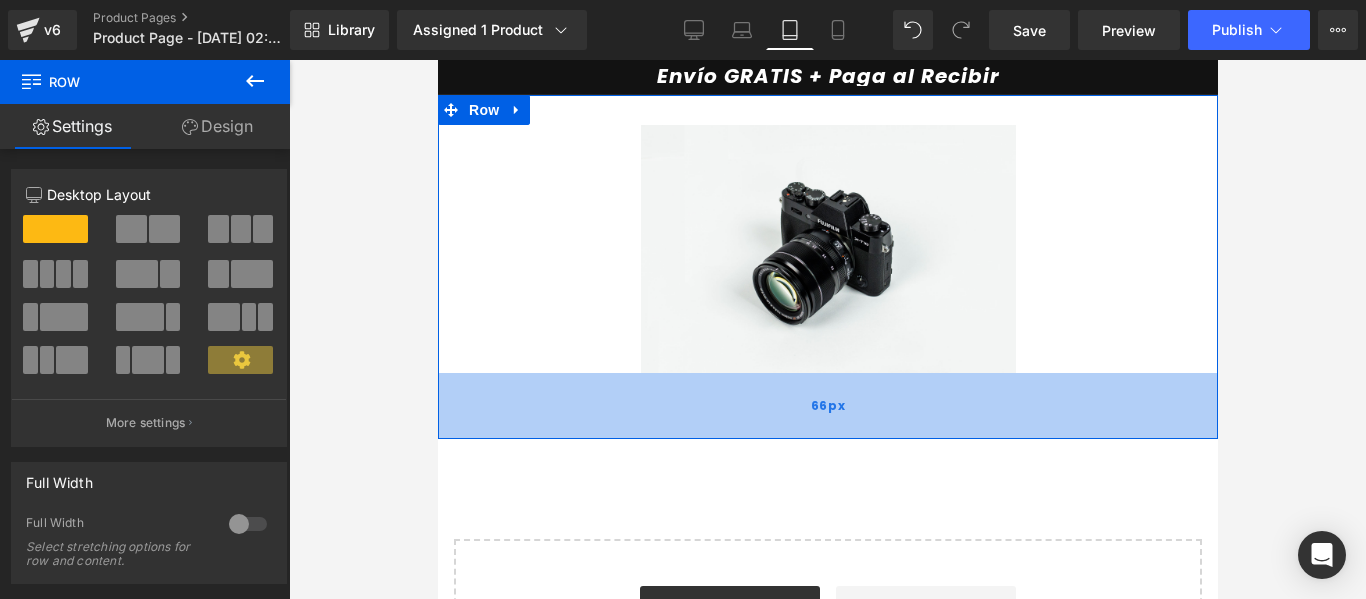 drag, startPoint x: 1035, startPoint y: 411, endPoint x: 1039, endPoint y: 433, distance: 22.36068 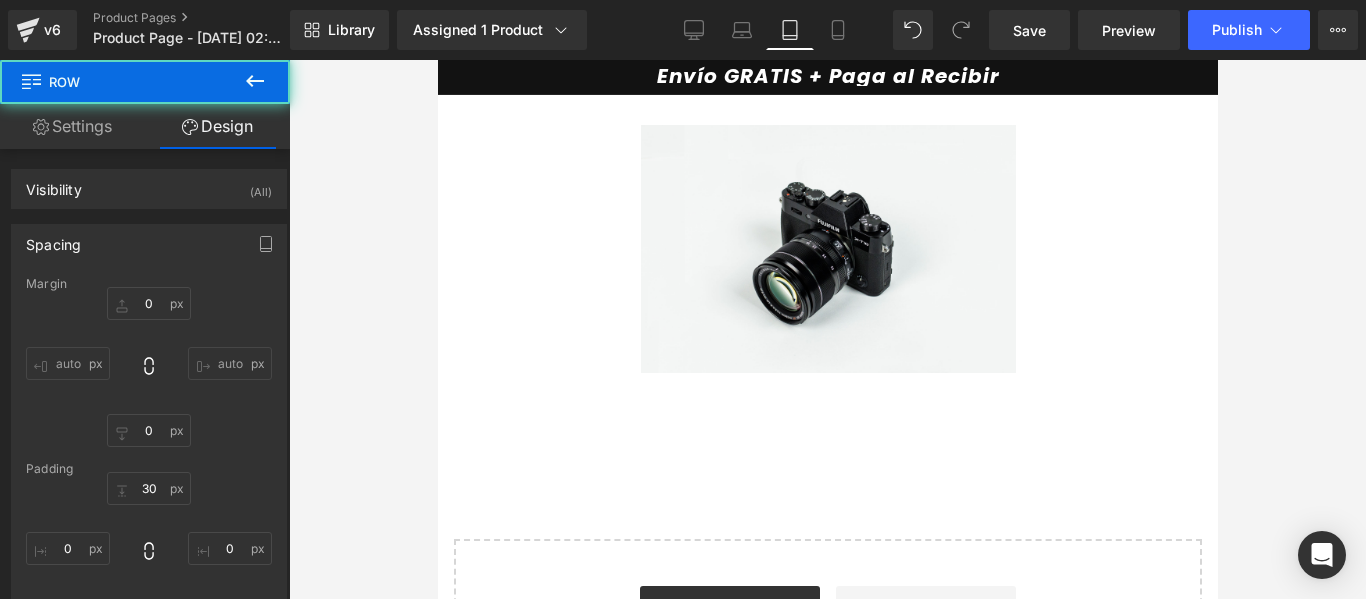 click on "Image
Row     66px
Select your layout" at bounding box center (827, 399) 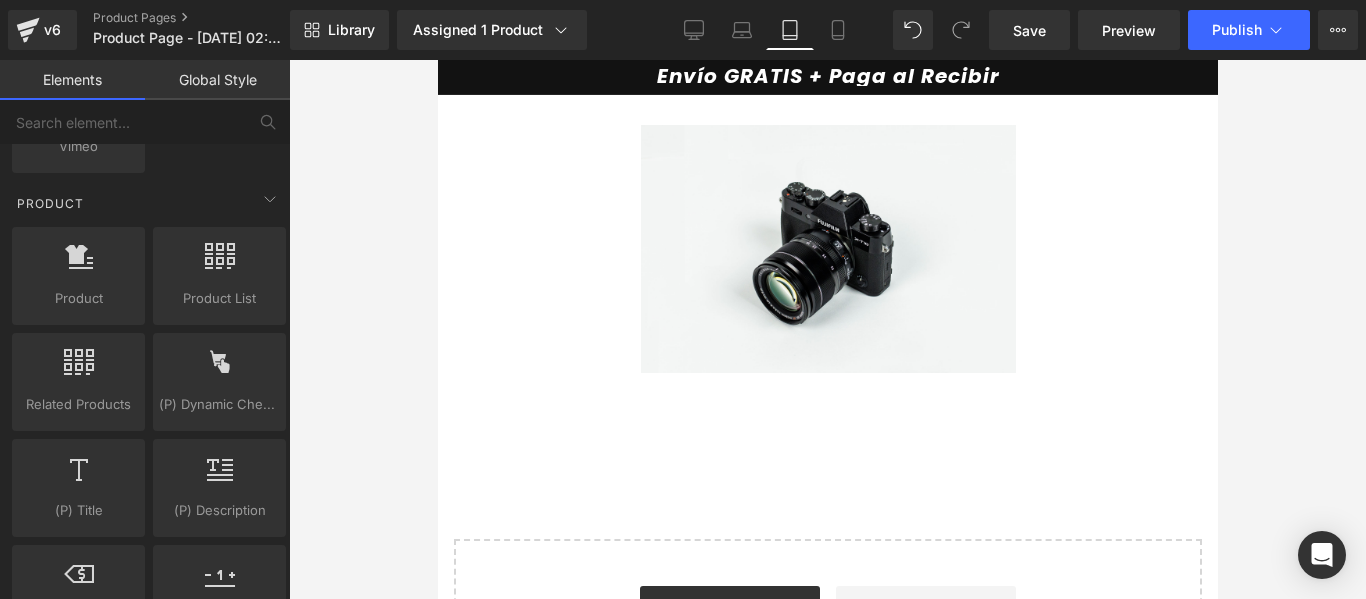 scroll, scrollTop: 1700, scrollLeft: 0, axis: vertical 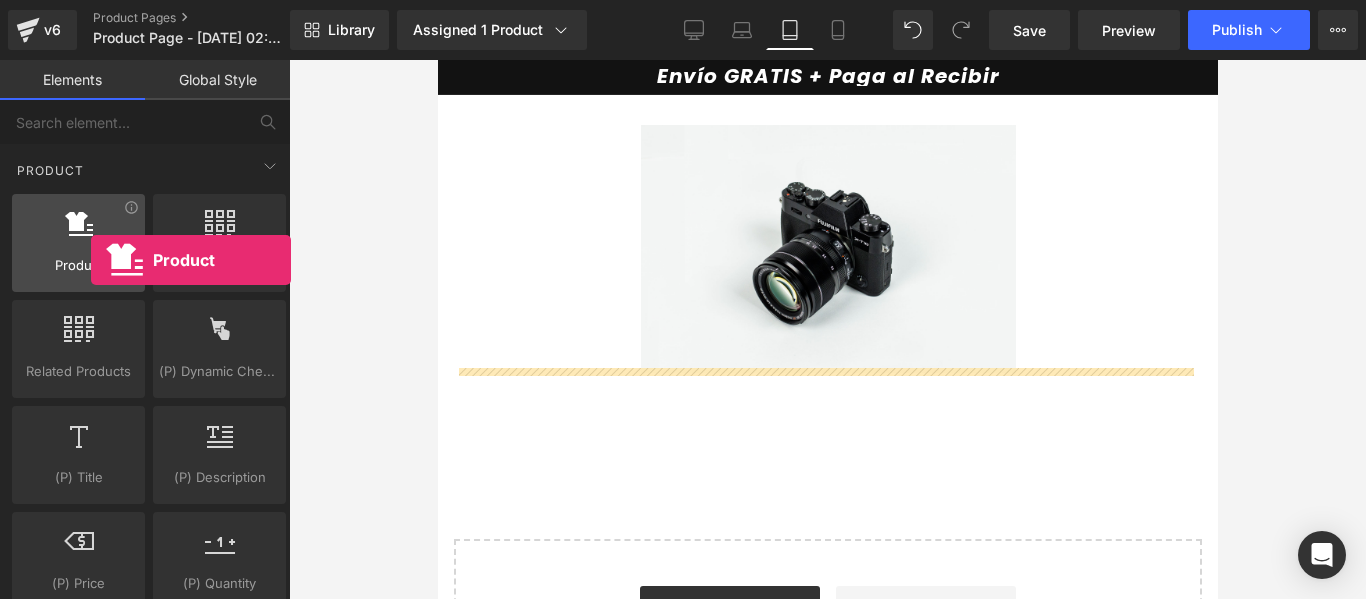 drag, startPoint x: 82, startPoint y: 238, endPoint x: 89, endPoint y: 251, distance: 14.764823 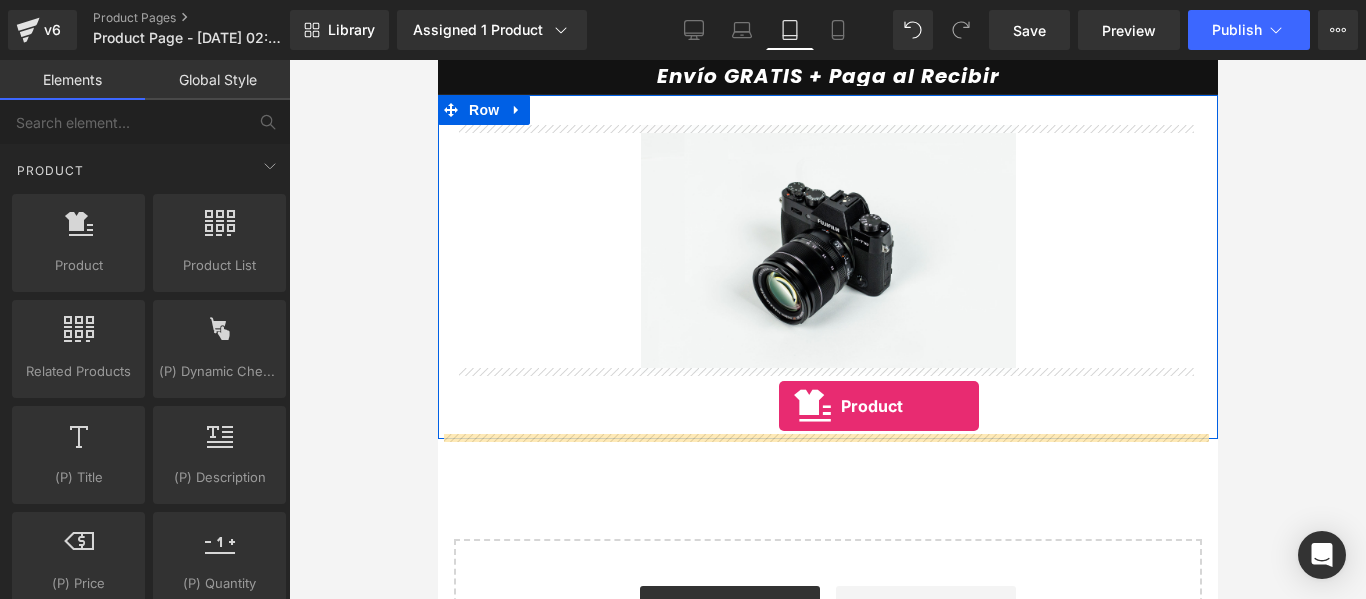 drag, startPoint x: 492, startPoint y: 298, endPoint x: 775, endPoint y: 408, distance: 303.6264 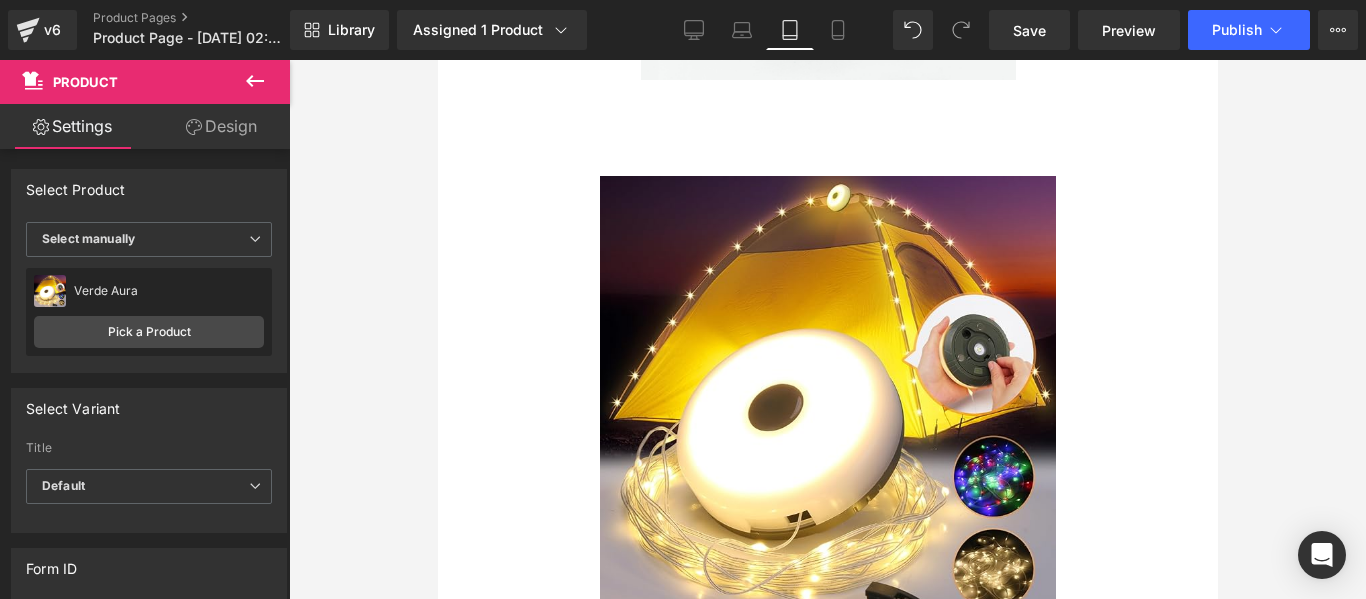 scroll, scrollTop: 177, scrollLeft: 0, axis: vertical 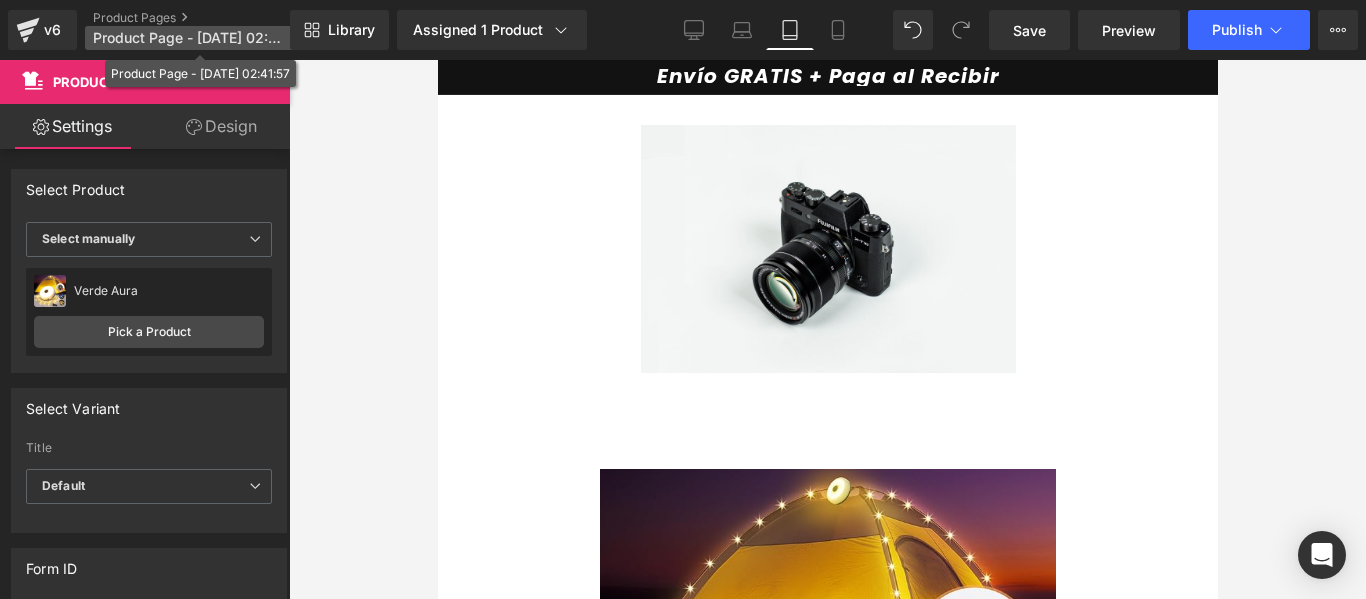 click on "Product Page - [DATE] 02:41:57" at bounding box center (189, 38) 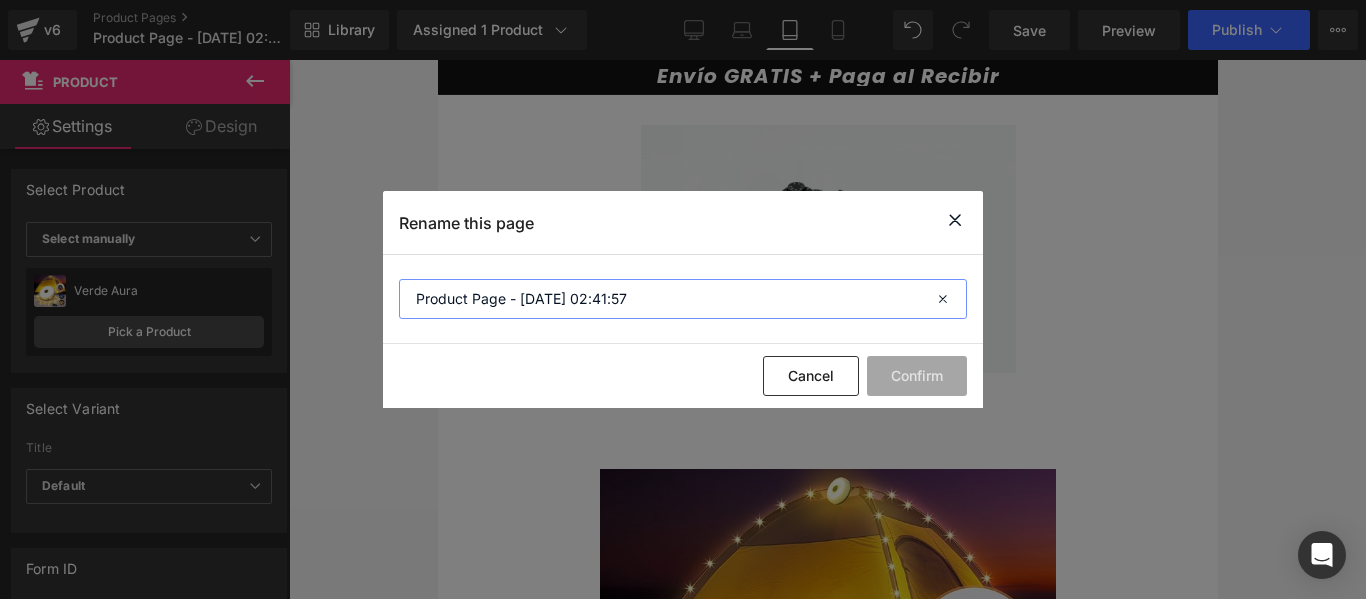 click on "Product Page - [DATE] 02:41:57" at bounding box center [683, 299] 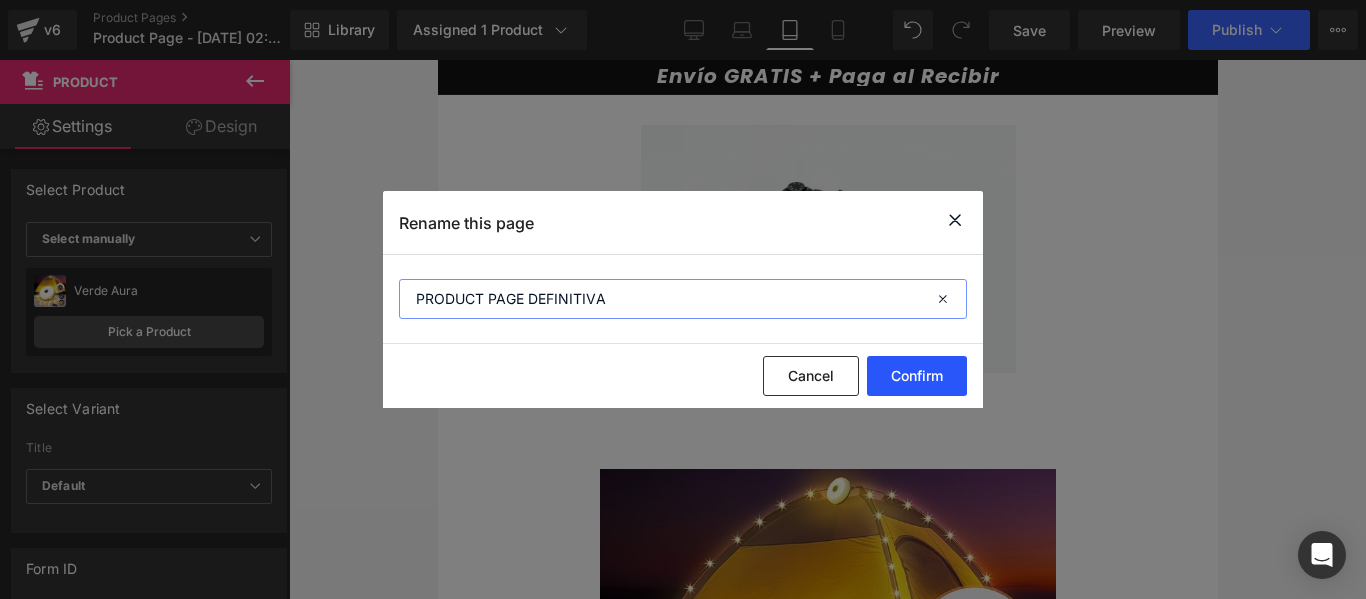 type on "PRODUCT PAGE DEFINITIVA" 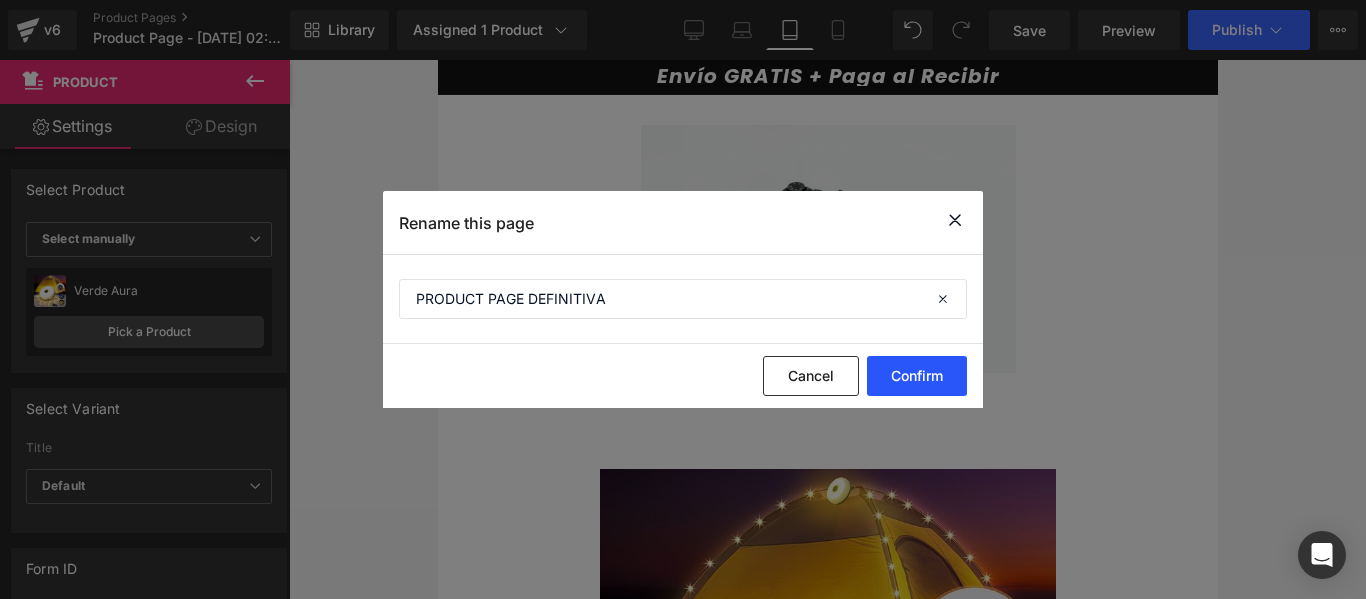 click on "Confirm" at bounding box center (917, 376) 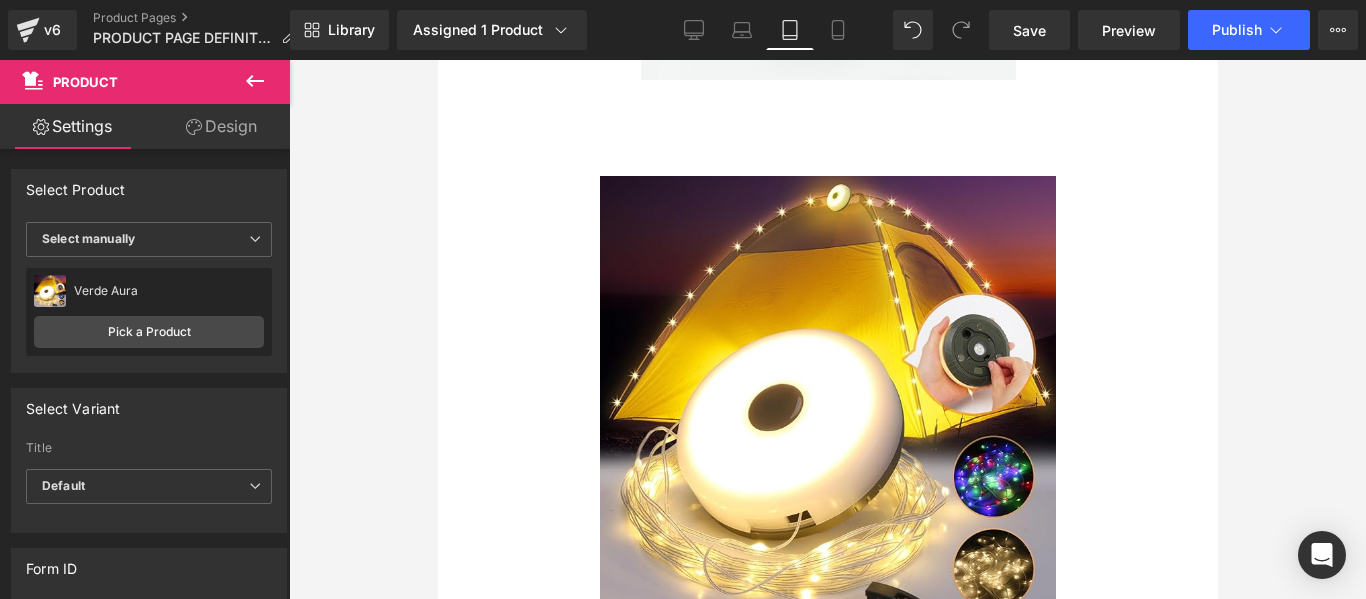 scroll, scrollTop: 300, scrollLeft: 0, axis: vertical 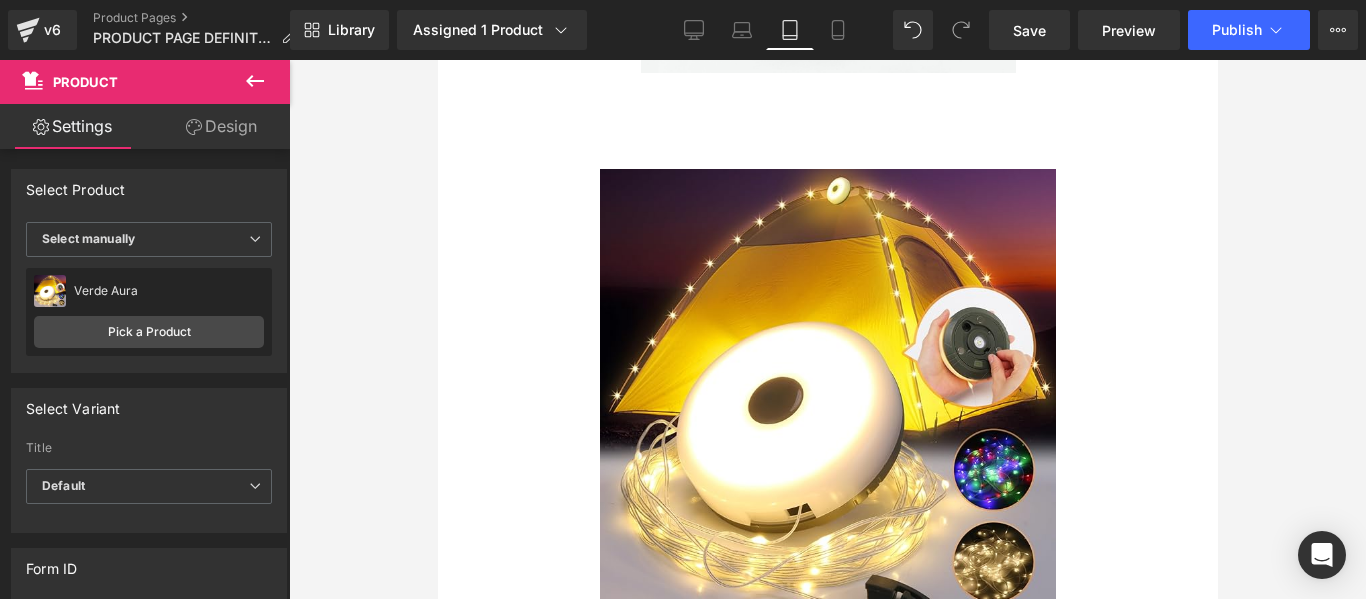 click at bounding box center [827, 397] 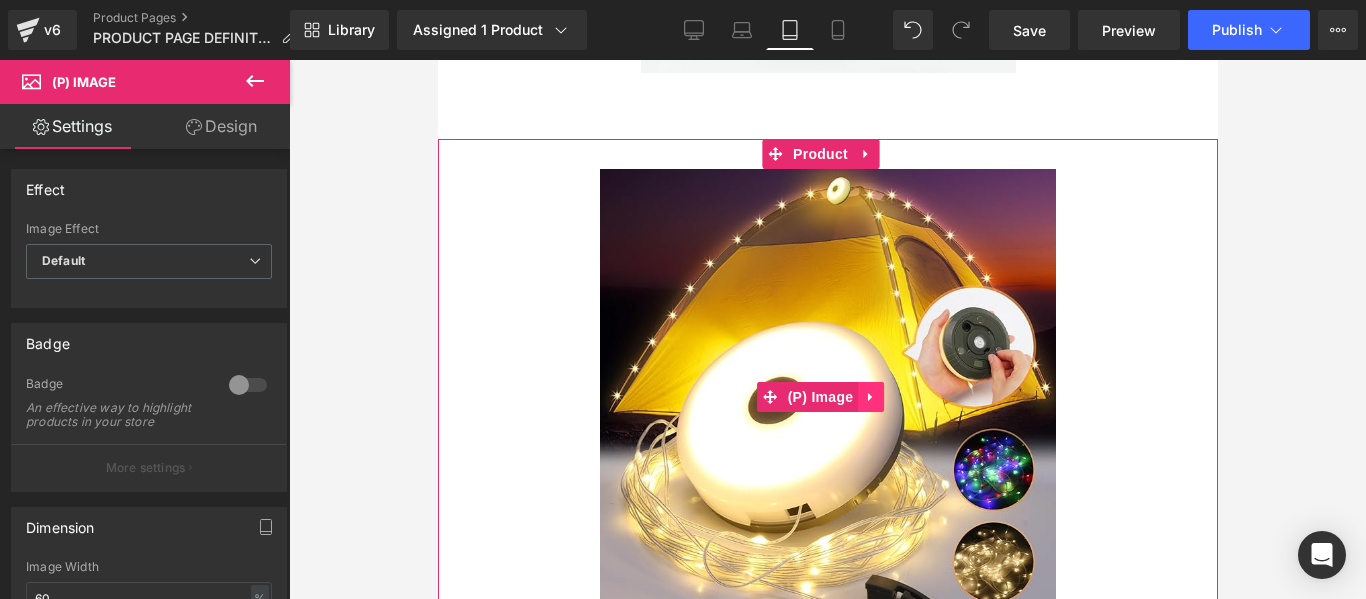 click 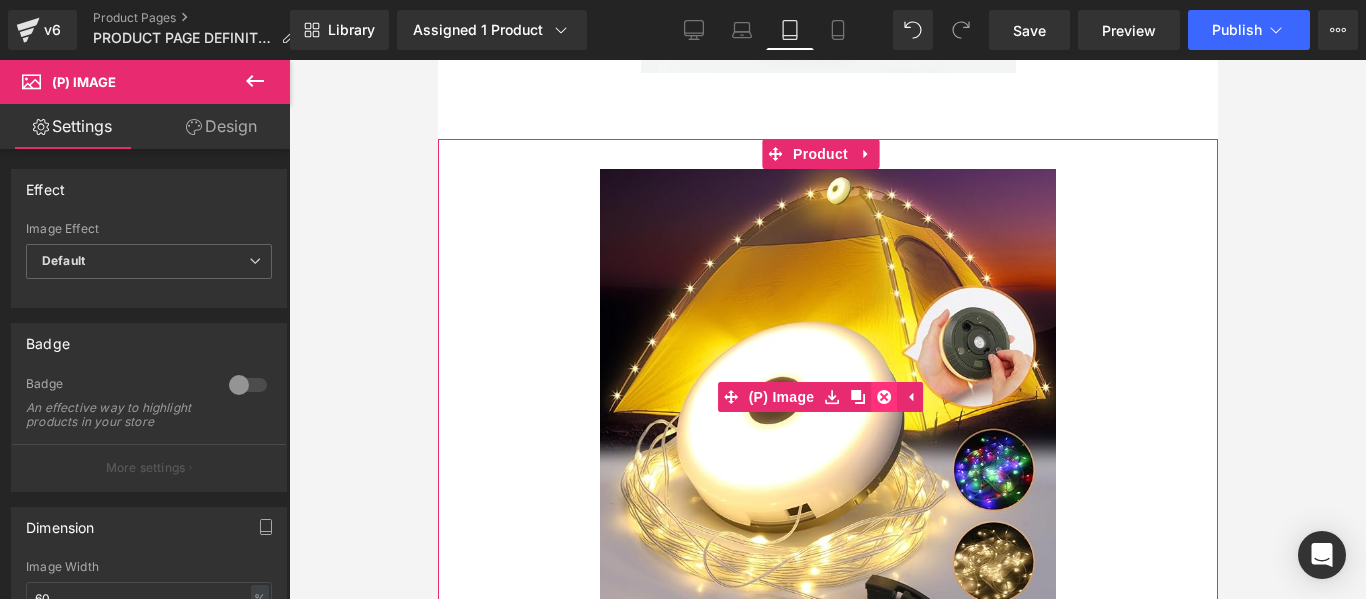 click at bounding box center [883, 397] 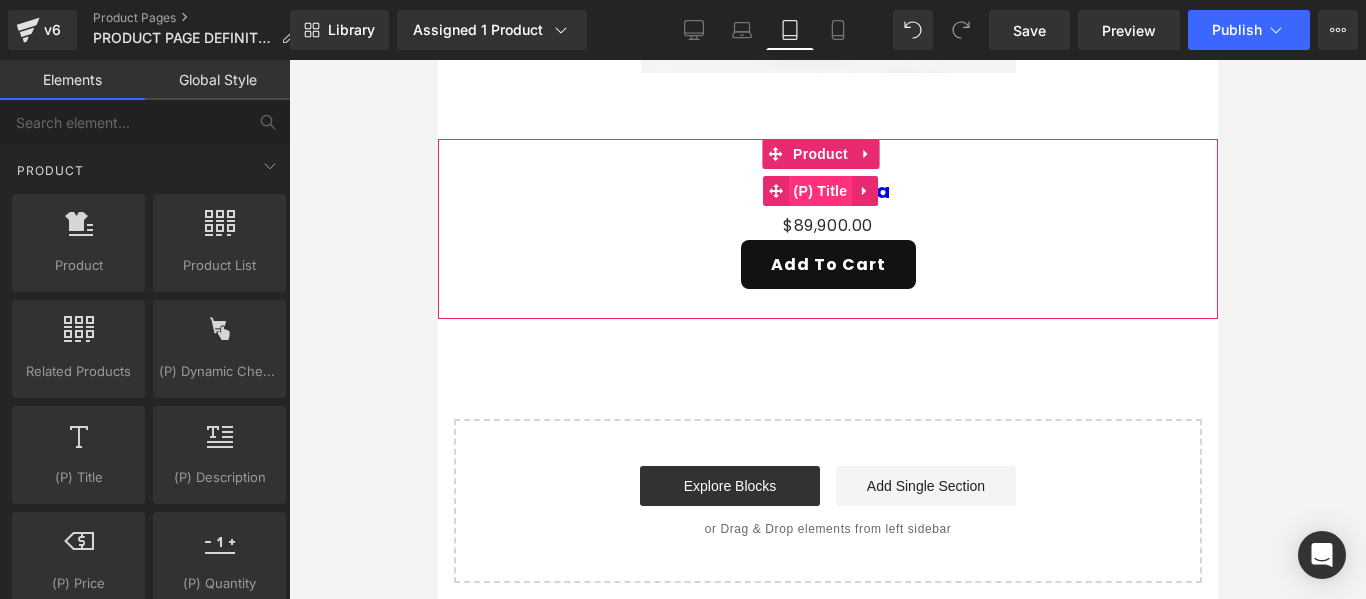 click on "(P) Title" at bounding box center (820, 191) 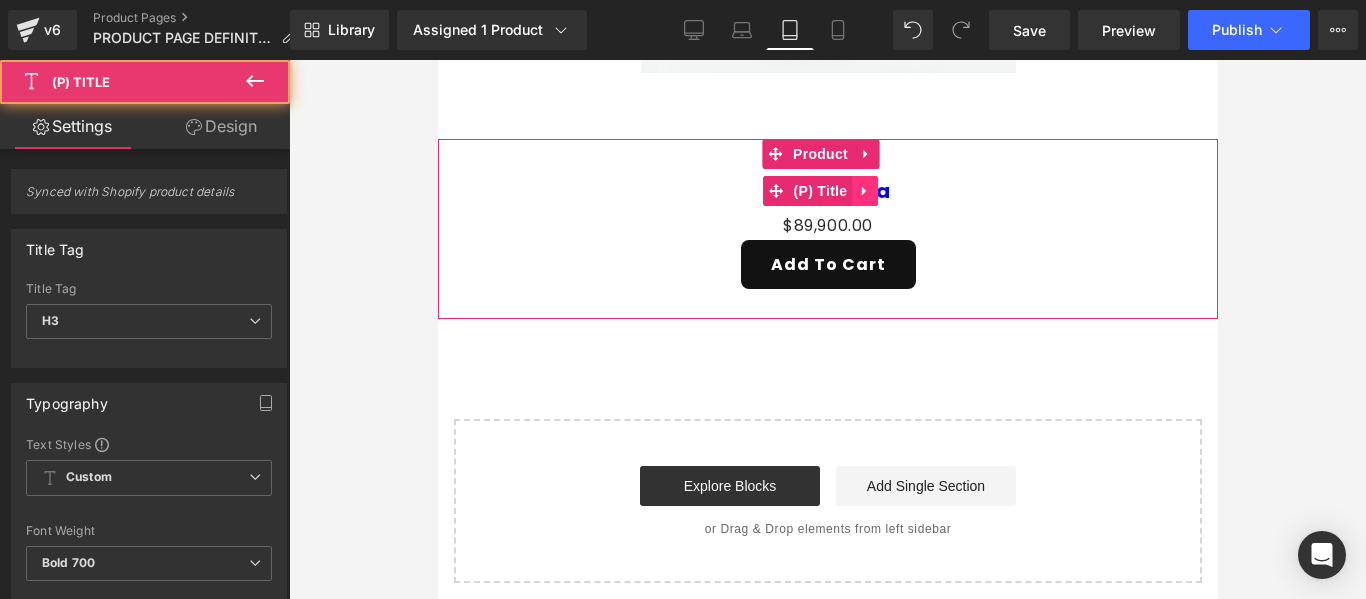 click 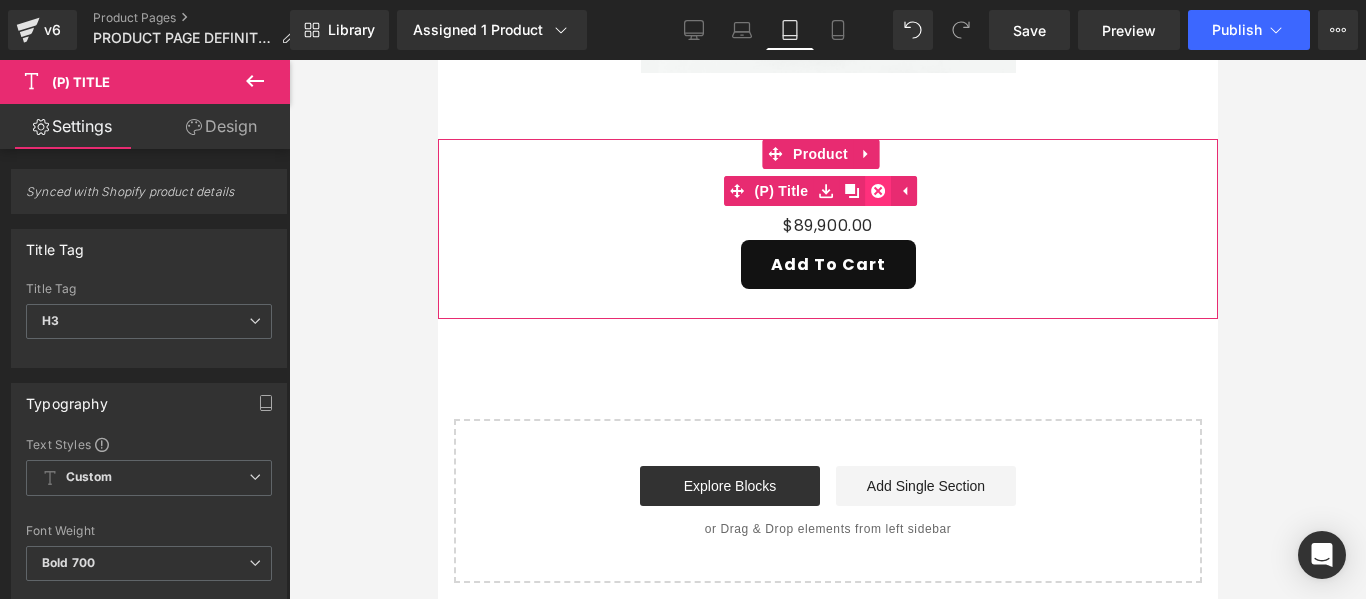 click 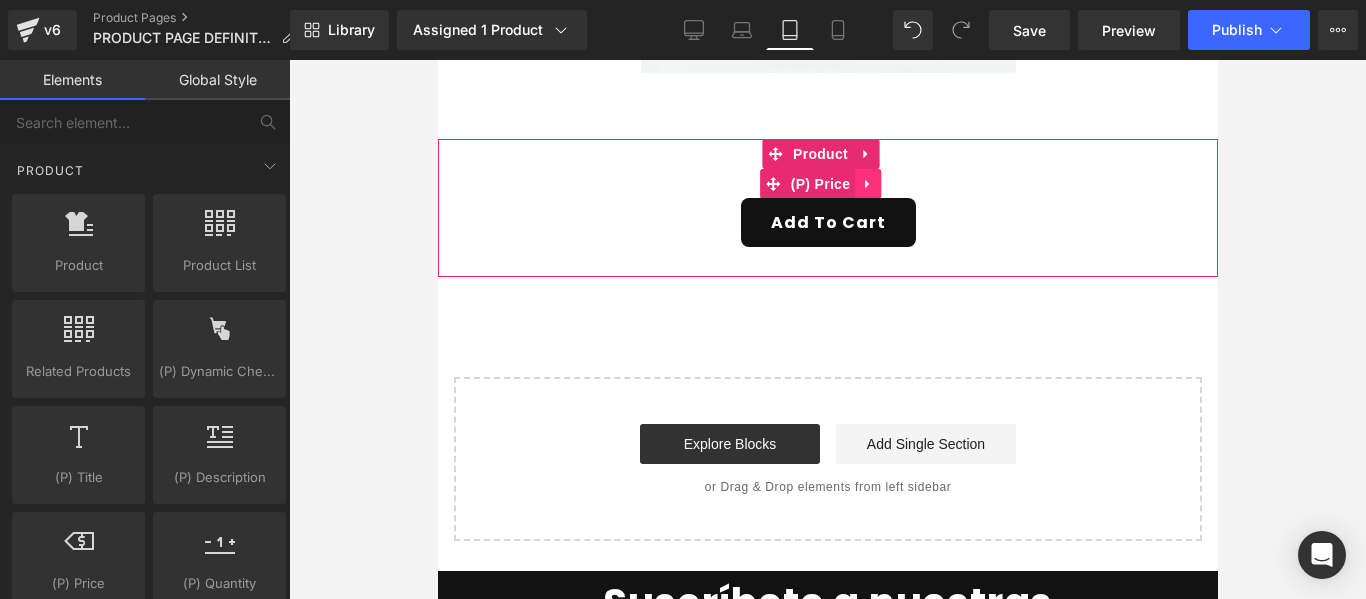 click at bounding box center (867, 184) 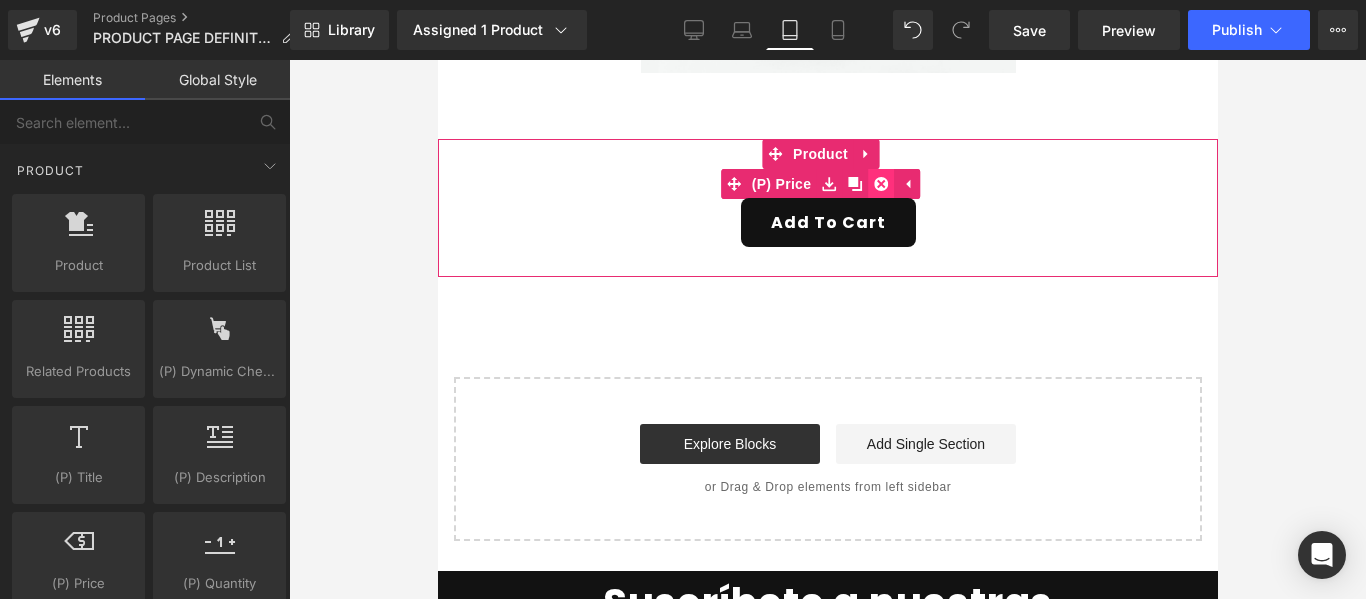 click at bounding box center [880, 184] 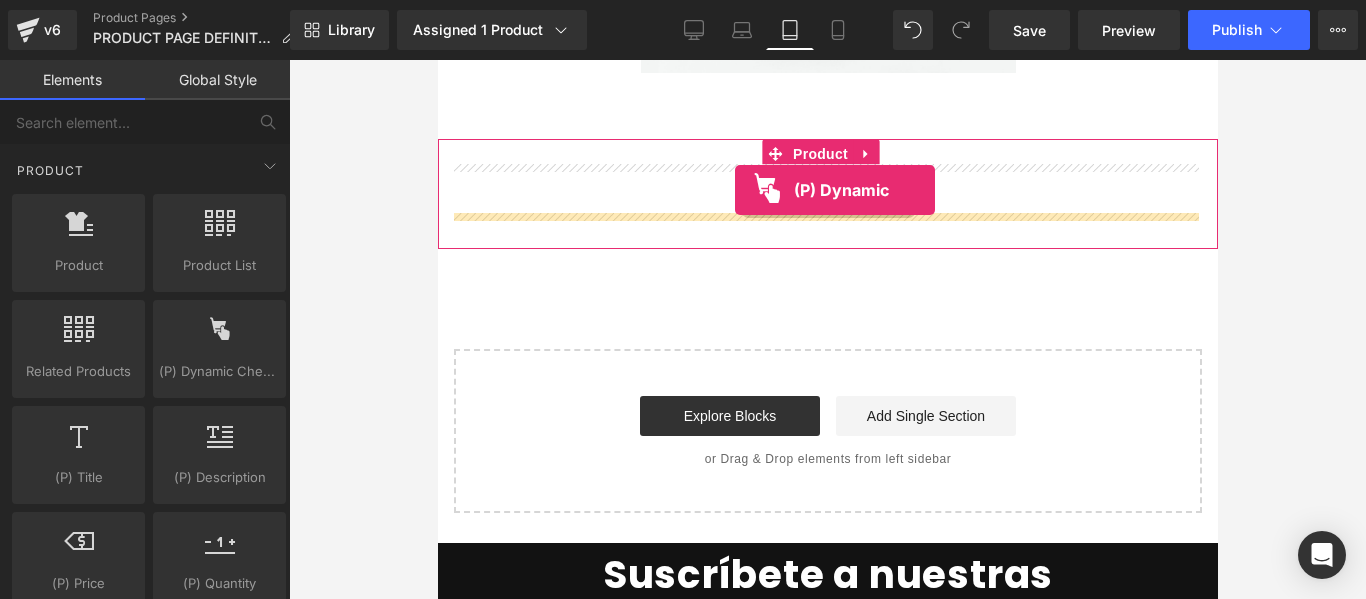 drag, startPoint x: 652, startPoint y: 415, endPoint x: 734, endPoint y: 190, distance: 239.47652 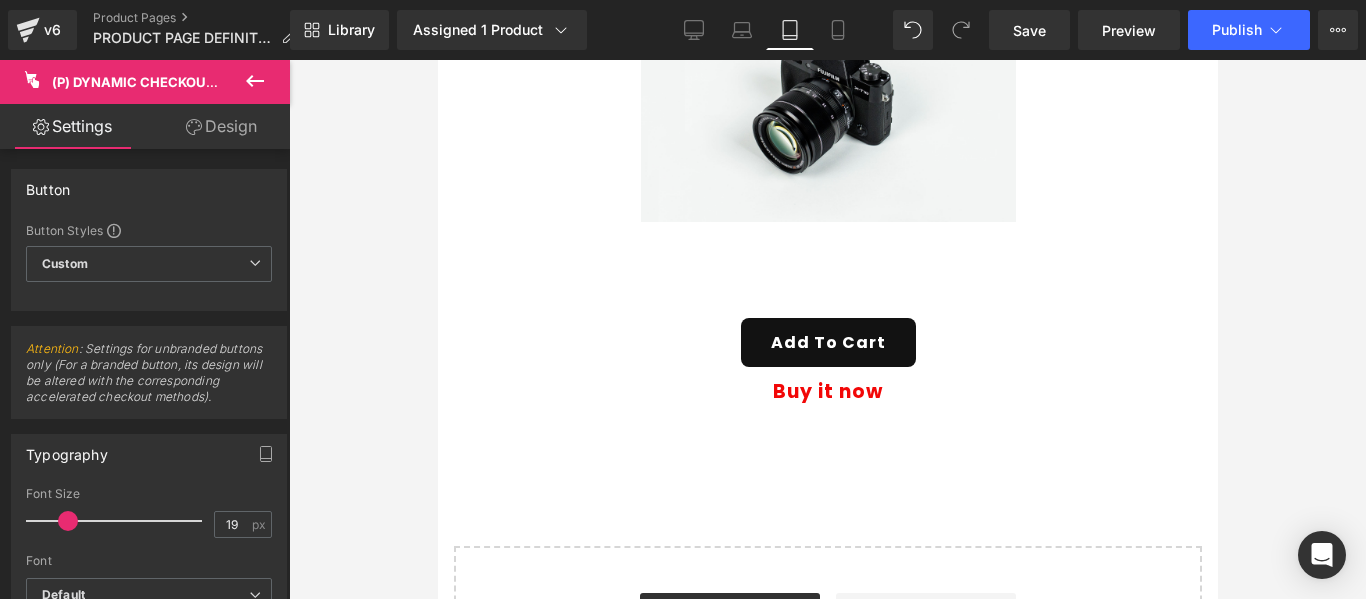 scroll, scrollTop: 100, scrollLeft: 0, axis: vertical 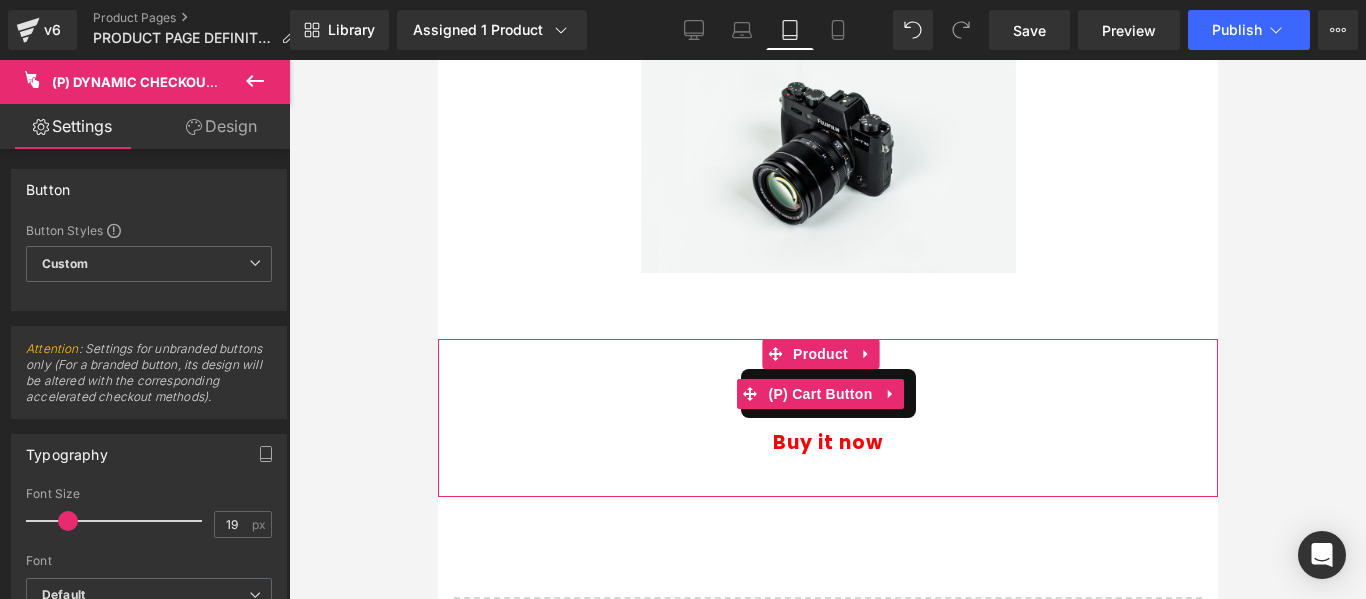 click 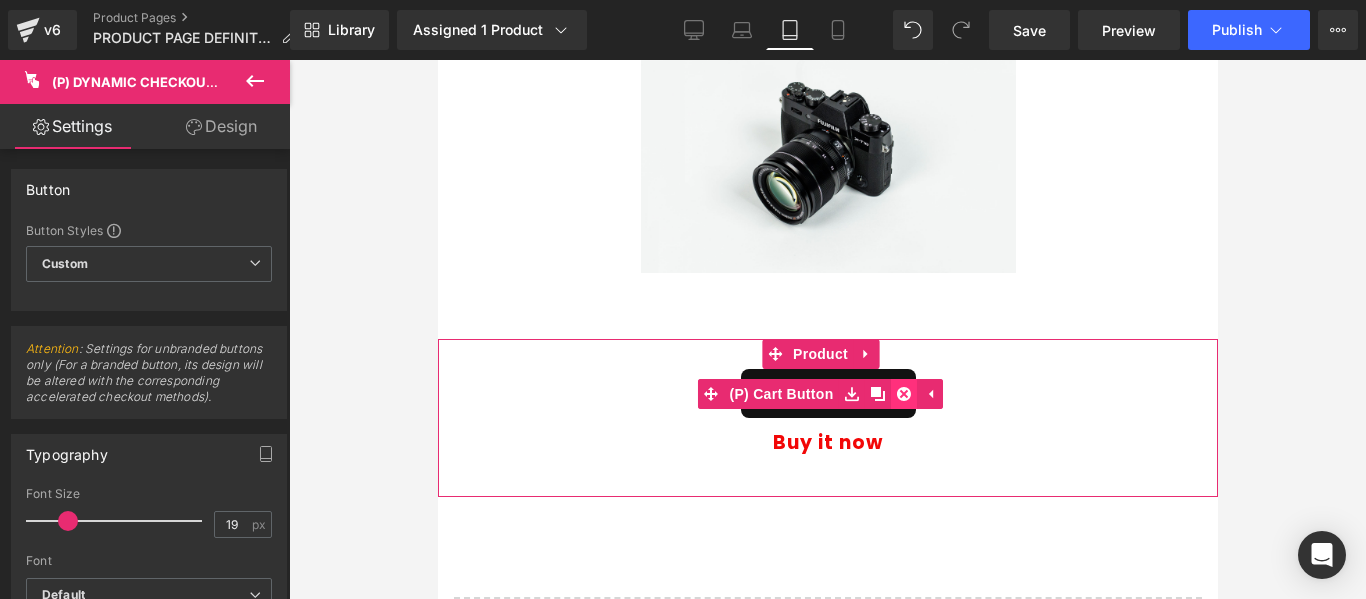 click 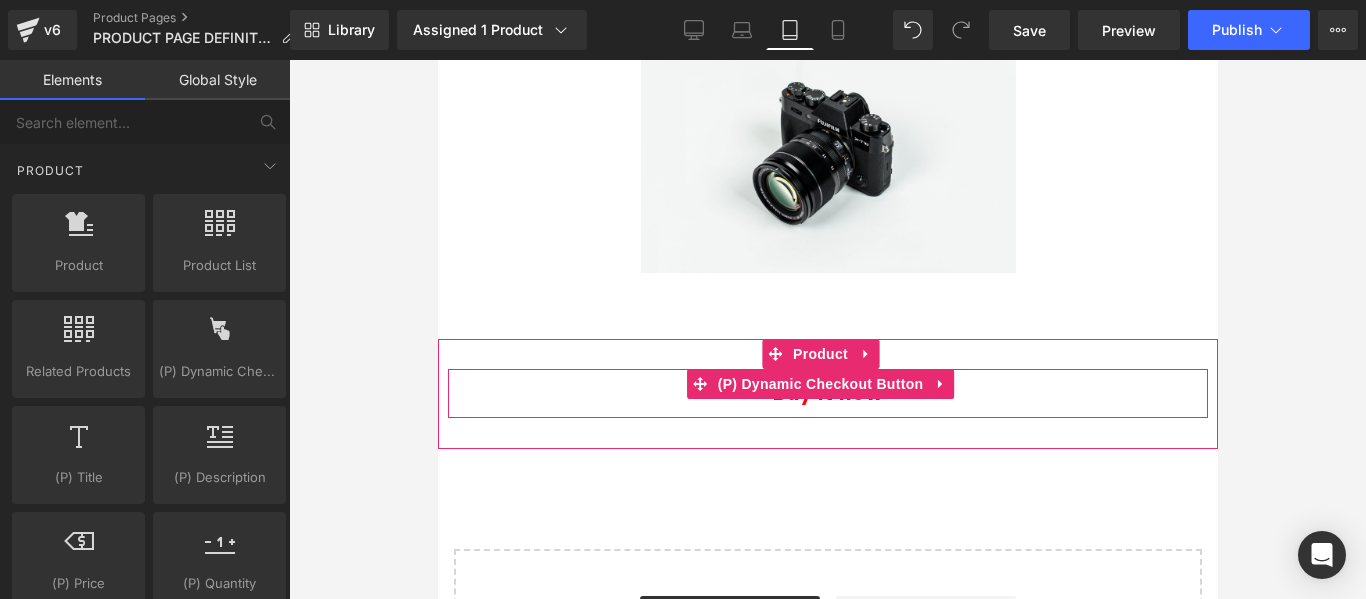 click on "Buy it now" at bounding box center [827, 393] 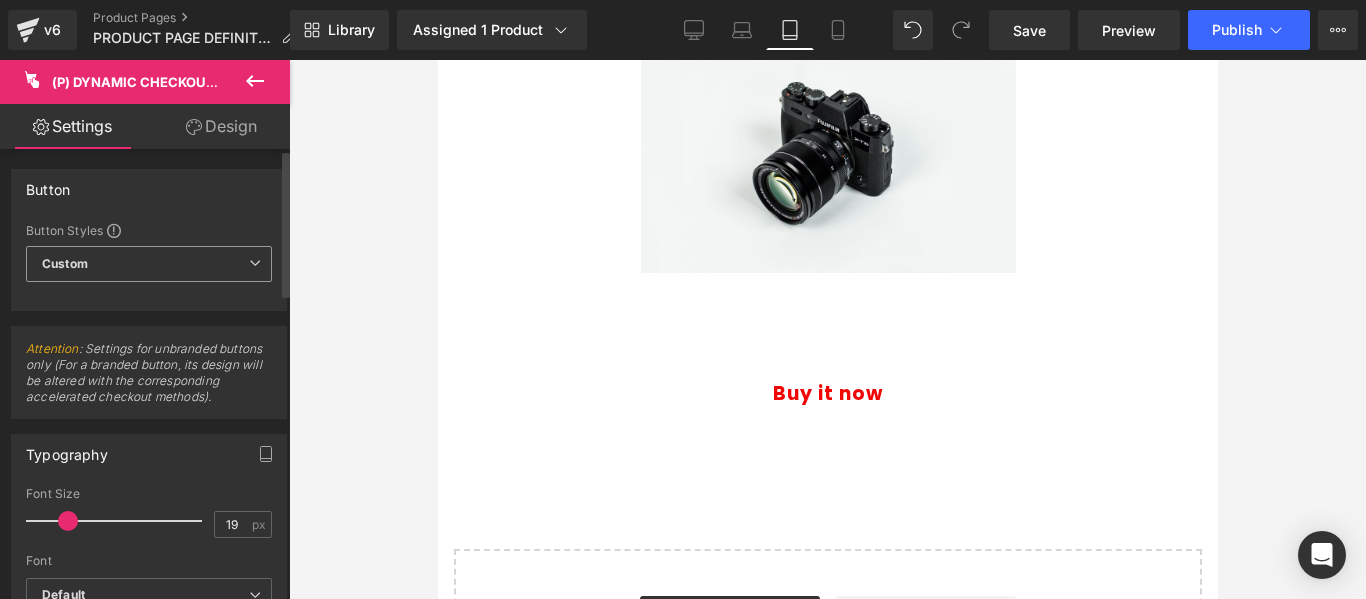 click on "Custom
Setup Global Style" at bounding box center (149, 264) 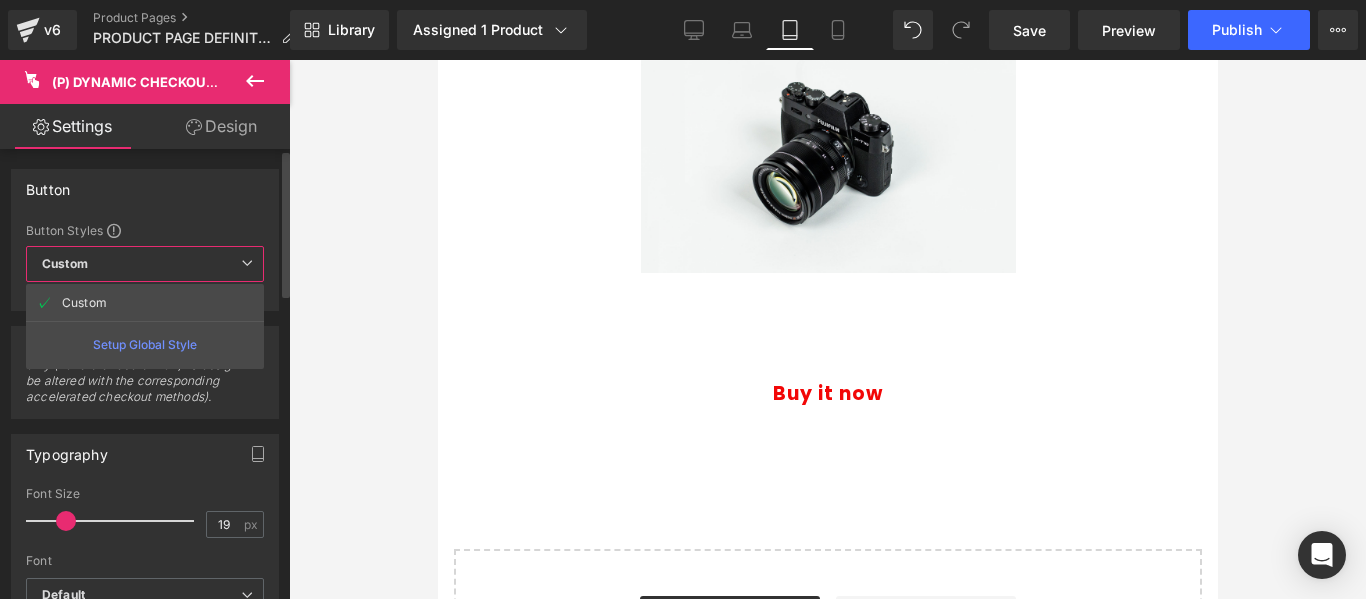 click on "Custom
Setup Global Style" at bounding box center (145, 264) 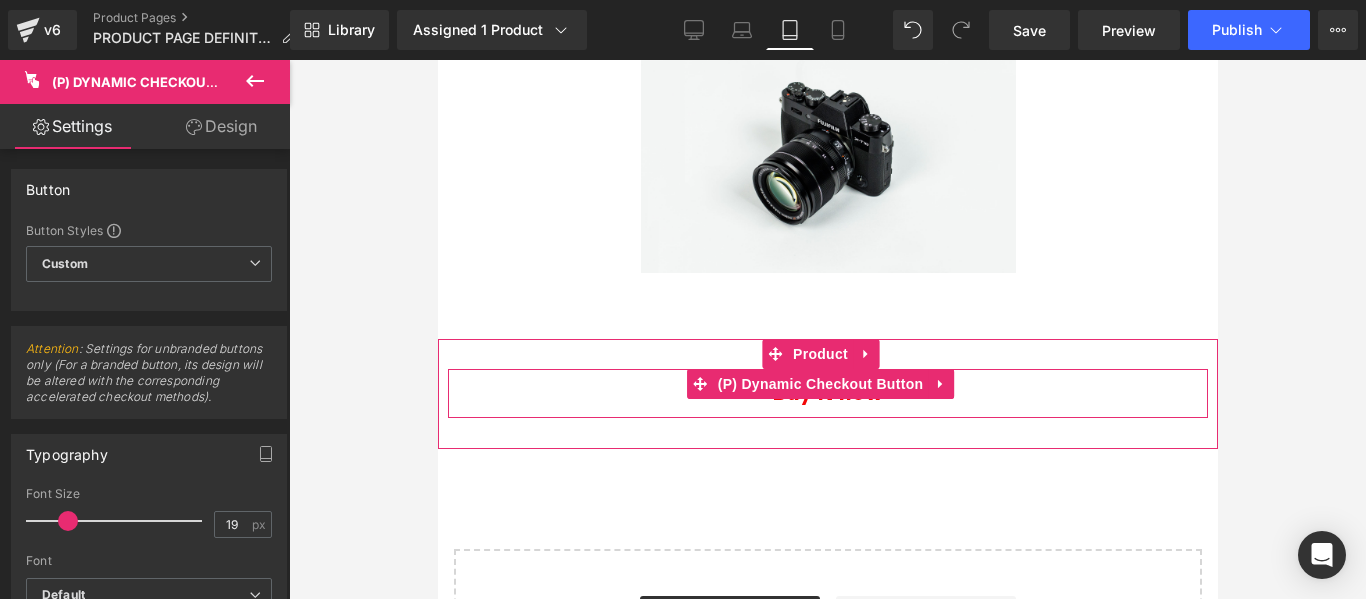 click on "Buy it now" at bounding box center (827, 393) 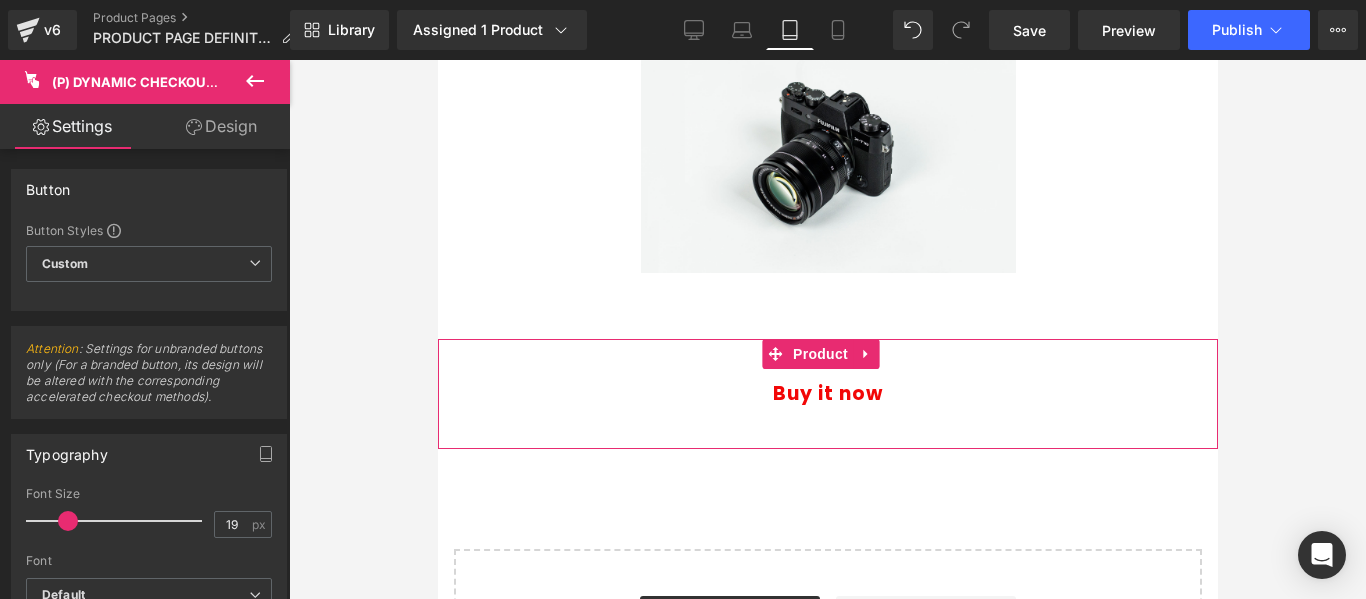 click on "Buy it now
(P) Dynamic Checkout Button
Product" at bounding box center (827, 394) 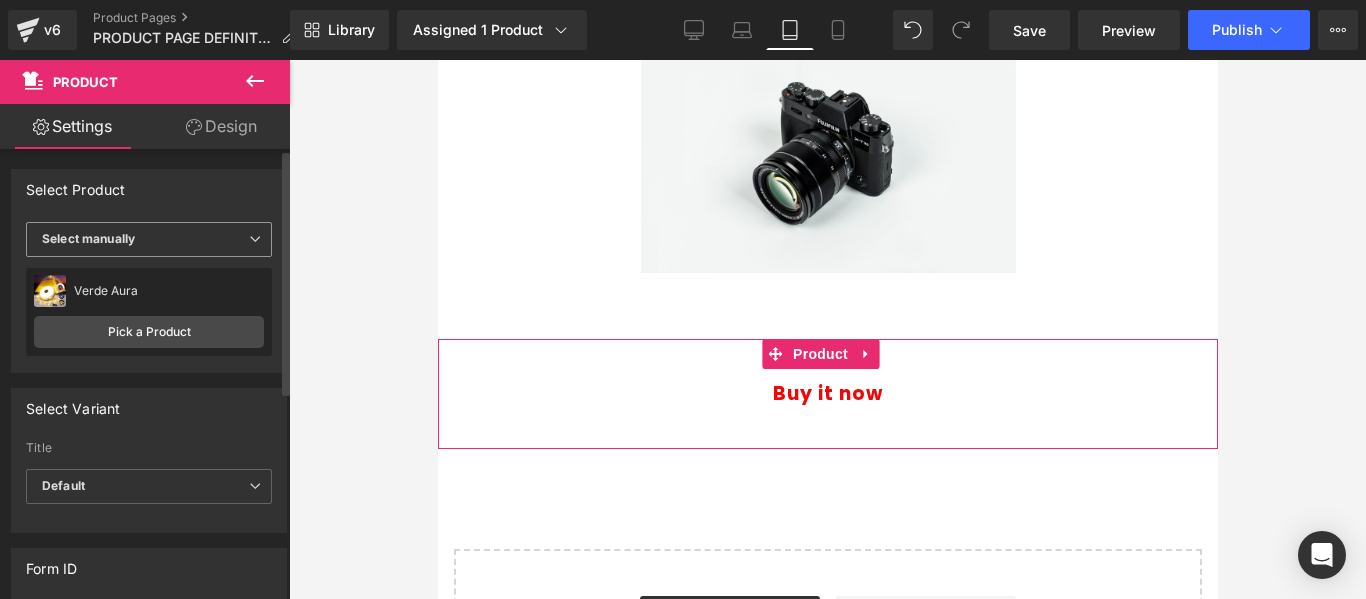 click on "Select manually" at bounding box center (88, 238) 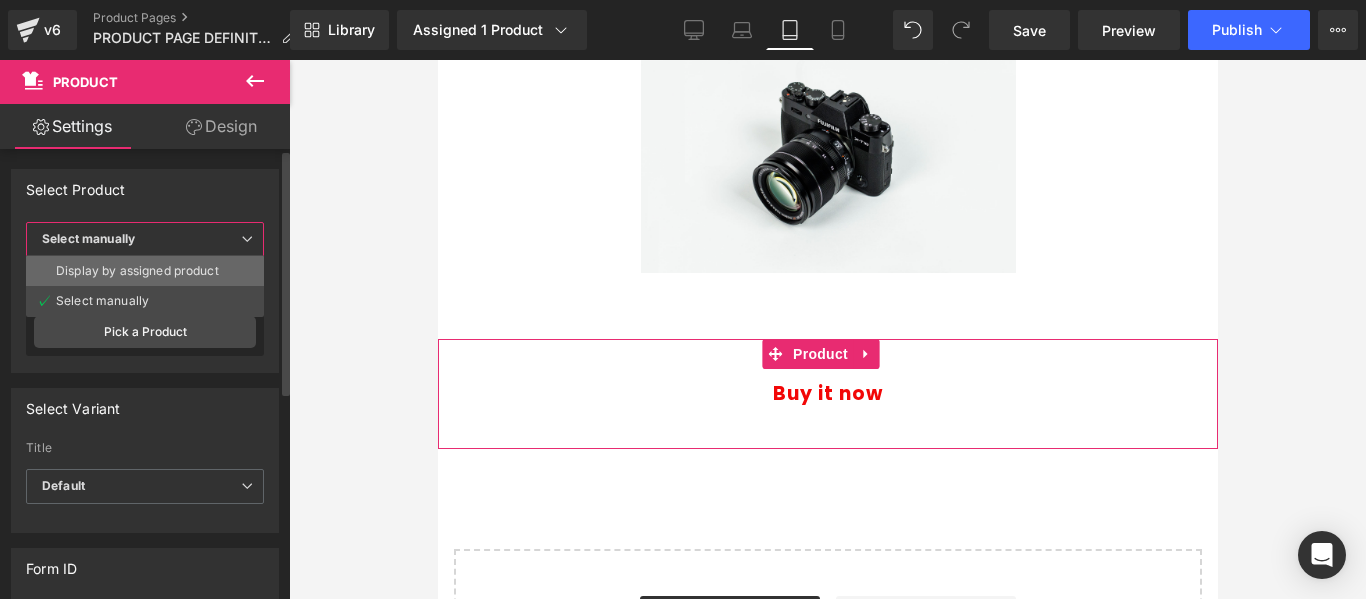 click on "Display by assigned product" at bounding box center [137, 271] 